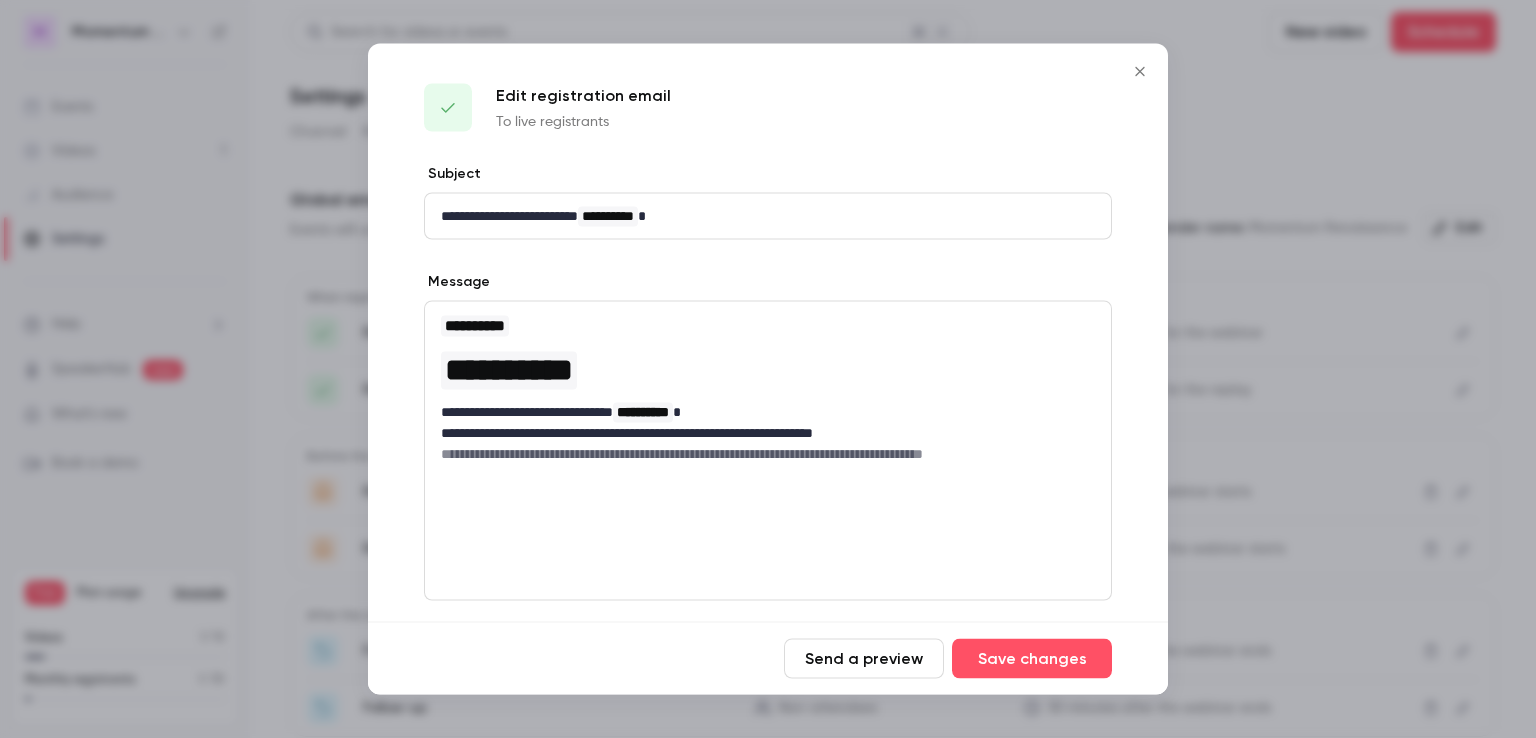 scroll, scrollTop: 0, scrollLeft: 0, axis: both 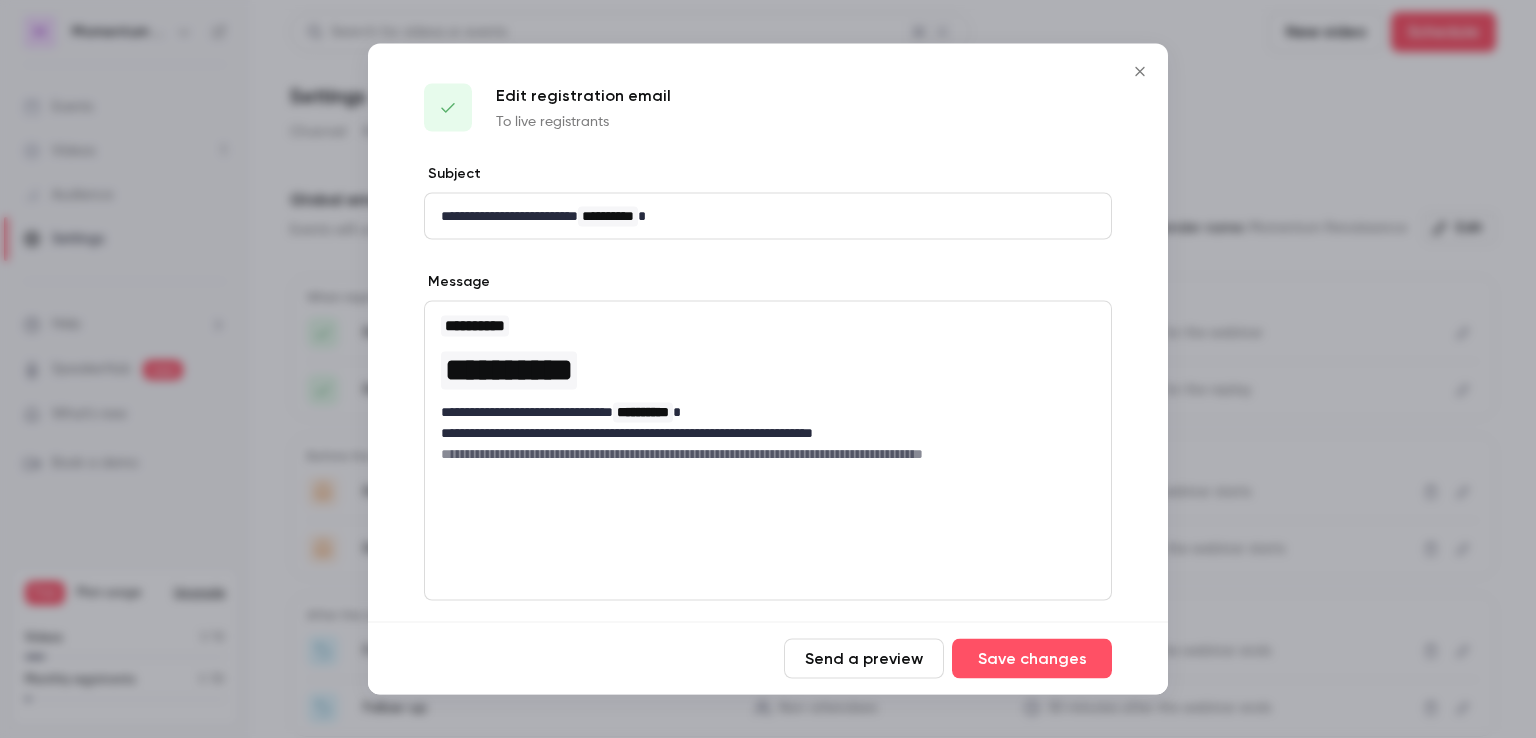 click 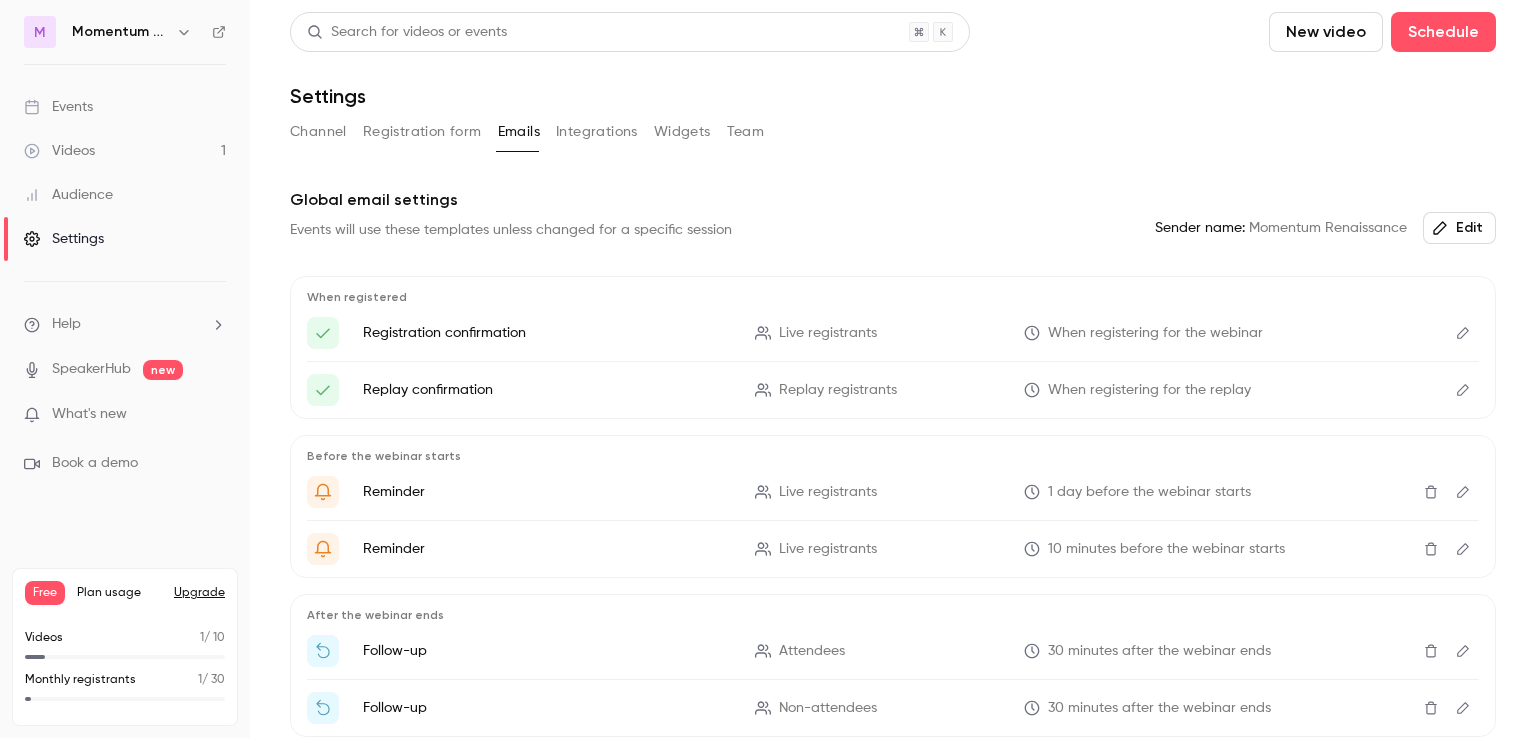 click on "Events" at bounding box center (125, 107) 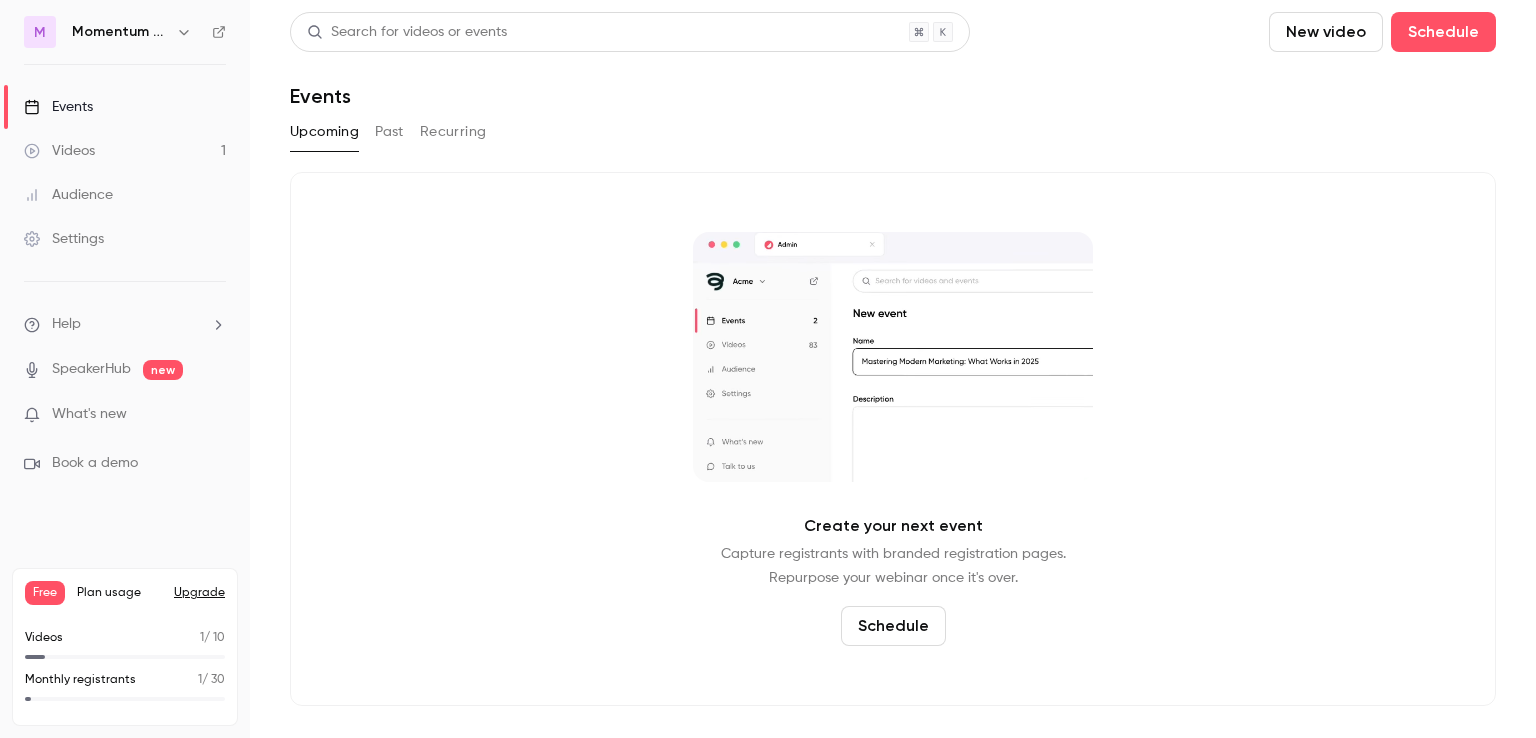 click on "Schedule" at bounding box center (893, 626) 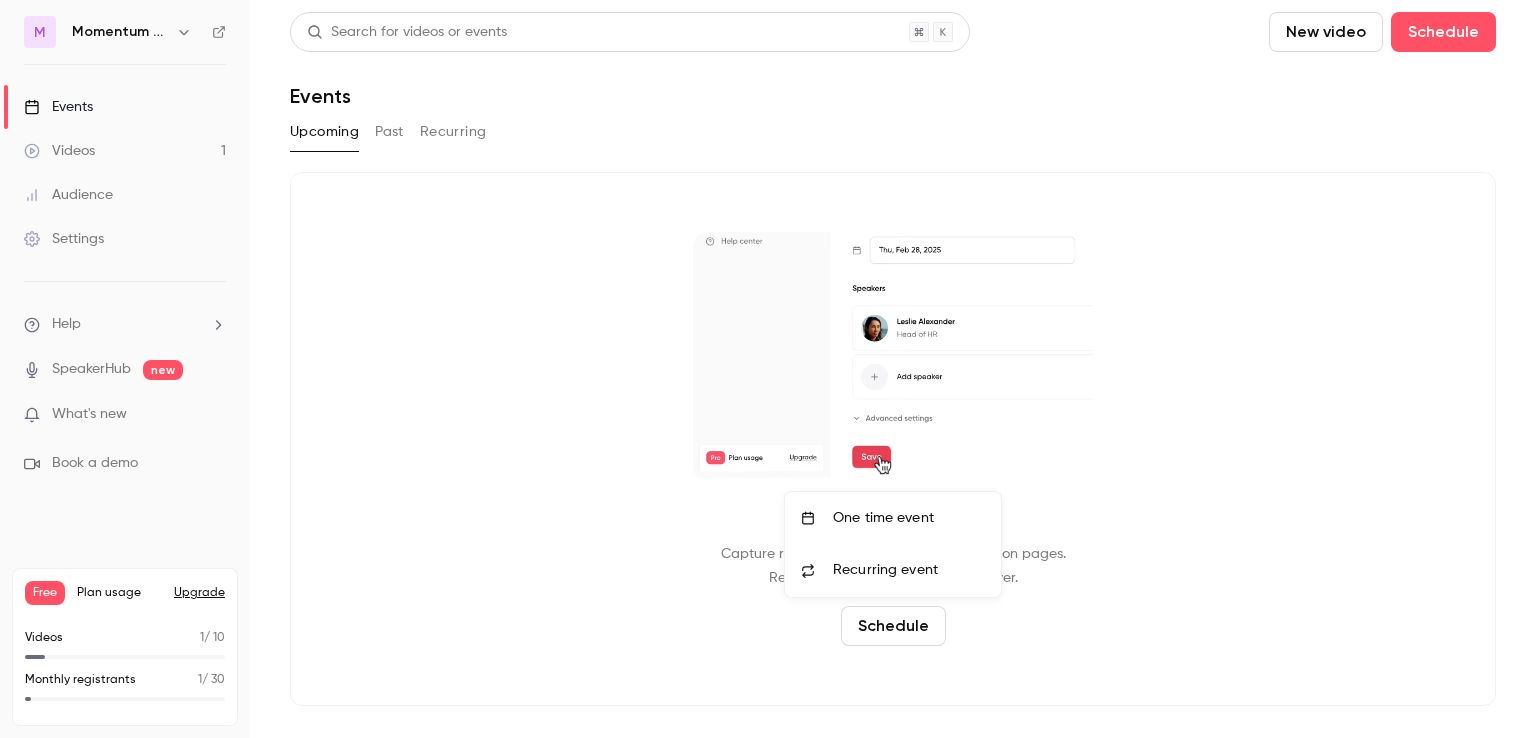 click on "One time event" at bounding box center [893, 518] 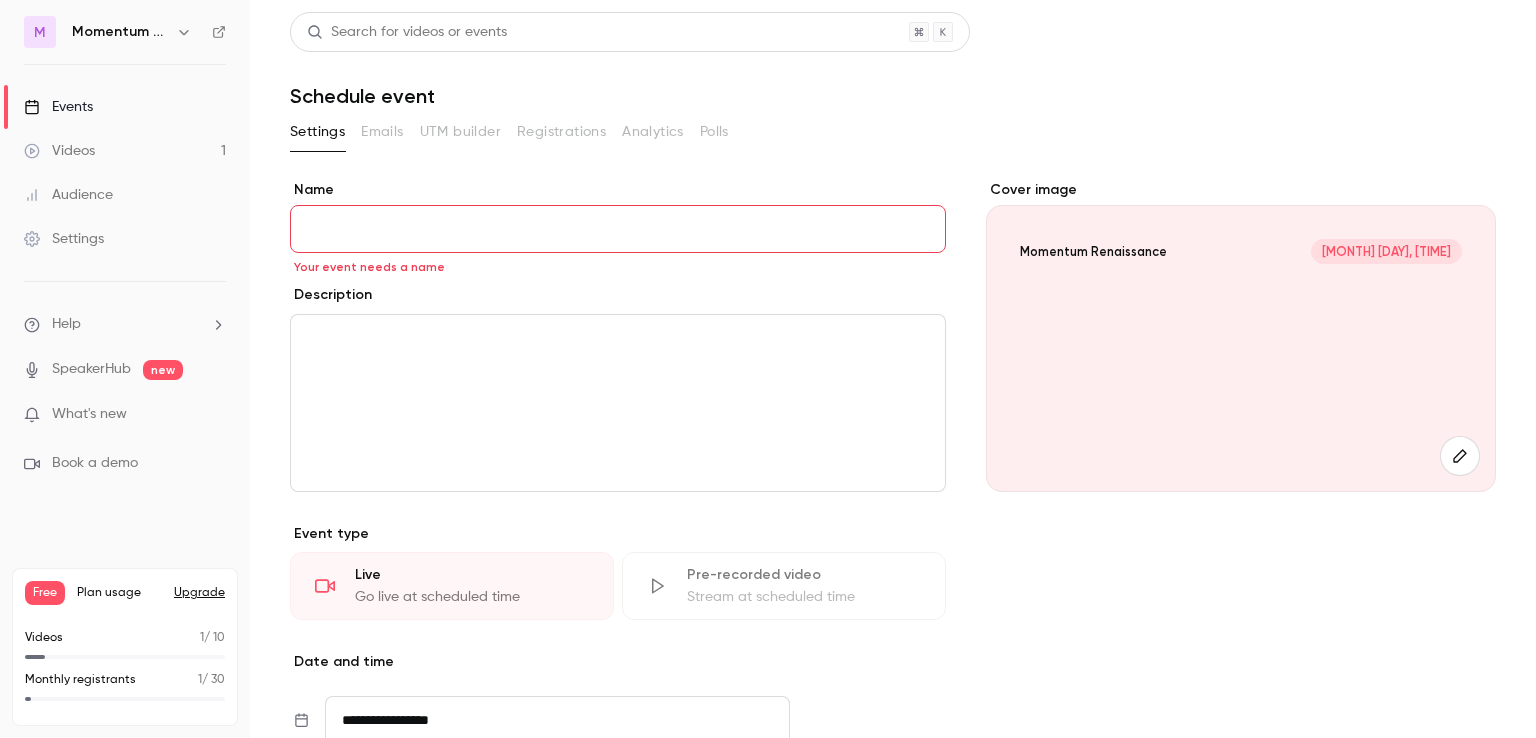 paste on "**********" 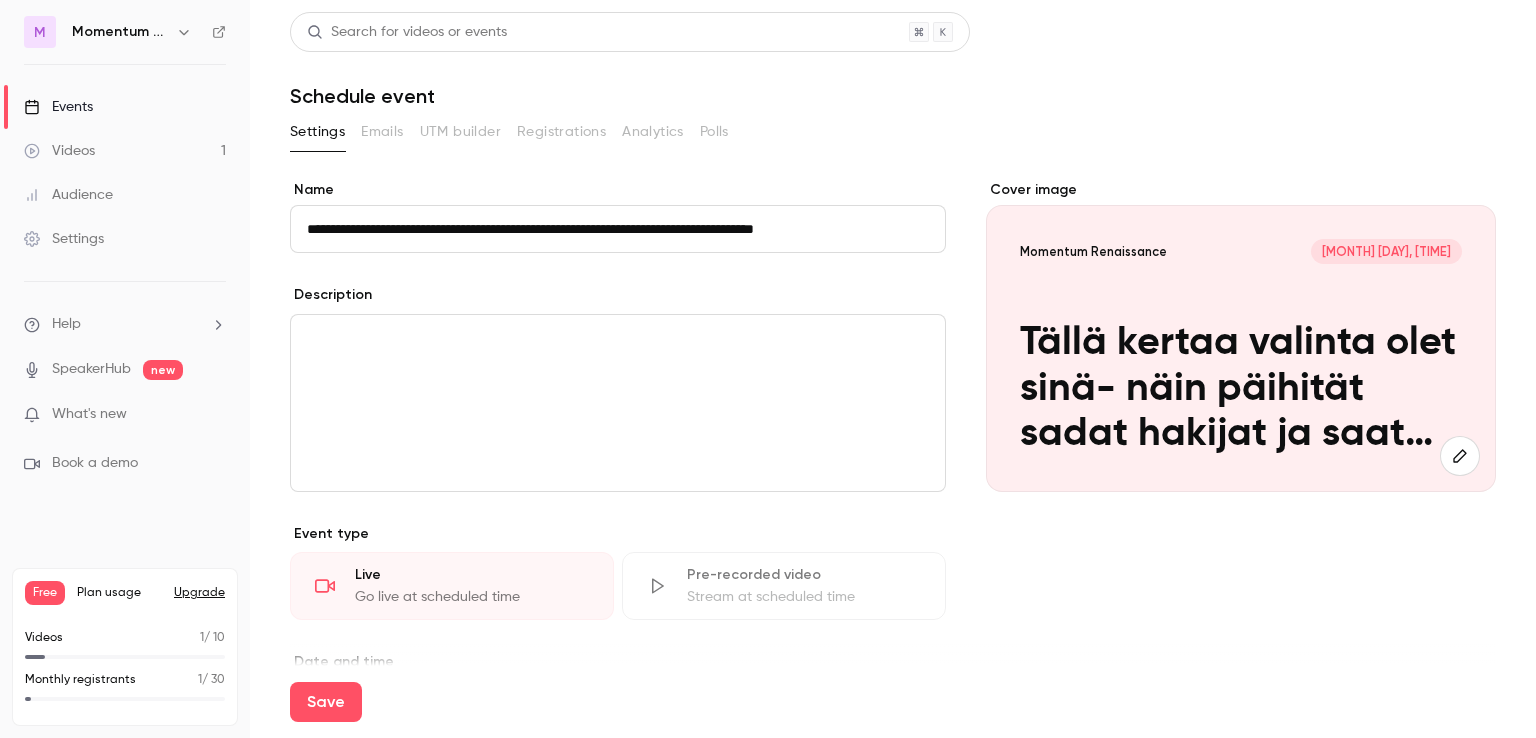 type on "**********" 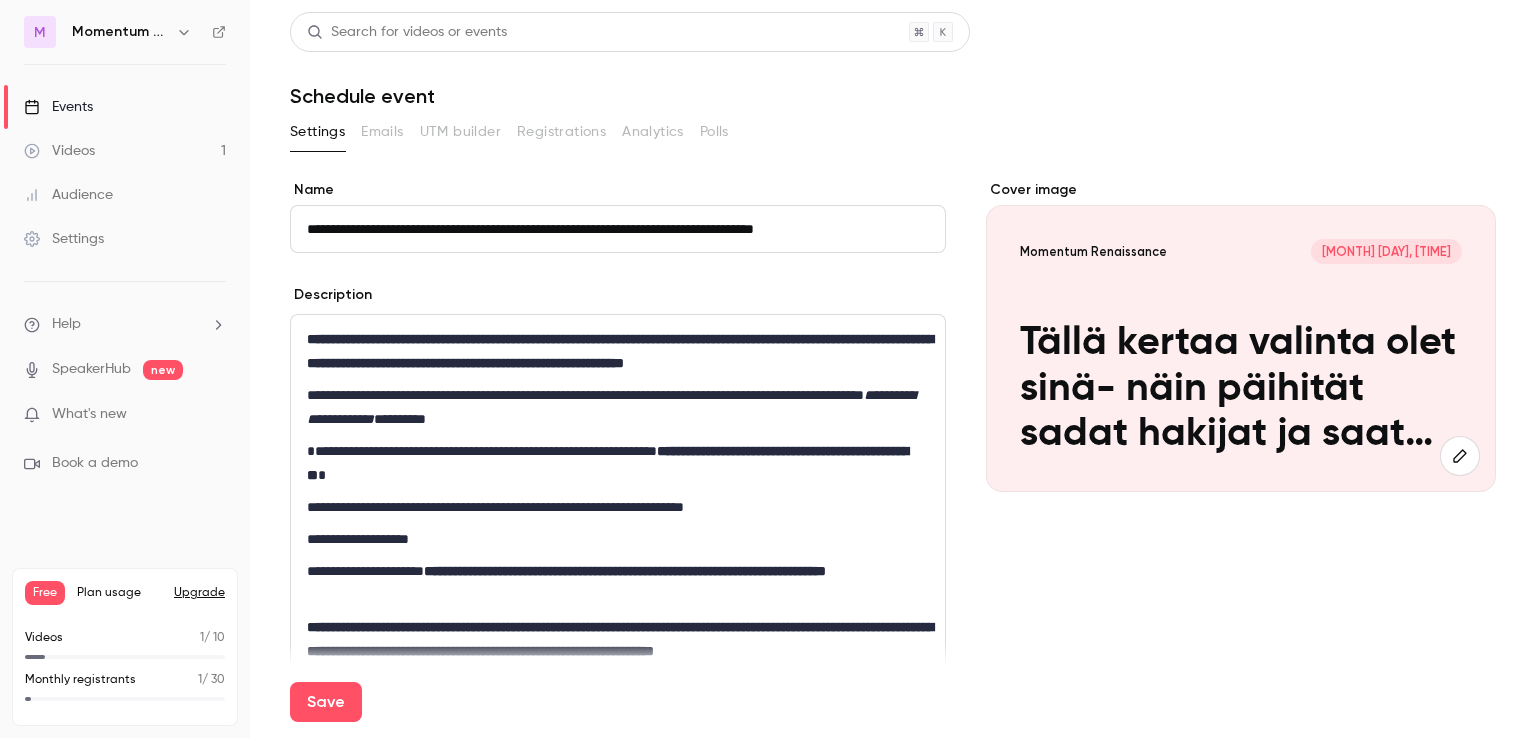 scroll, scrollTop: 0, scrollLeft: 0, axis: both 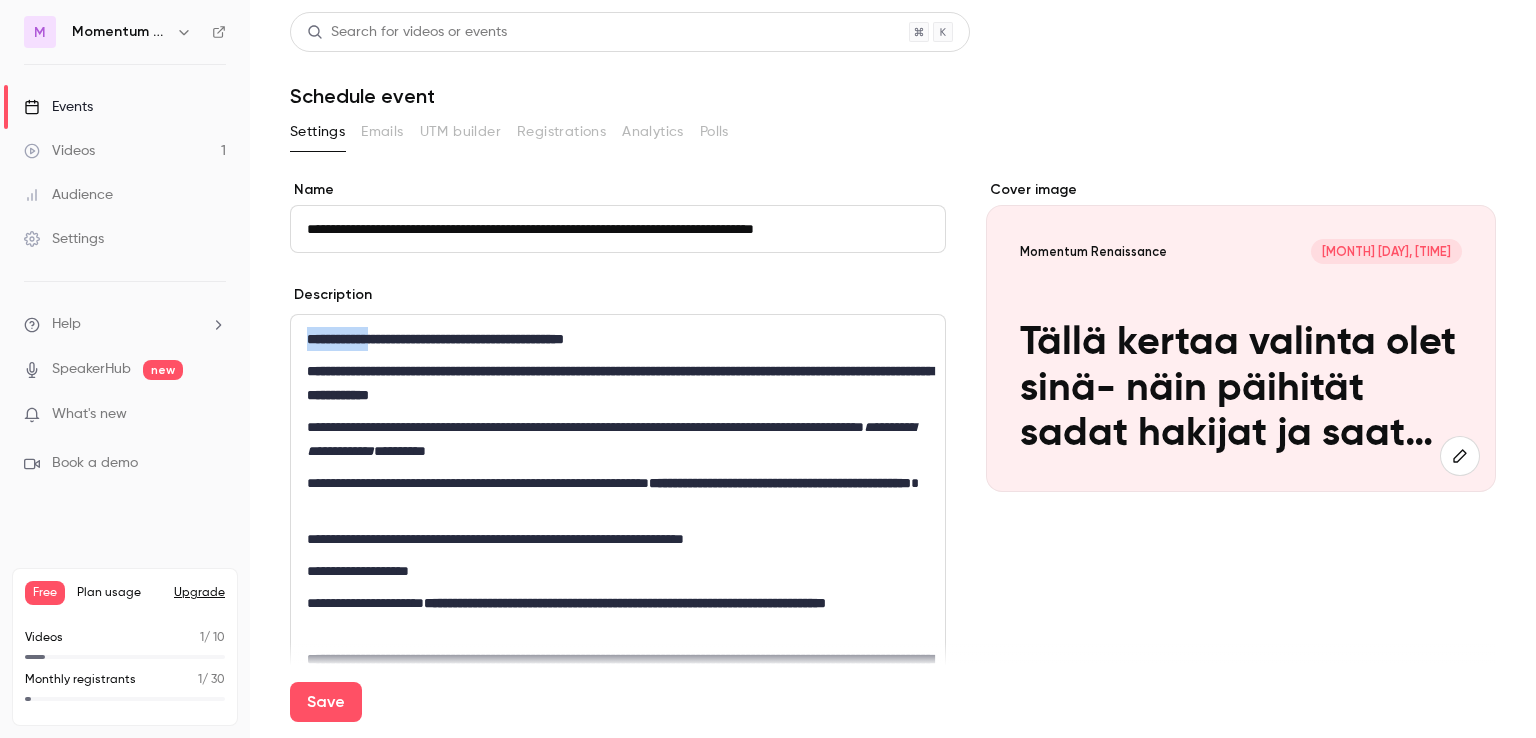 drag, startPoint x: 391, startPoint y: 337, endPoint x: 252, endPoint y: 349, distance: 139.51703 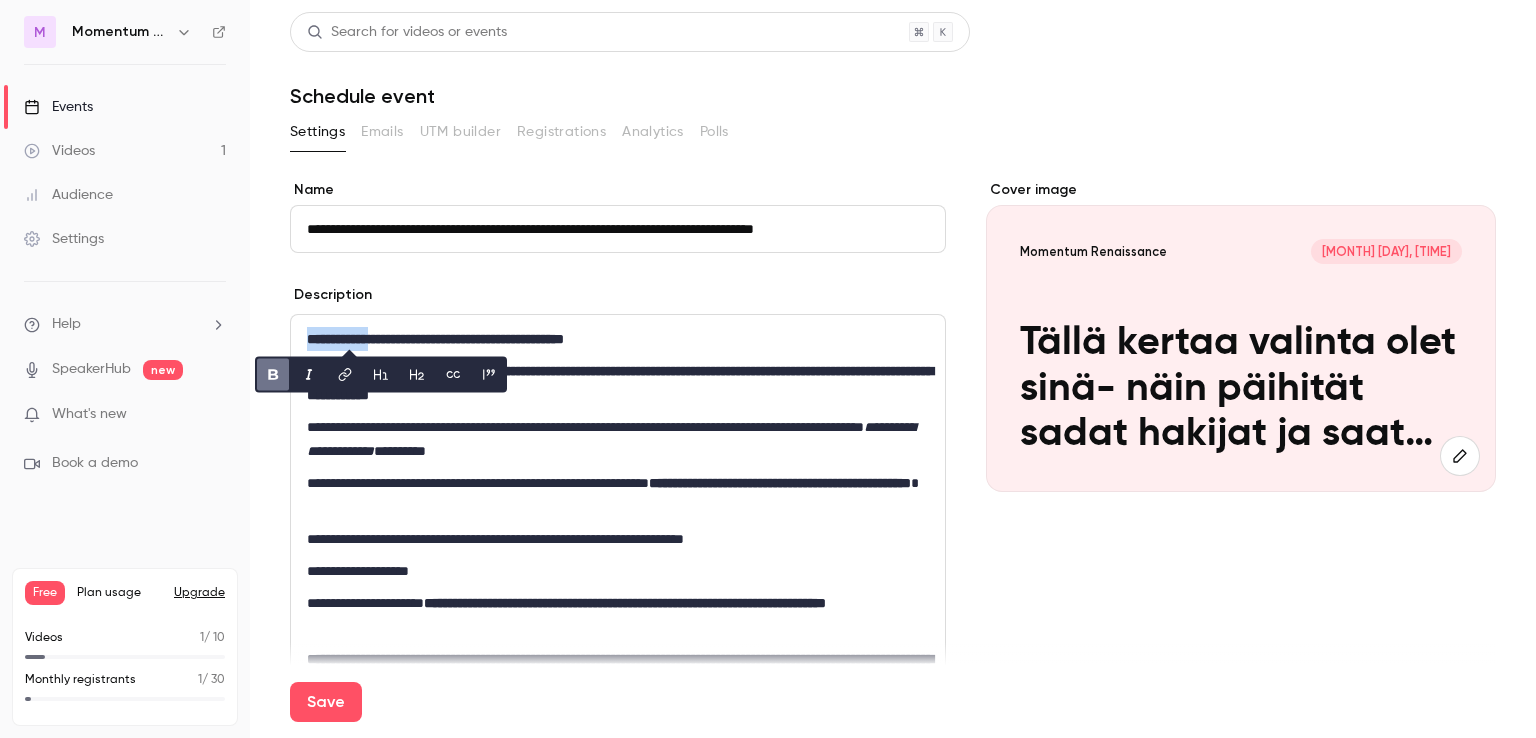 type 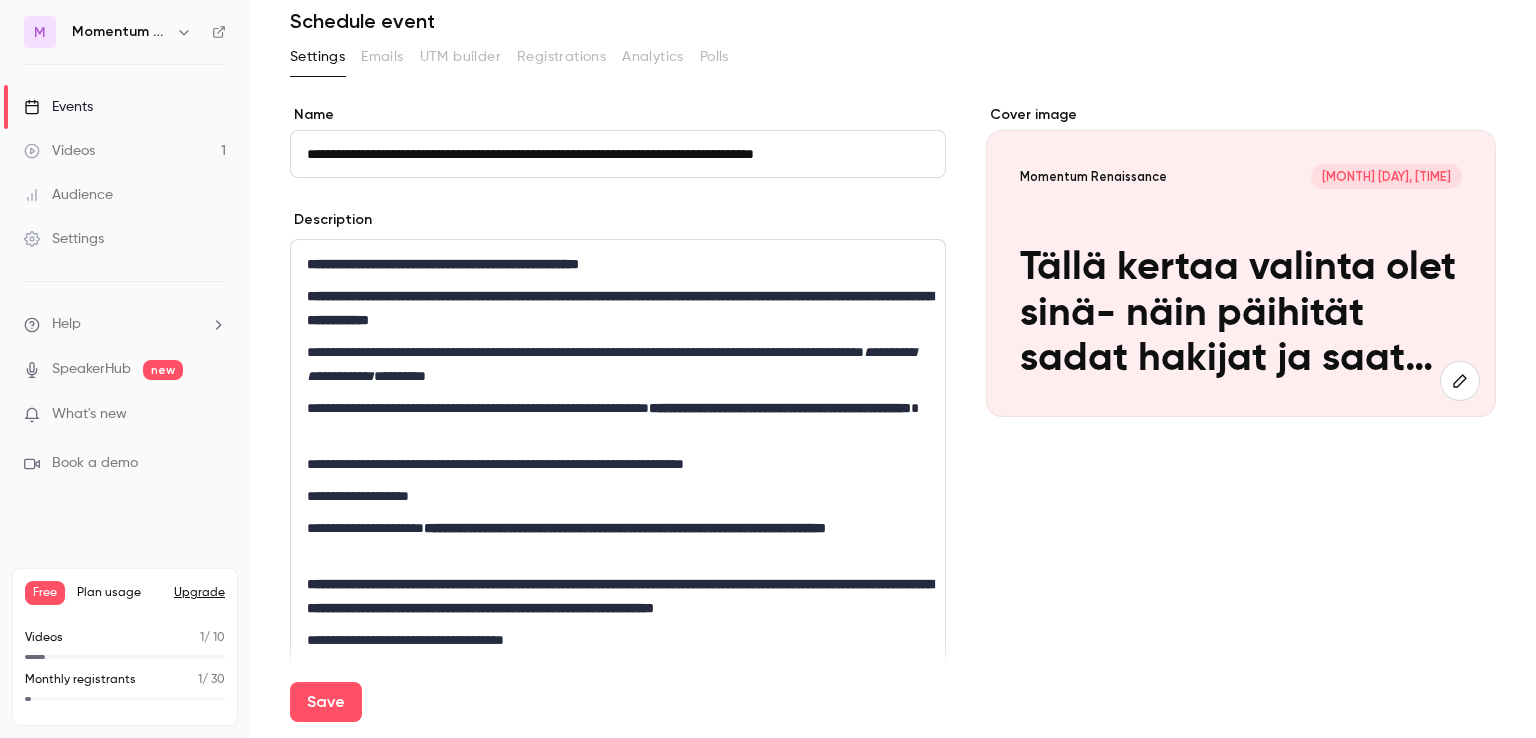 scroll, scrollTop: 76, scrollLeft: 0, axis: vertical 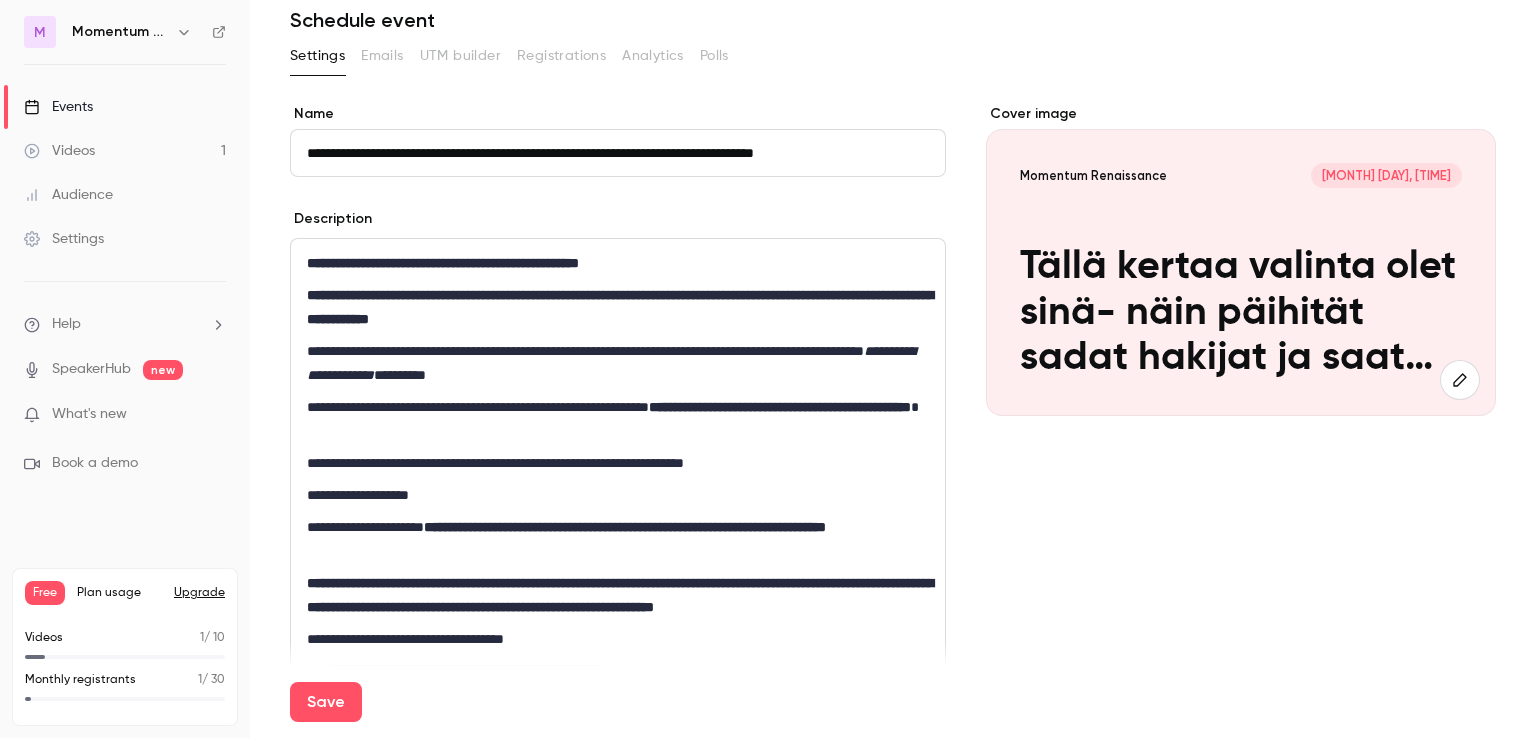 click on "**********" at bounding box center [614, 363] 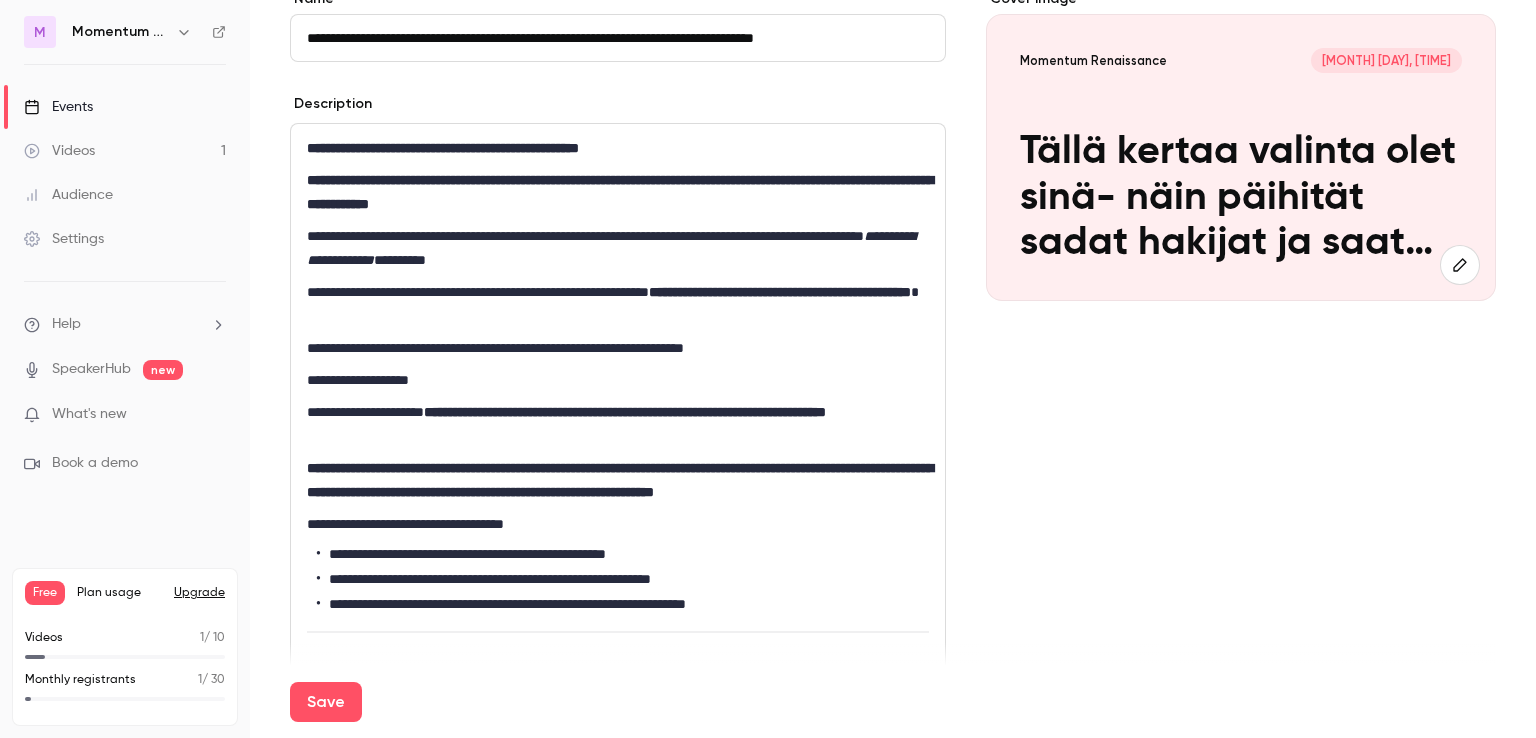 scroll, scrollTop: 192, scrollLeft: 0, axis: vertical 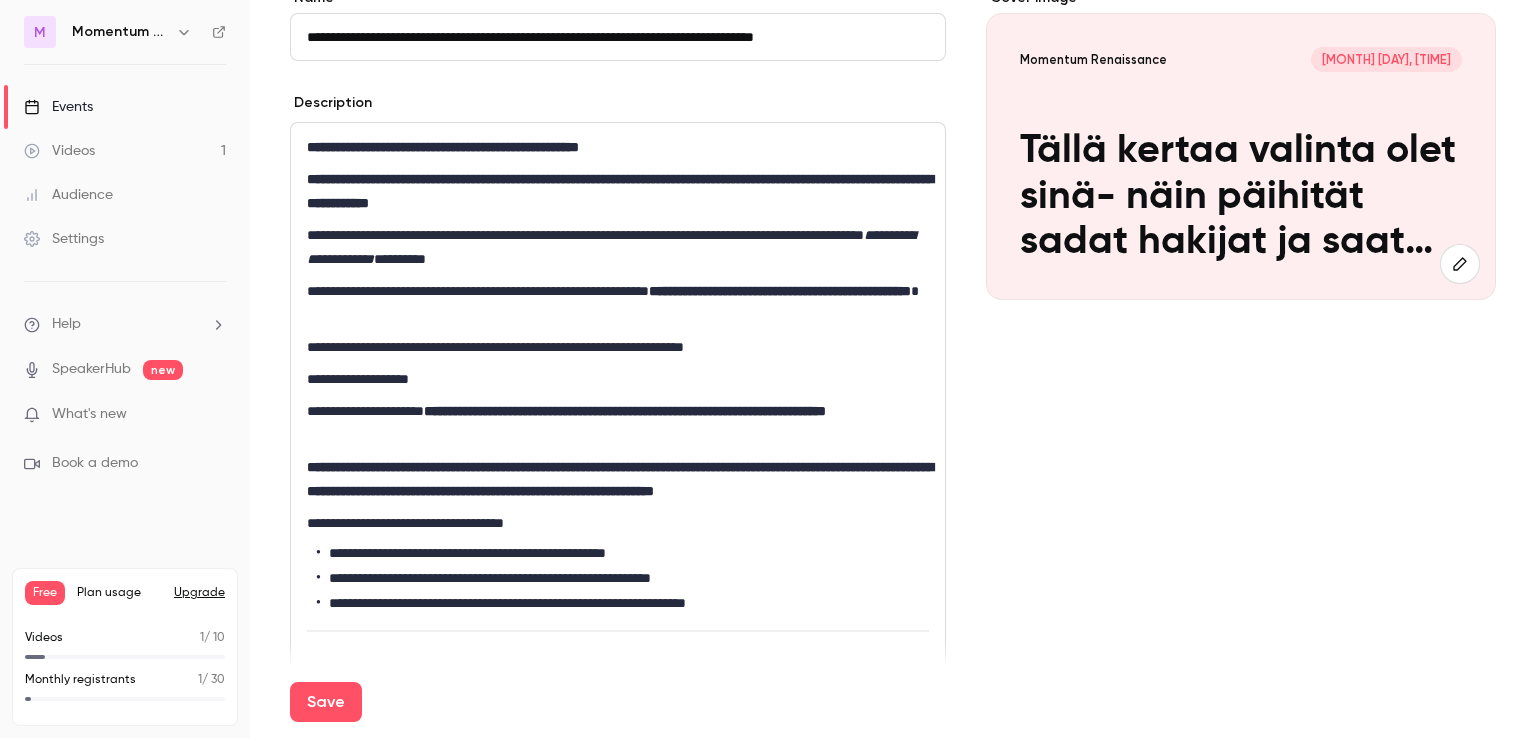 click on "**********" at bounding box center [614, 303] 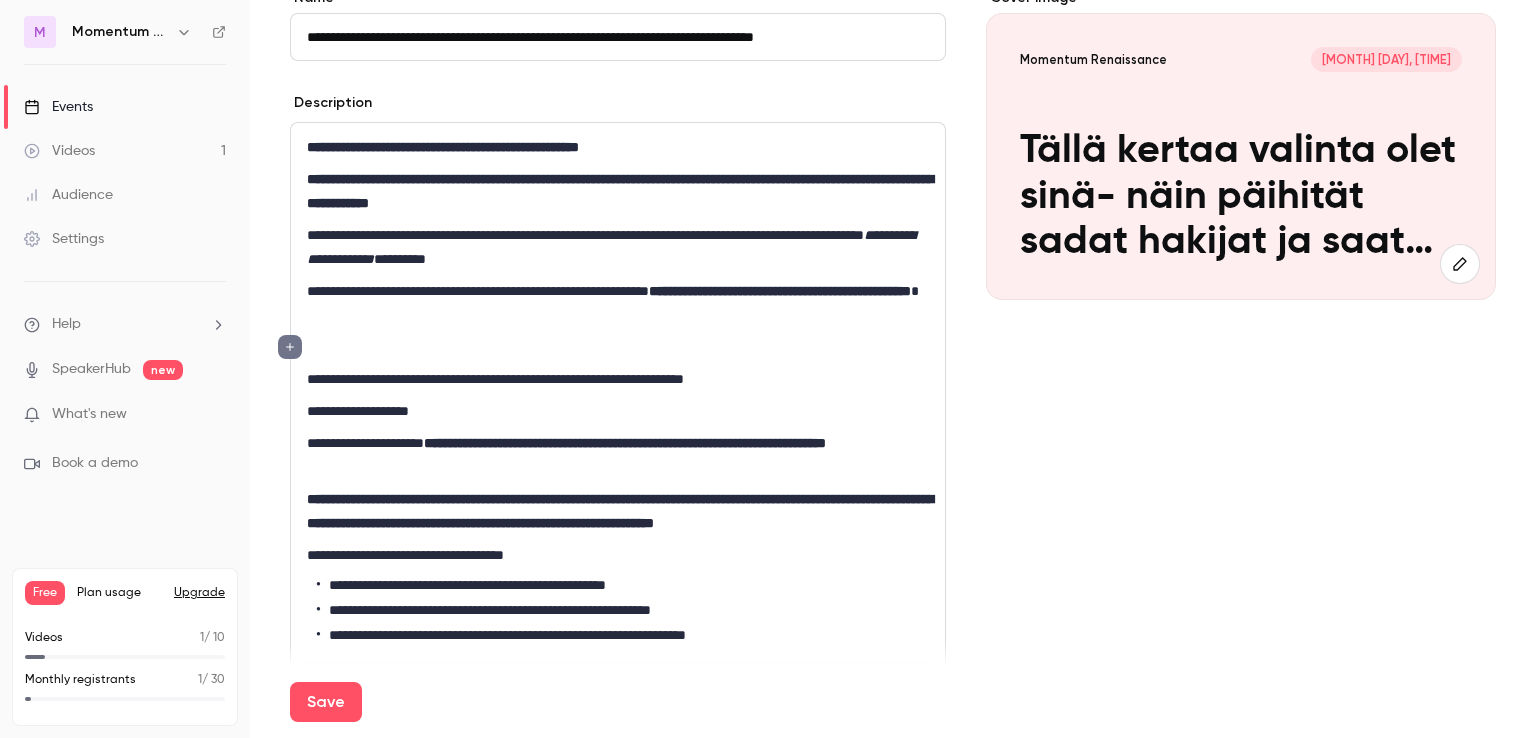 click on "**********" at bounding box center [614, 379] 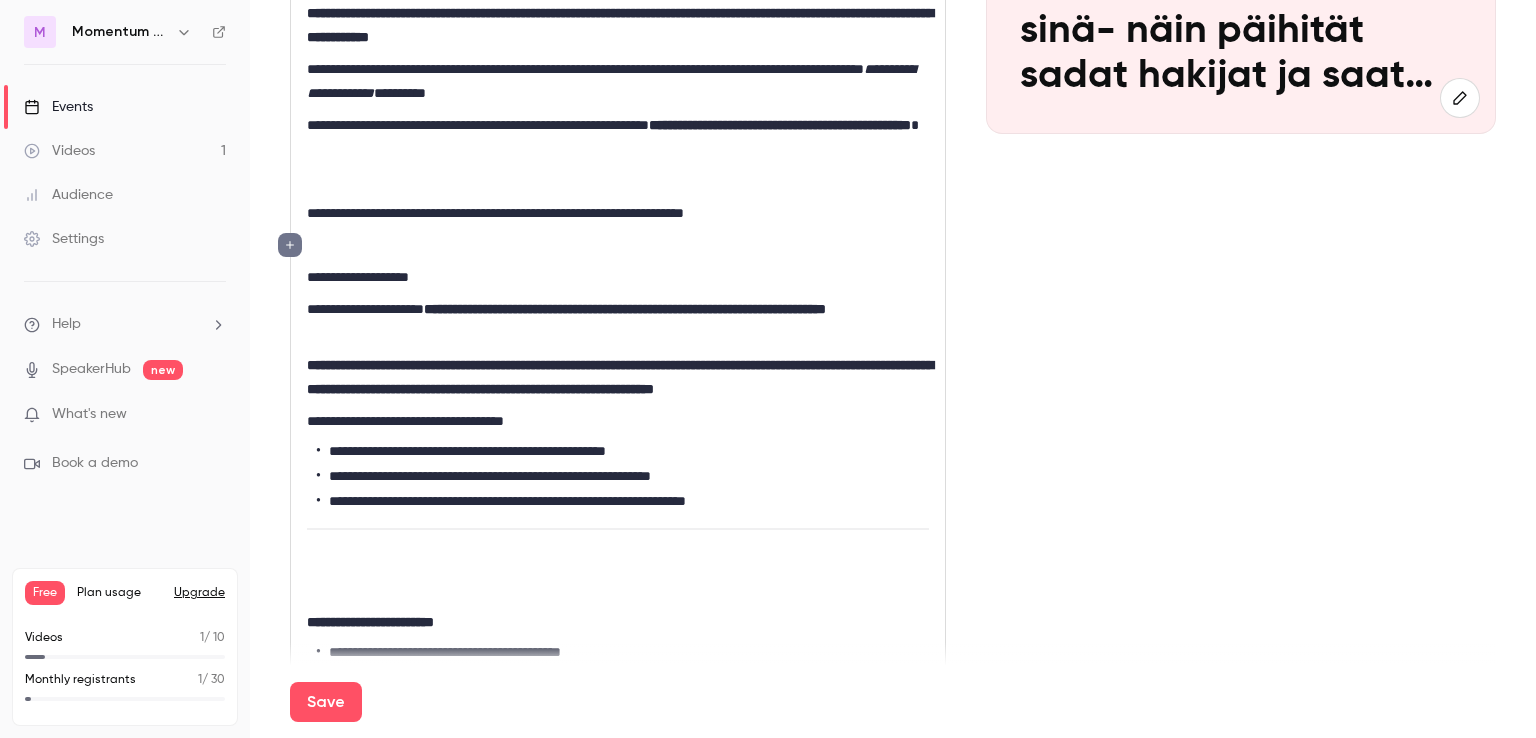 scroll, scrollTop: 359, scrollLeft: 0, axis: vertical 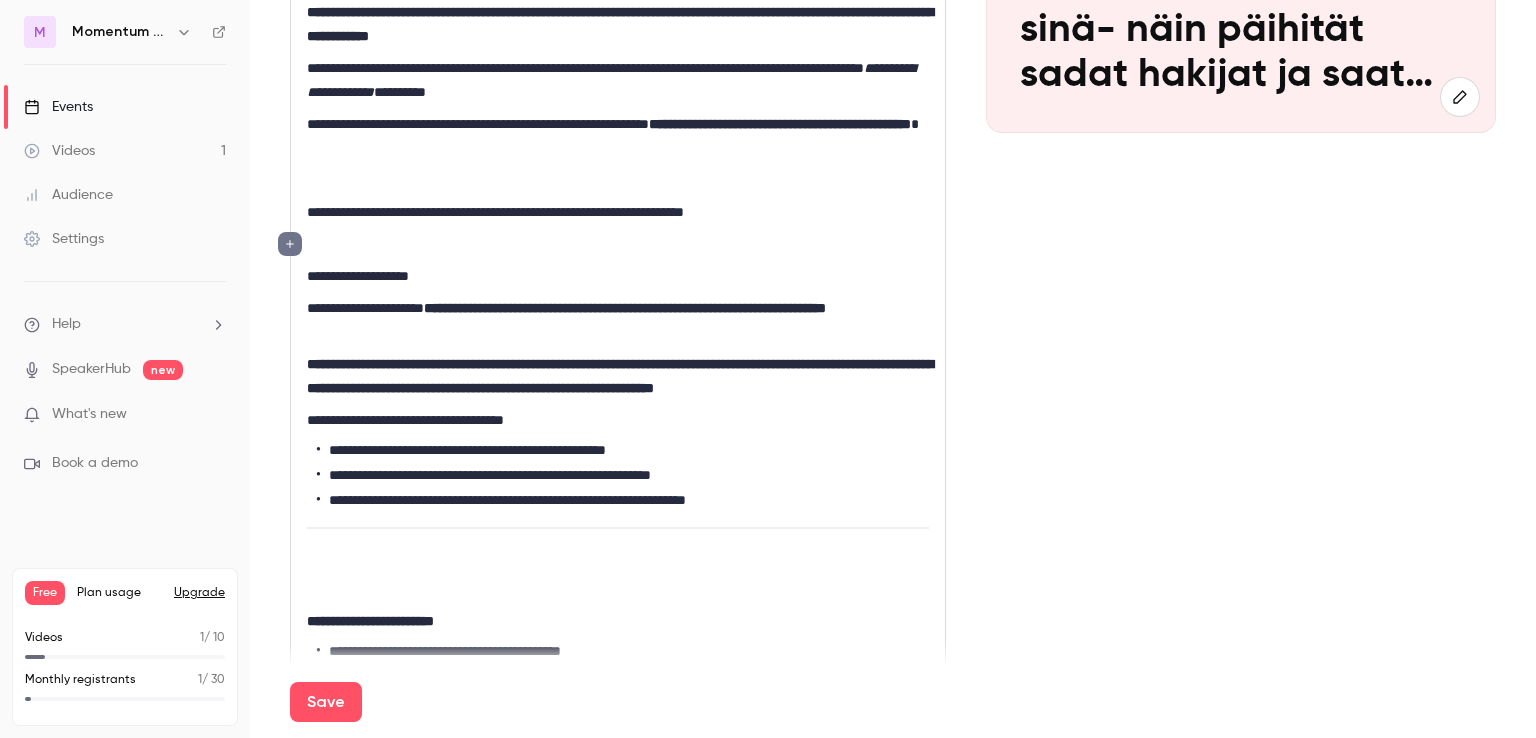 click on "**********" at bounding box center (618, 513) 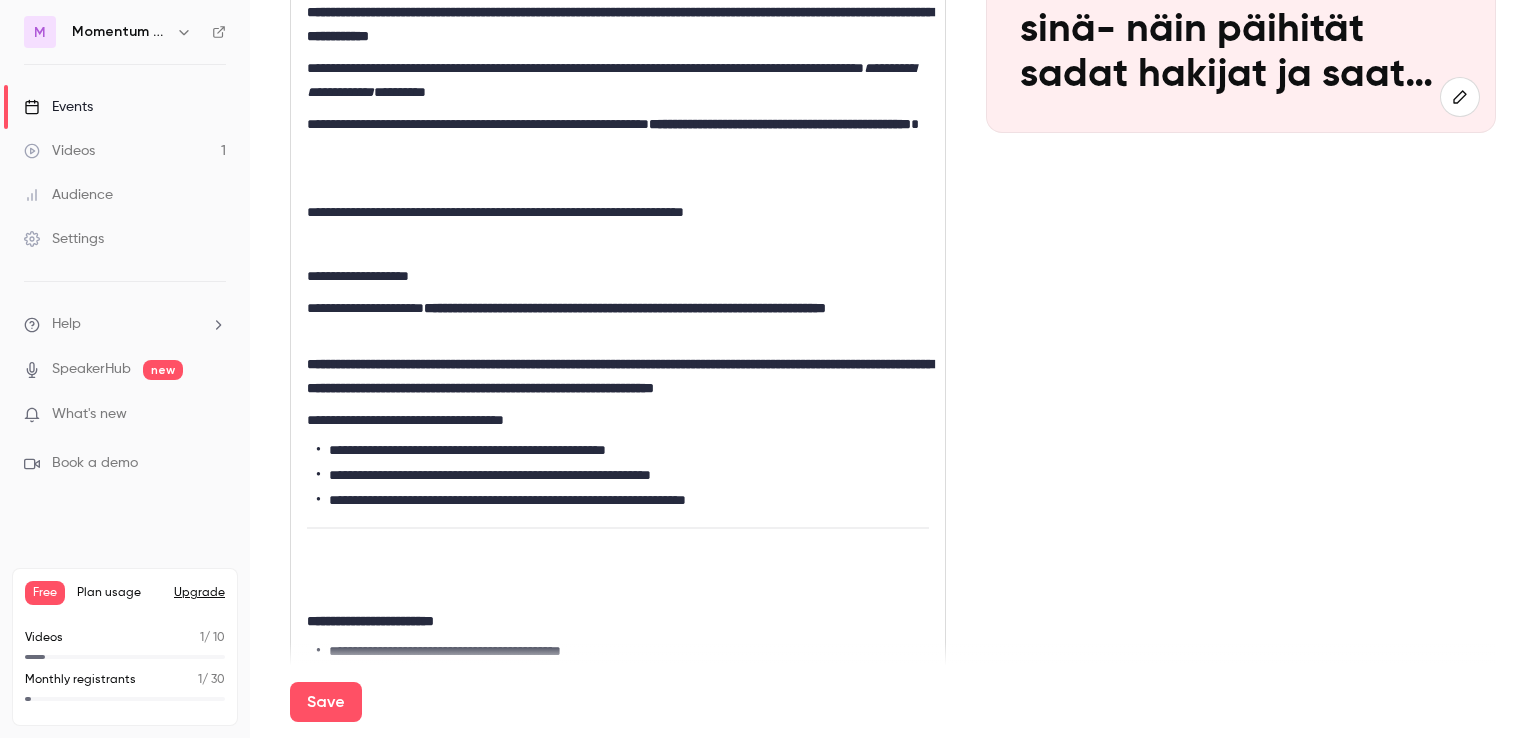 click on "**********" at bounding box center [614, 276] 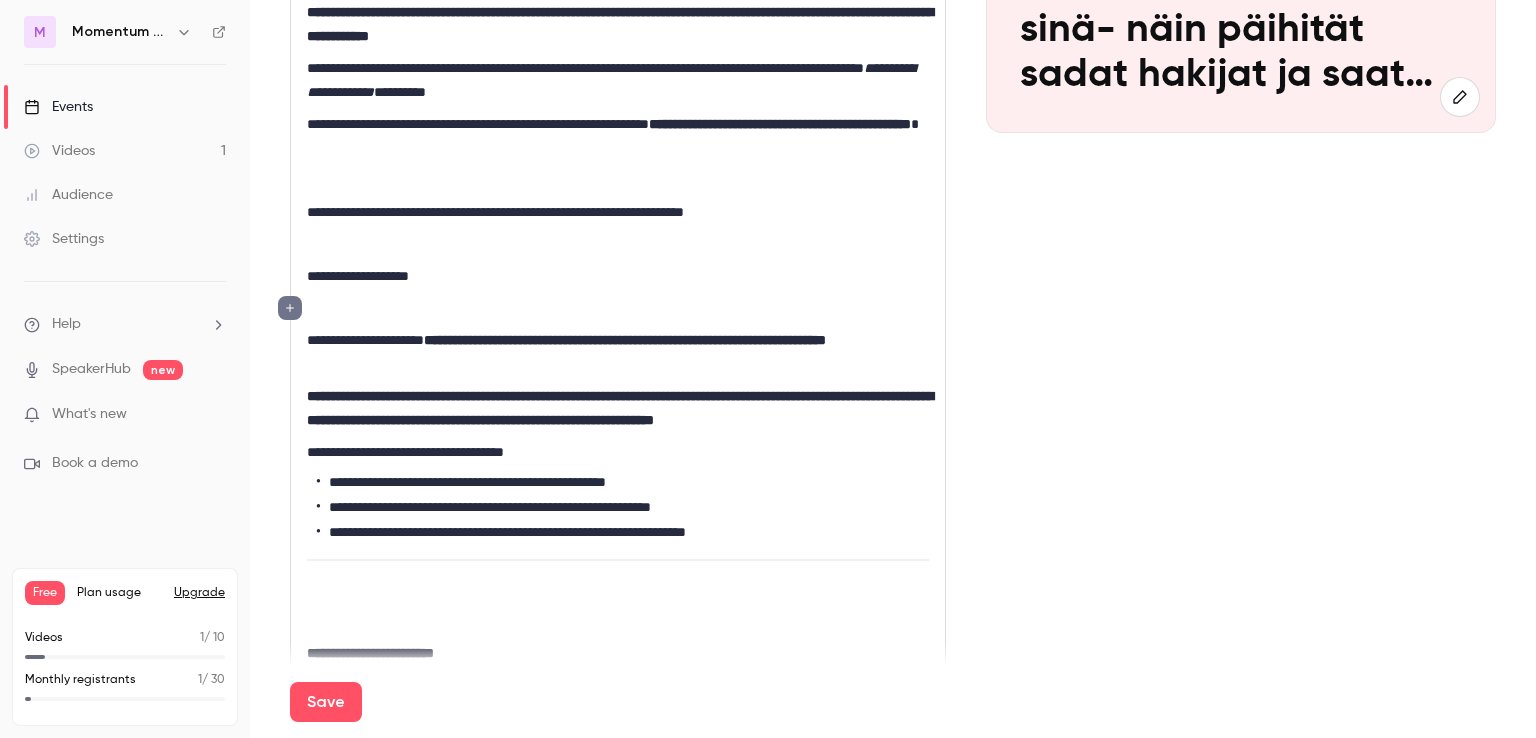 click at bounding box center (618, 180) 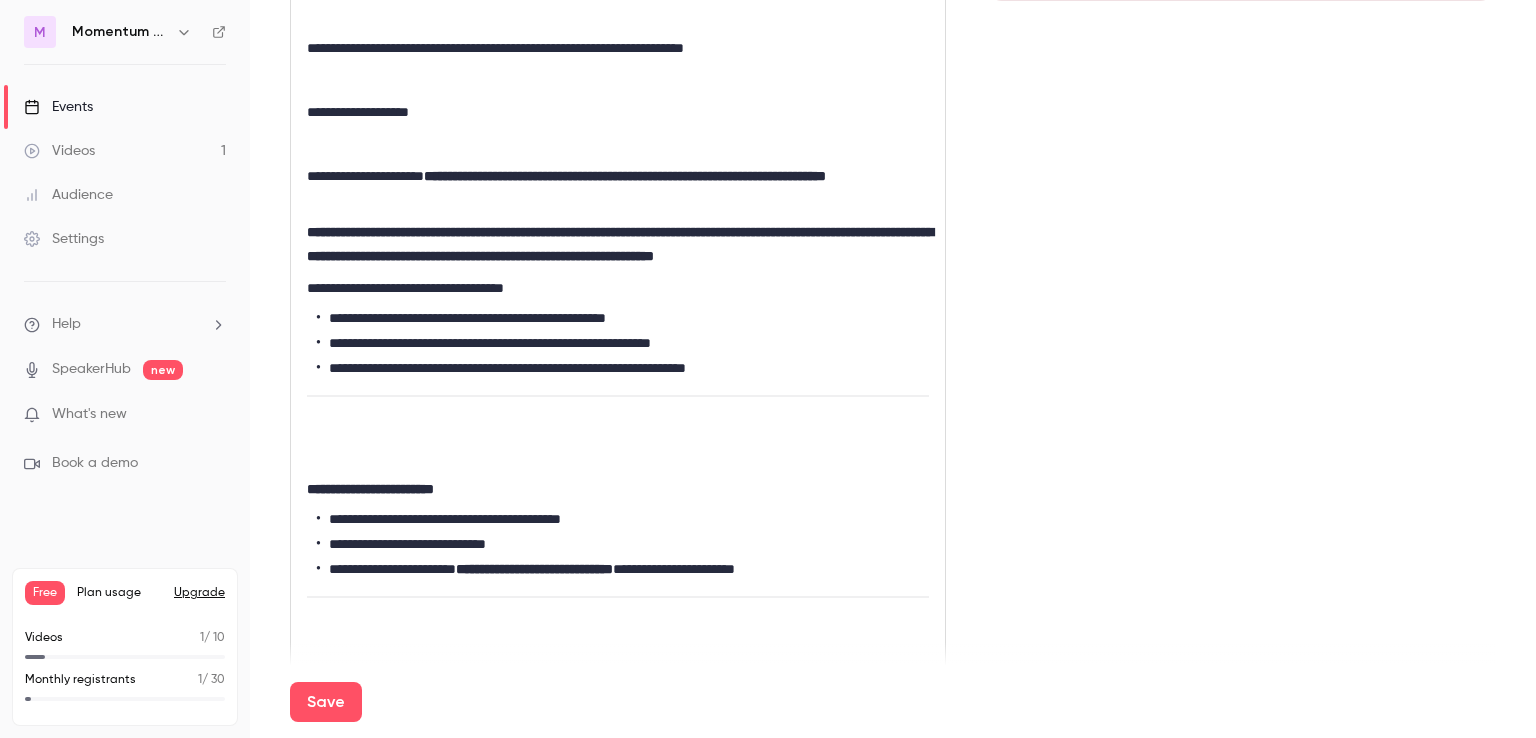 scroll, scrollTop: 503, scrollLeft: 0, axis: vertical 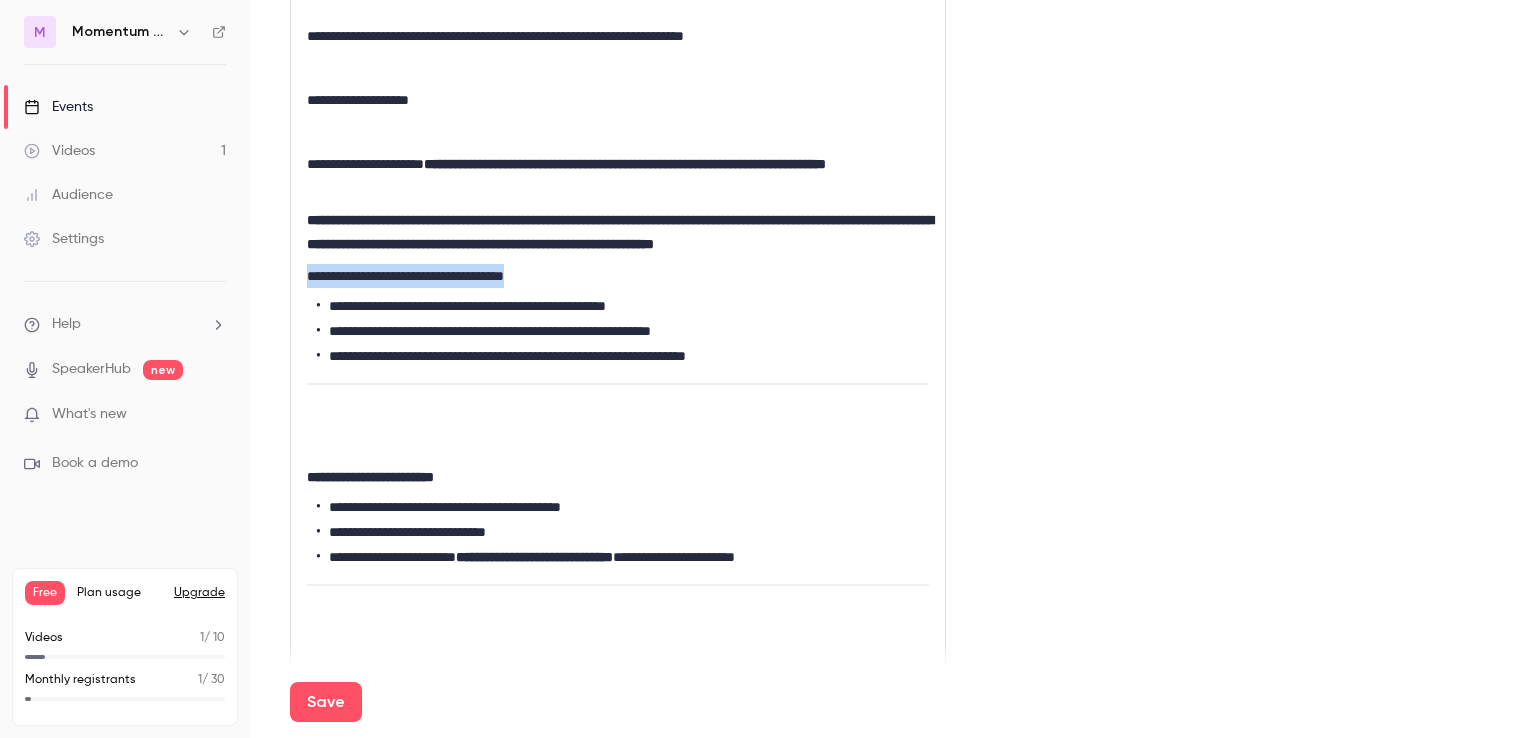 drag, startPoint x: 556, startPoint y: 300, endPoint x: 304, endPoint y: 297, distance: 252.01785 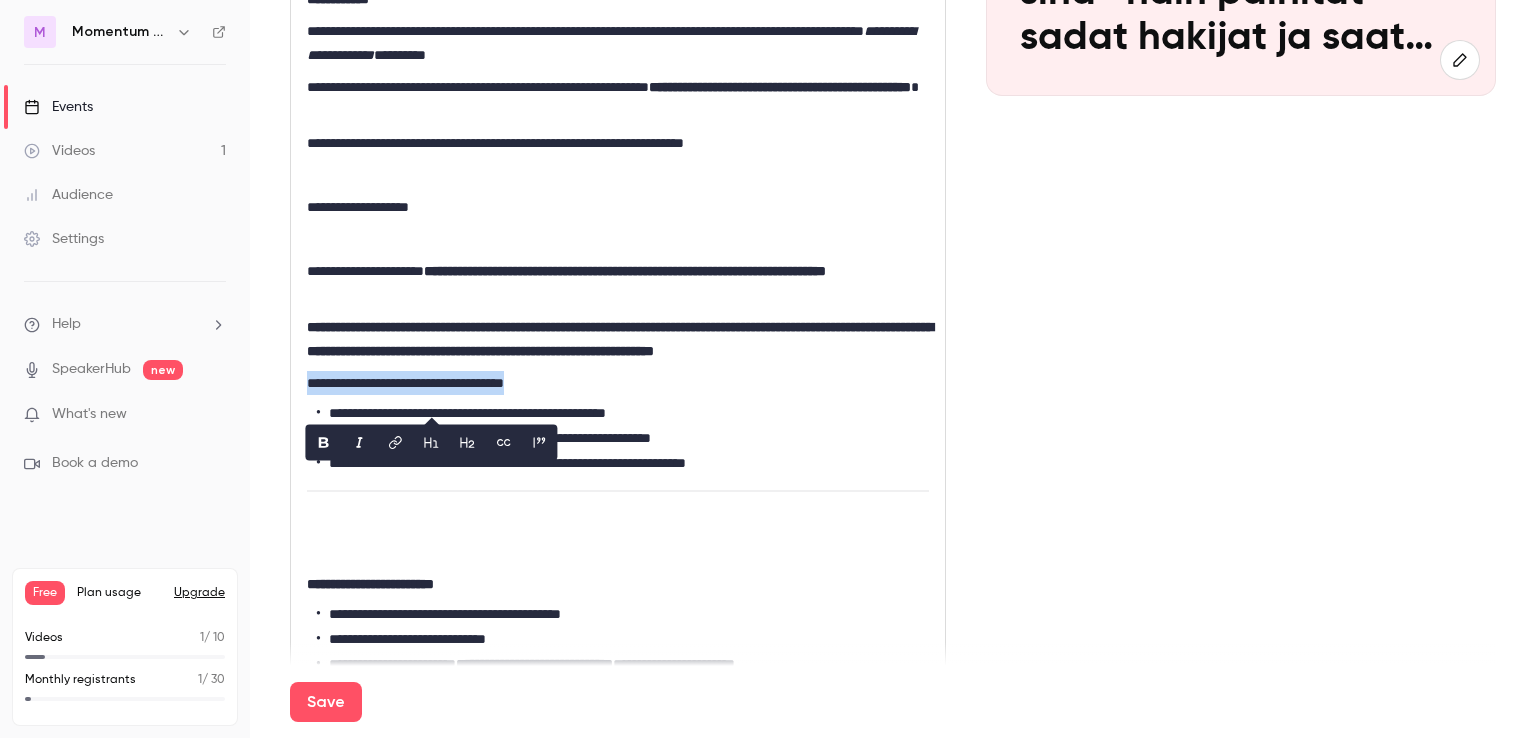 scroll, scrollTop: 395, scrollLeft: 0, axis: vertical 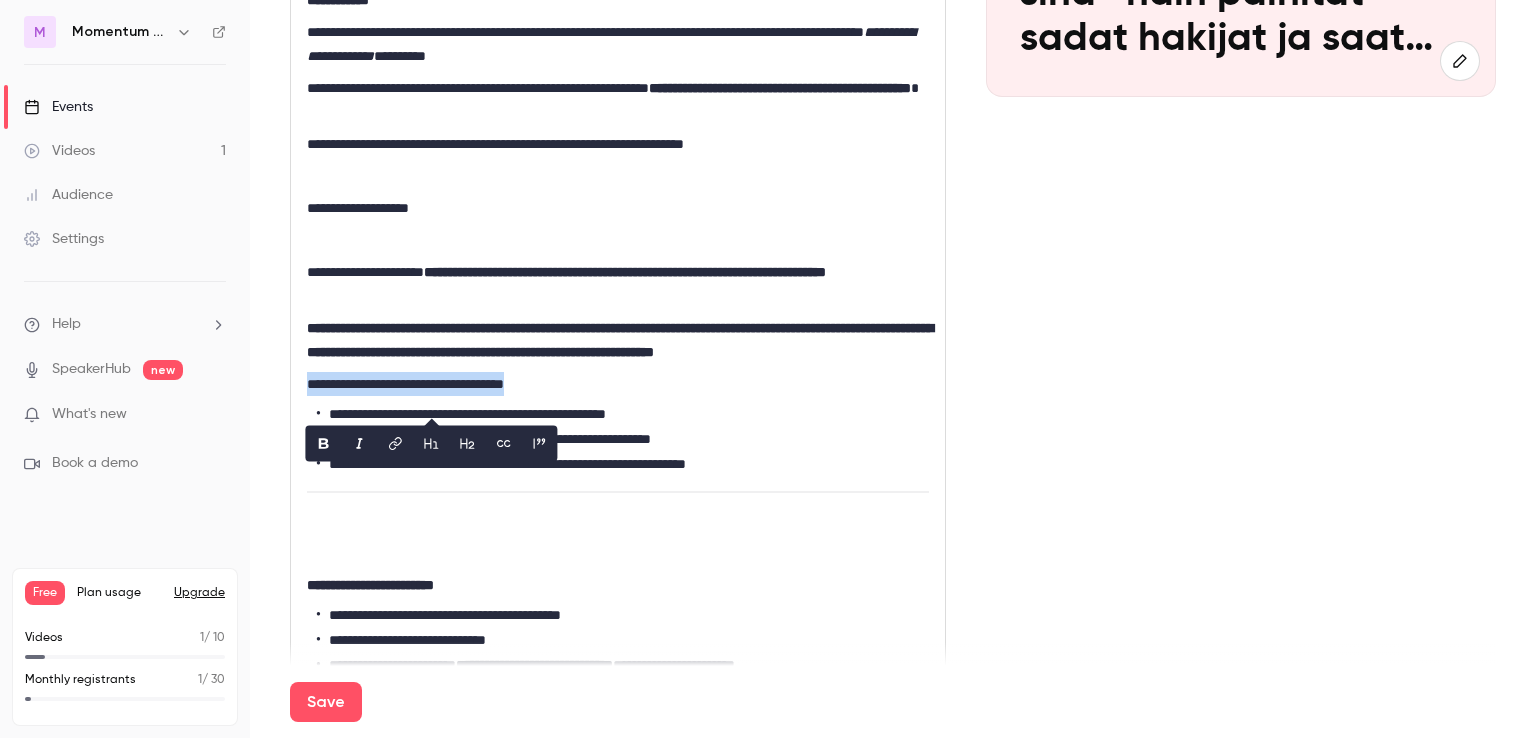 click 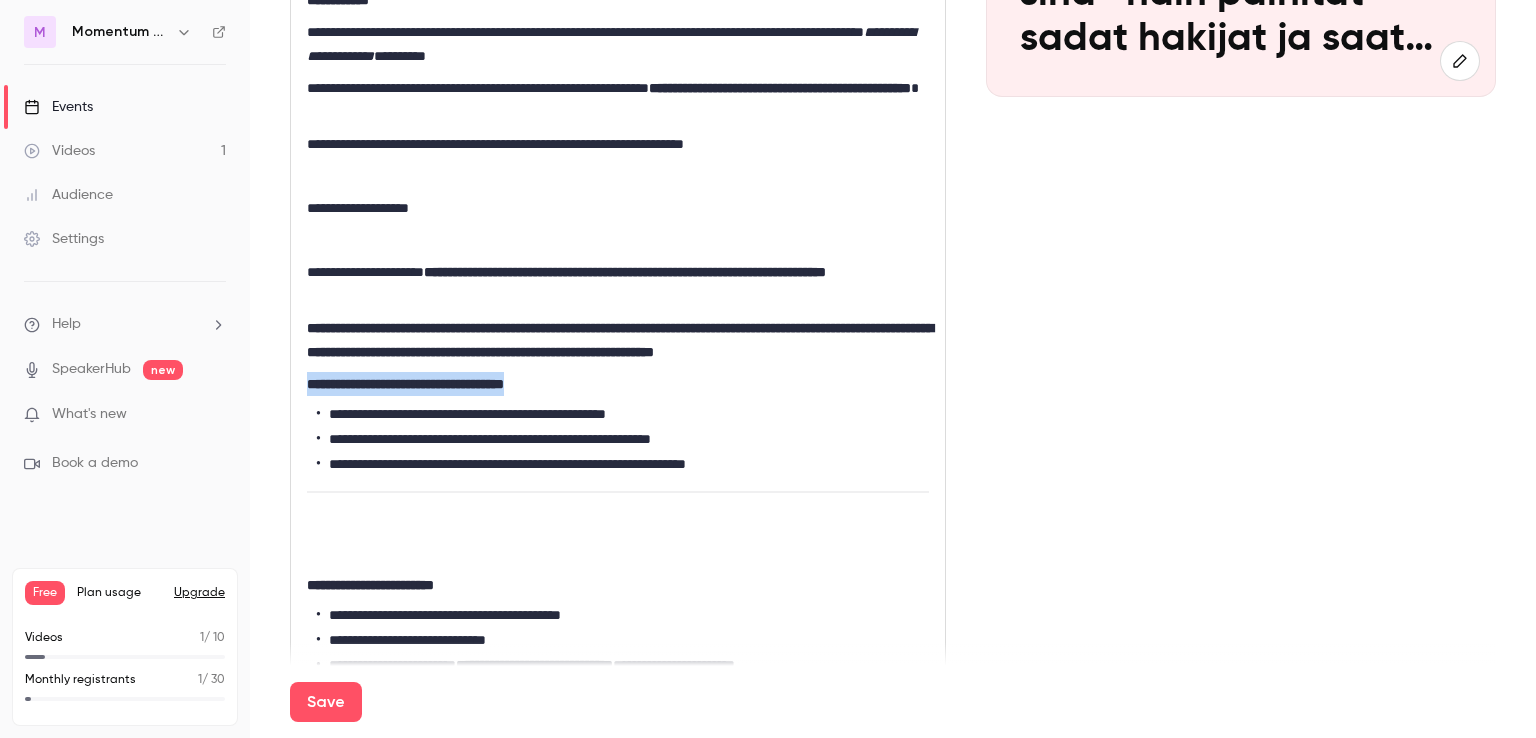 click on "**********" at bounding box center (618, 340) 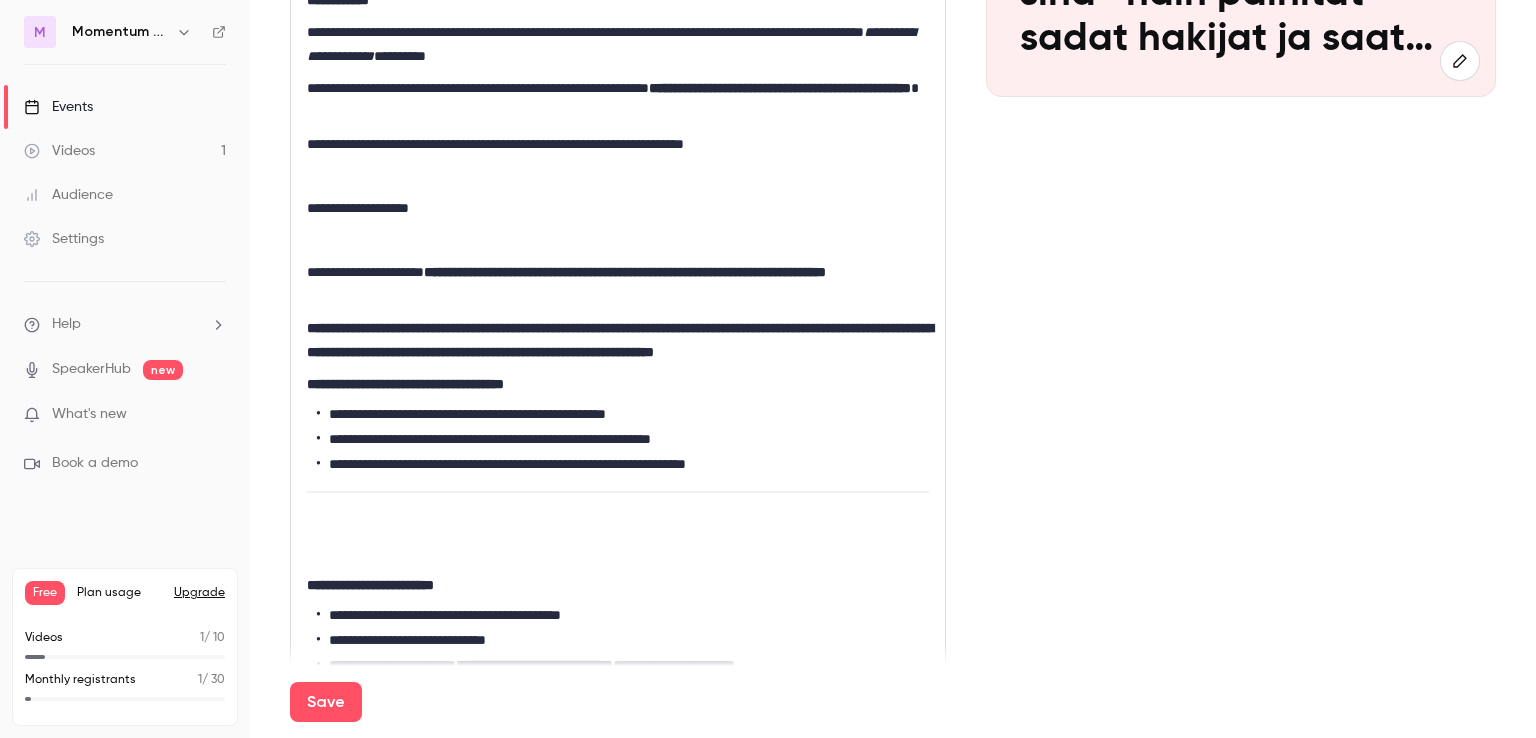 click on "**********" at bounding box center (405, 384) 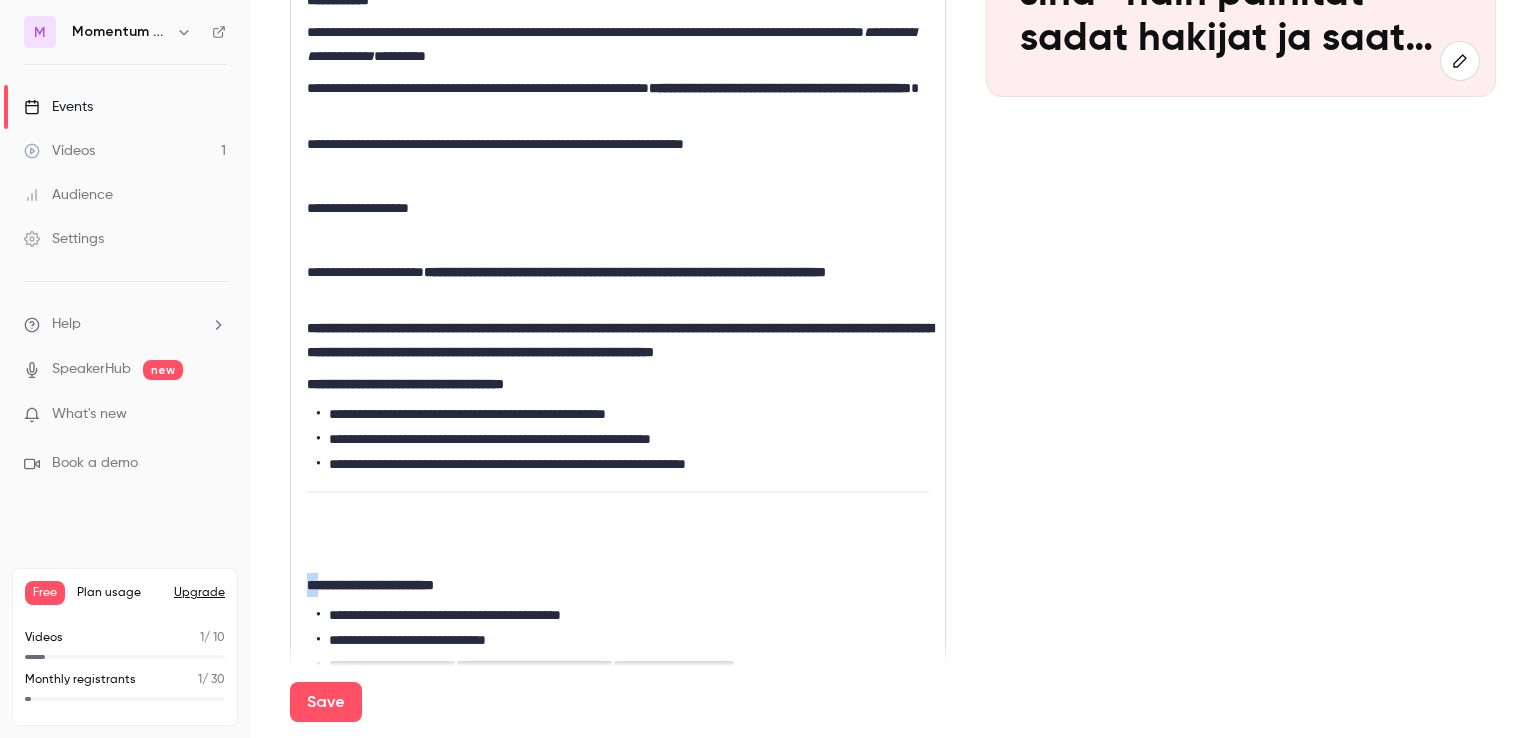 drag, startPoint x: 323, startPoint y: 607, endPoint x: 308, endPoint y: 607, distance: 15 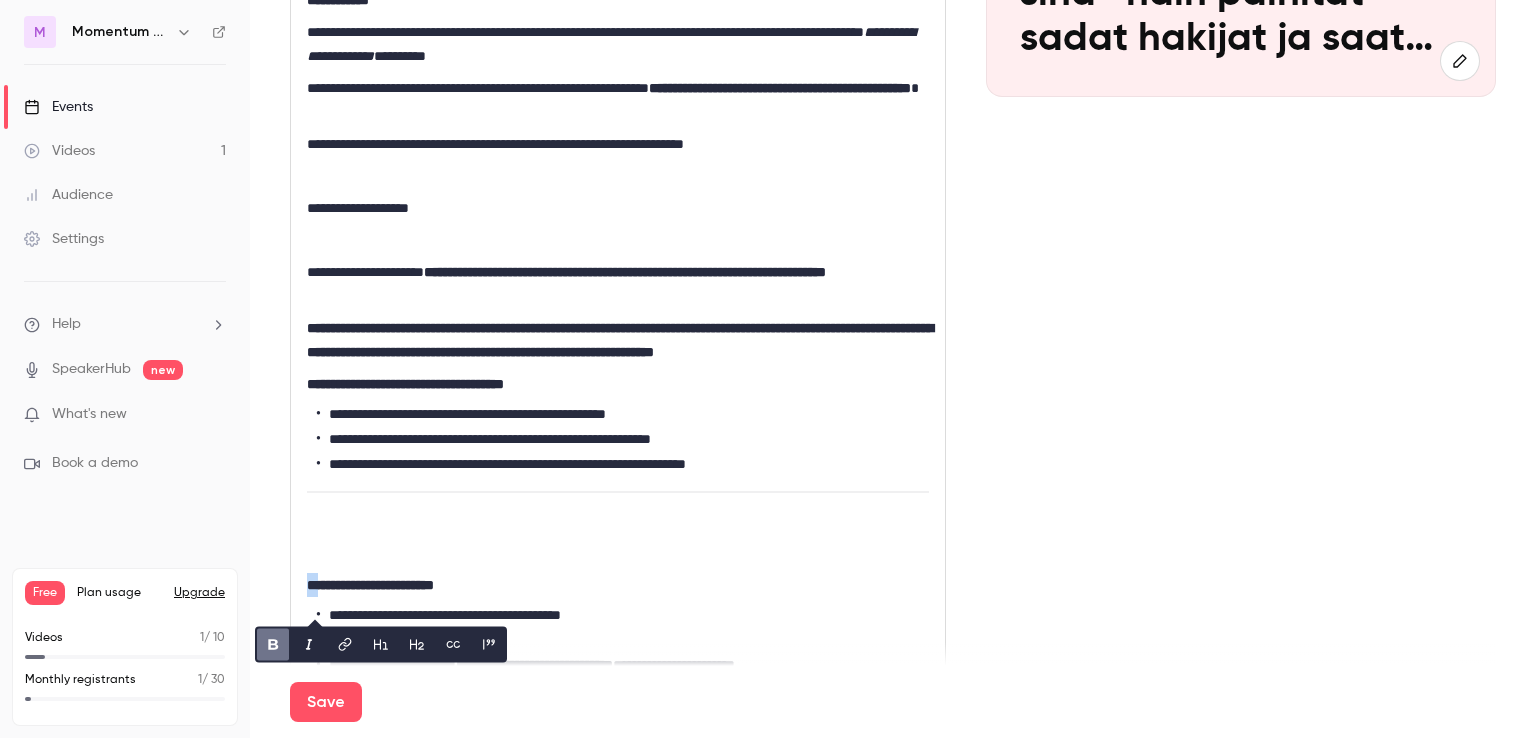 copy on "**" 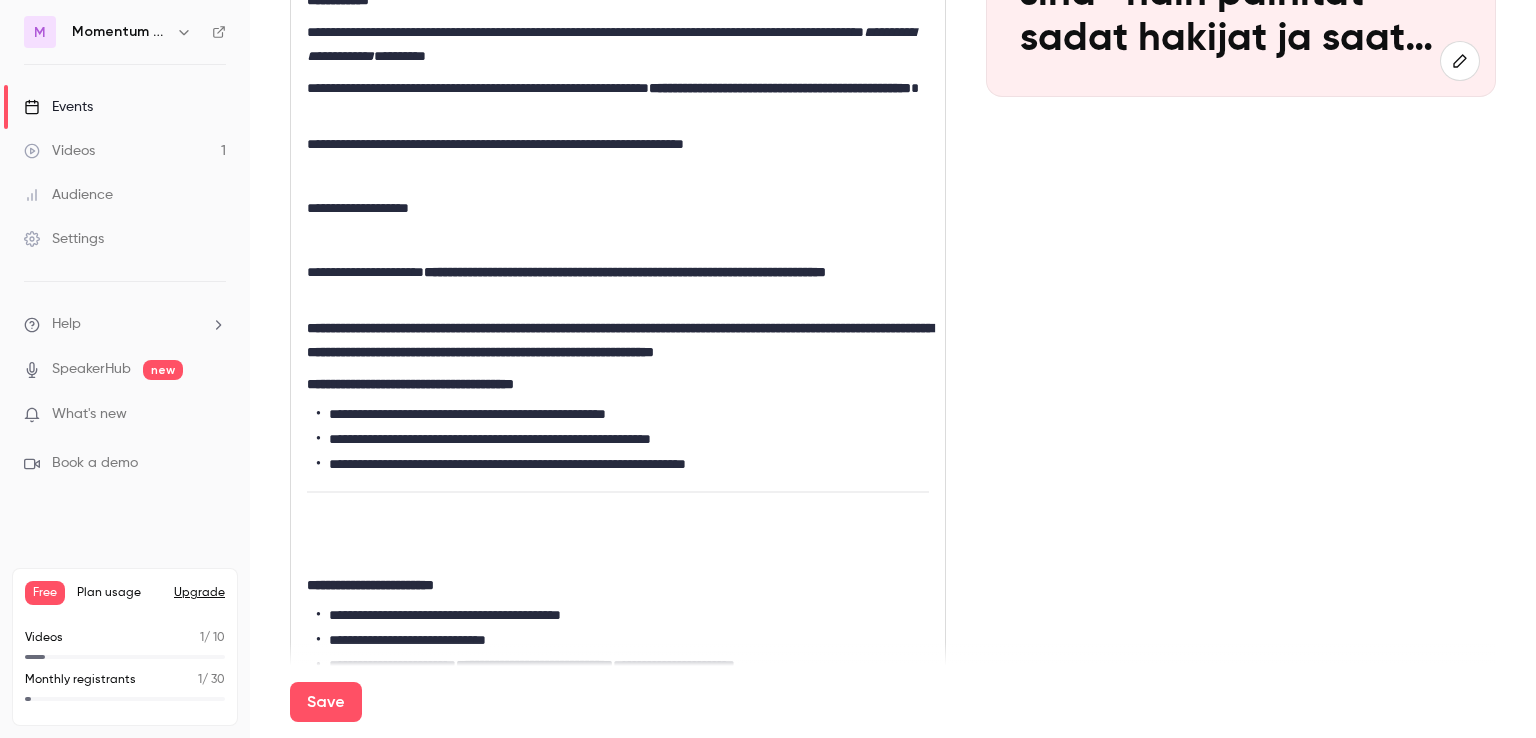 scroll, scrollTop: 0, scrollLeft: 0, axis: both 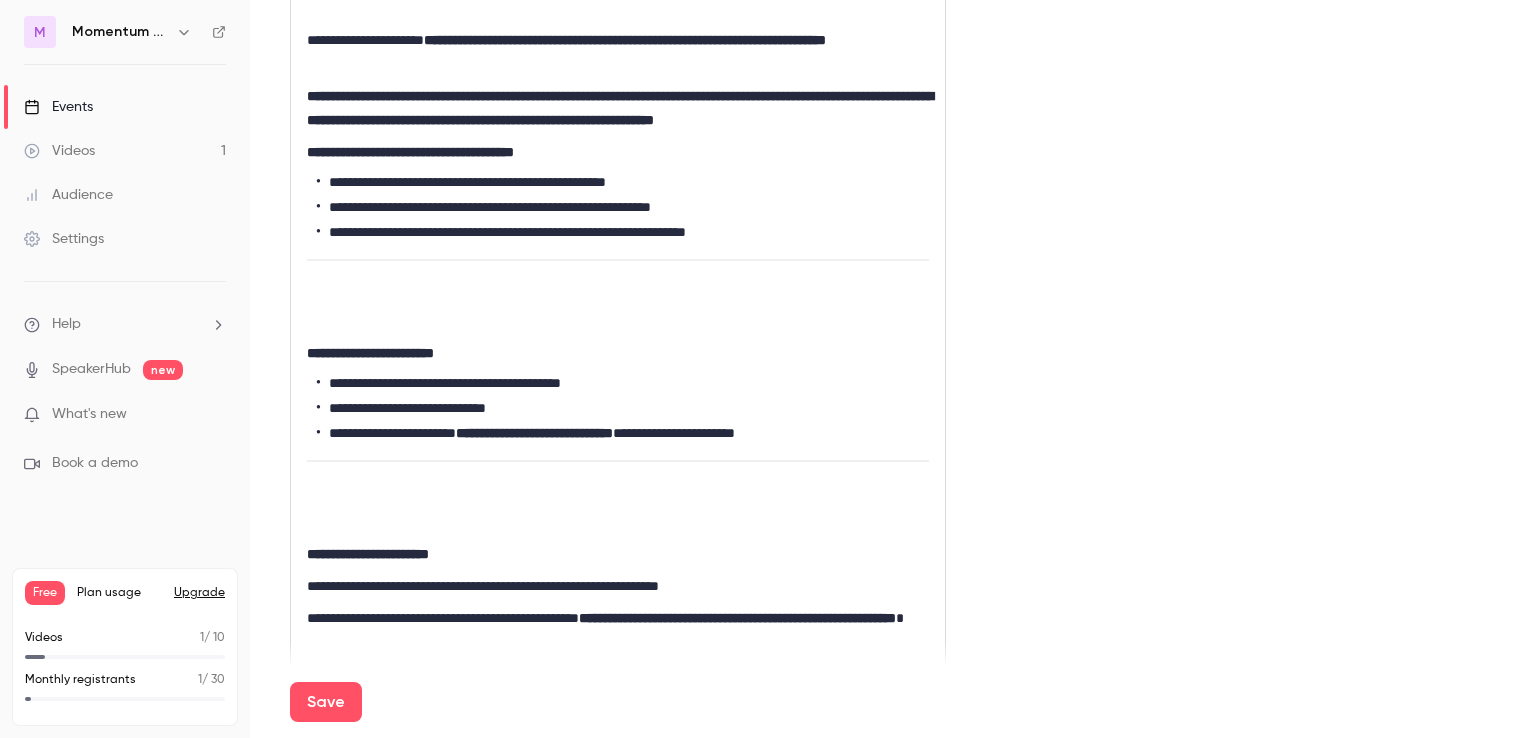 click on "**********" at bounding box center (618, 245) 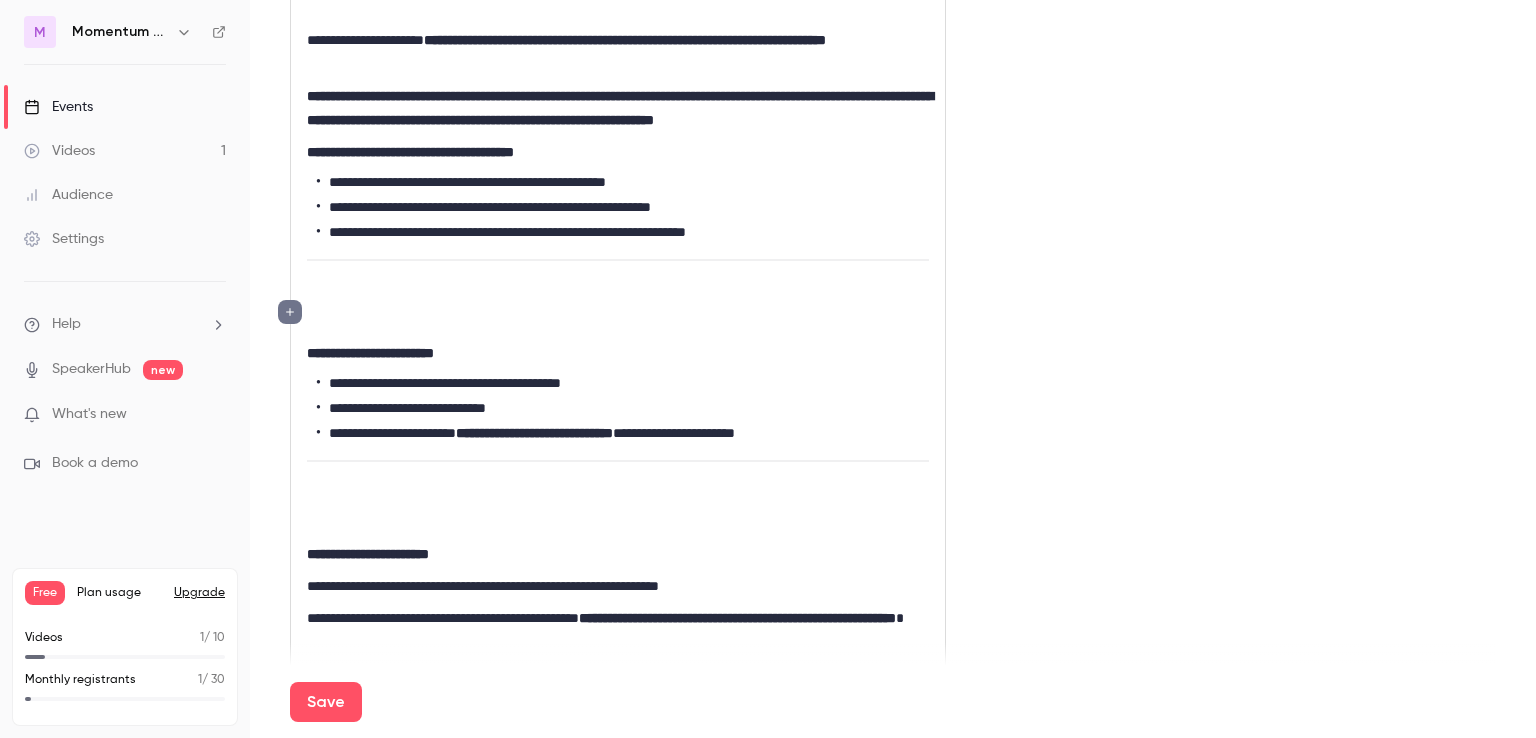 click on "**********" at bounding box center [618, 245] 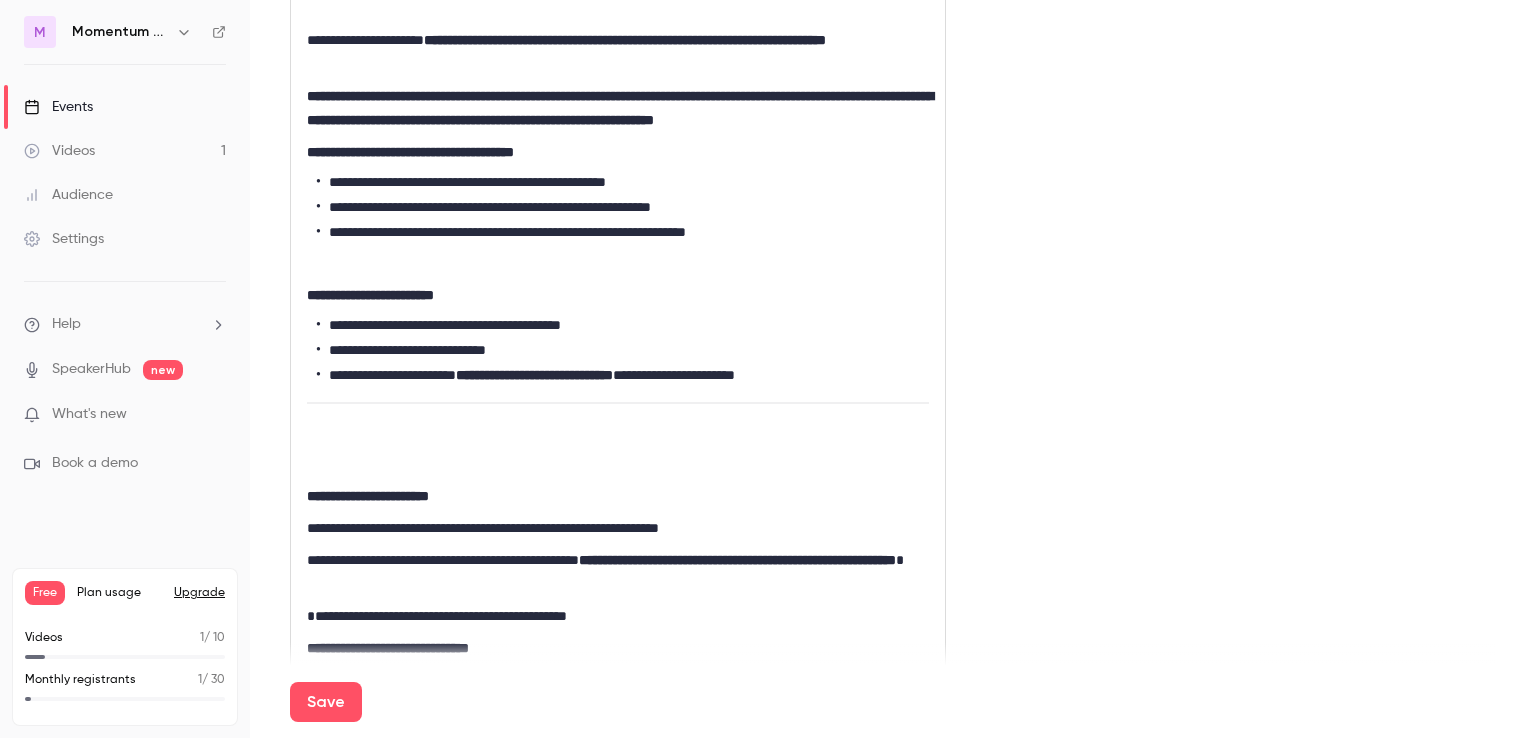 click at bounding box center [618, 432] 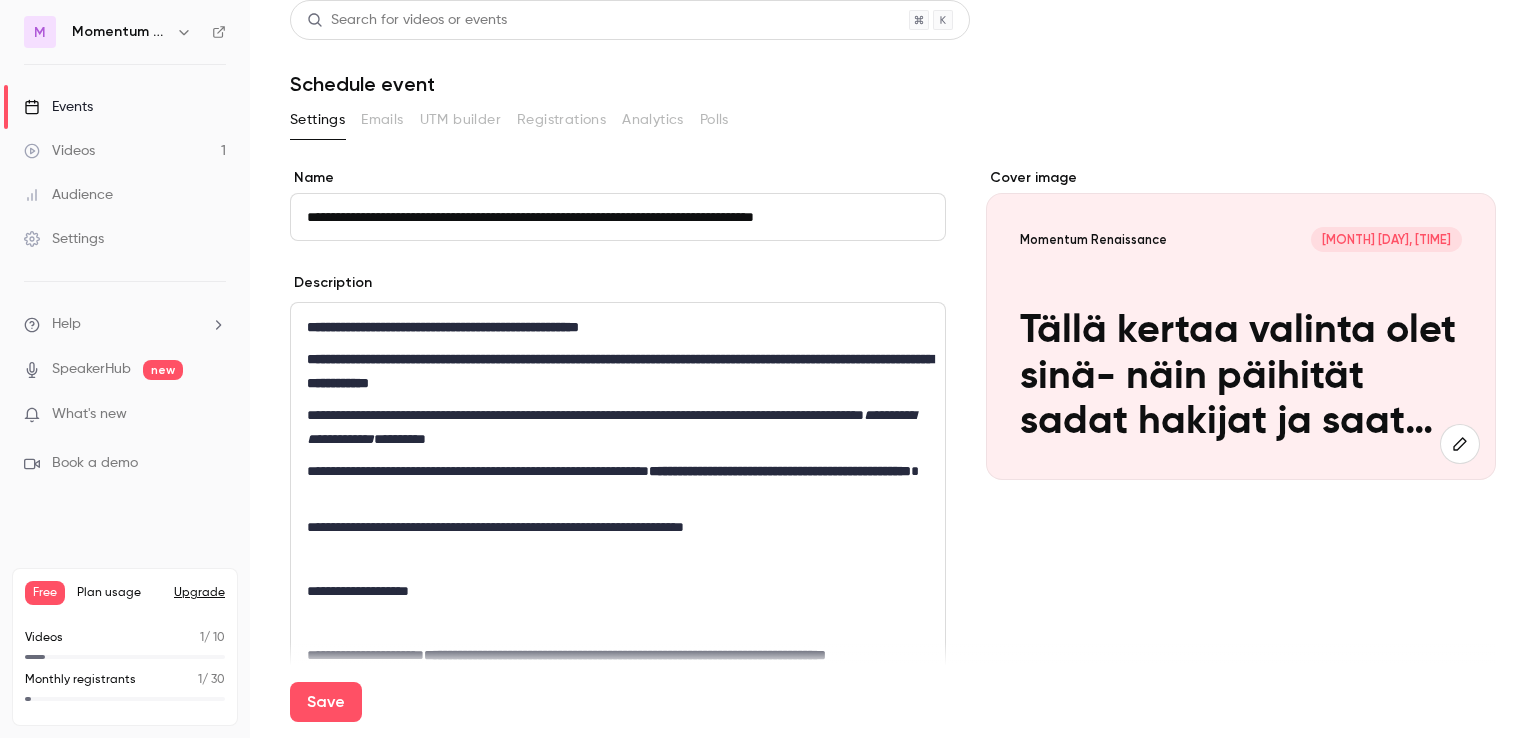 scroll, scrollTop: 0, scrollLeft: 0, axis: both 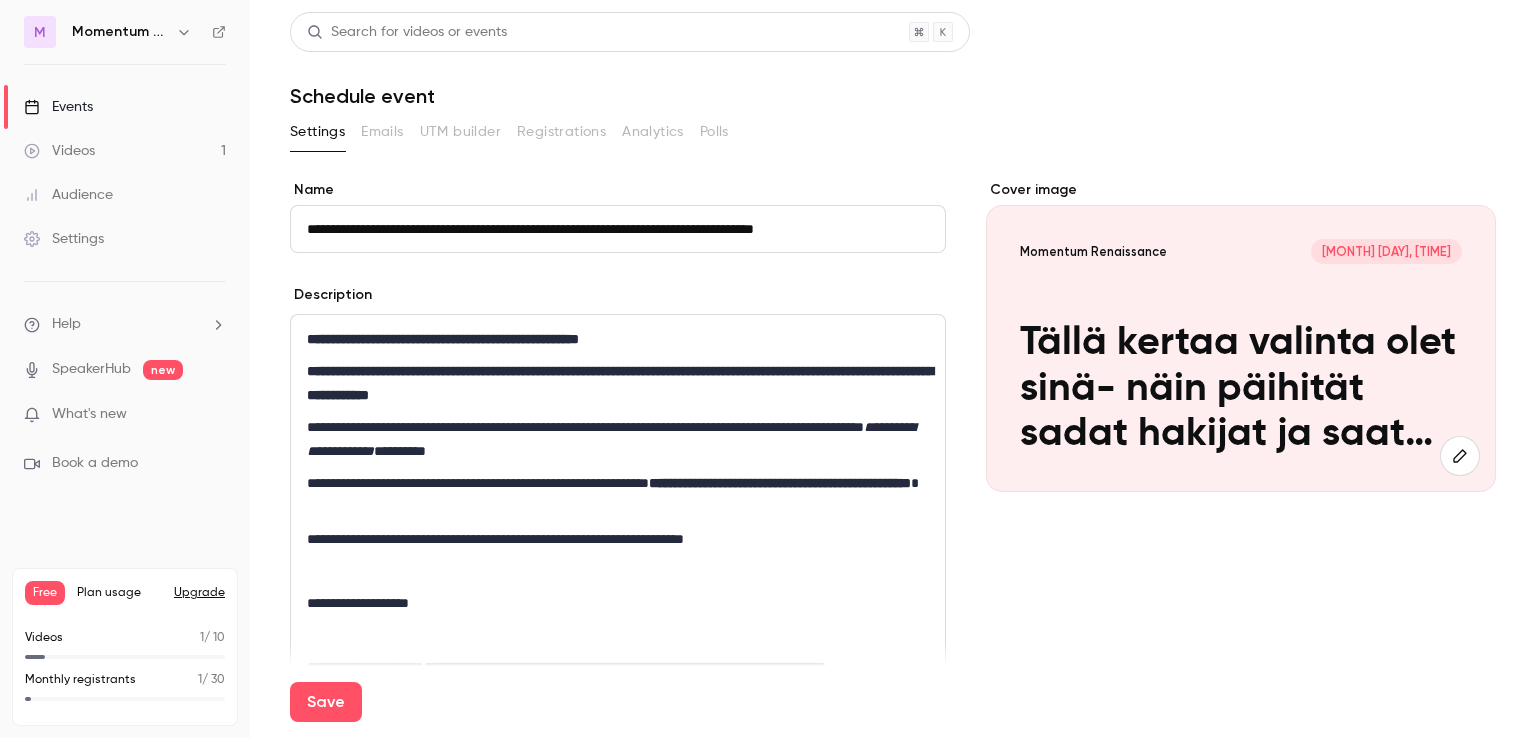 click on "**********" at bounding box center (618, 339) 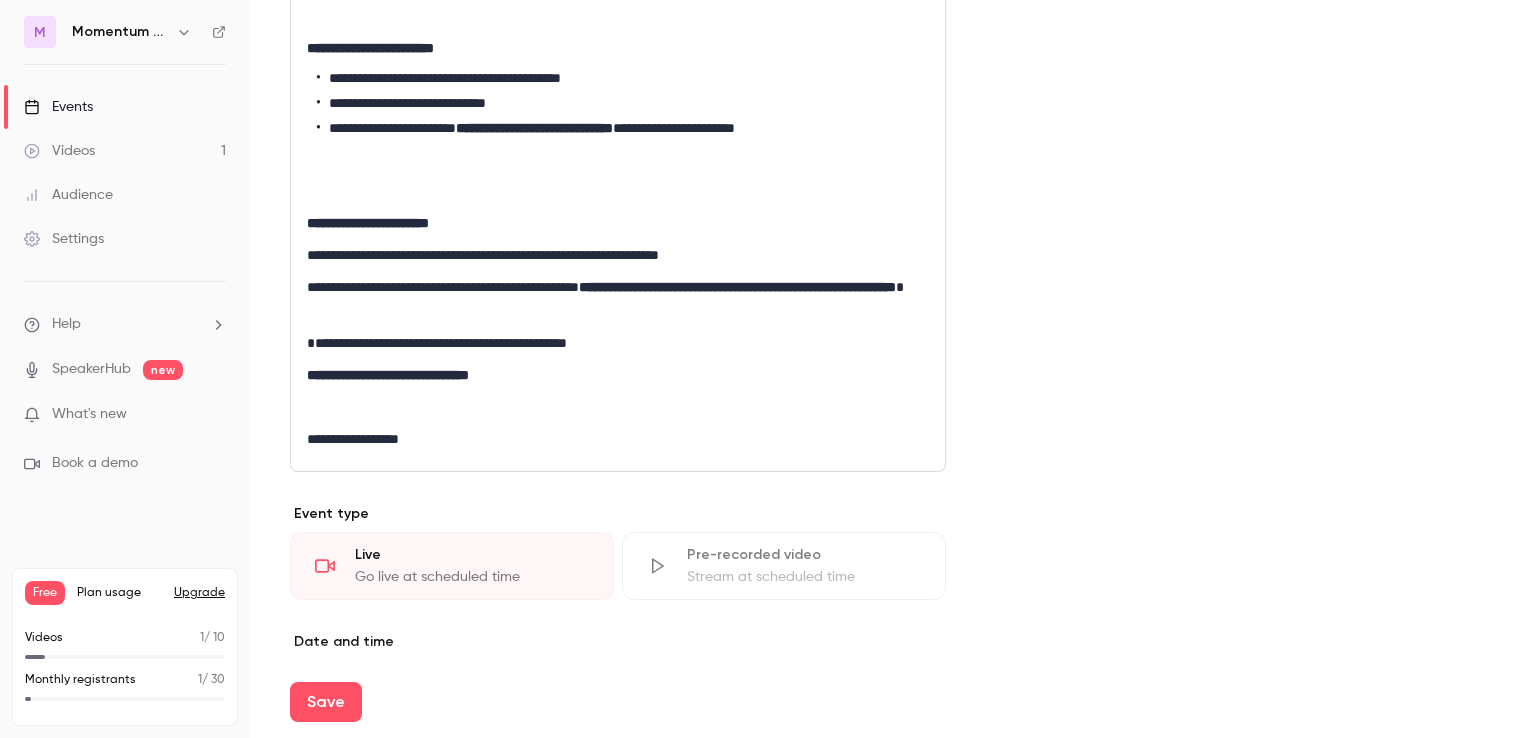 scroll, scrollTop: 908, scrollLeft: 0, axis: vertical 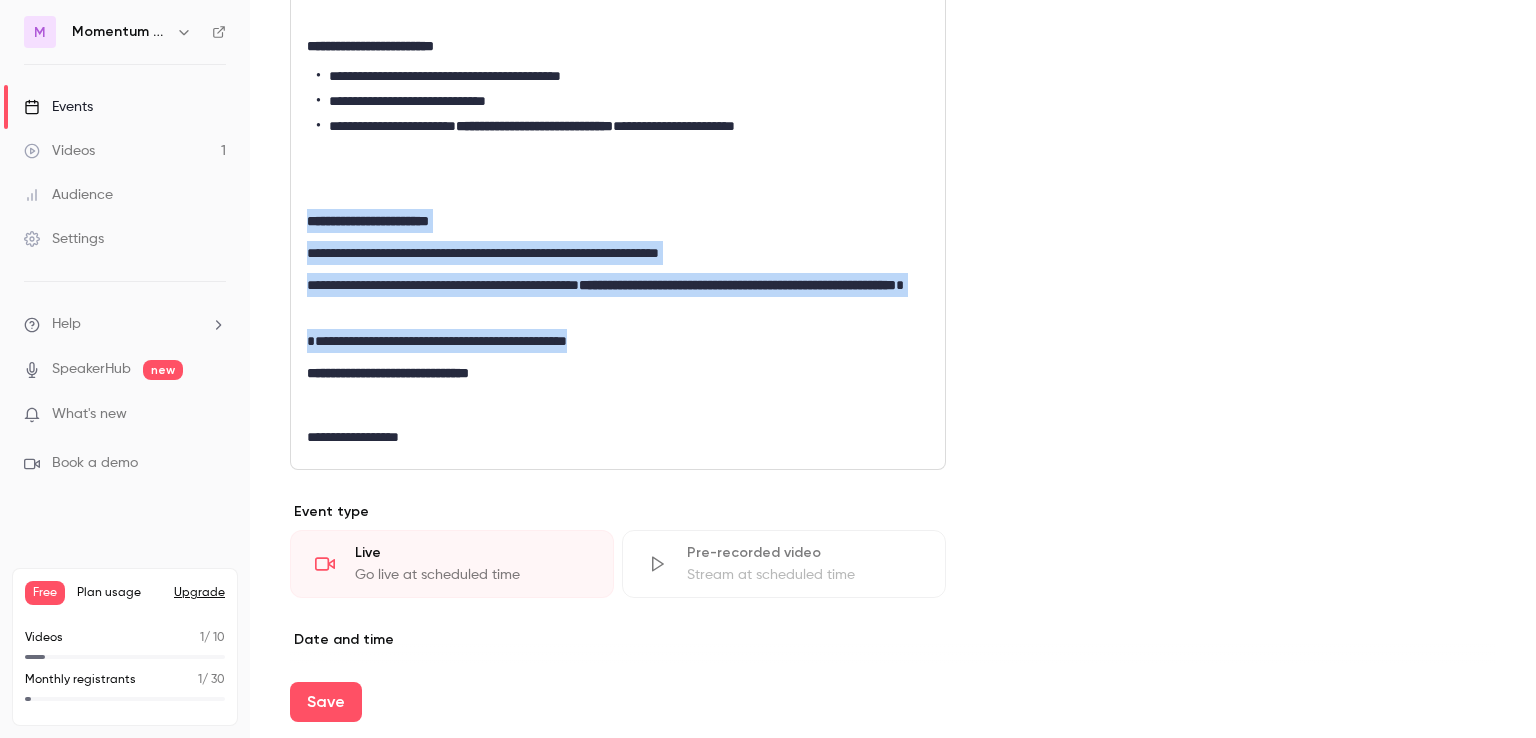 drag, startPoint x: 660, startPoint y: 368, endPoint x: 270, endPoint y: 254, distance: 406.32007 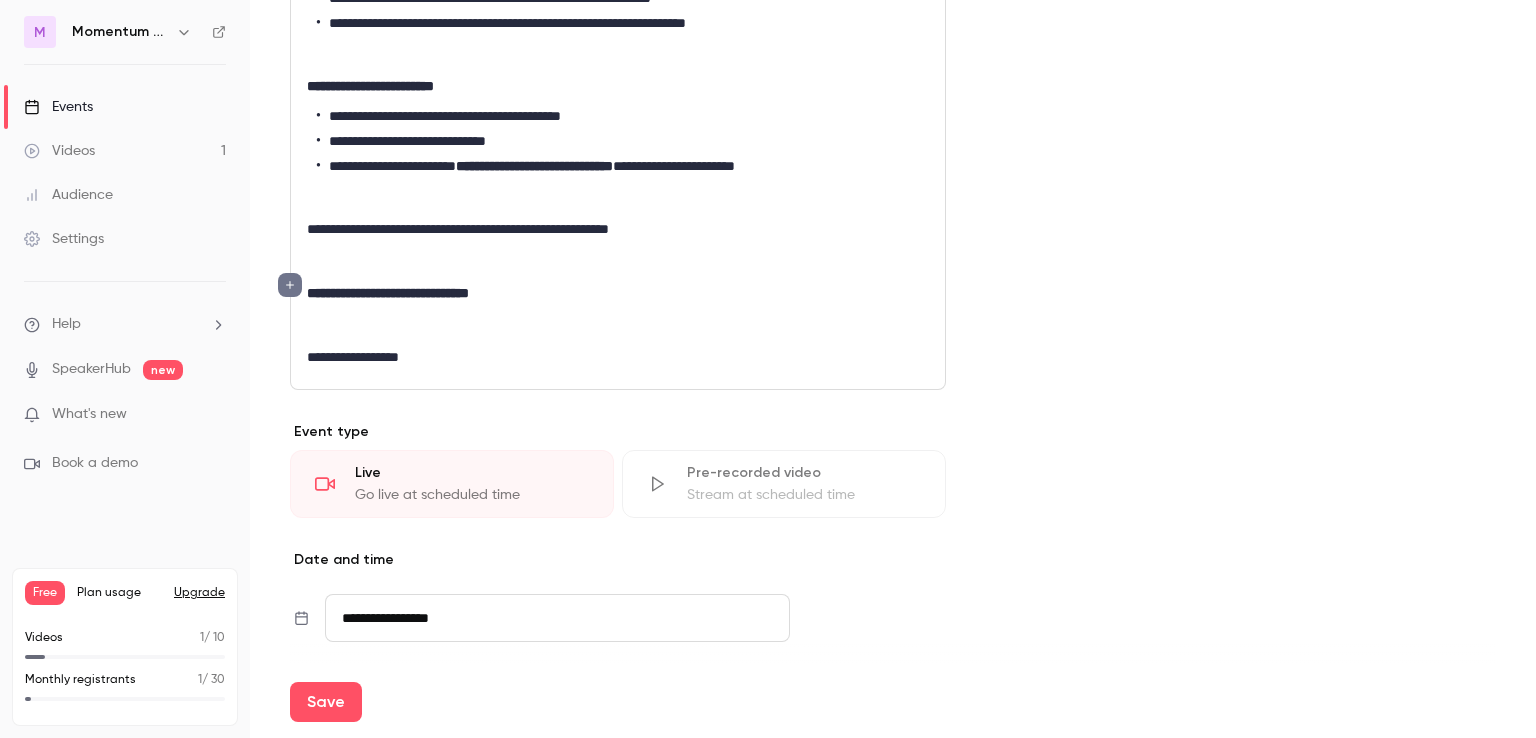 scroll, scrollTop: 904, scrollLeft: 0, axis: vertical 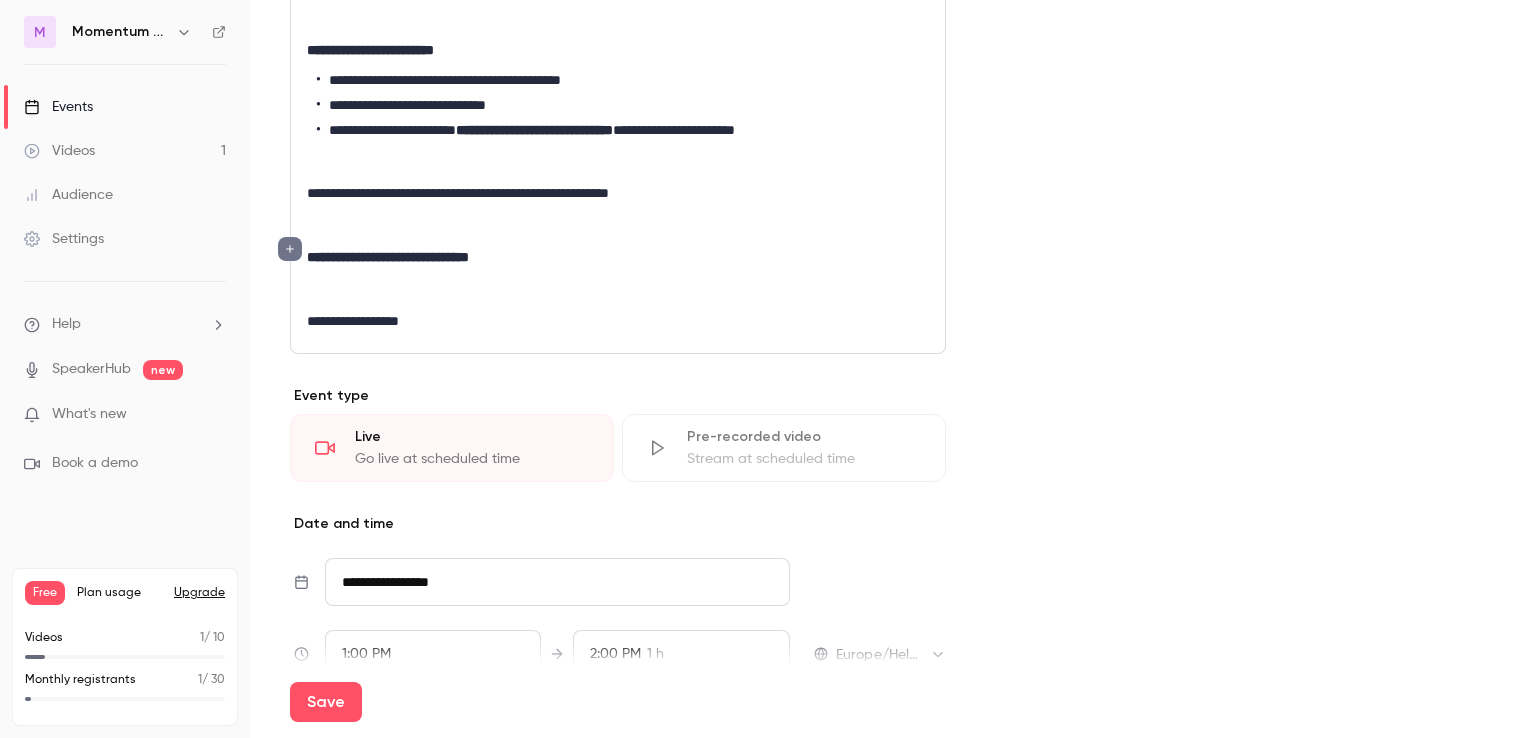 click on "**********" at bounding box center (557, 582) 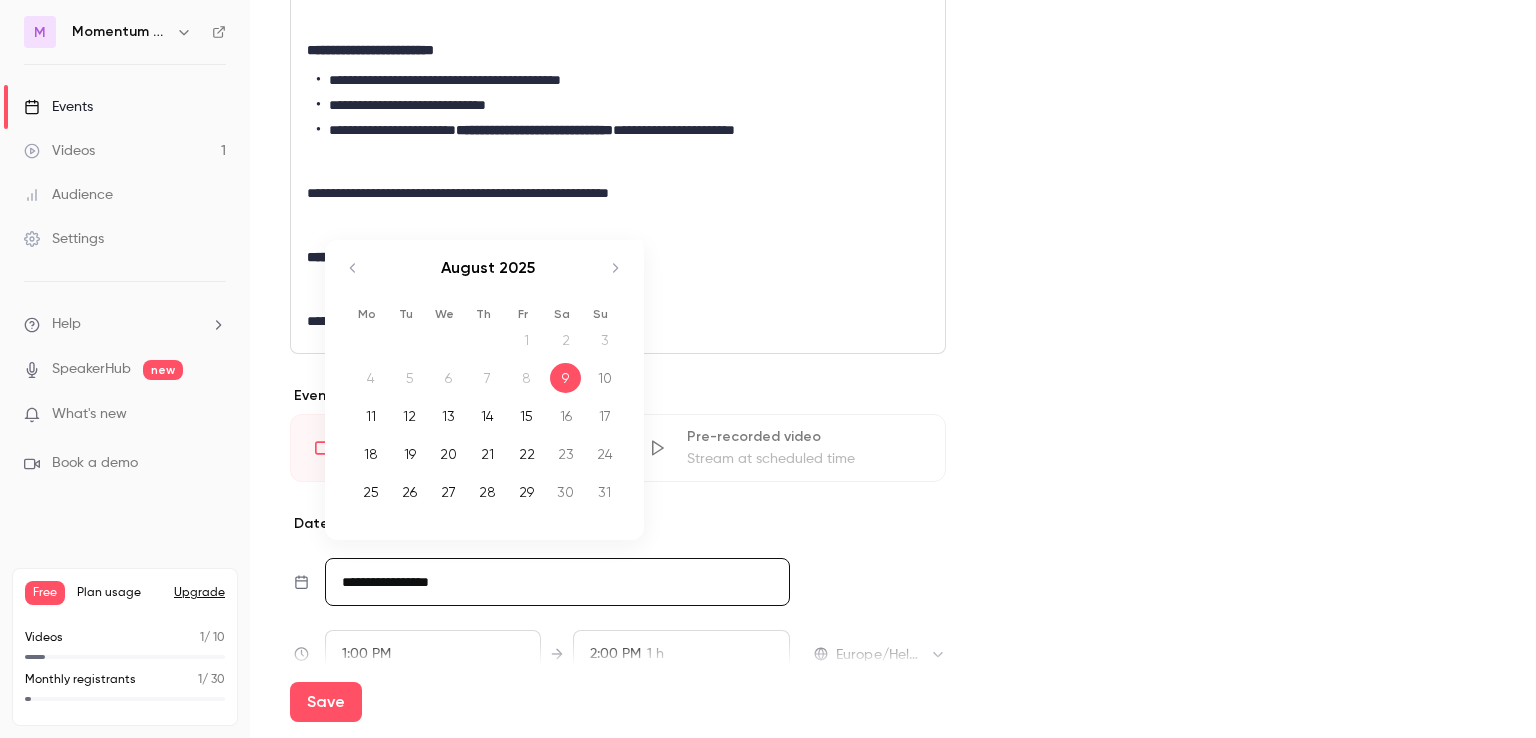 click on "10" at bounding box center (604, 378) 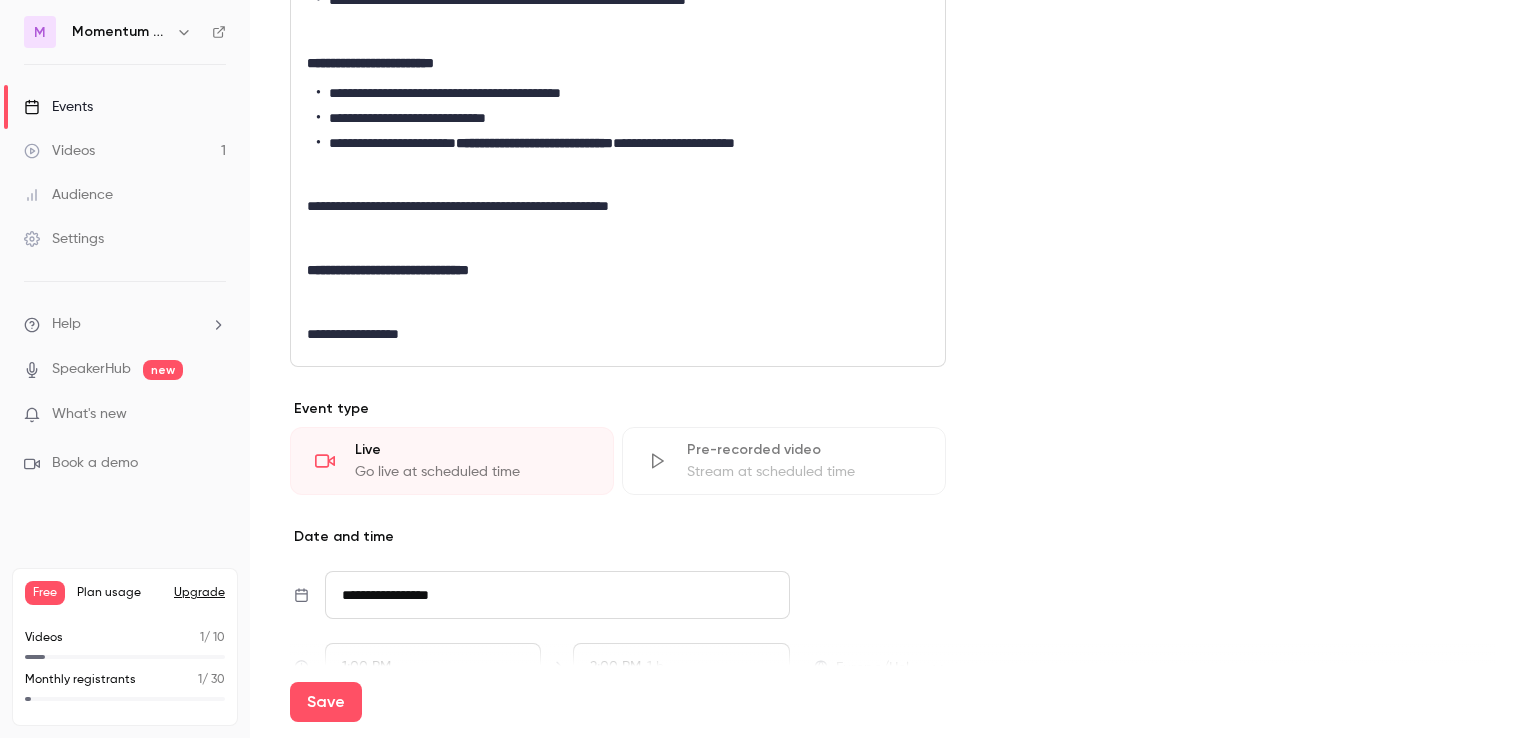 scroll, scrollTop: 1169, scrollLeft: 0, axis: vertical 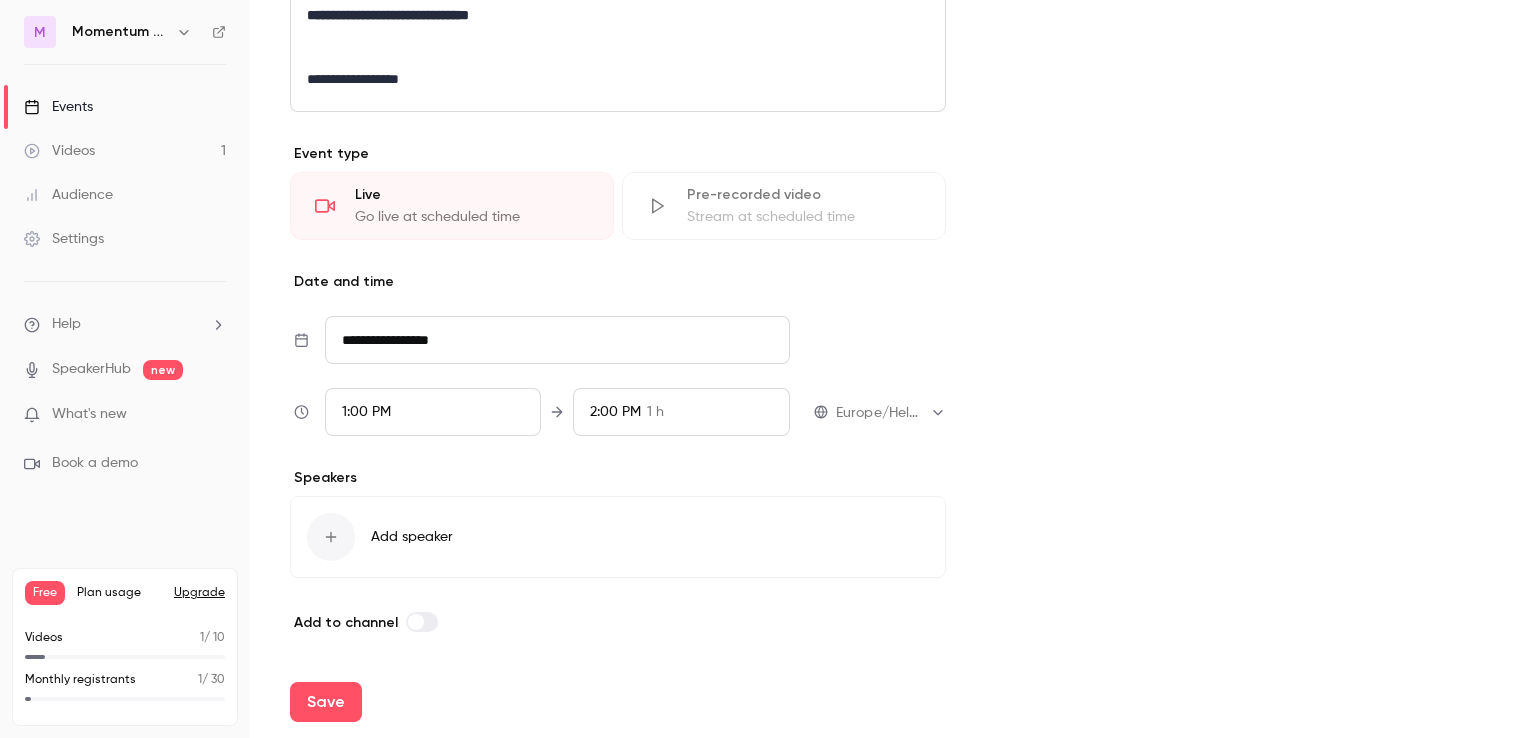 click on "1:00 PM" at bounding box center (433, 412) 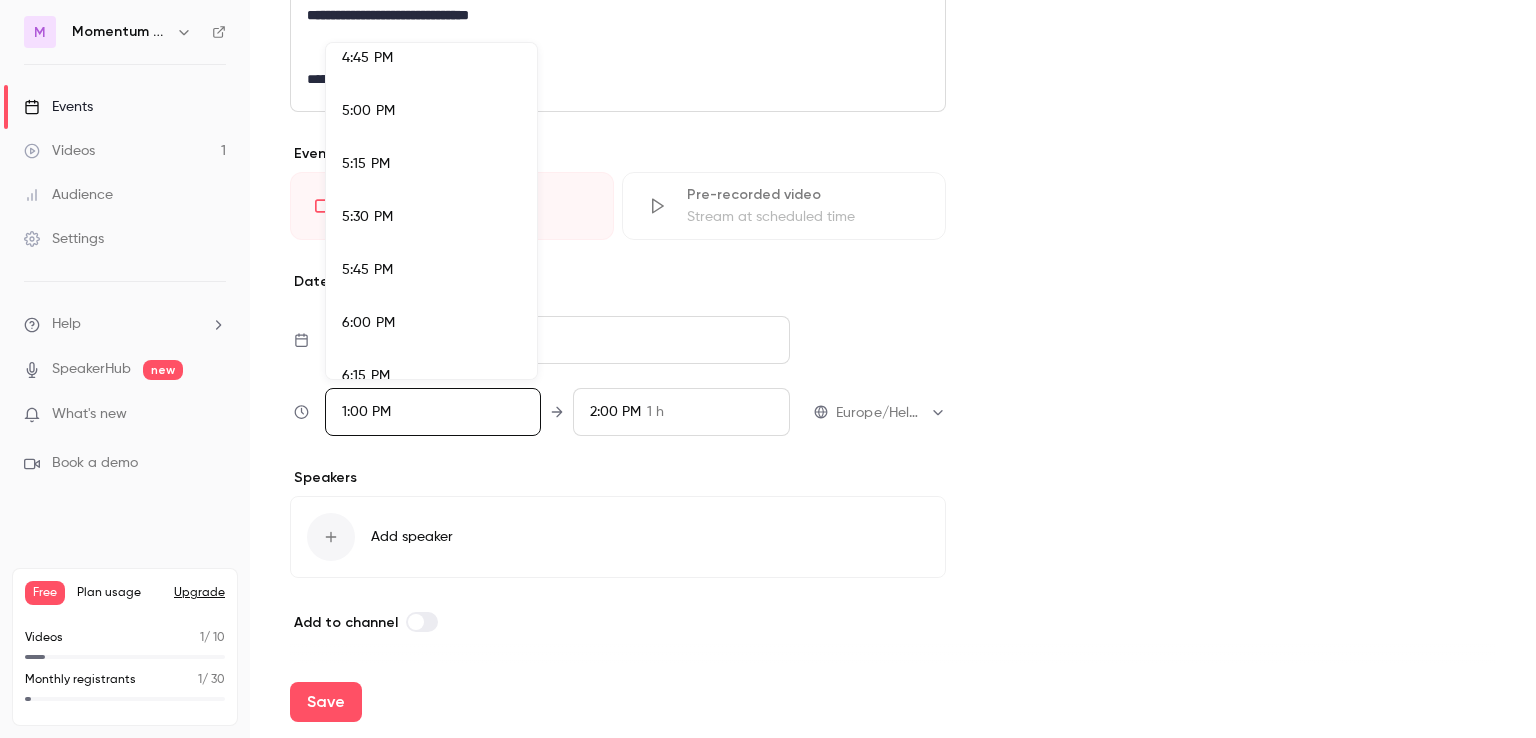 scroll, scrollTop: 3561, scrollLeft: 0, axis: vertical 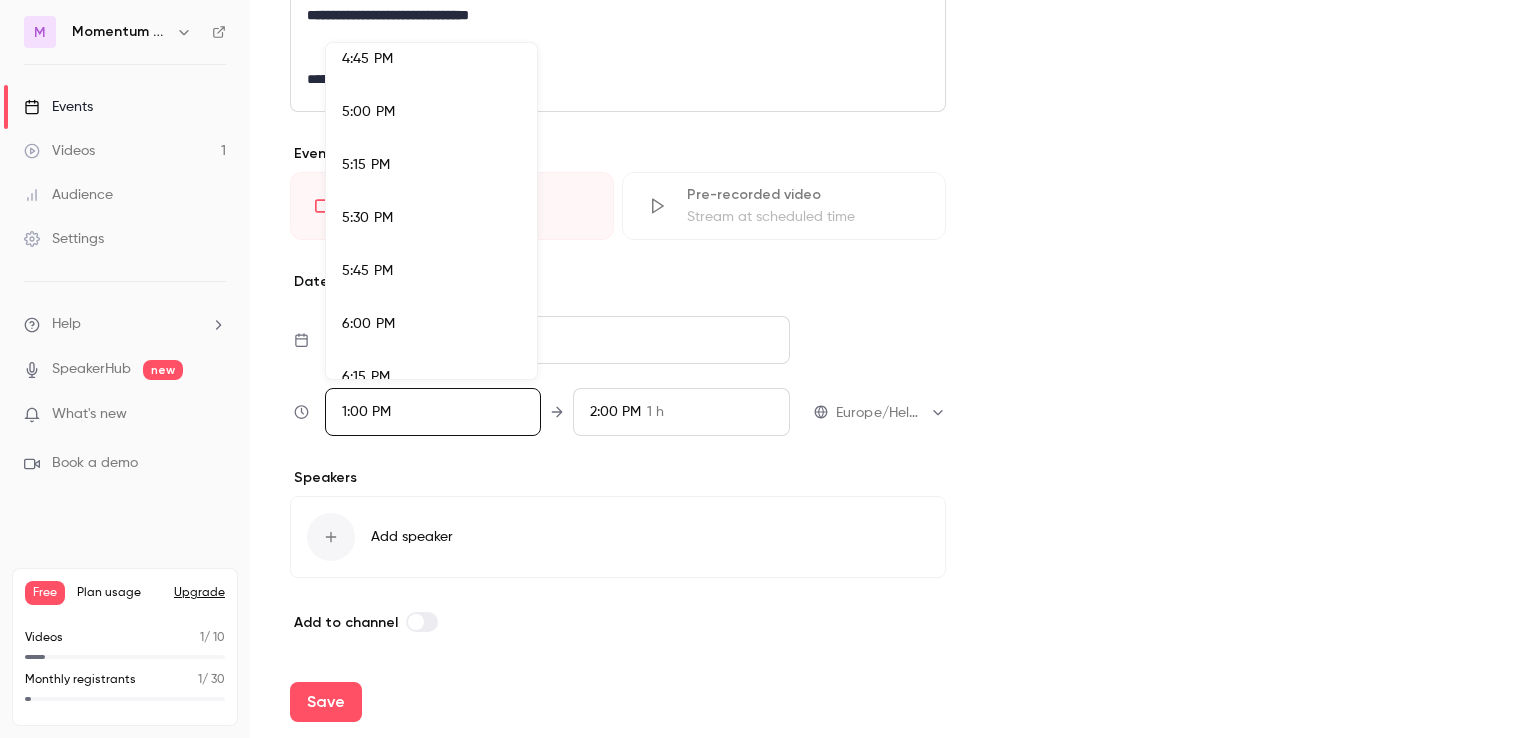 click on "5:00 PM" at bounding box center (431, 112) 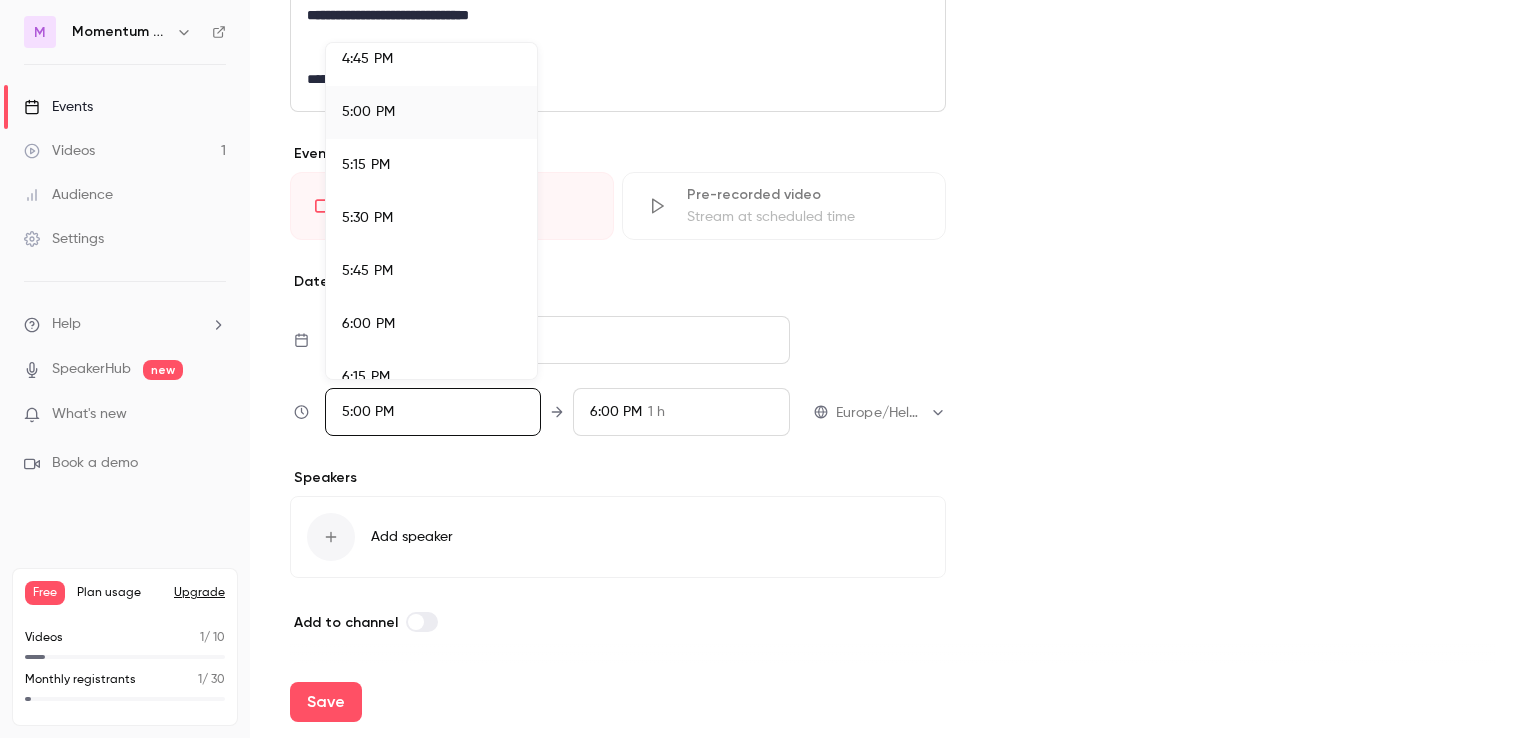 click on "5:00 PM" at bounding box center (368, 112) 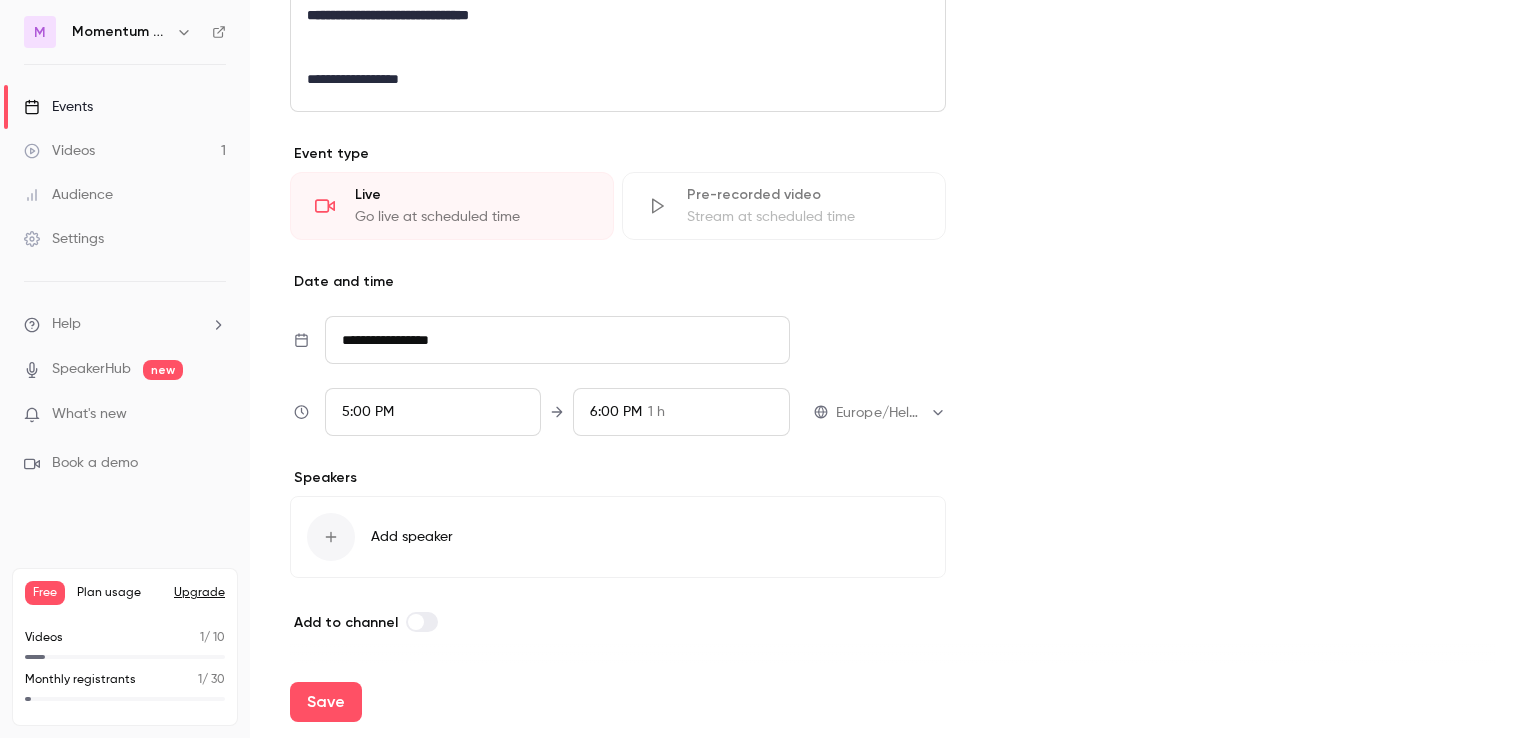 click on "6:00 PM 1 h" at bounding box center [681, 412] 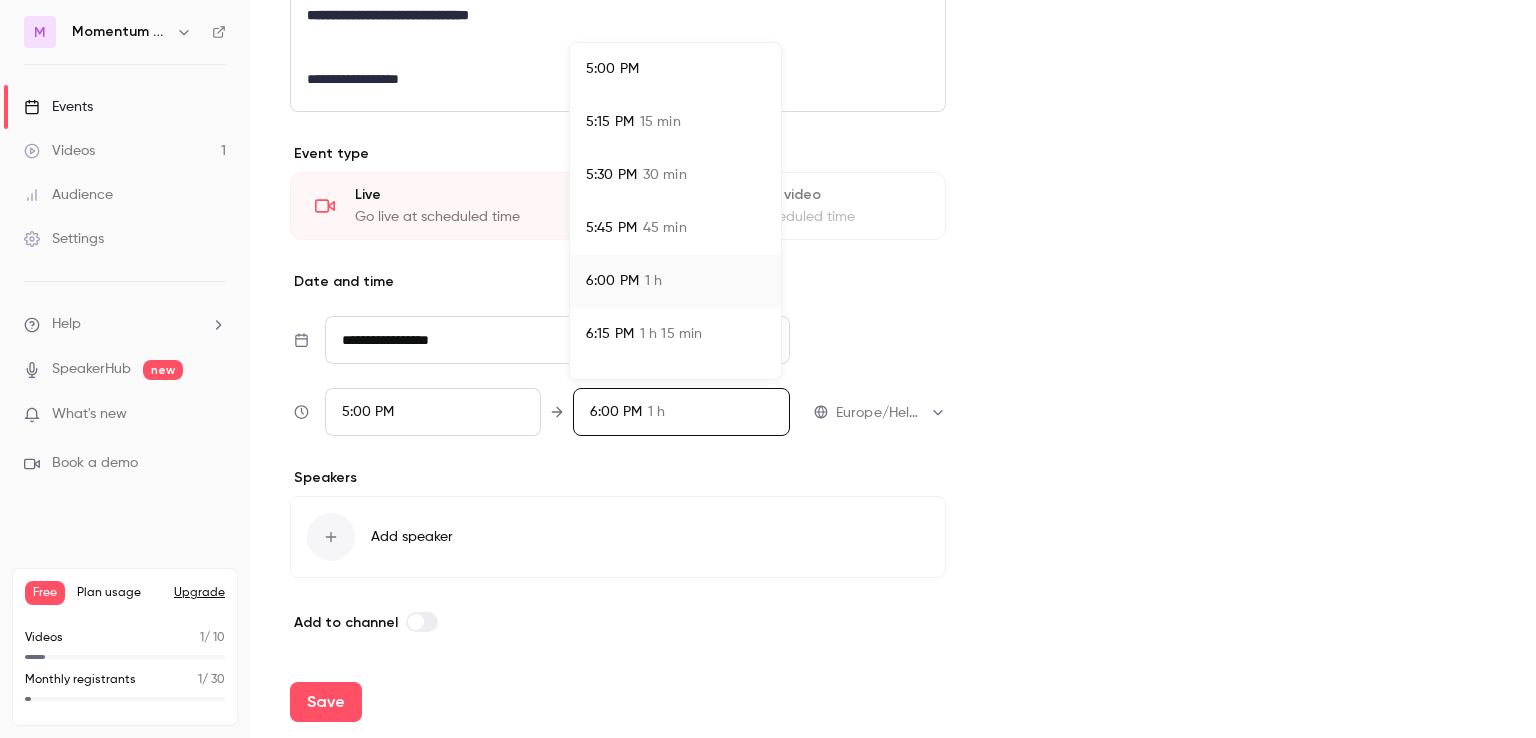click on "45 min" at bounding box center [665, 228] 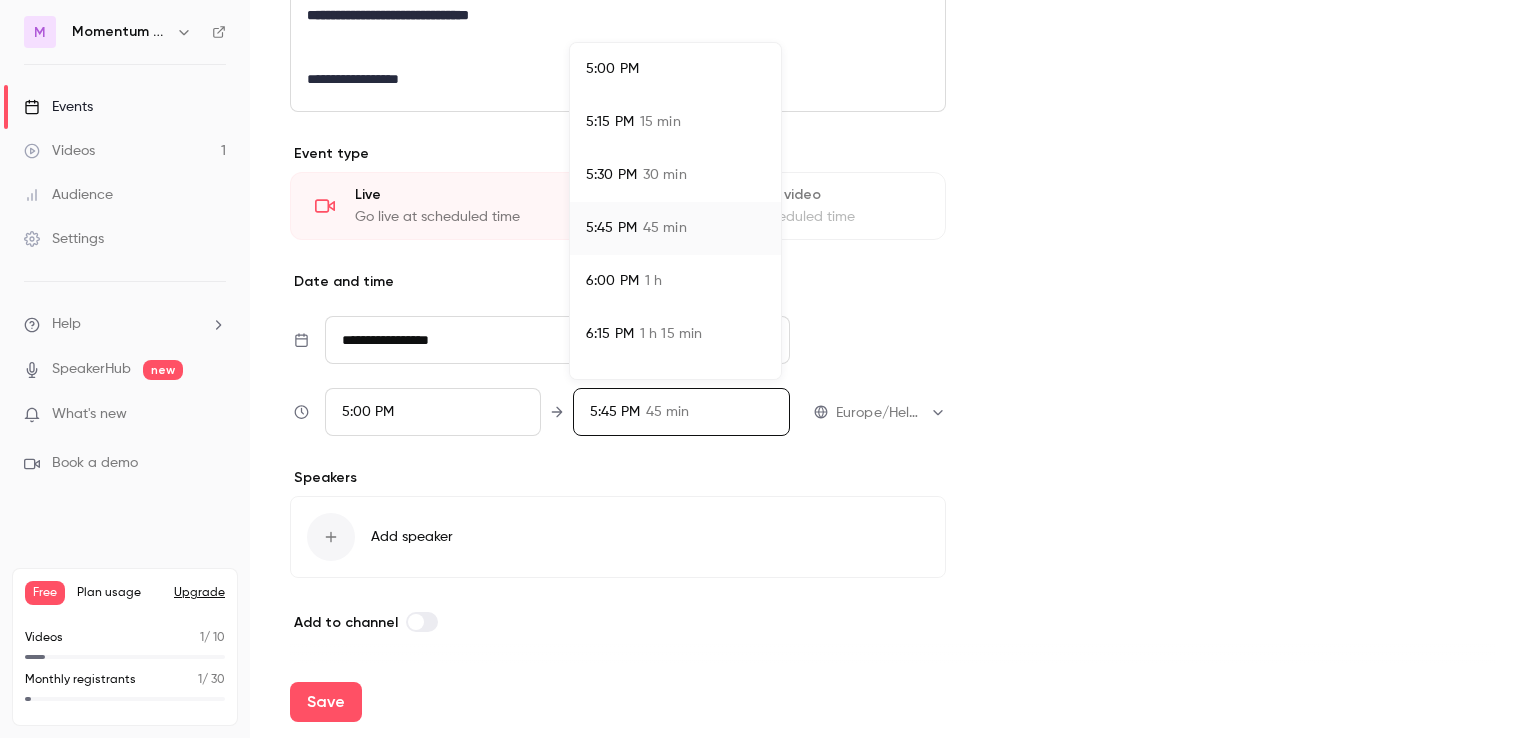 click at bounding box center (768, 369) 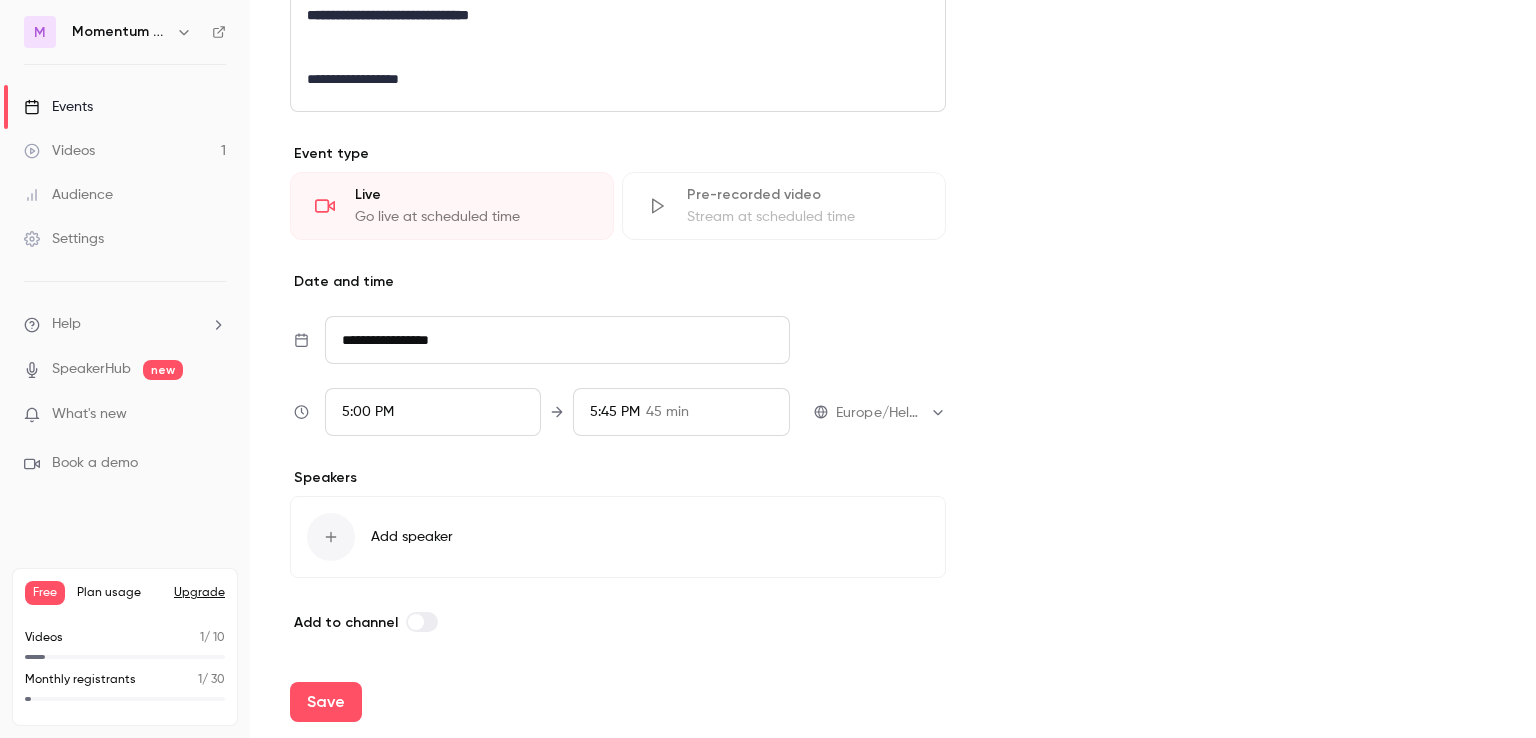 scroll, scrollTop: 1169, scrollLeft: 0, axis: vertical 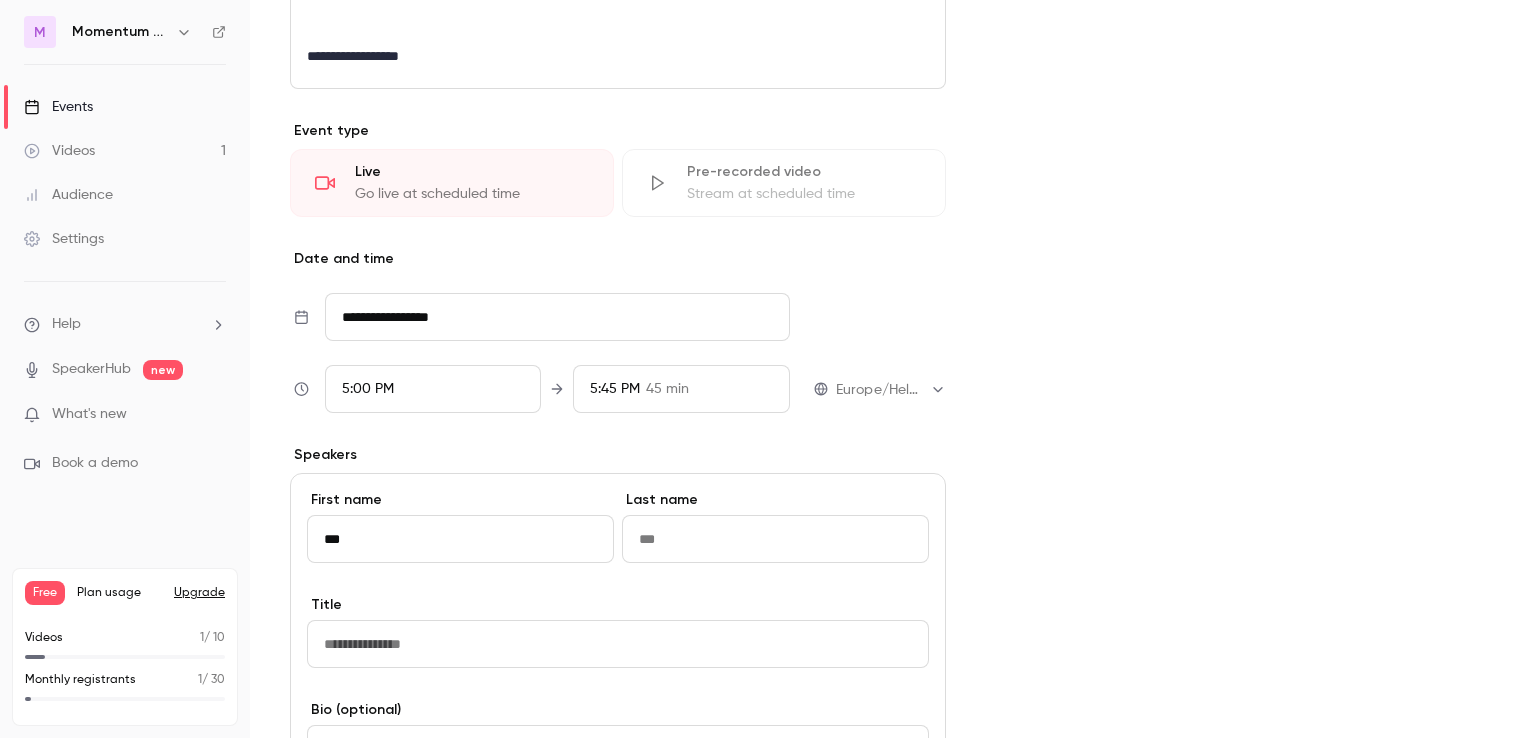 type on "****" 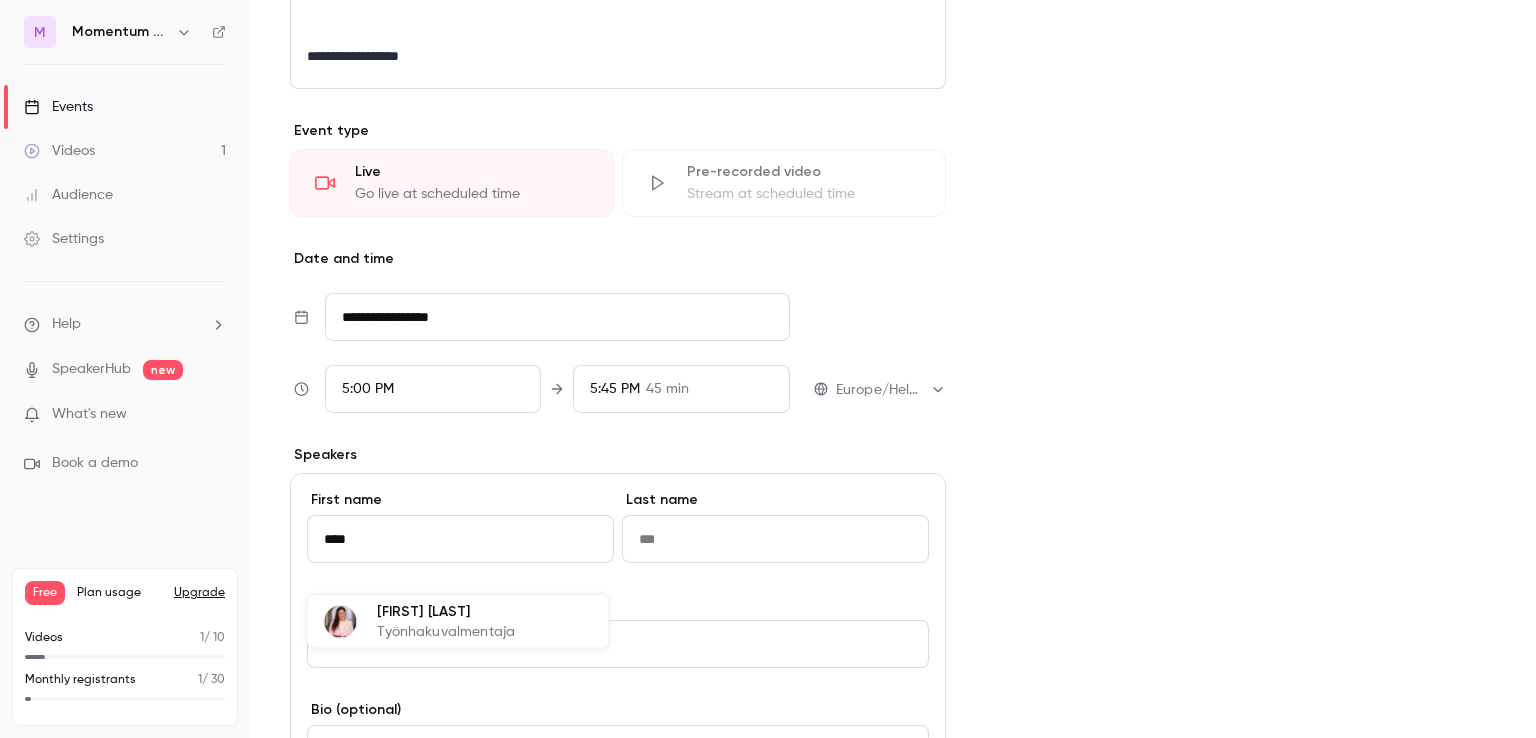 type on "*******" 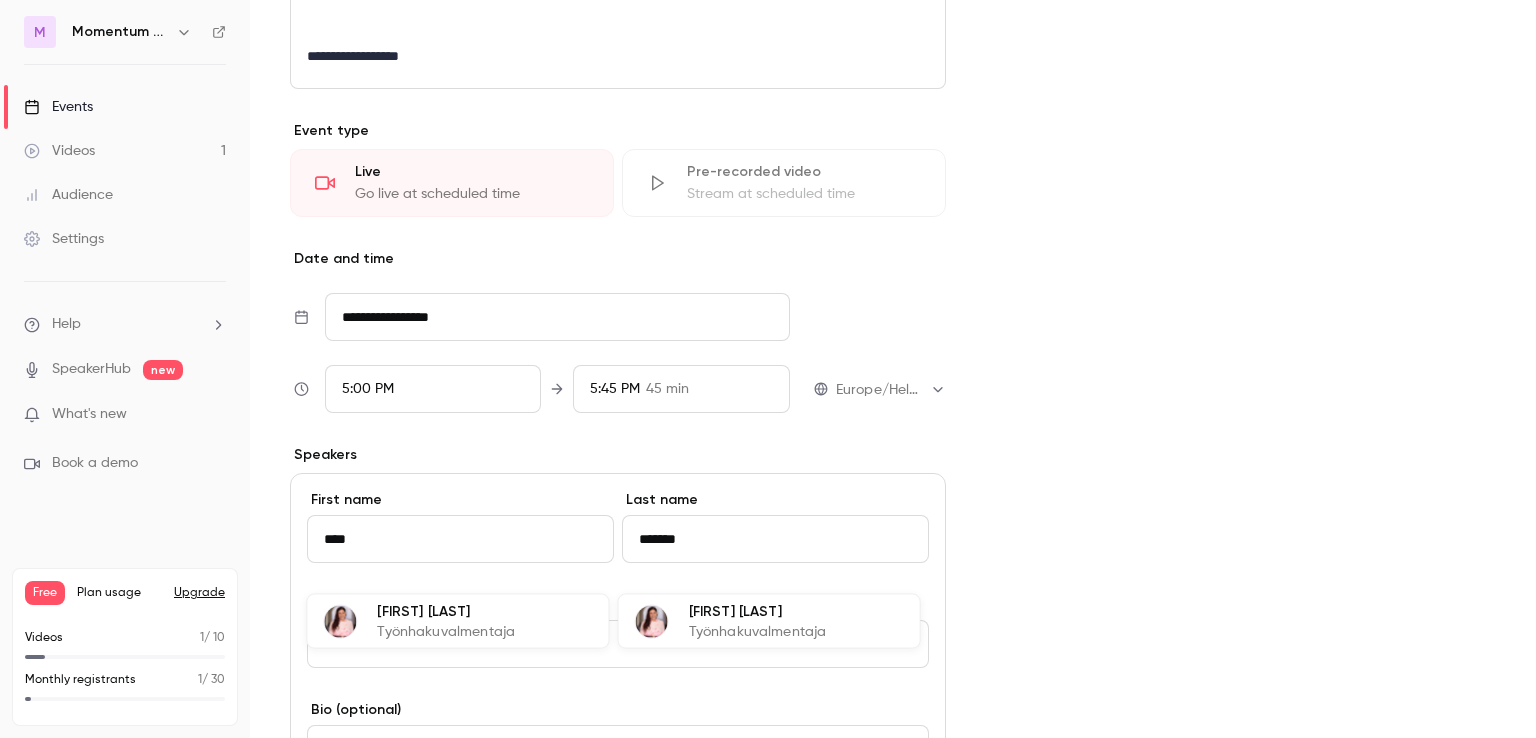 click on "Työnhakuvalmentaja" at bounding box center (446, 632) 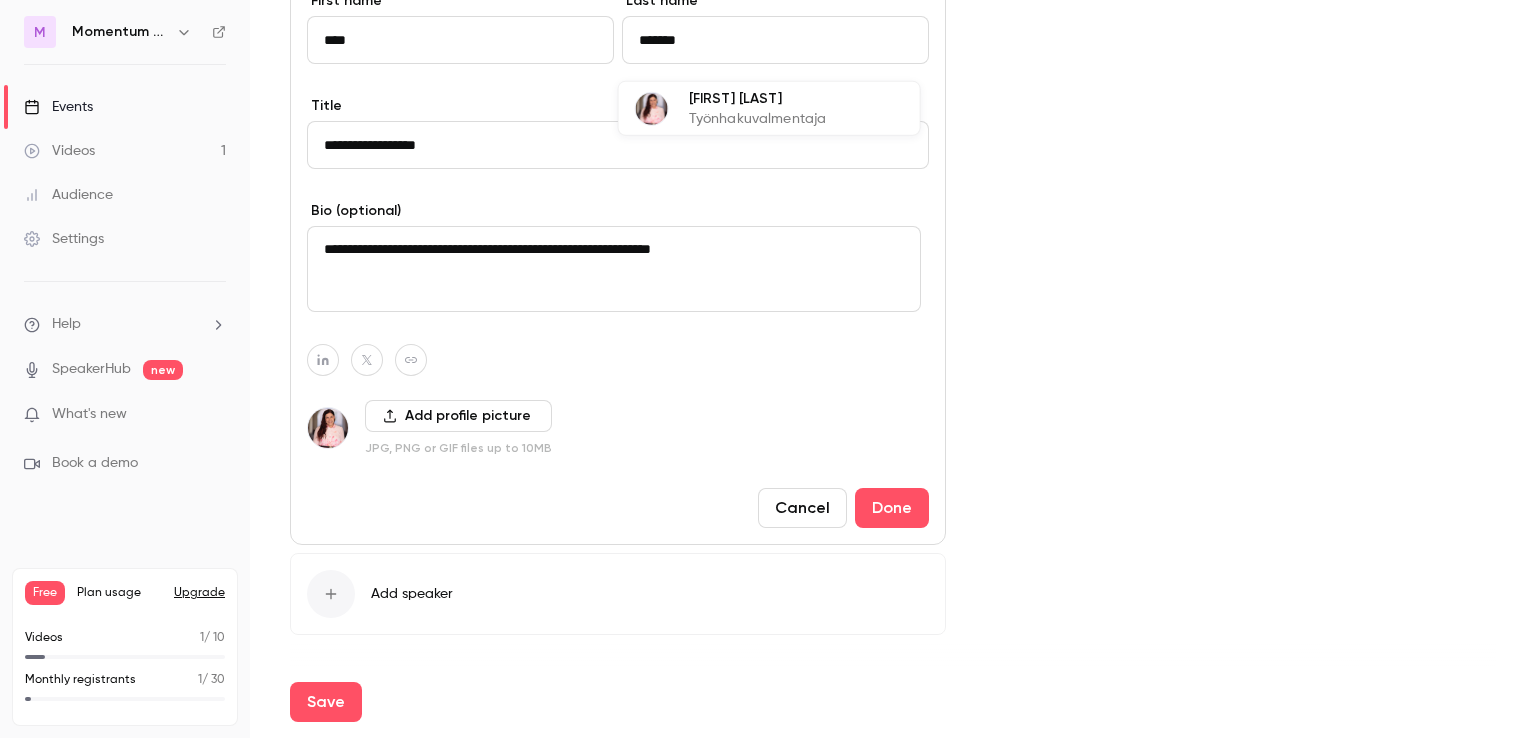 scroll, scrollTop: 1684, scrollLeft: 0, axis: vertical 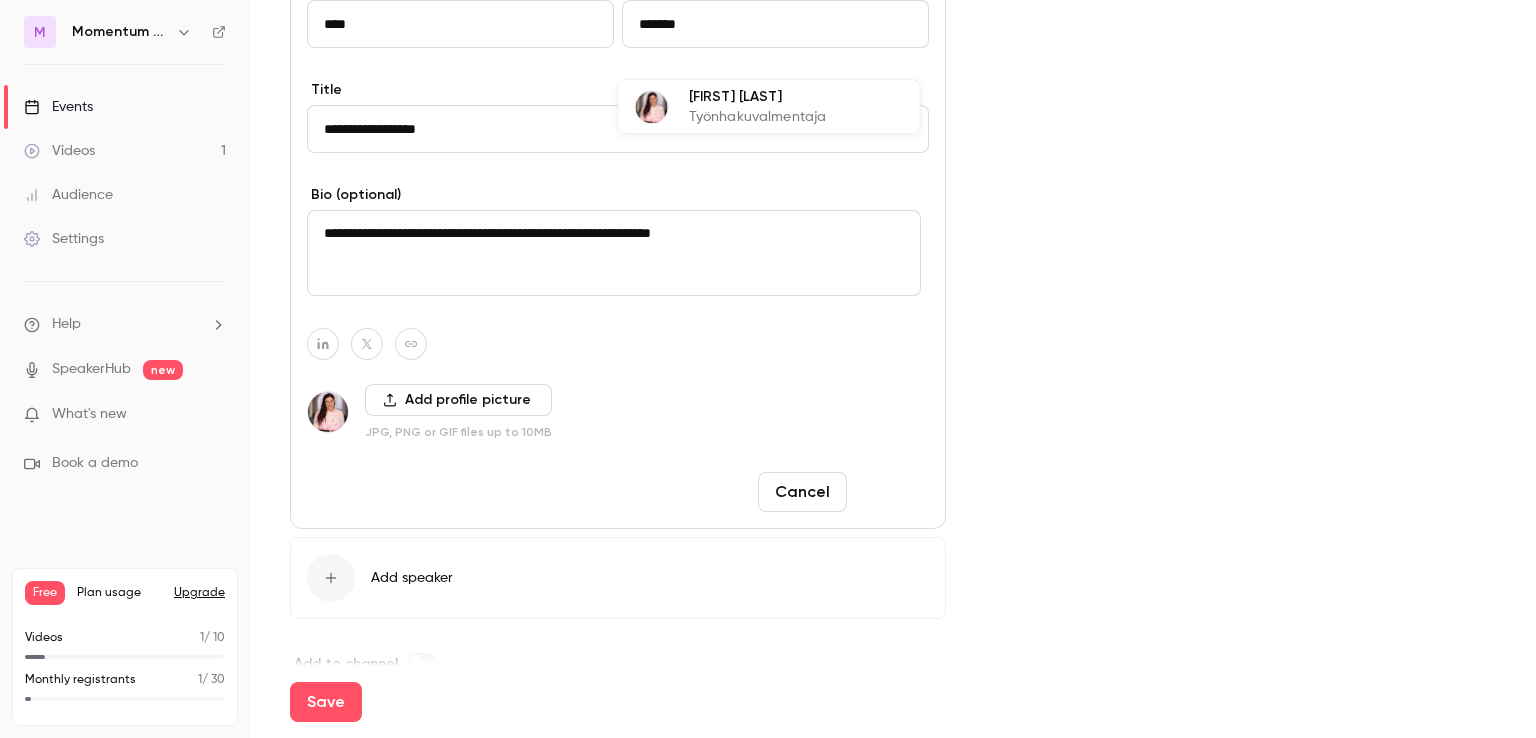 click on "Done" at bounding box center (892, 492) 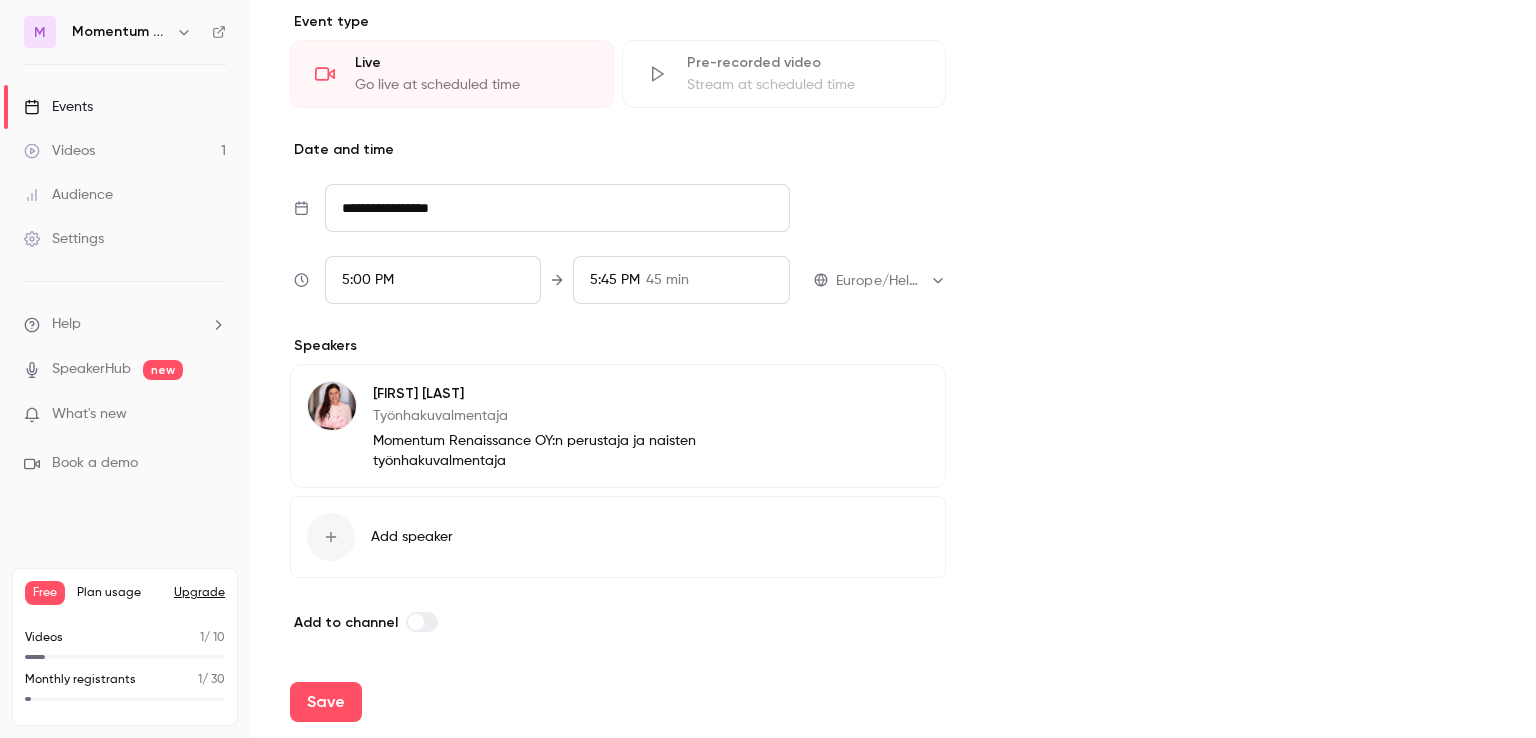 scroll, scrollTop: 1300, scrollLeft: 0, axis: vertical 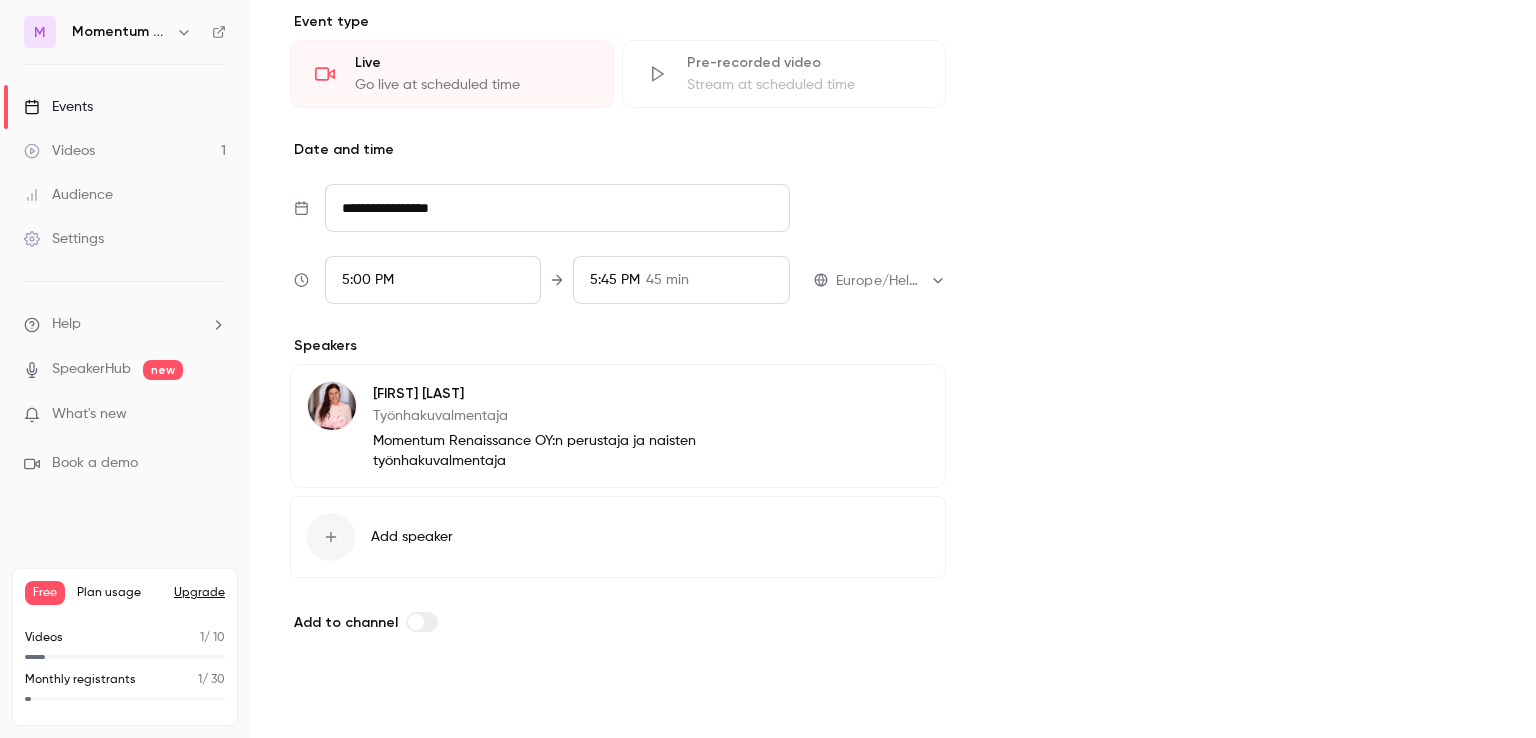 click on "Save" at bounding box center (326, 702) 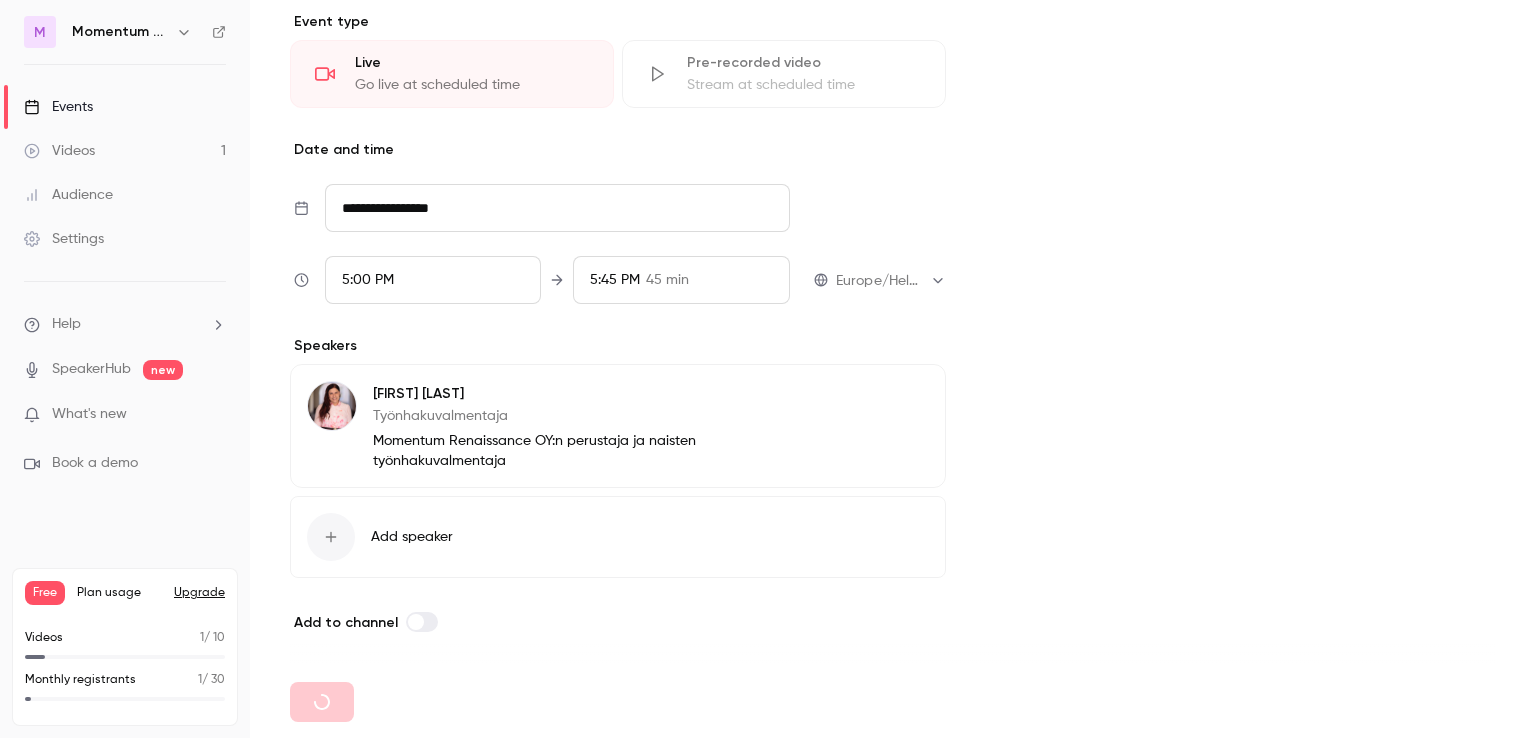 type 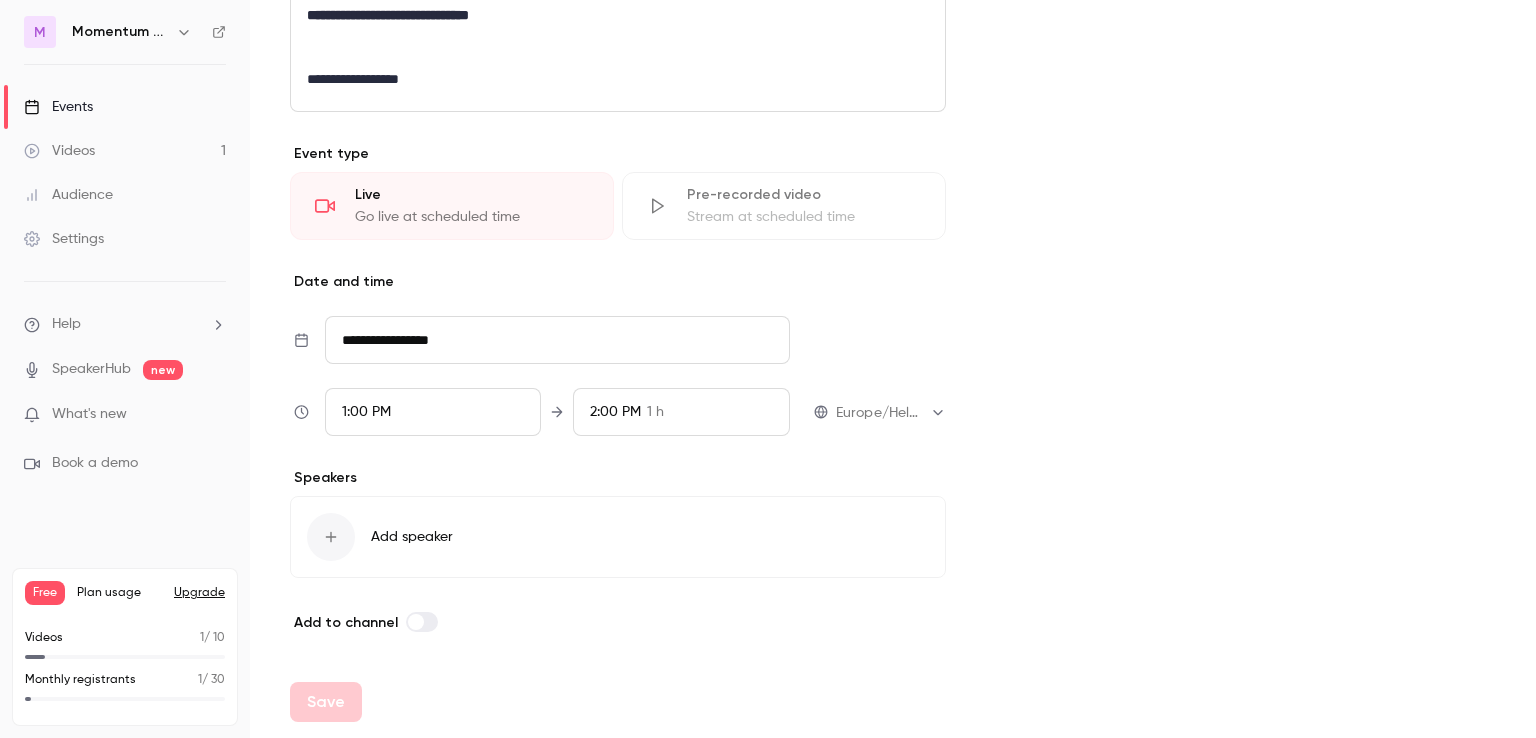 scroll, scrollTop: 1169, scrollLeft: 0, axis: vertical 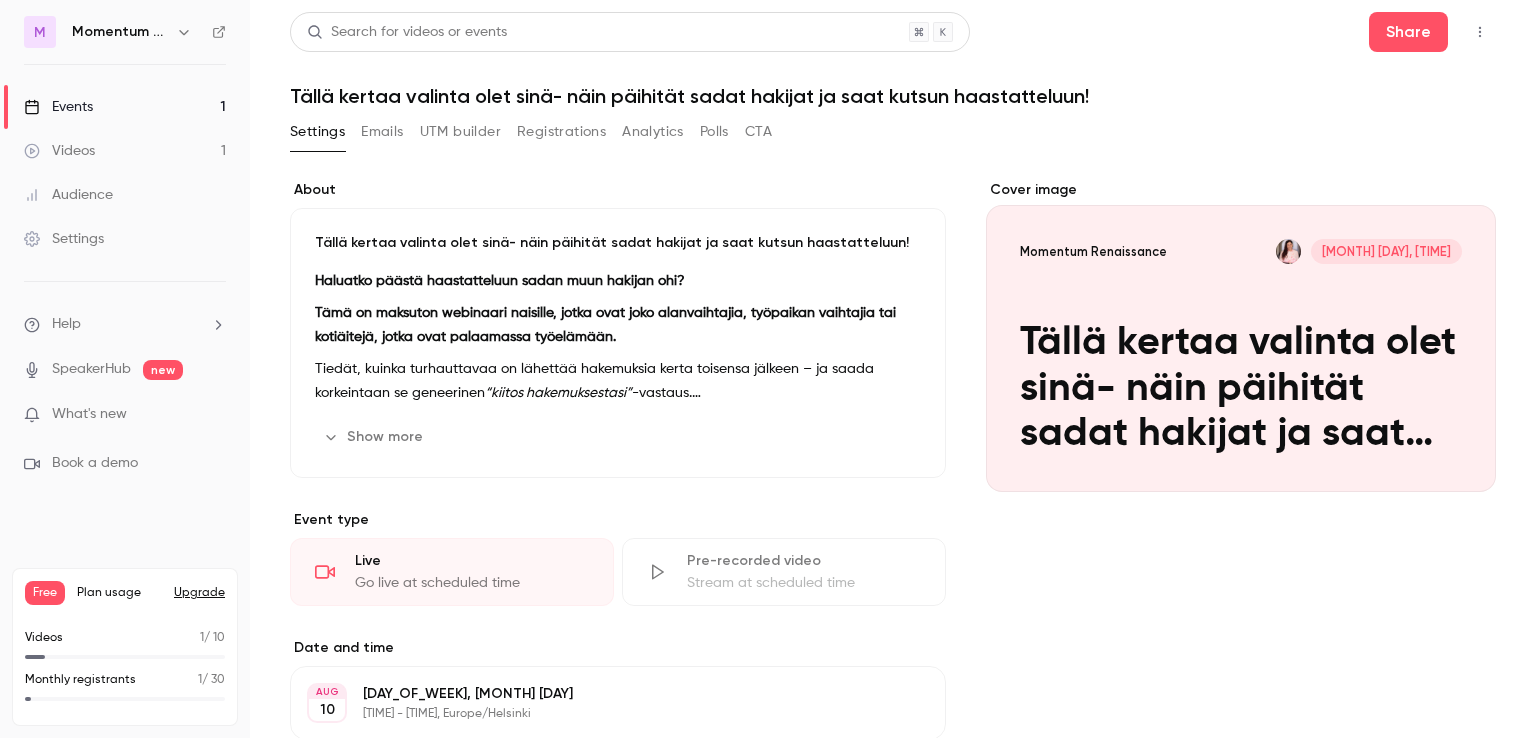 click on "Emails" at bounding box center [382, 132] 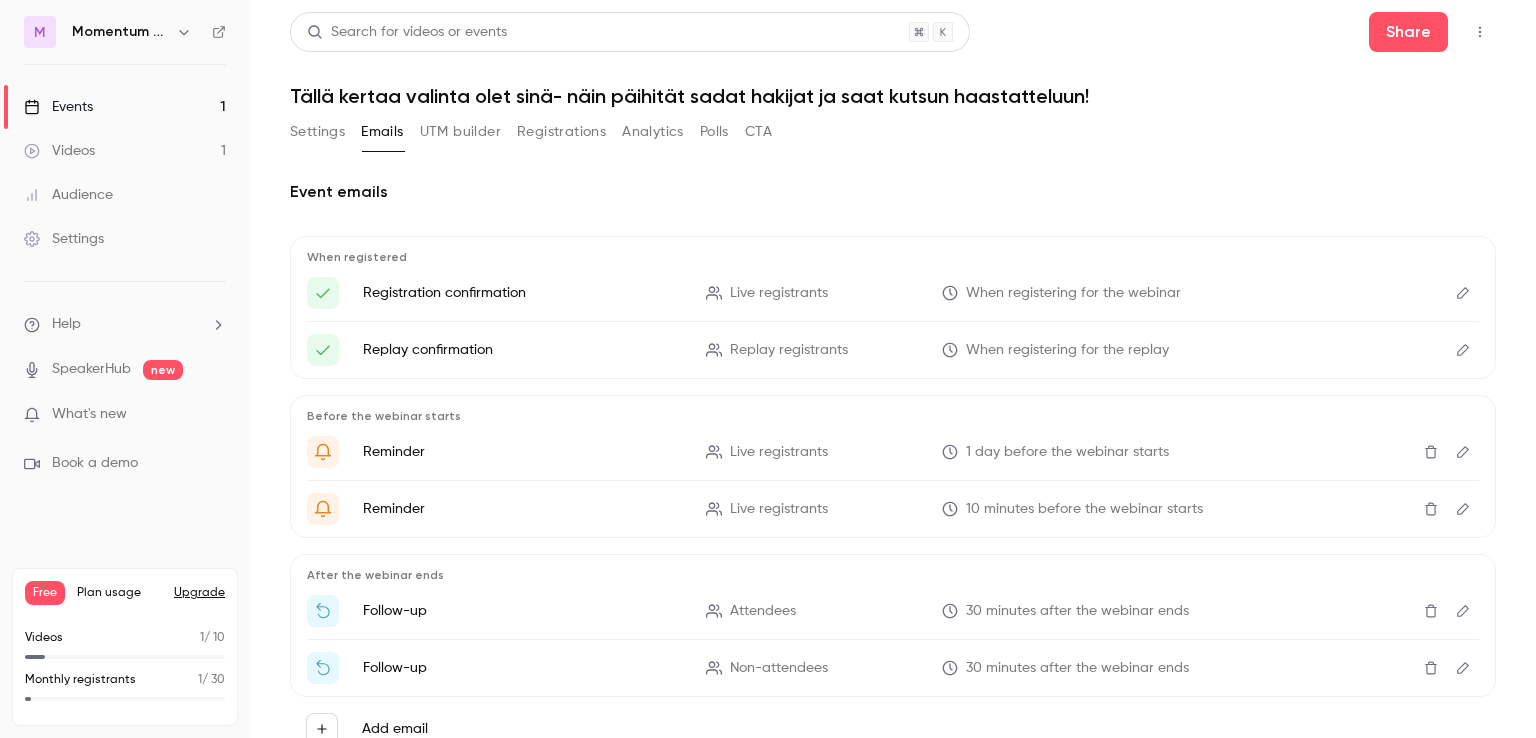 click 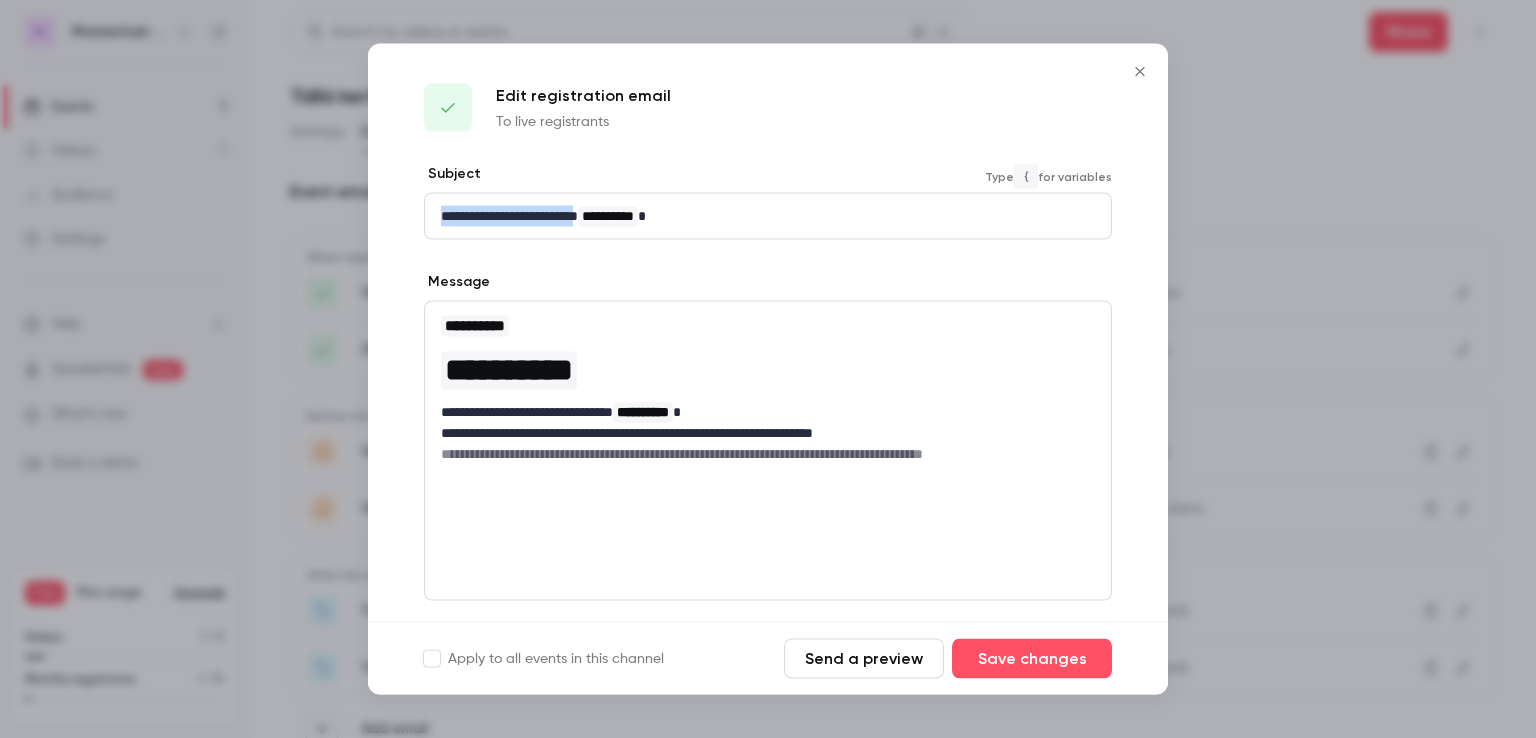 drag, startPoint x: 600, startPoint y: 215, endPoint x: 263, endPoint y: 193, distance: 337.71735 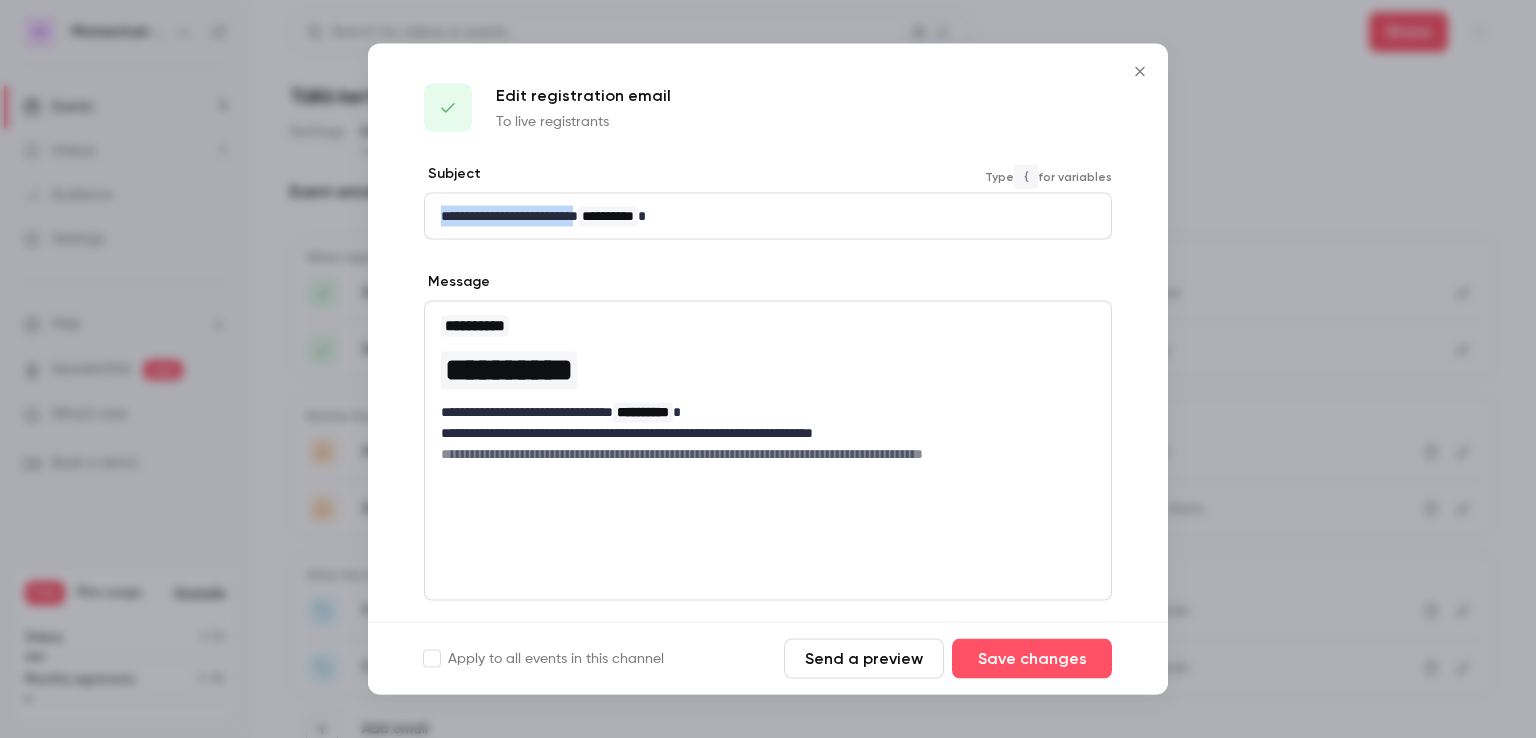 click on "**********" at bounding box center (768, 369) 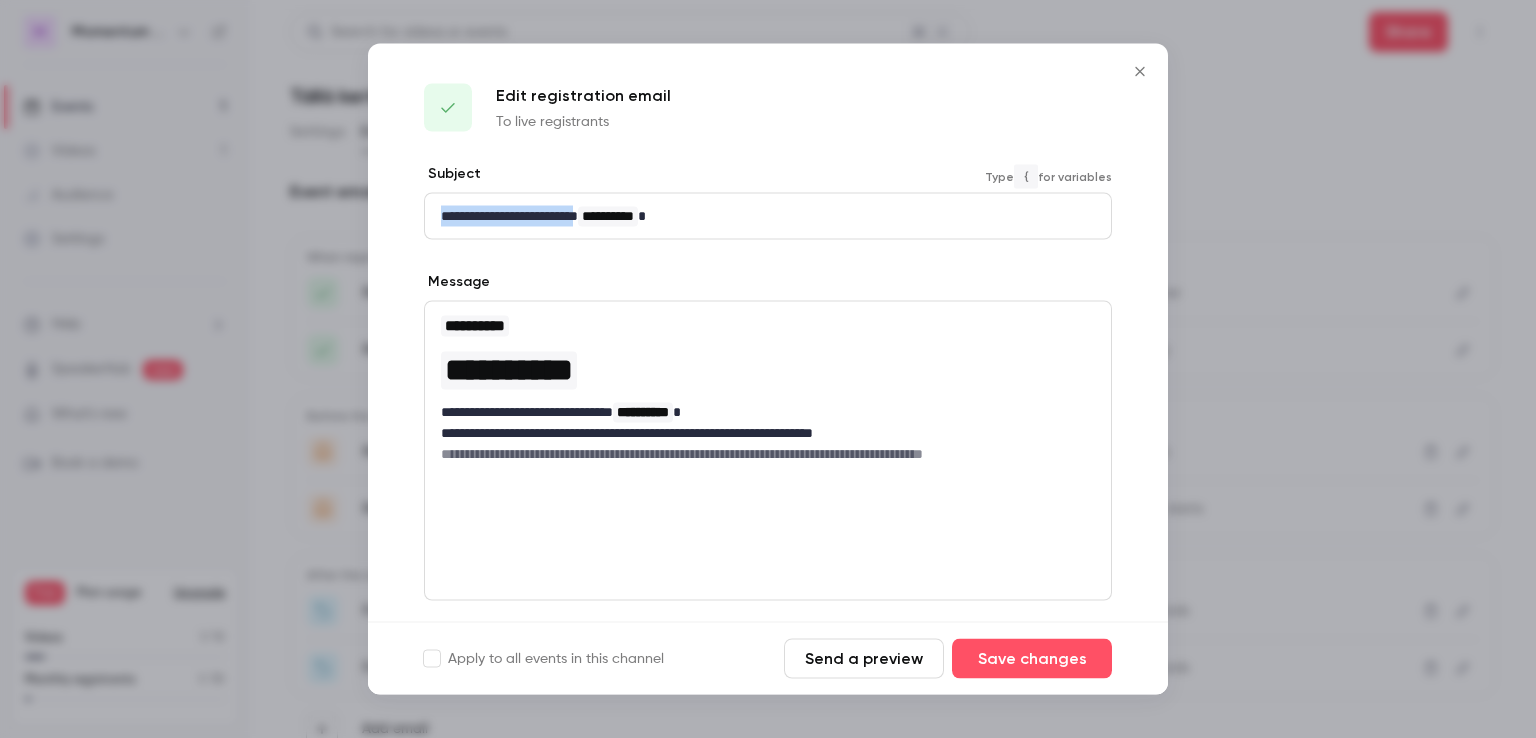 type 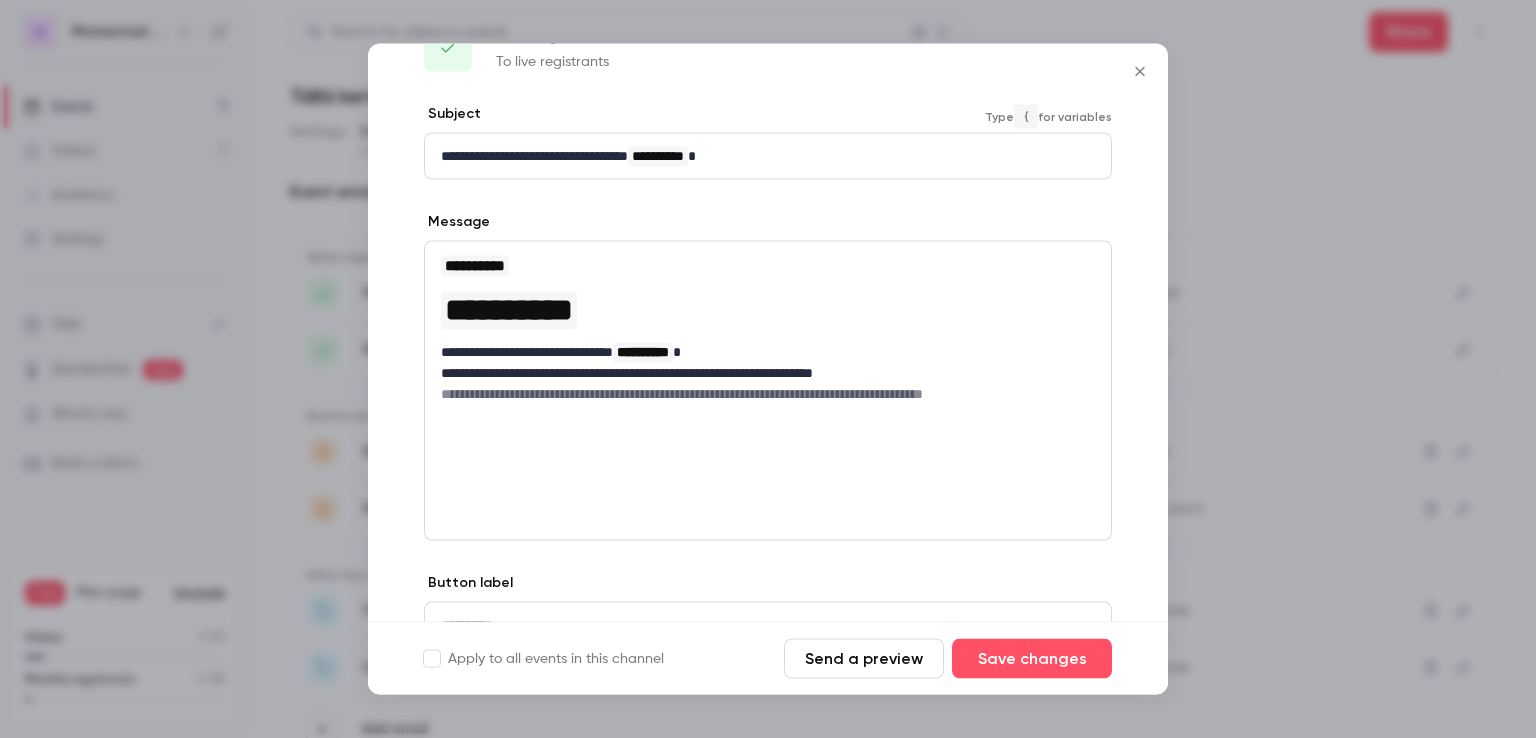 scroll, scrollTop: 62, scrollLeft: 0, axis: vertical 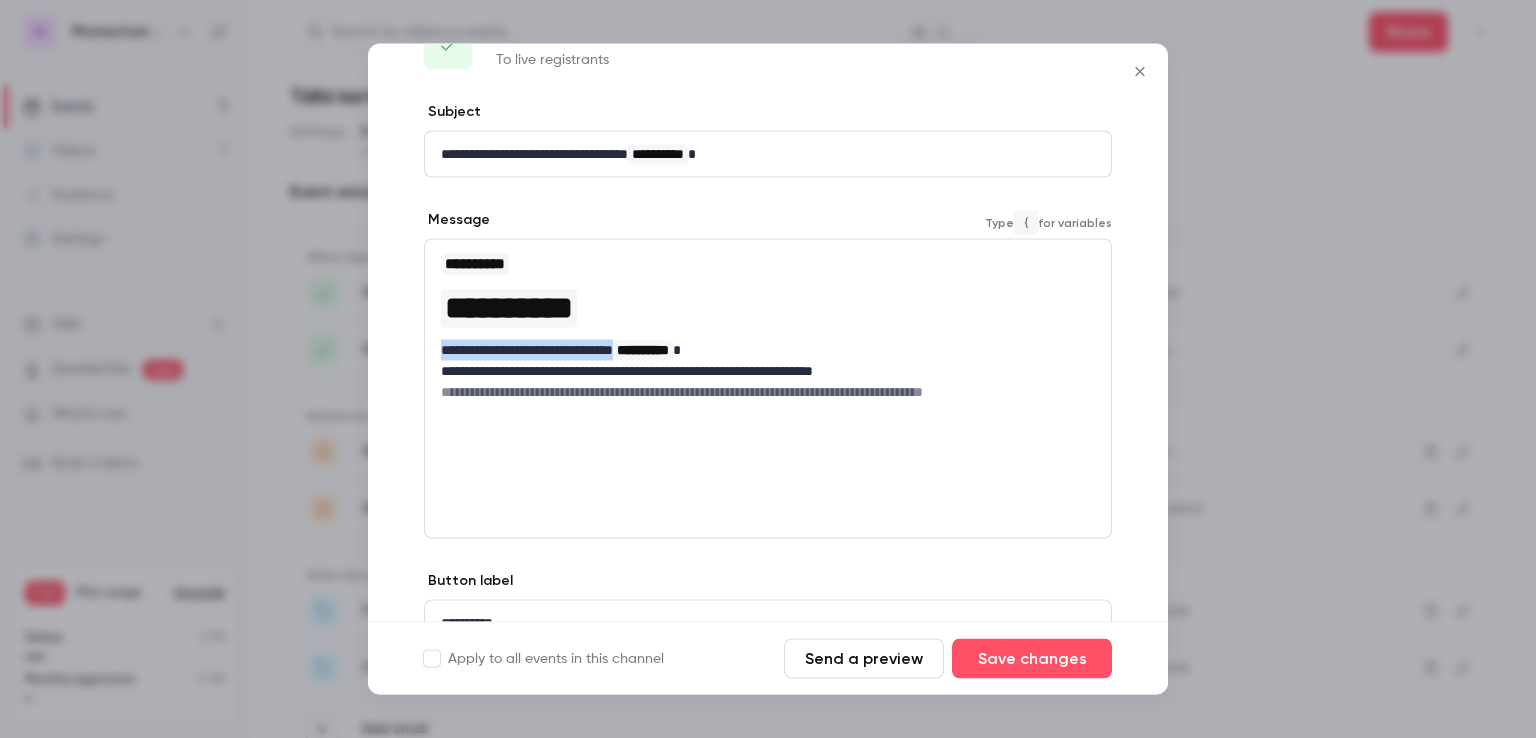drag, startPoint x: 648, startPoint y: 349, endPoint x: 429, endPoint y: 338, distance: 219.27608 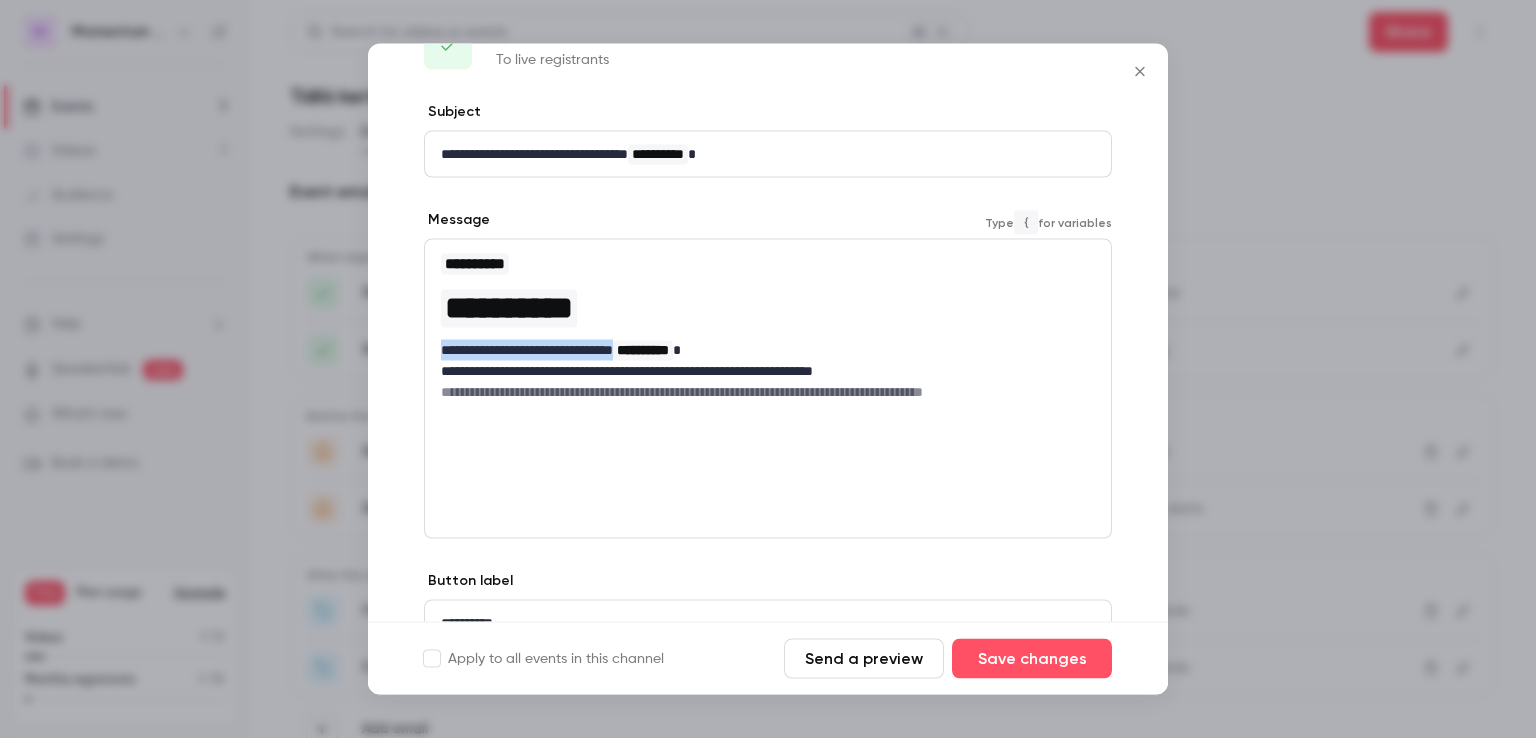 click on "**********" at bounding box center [768, 327] 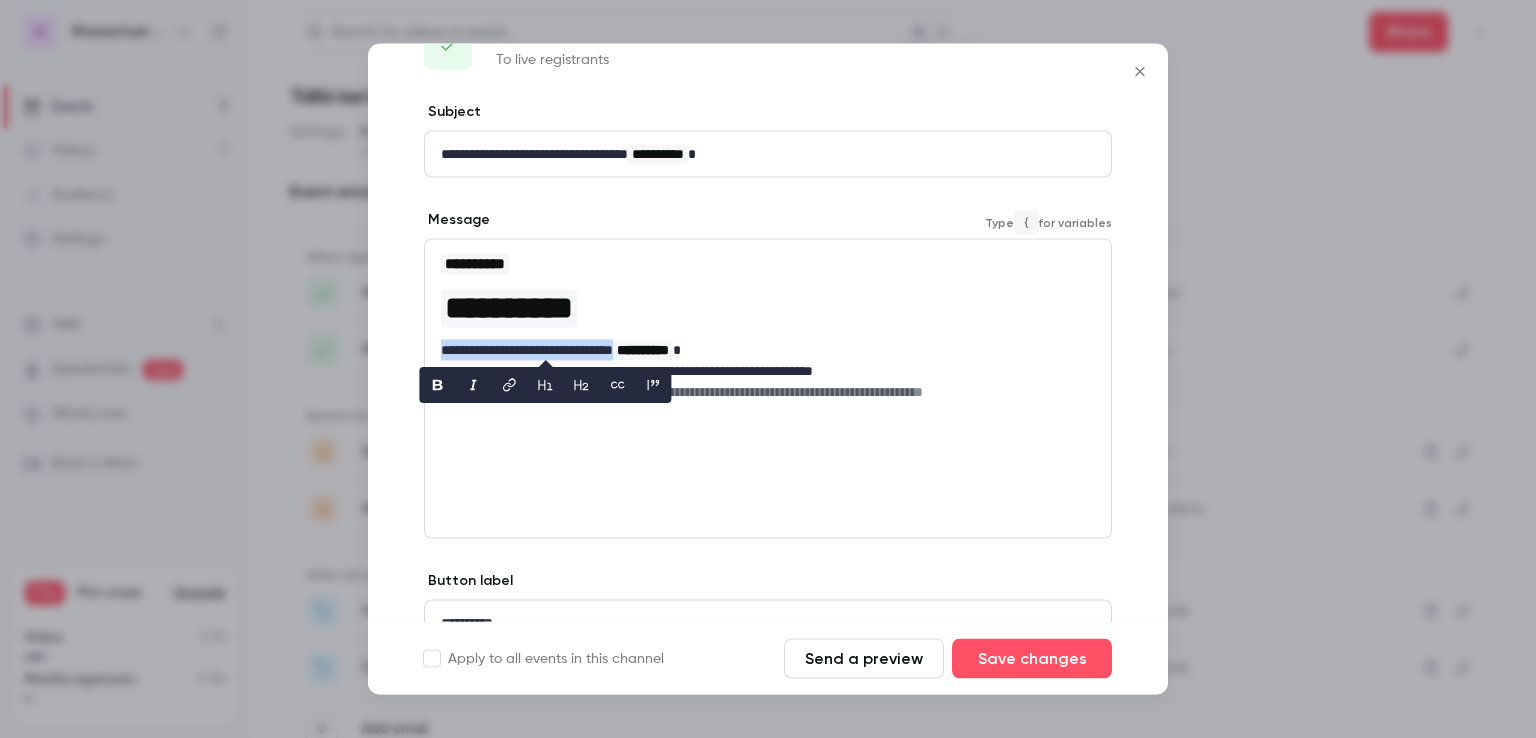 type 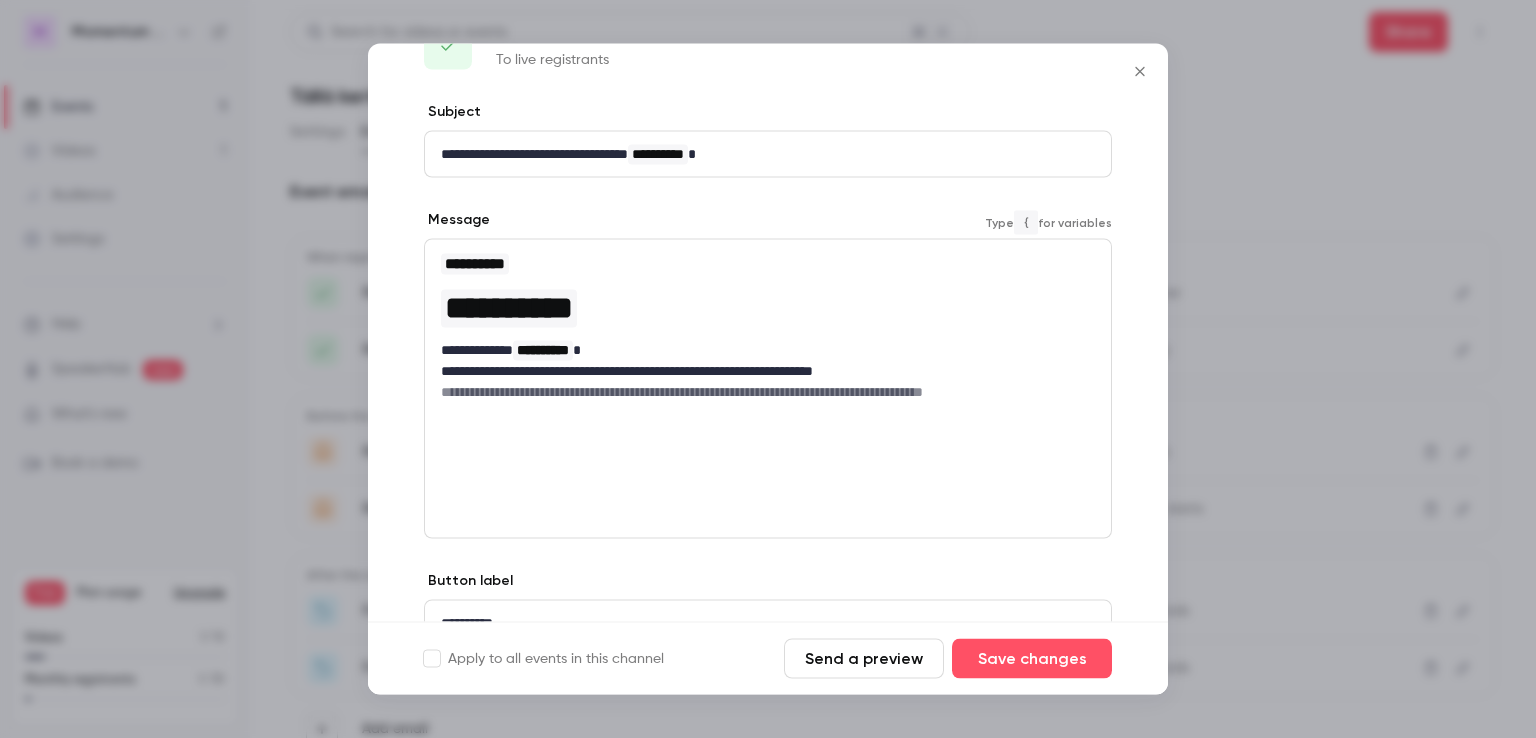 click on "**********" at bounding box center (768, 327) 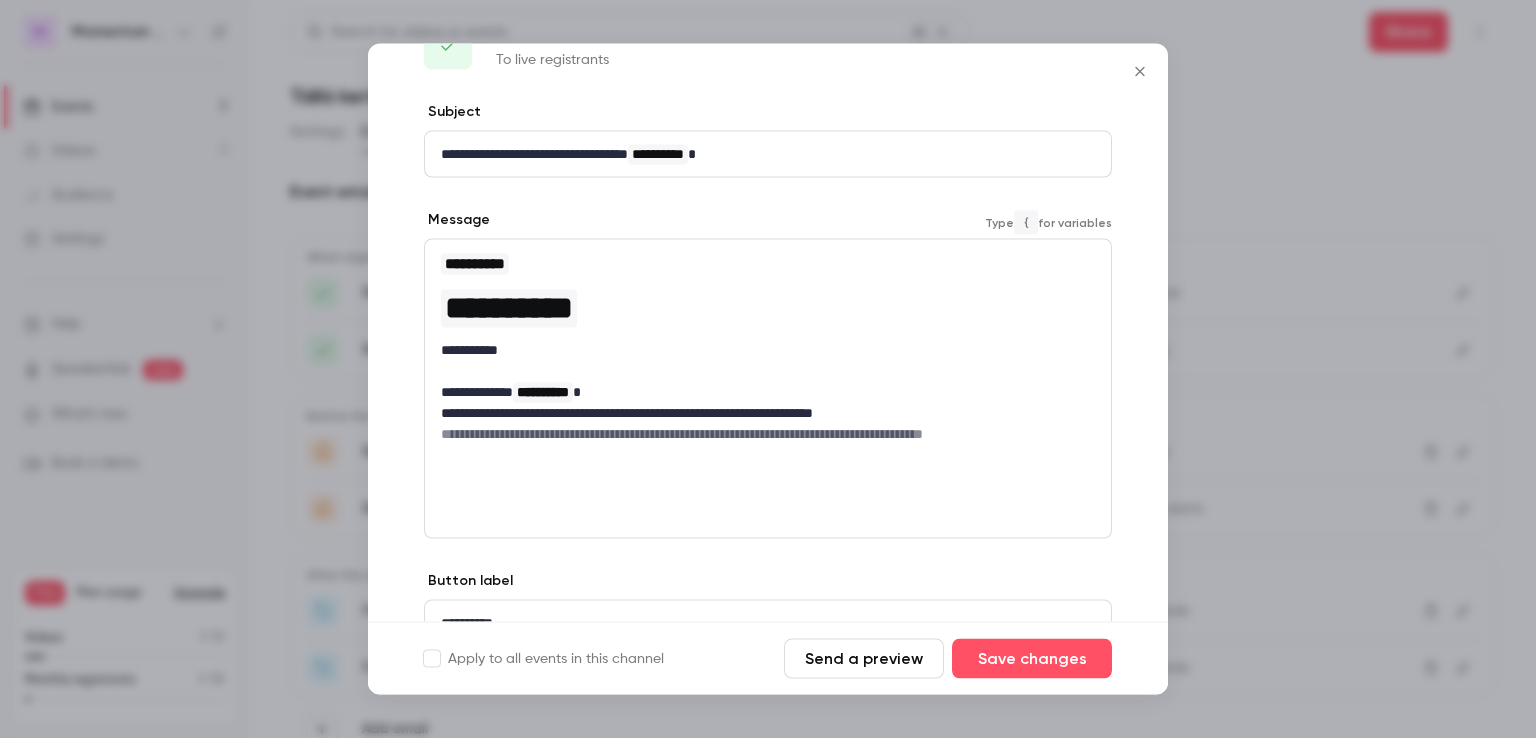 click on "**********" at bounding box center (543, 393) 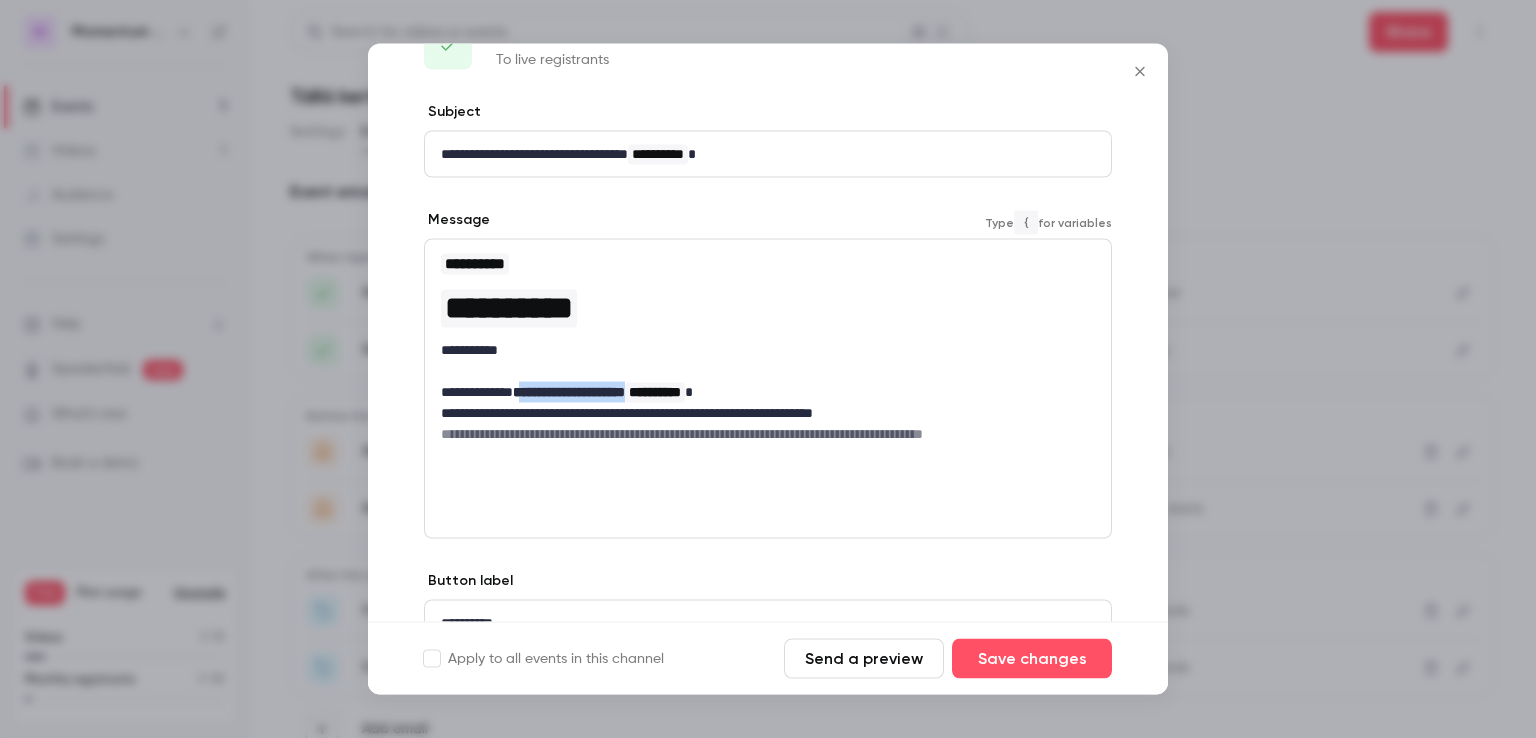 drag, startPoint x: 660, startPoint y: 389, endPoint x: 523, endPoint y: 394, distance: 137.09122 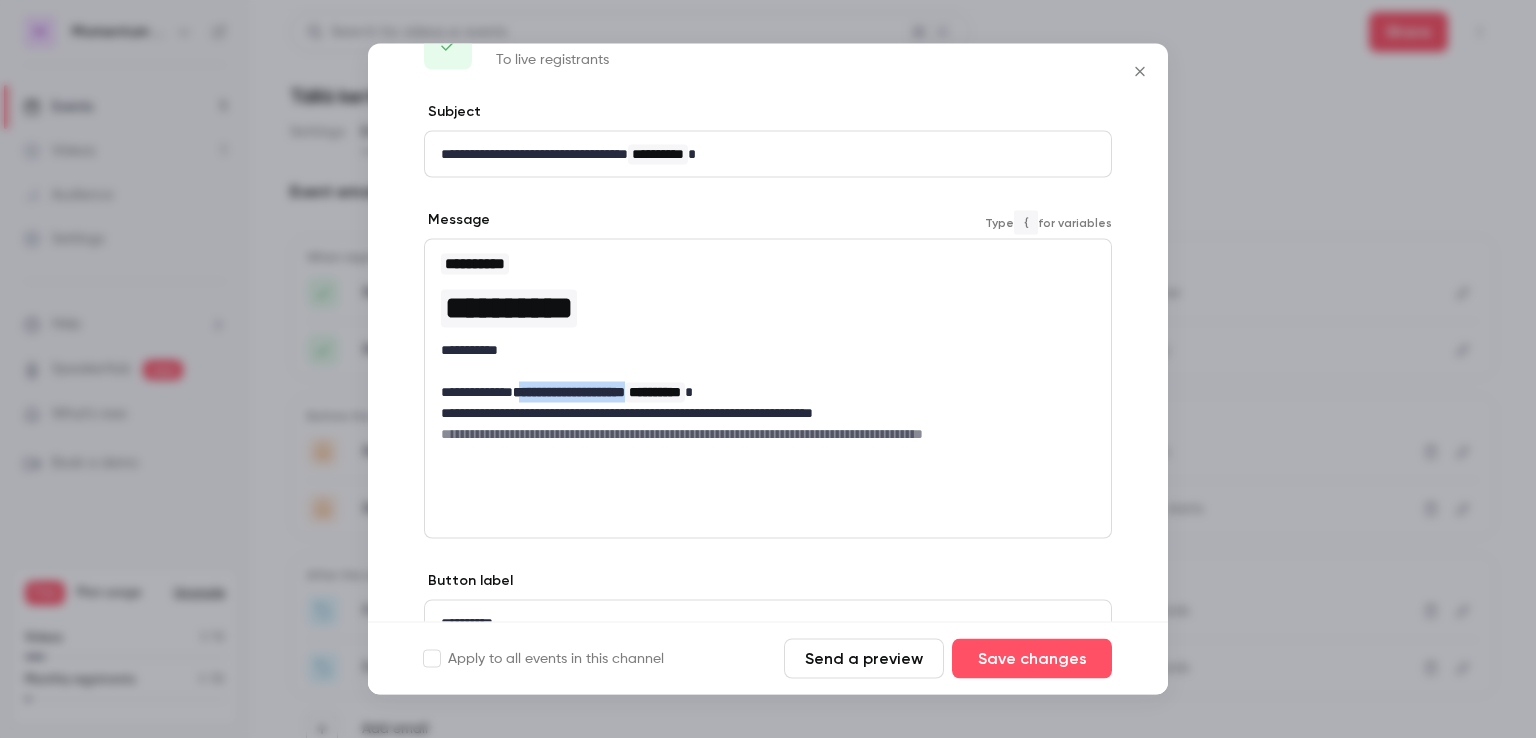 click on "**********" at bounding box center [599, 393] 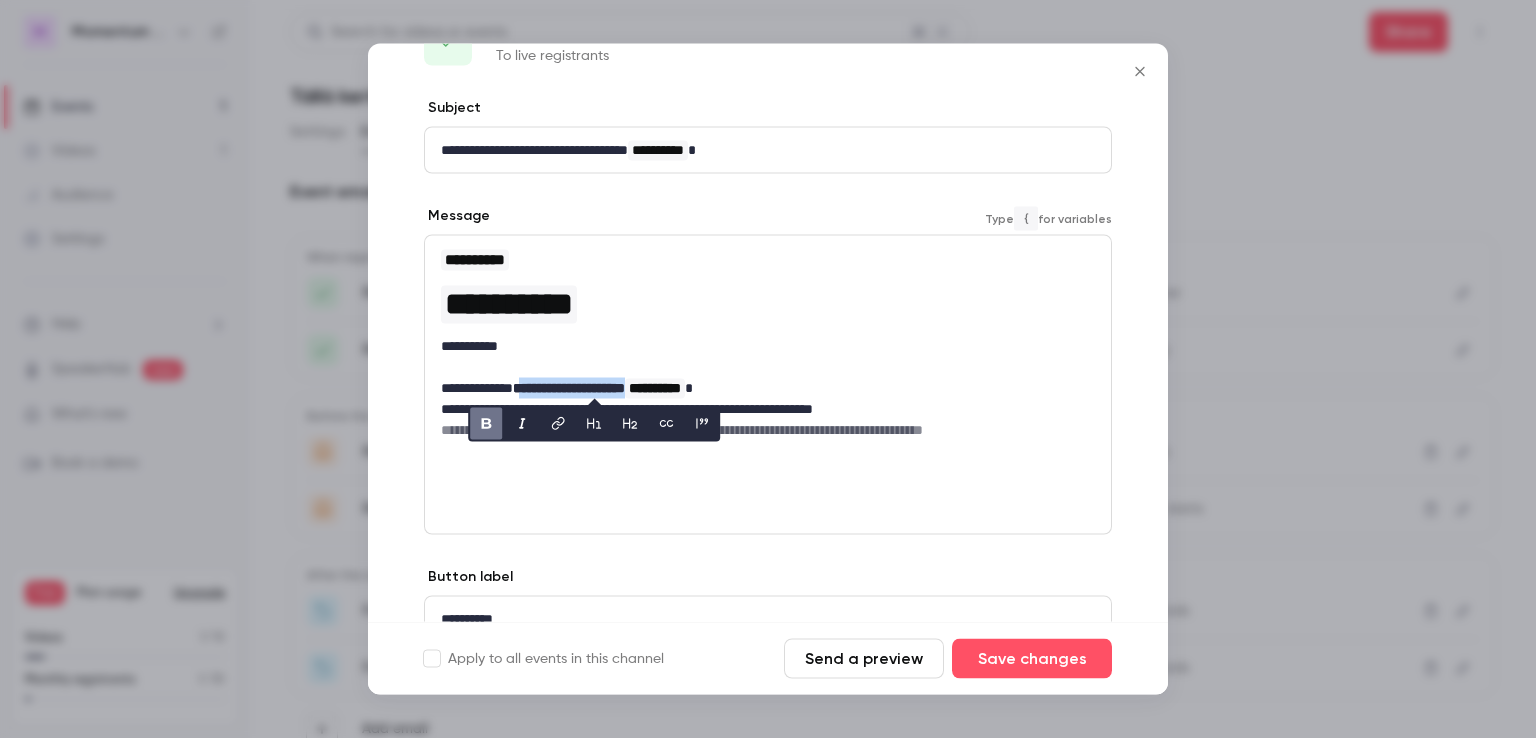 scroll, scrollTop: 64, scrollLeft: 0, axis: vertical 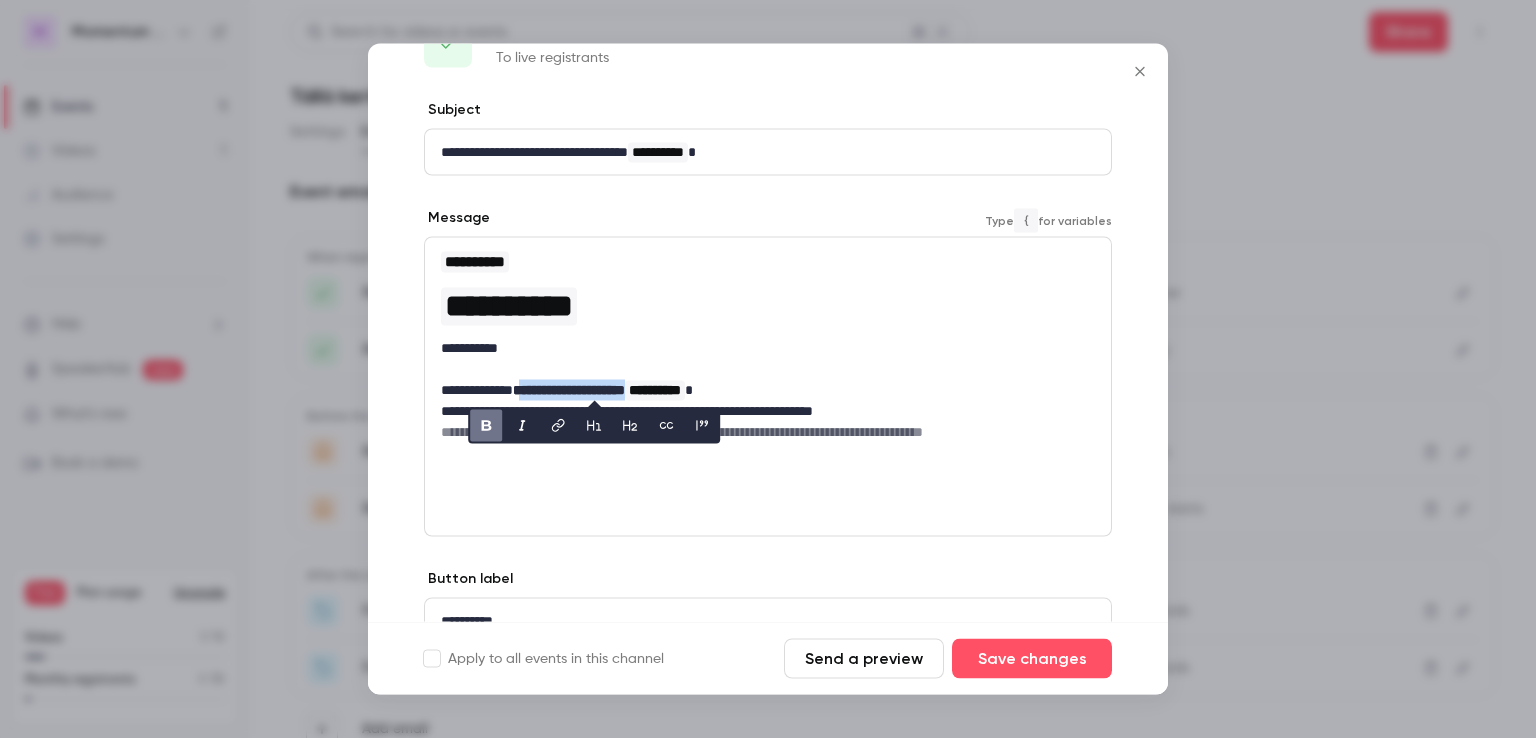 click 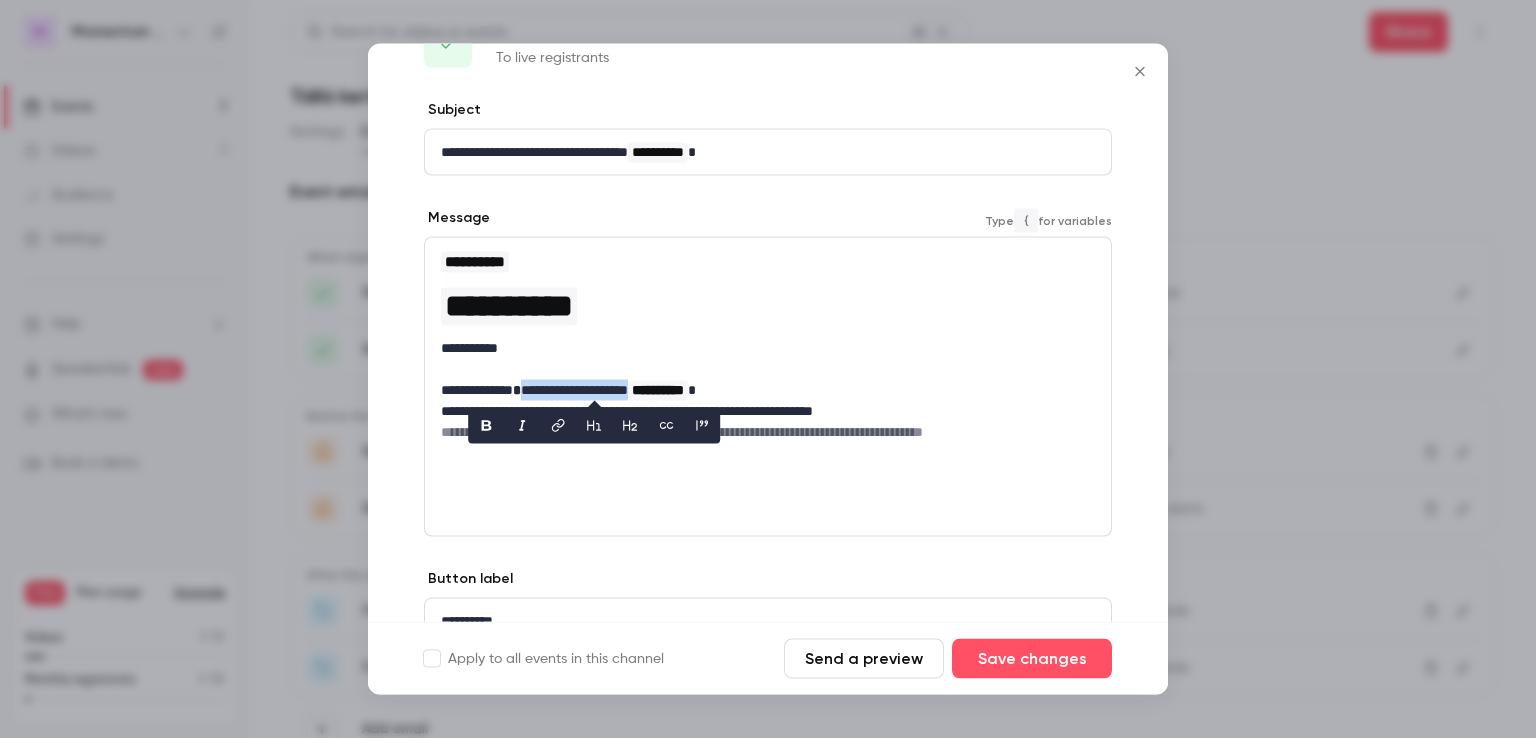 click on "**********" at bounding box center (768, 306) 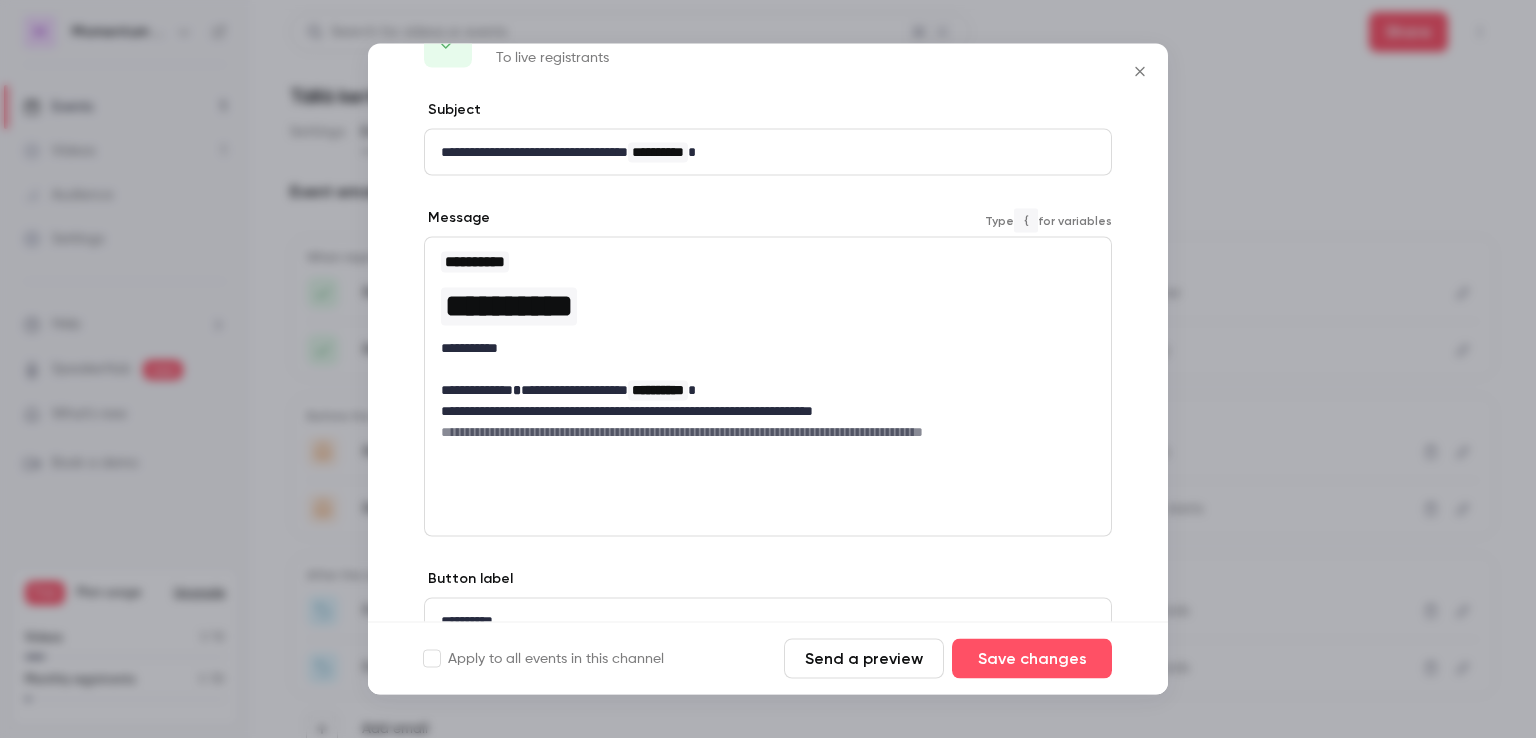 click on "**********" at bounding box center [760, 411] 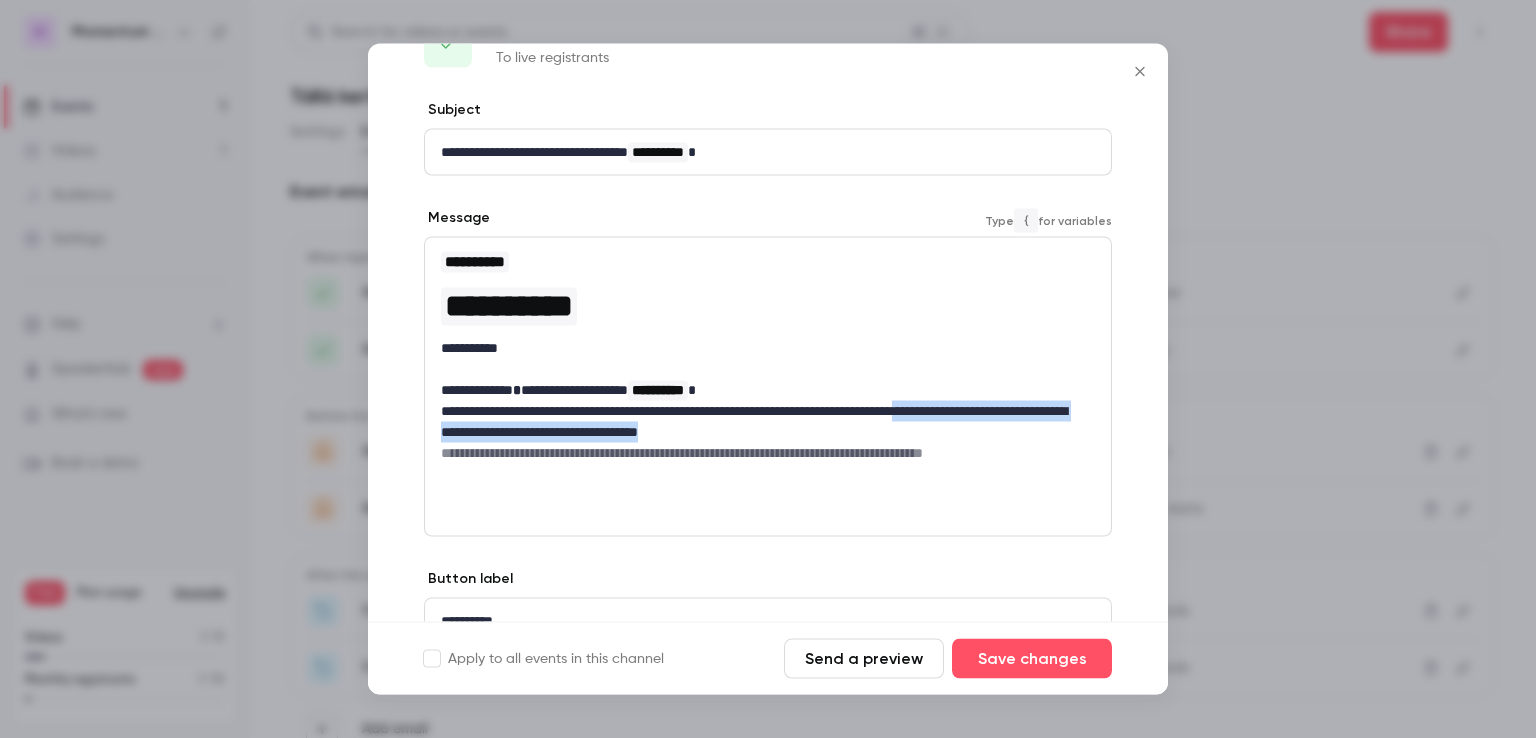 drag, startPoint x: 868, startPoint y: 431, endPoint x: 1019, endPoint y: 409, distance: 152.59424 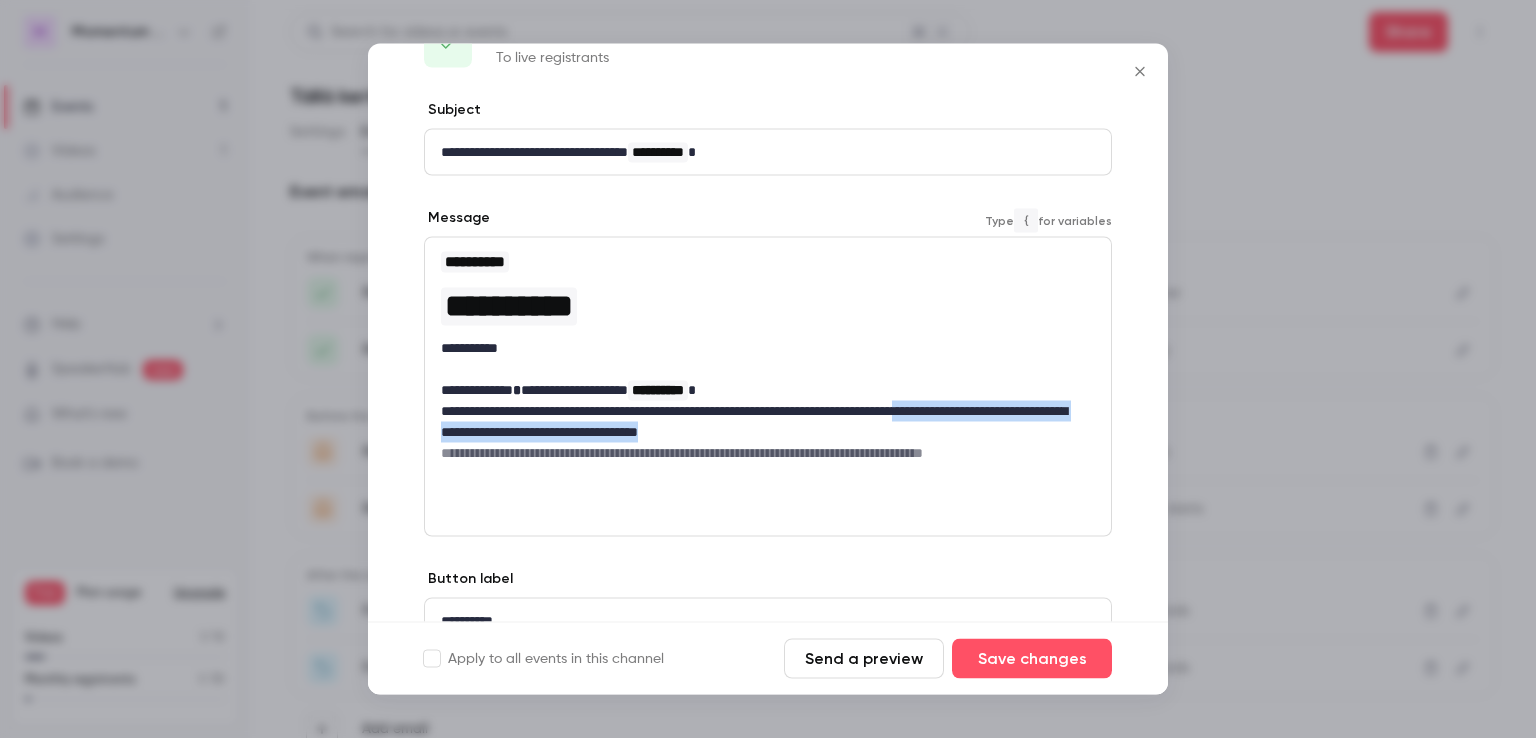 click on "**********" at bounding box center [760, 422] 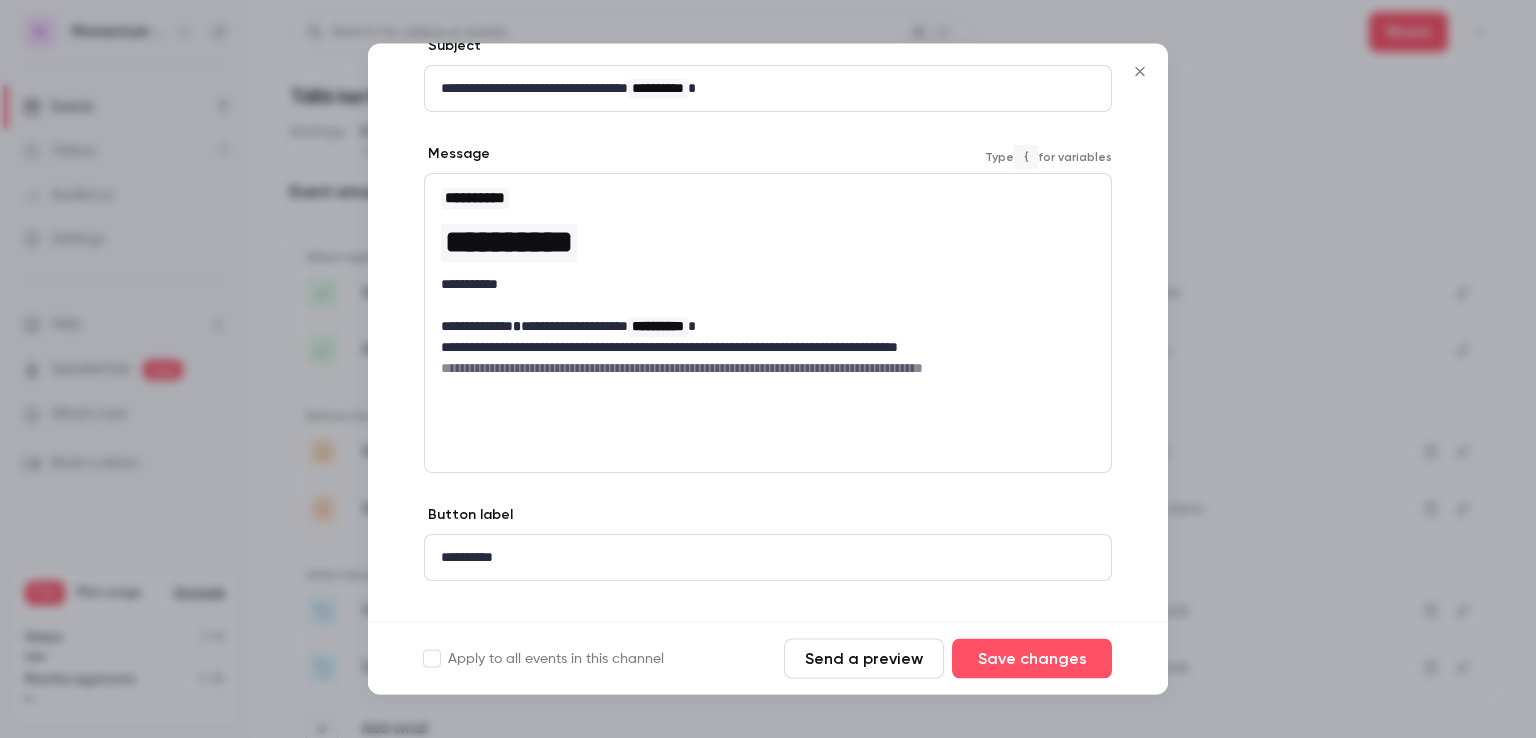 scroll, scrollTop: 132, scrollLeft: 0, axis: vertical 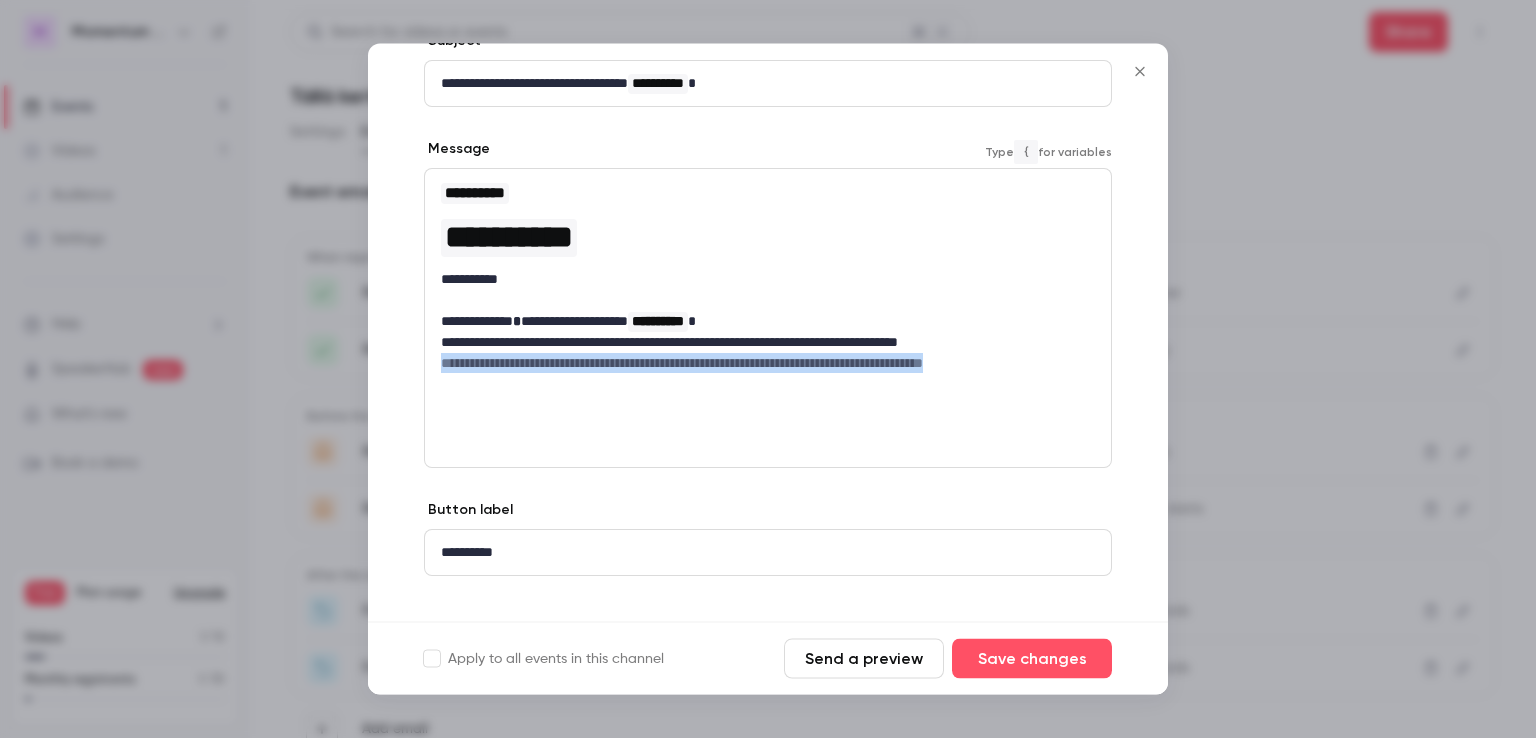 drag, startPoint x: 1021, startPoint y: 369, endPoint x: 409, endPoint y: 369, distance: 612 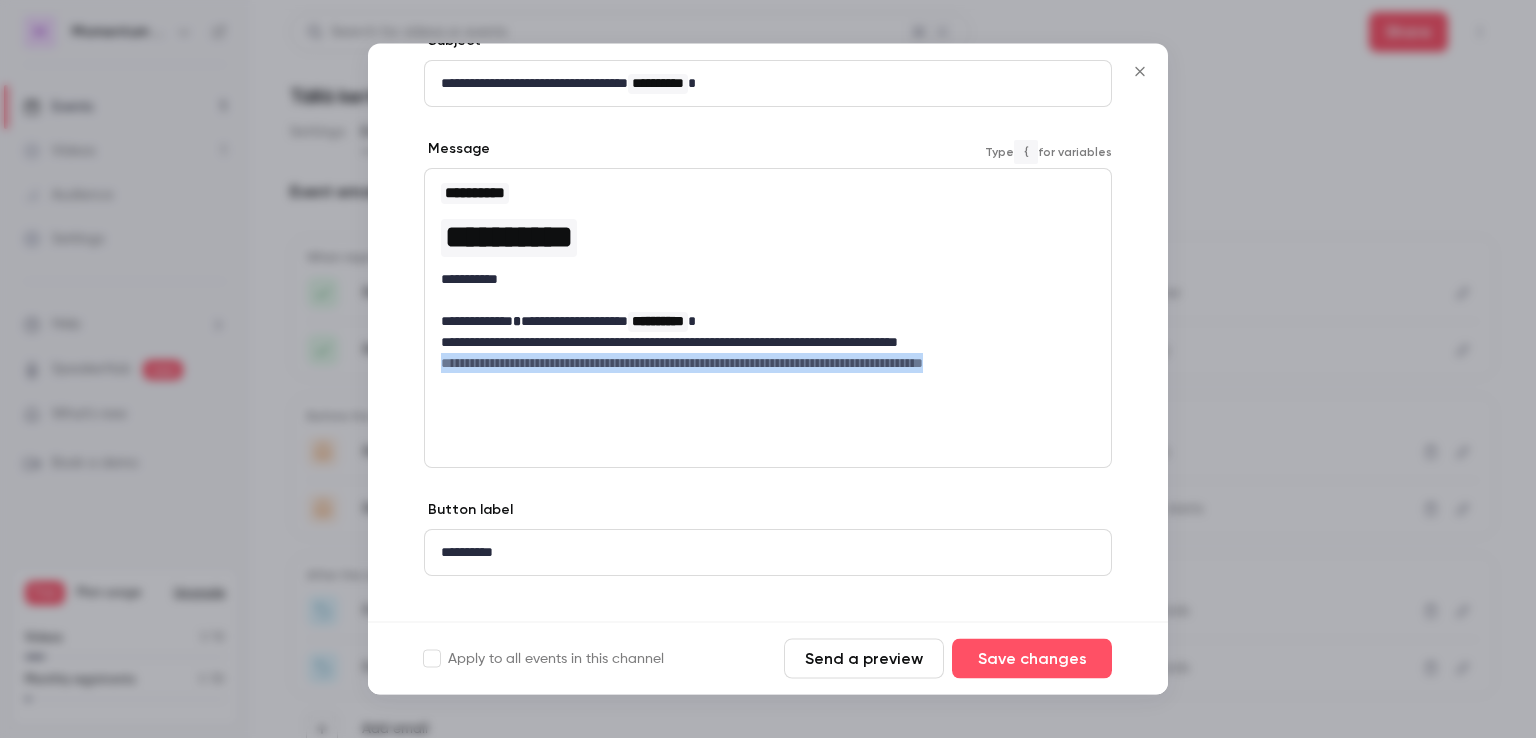 click on "**********" at bounding box center [768, 340] 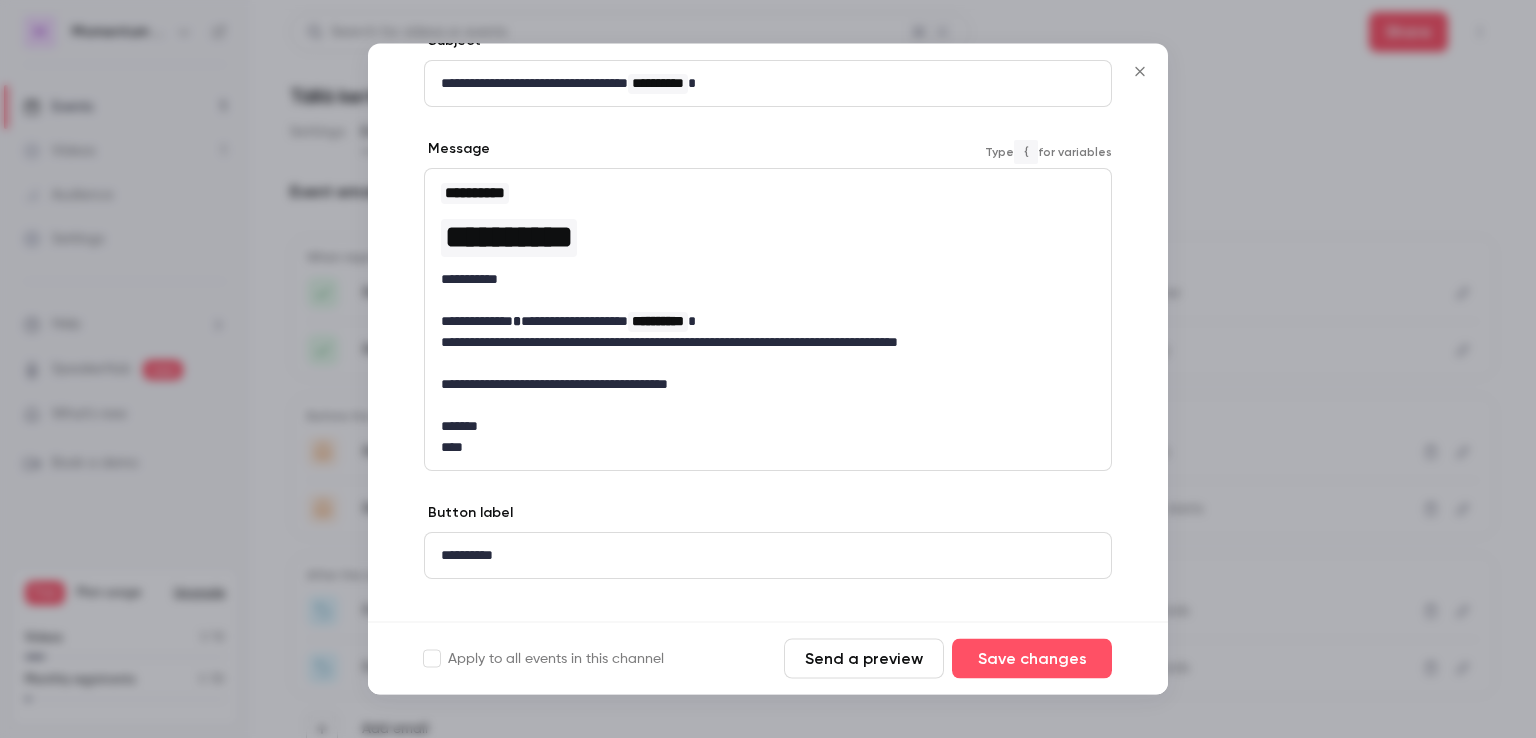 scroll, scrollTop: 161, scrollLeft: 0, axis: vertical 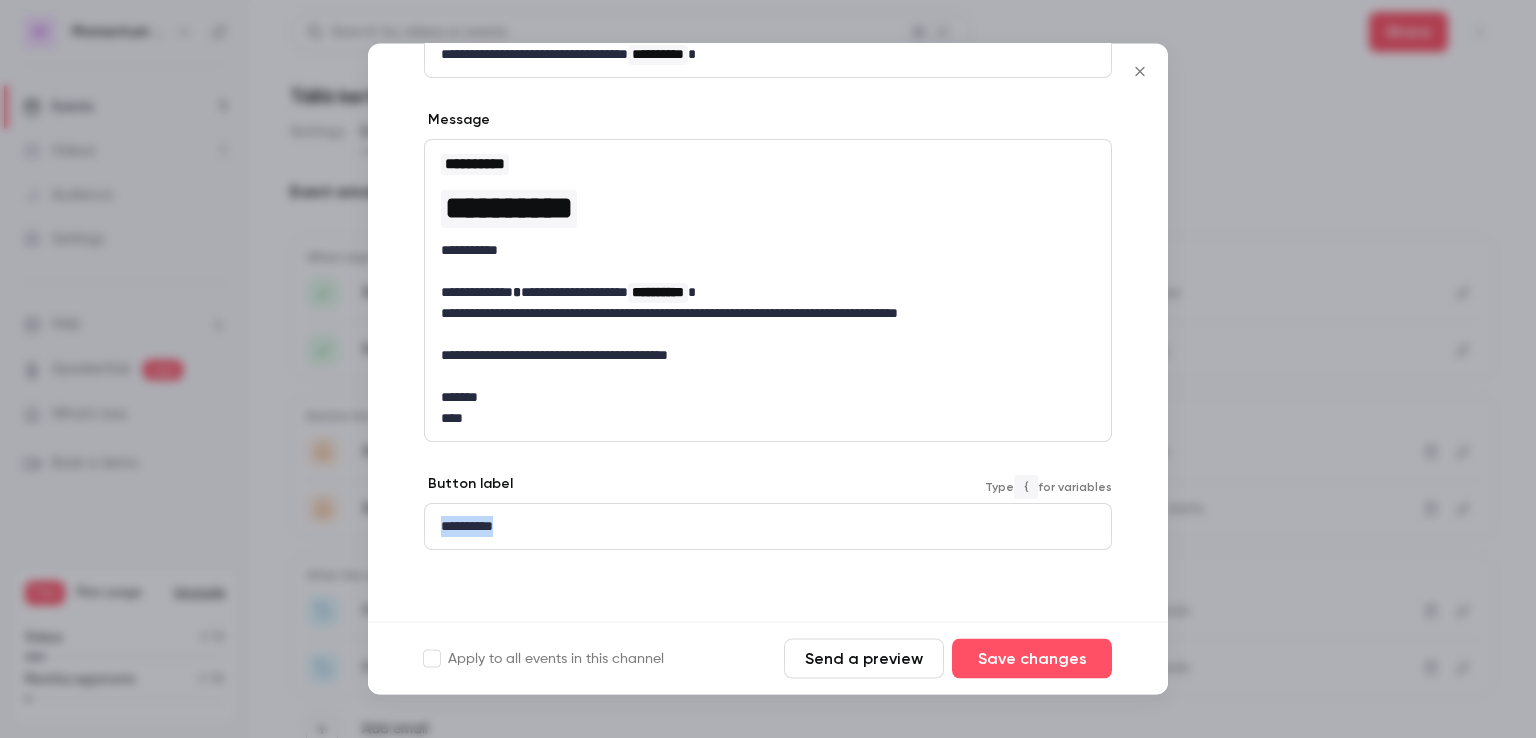 drag, startPoint x: 519, startPoint y: 528, endPoint x: 312, endPoint y: 521, distance: 207.11832 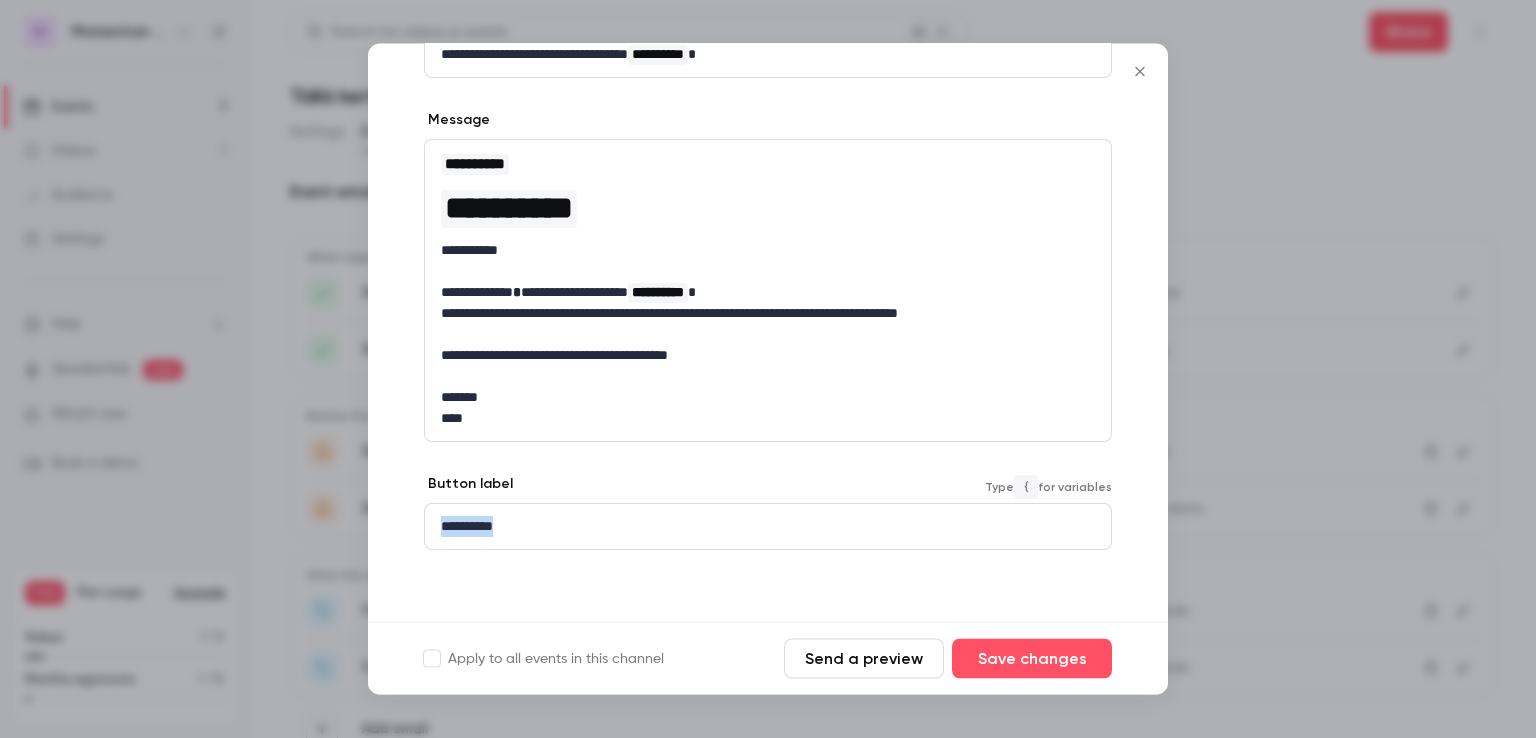 type 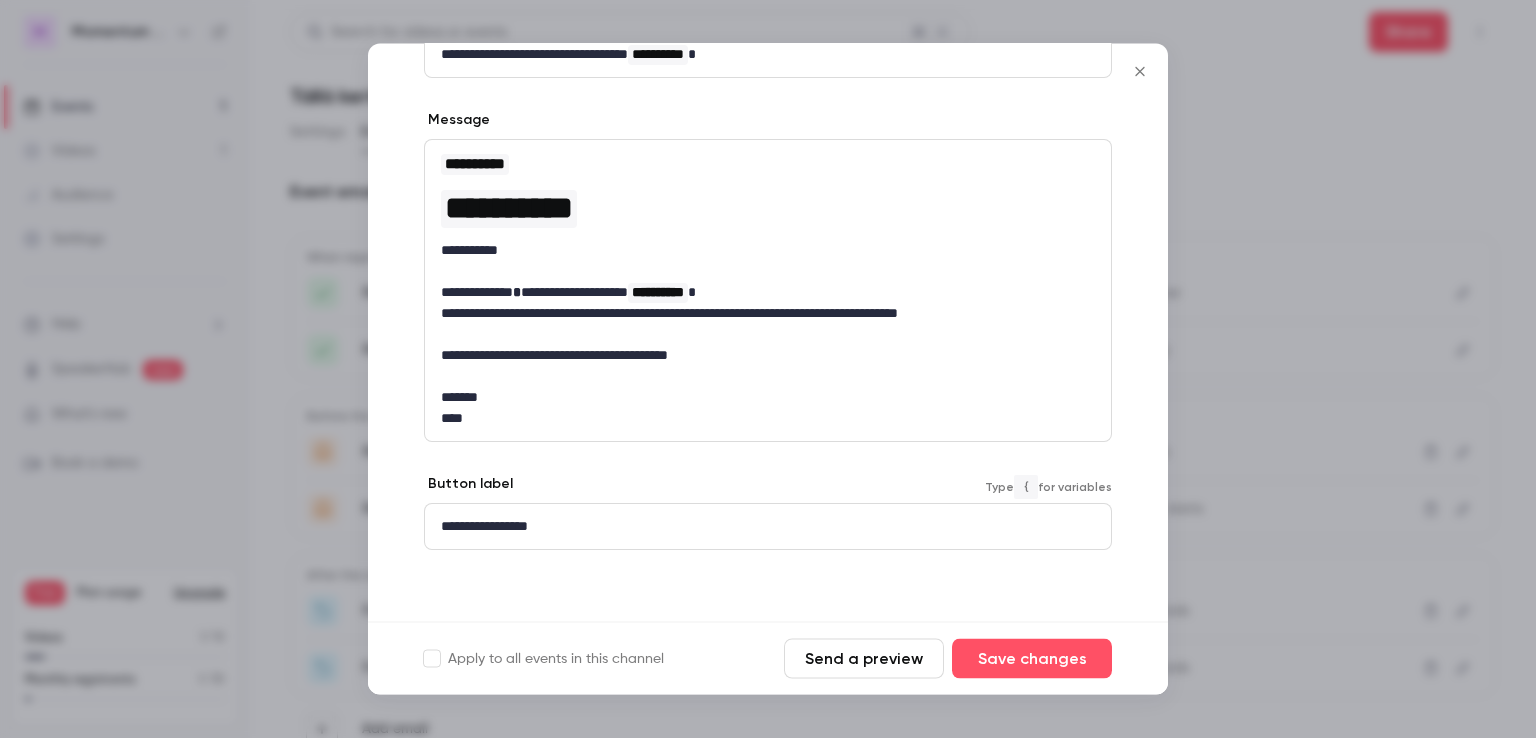 click on "**********" at bounding box center [760, 527] 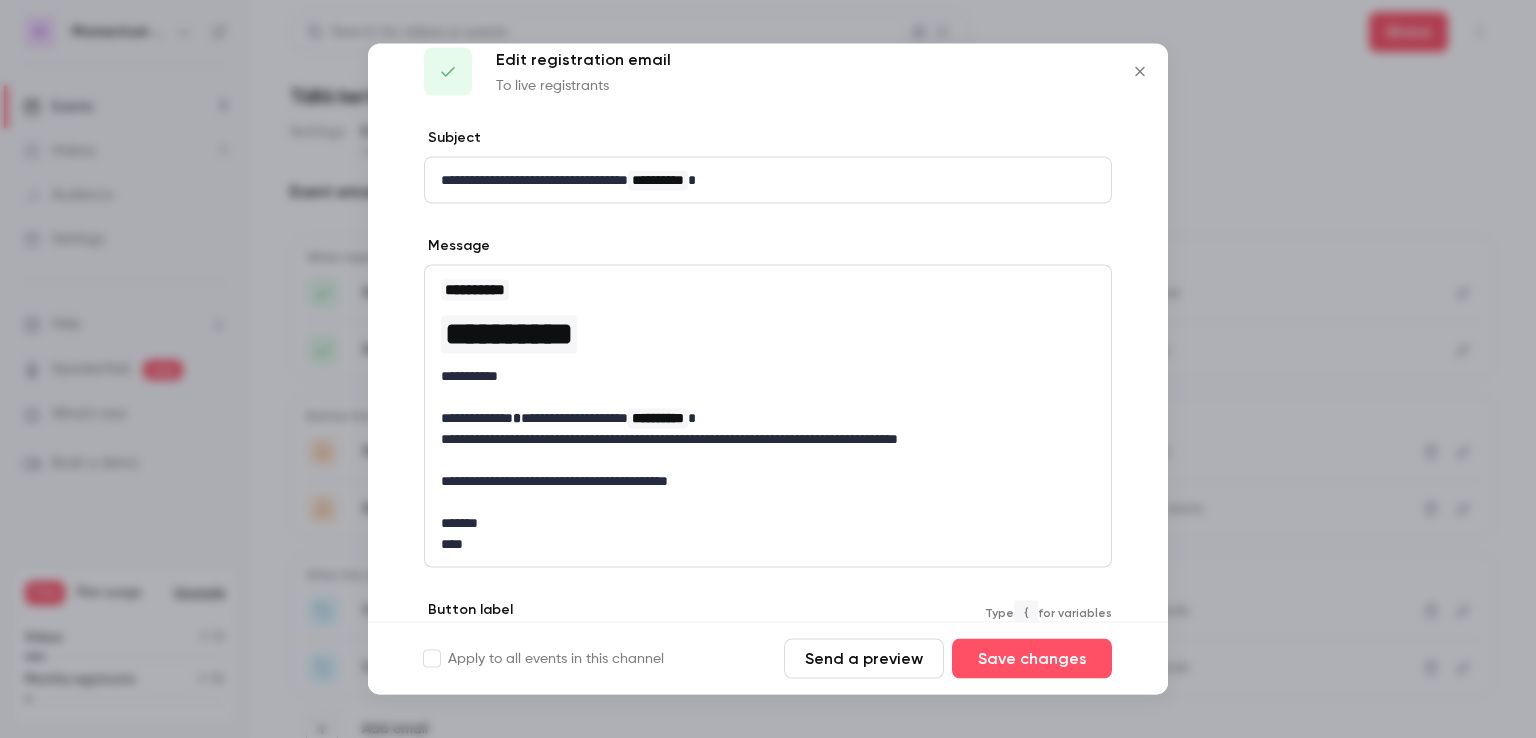 scroll, scrollTop: 161, scrollLeft: 0, axis: vertical 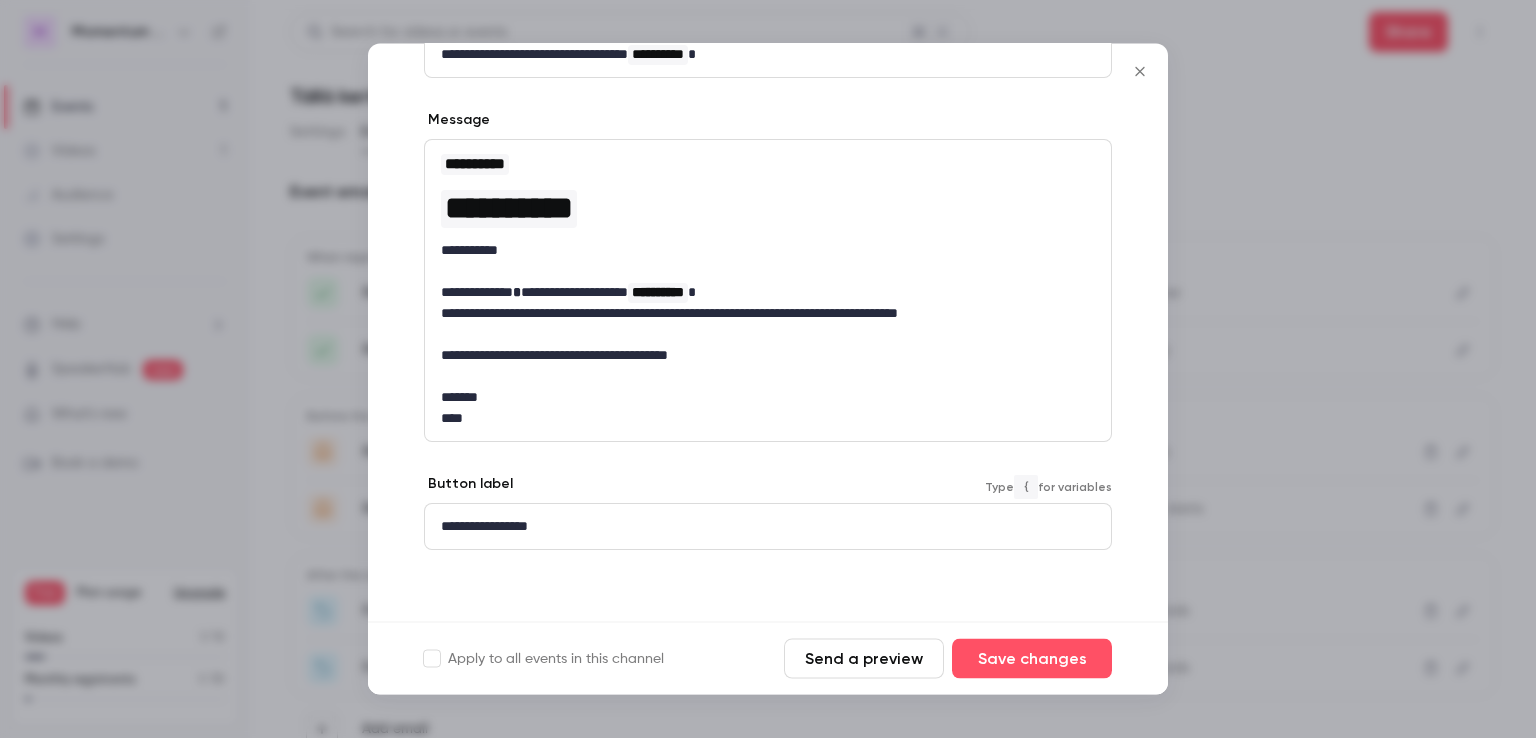 click on "Send a preview" at bounding box center (864, 659) 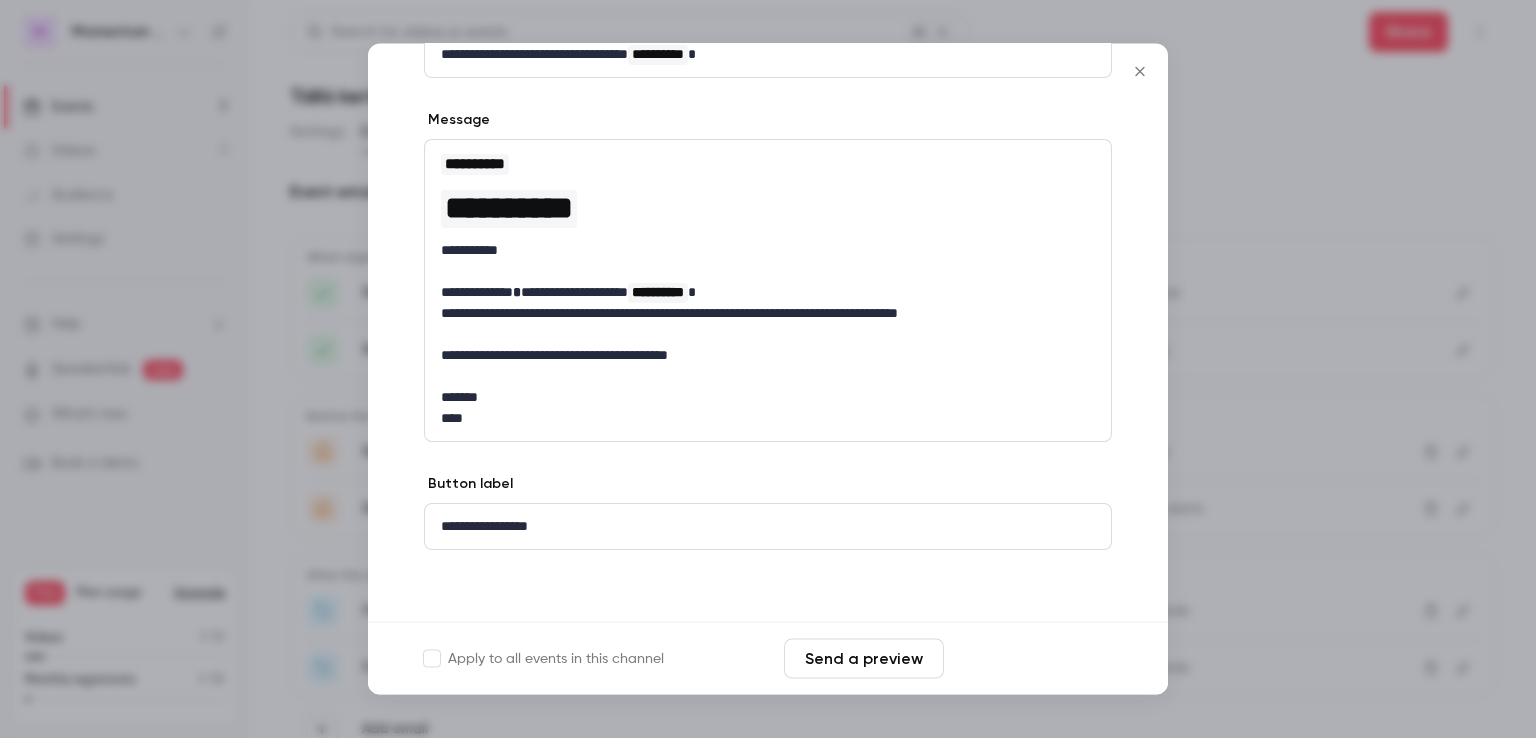 click on "Save changes" at bounding box center (1032, 659) 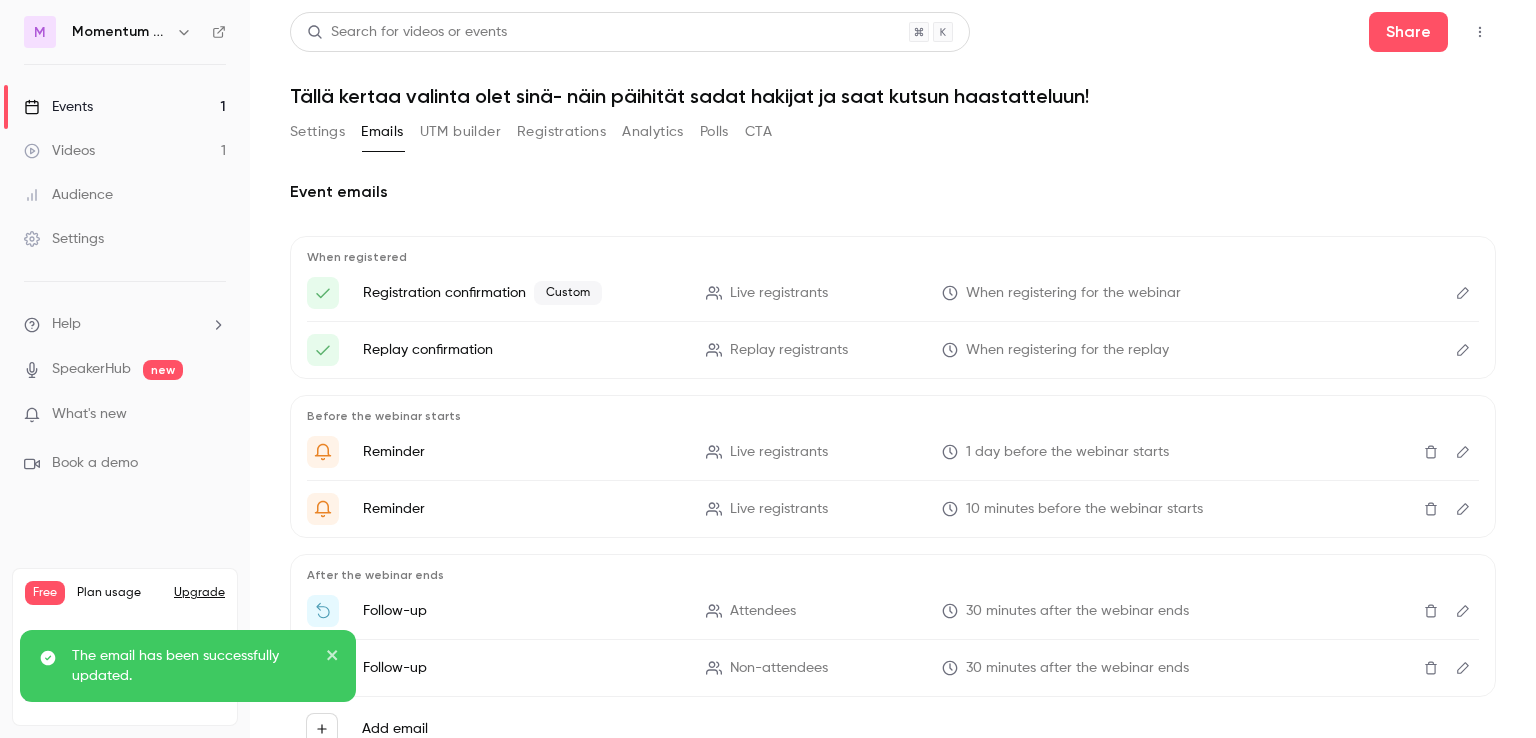 click on "Events 1" at bounding box center (125, 107) 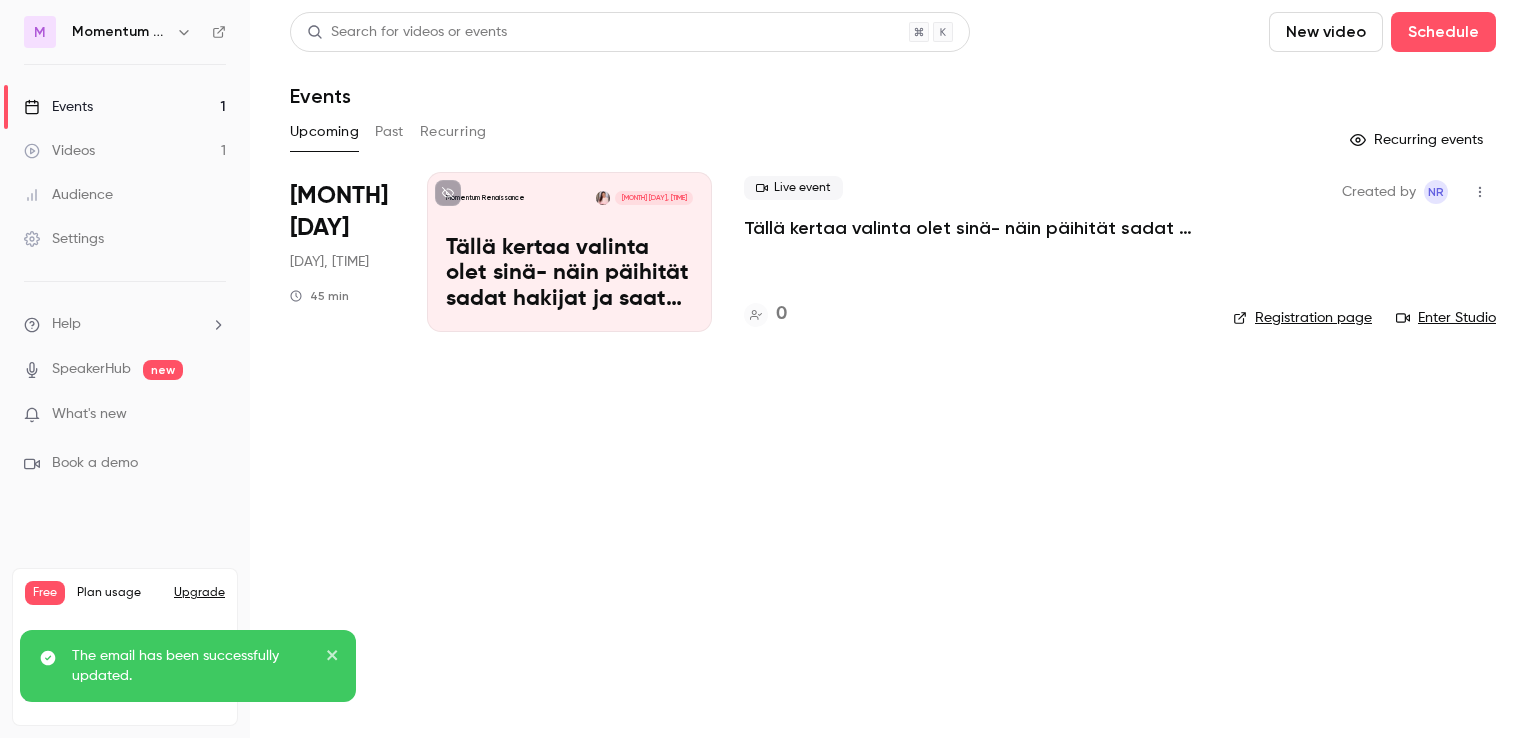 click on "Tällä kertaa valinta olet sinä- näin päihität sadat hakijat ja saat kutsun haastatteluun!" at bounding box center (569, 274) 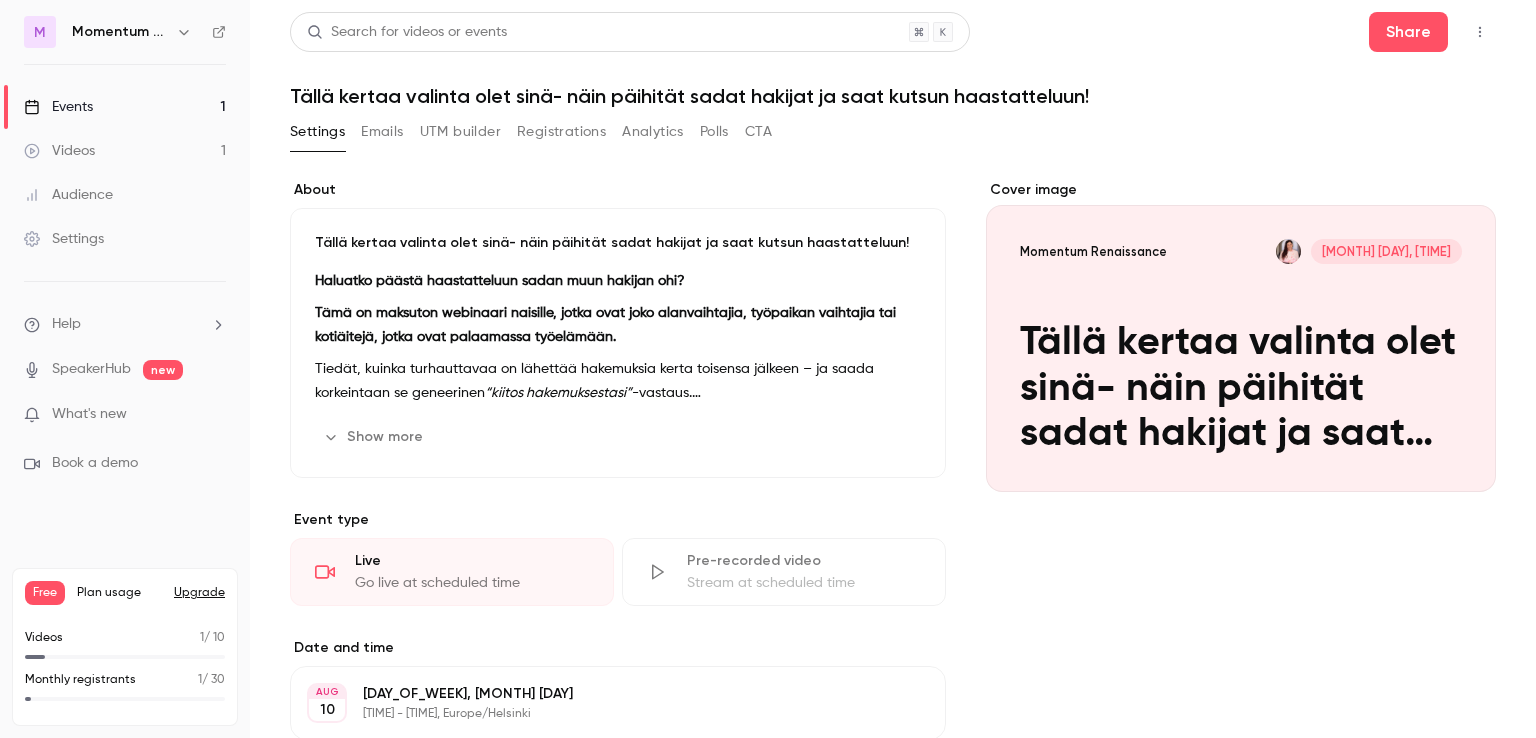 click on "Tällä kertaa valinta olet sinä- näin päihität sadat hakijat ja saat kutsun haastatteluun!" at bounding box center [618, 243] 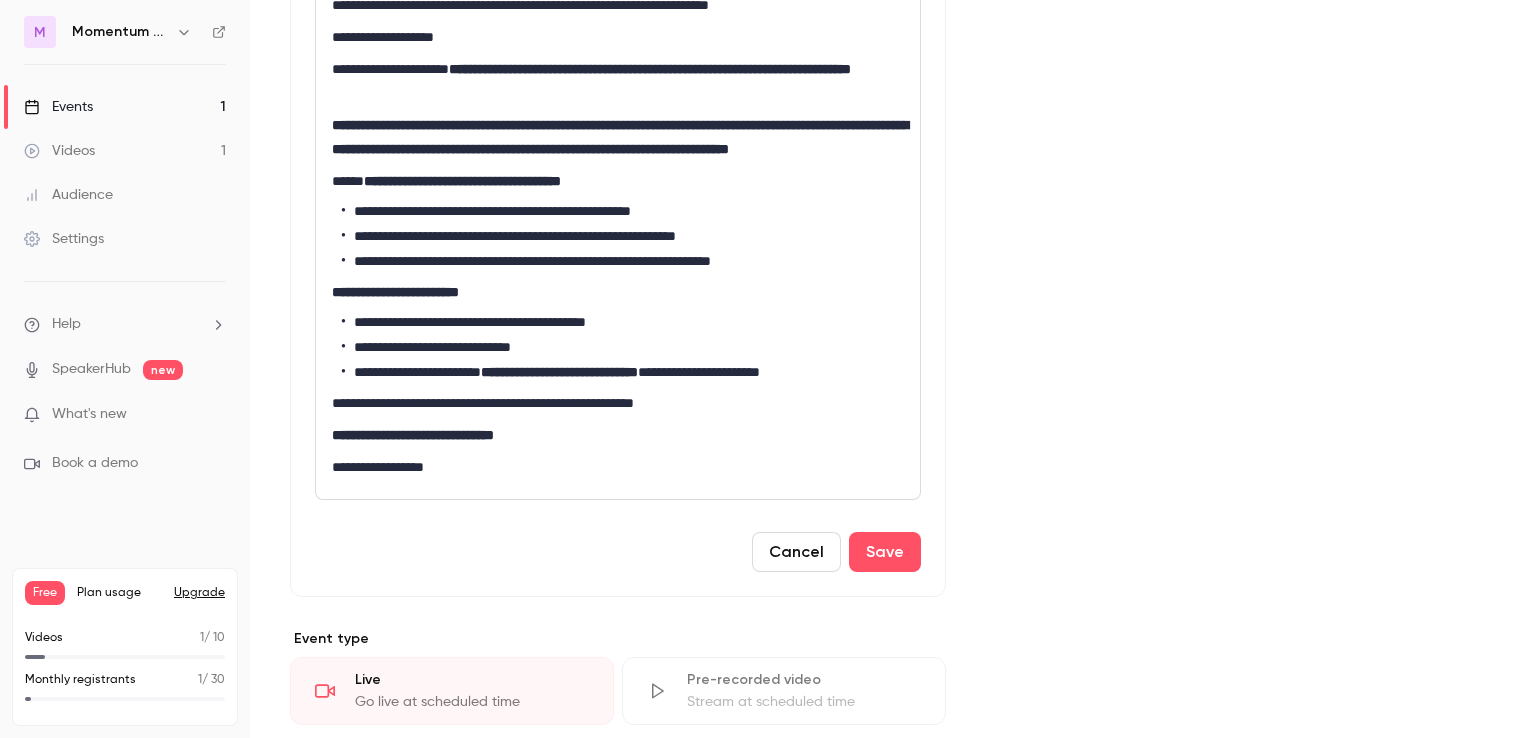scroll, scrollTop: 624, scrollLeft: 0, axis: vertical 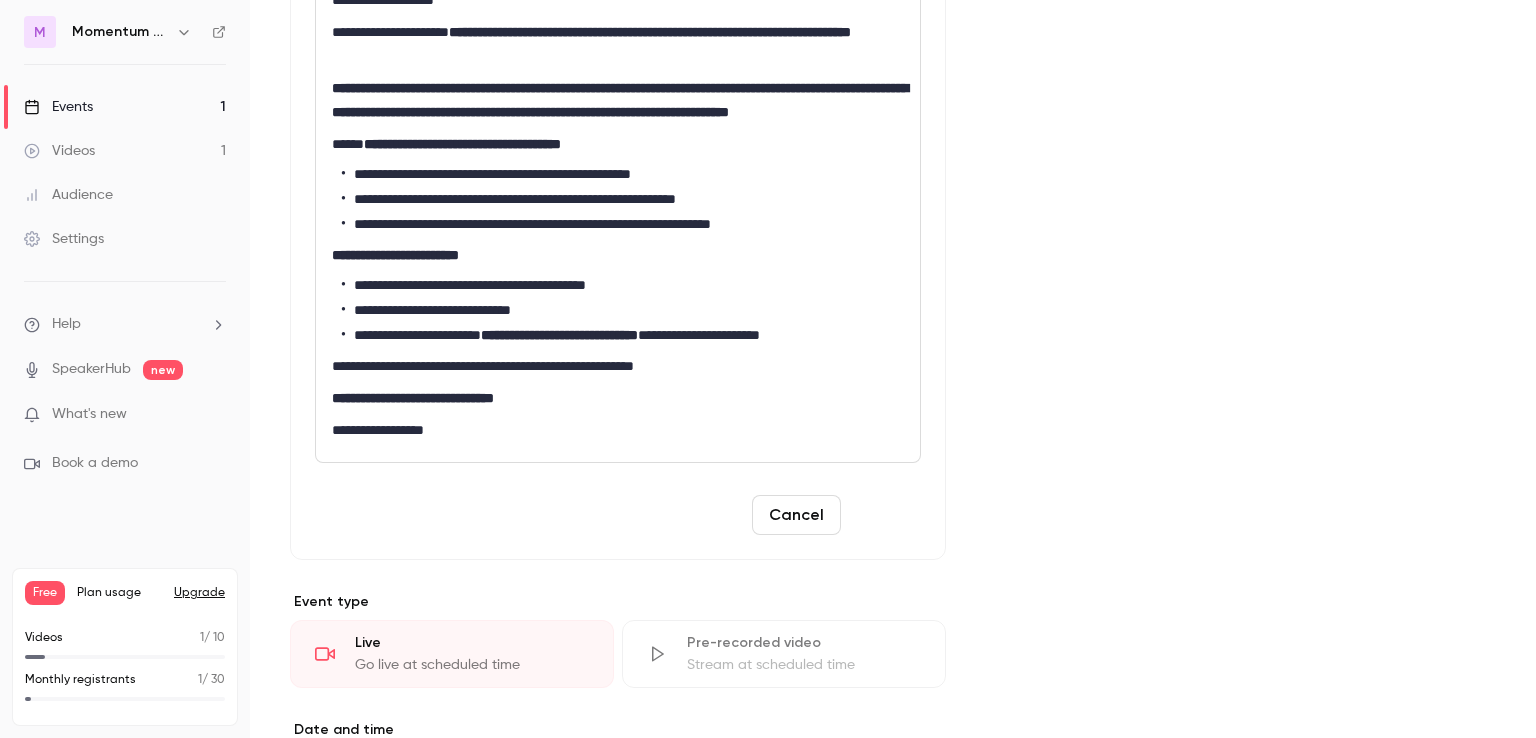 type on "**********" 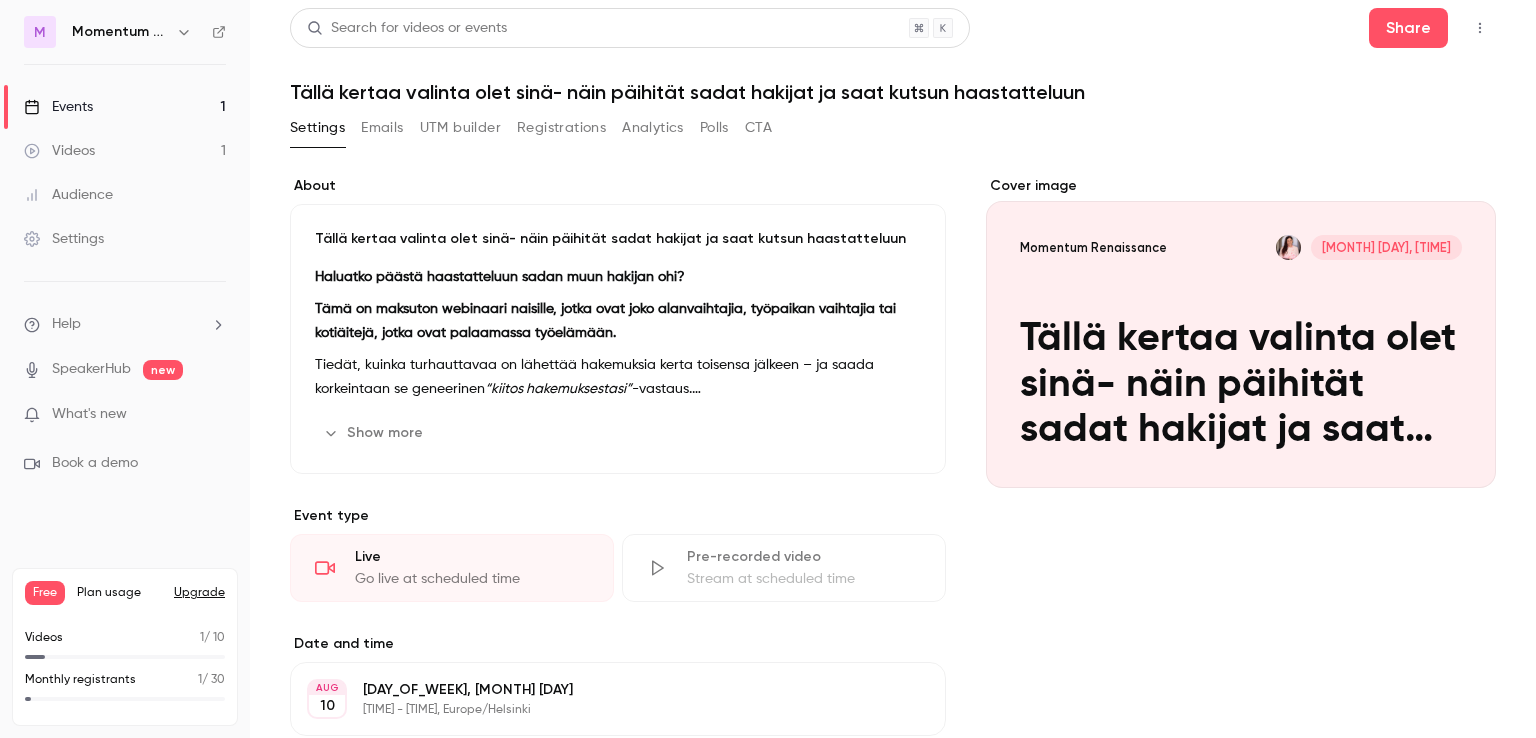 scroll, scrollTop: 0, scrollLeft: 0, axis: both 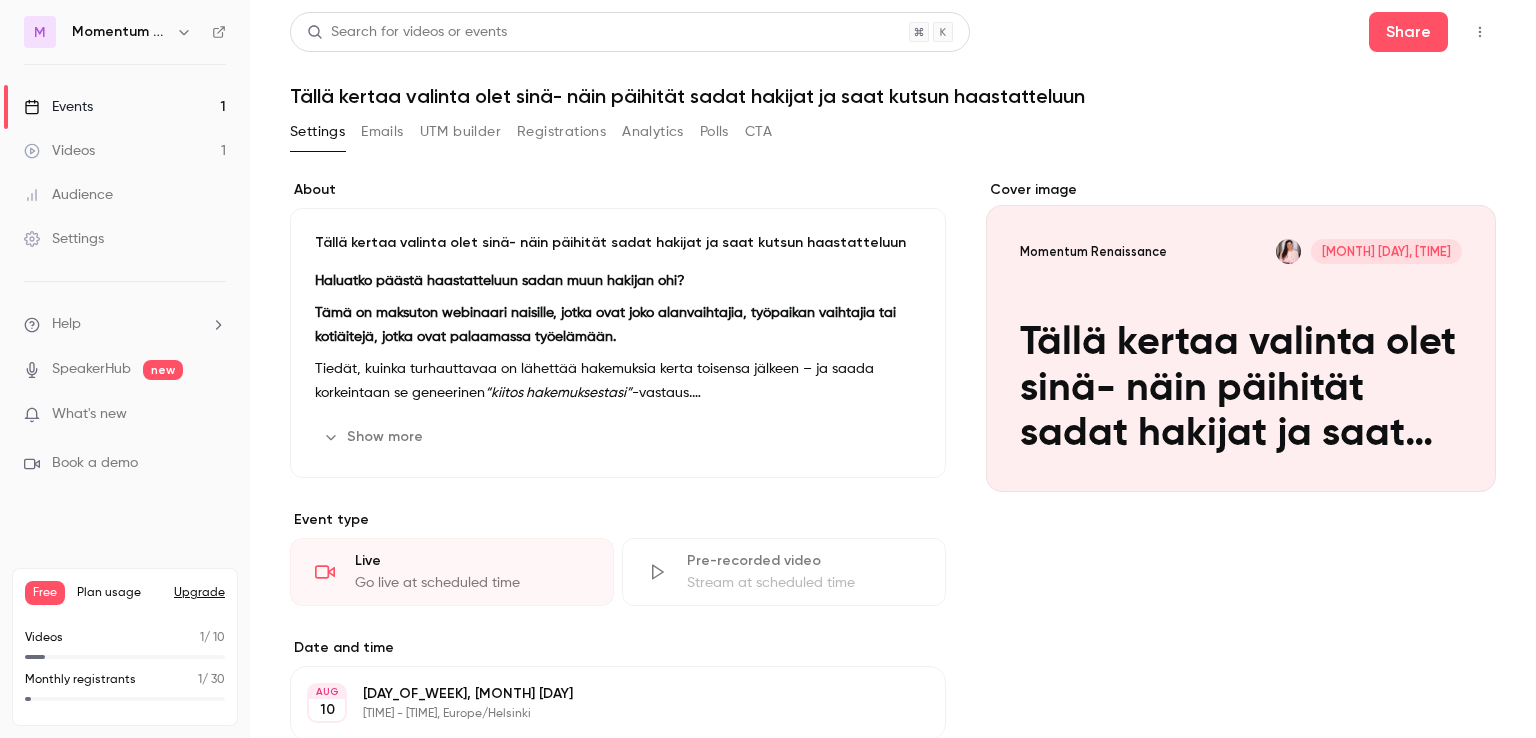 click on "Emails" at bounding box center (382, 132) 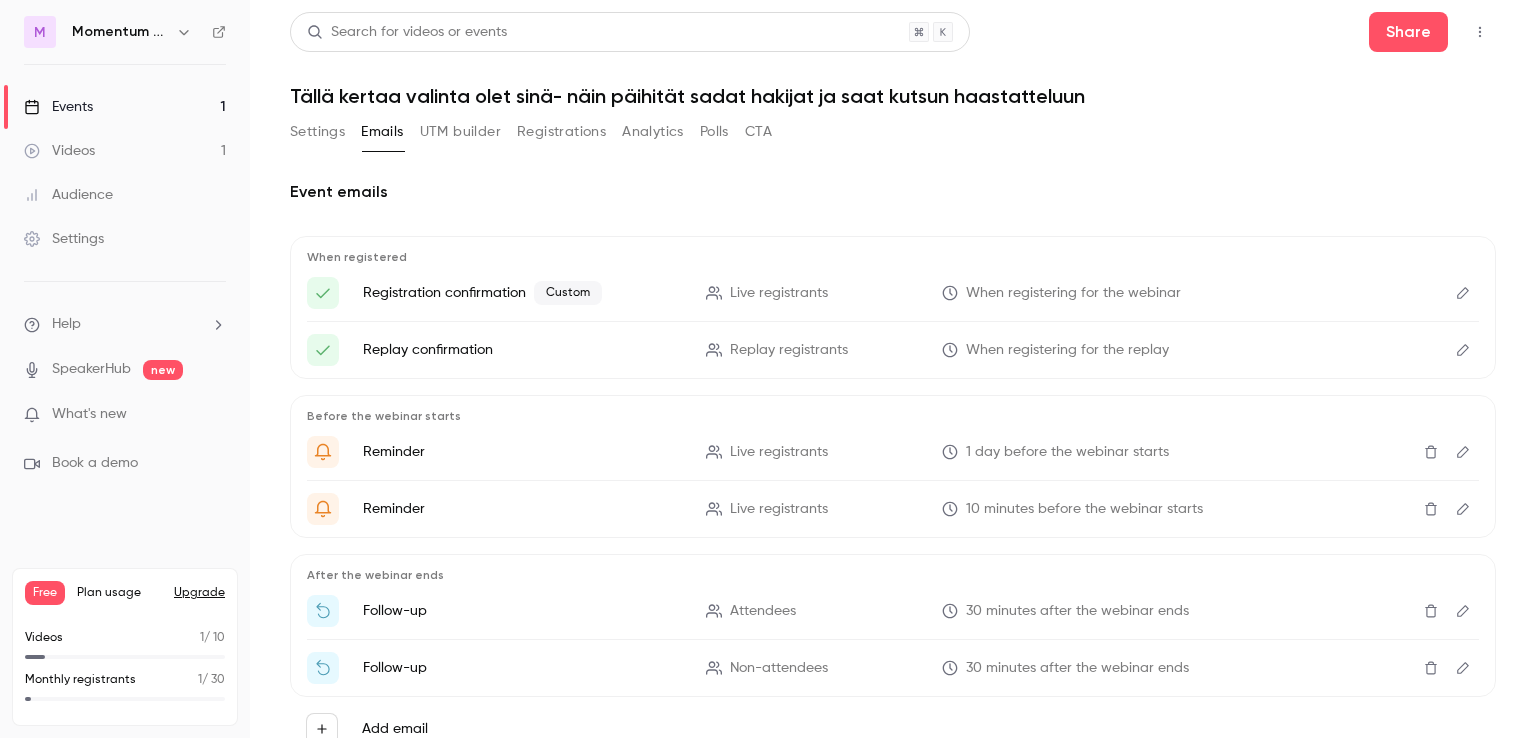 click 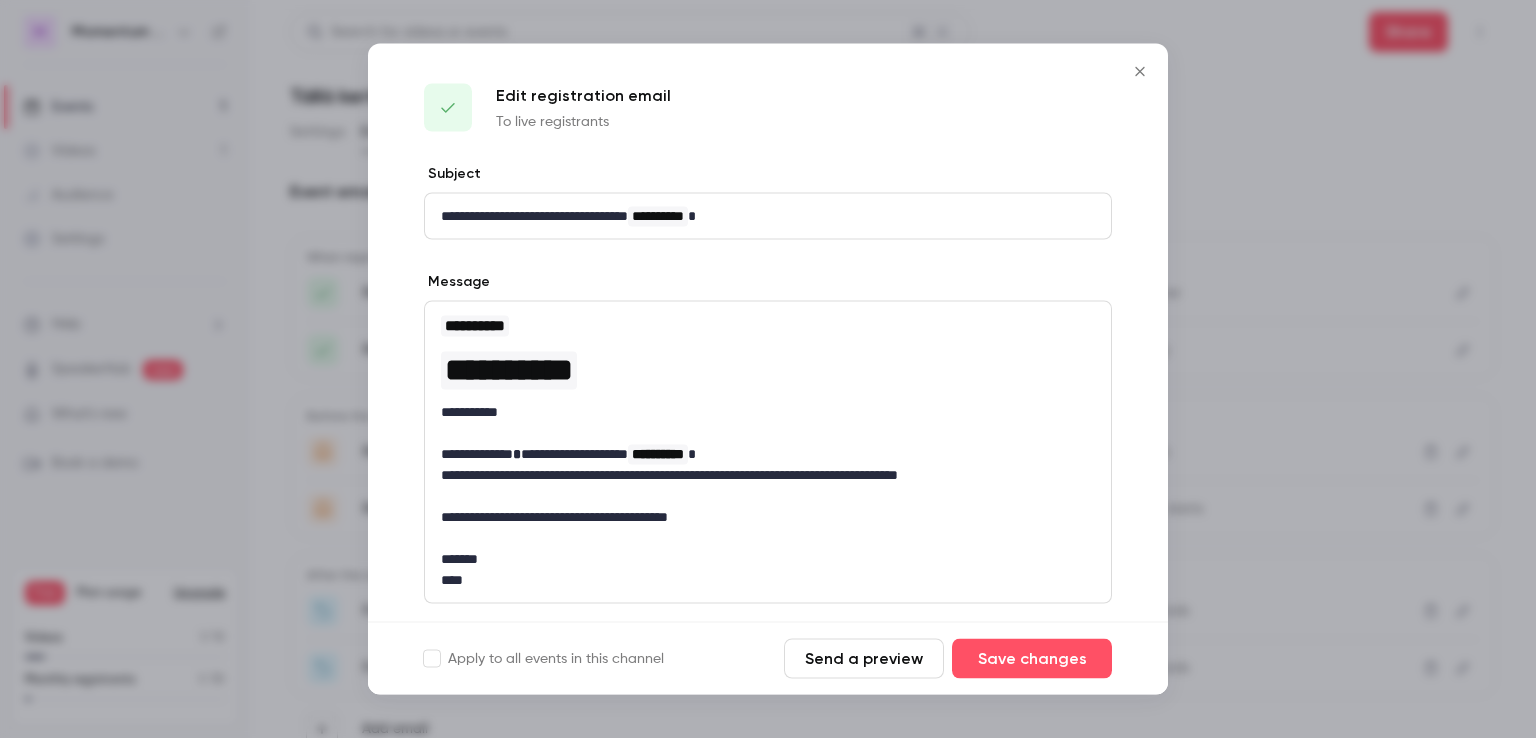 click on "**********" at bounding box center (760, 216) 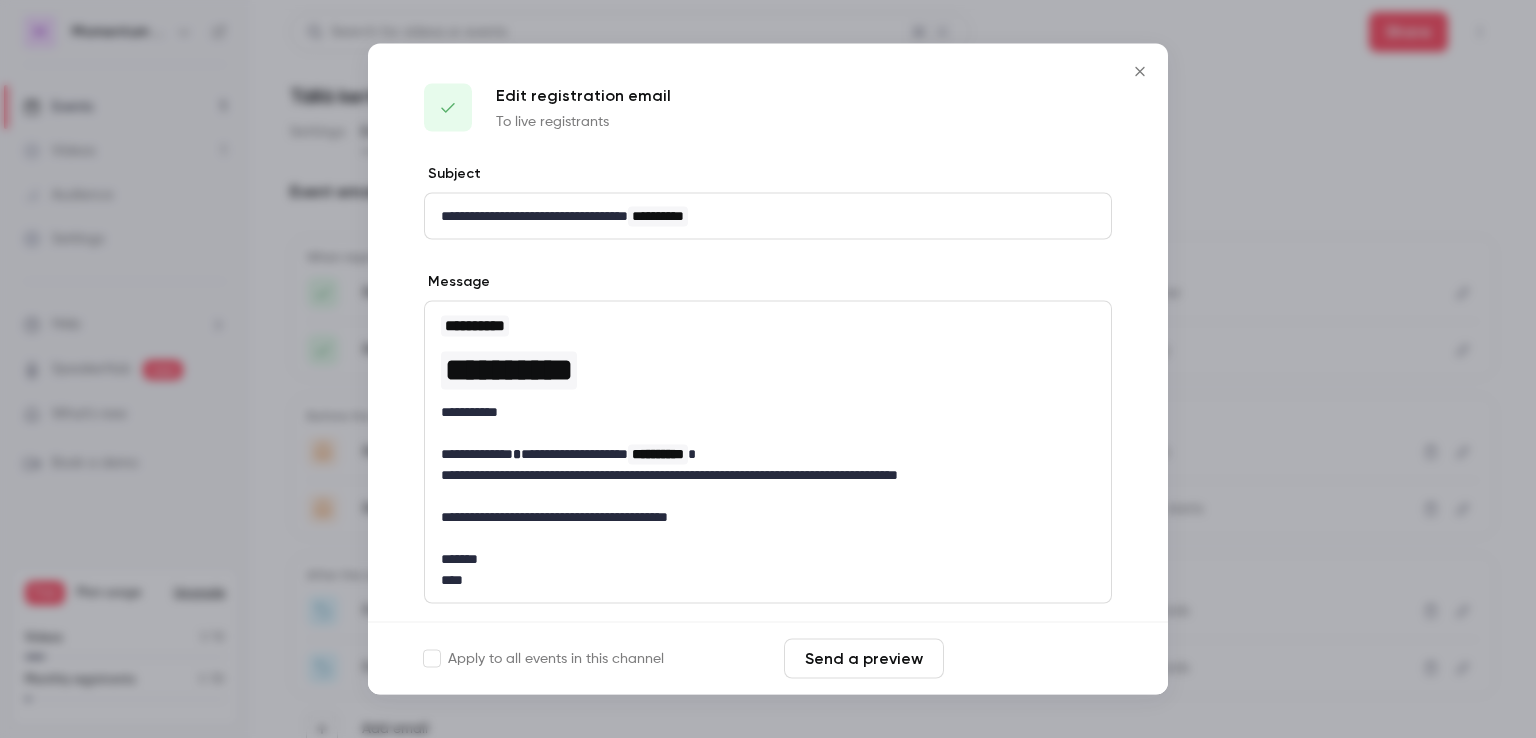 click on "Save changes" at bounding box center [1032, 659] 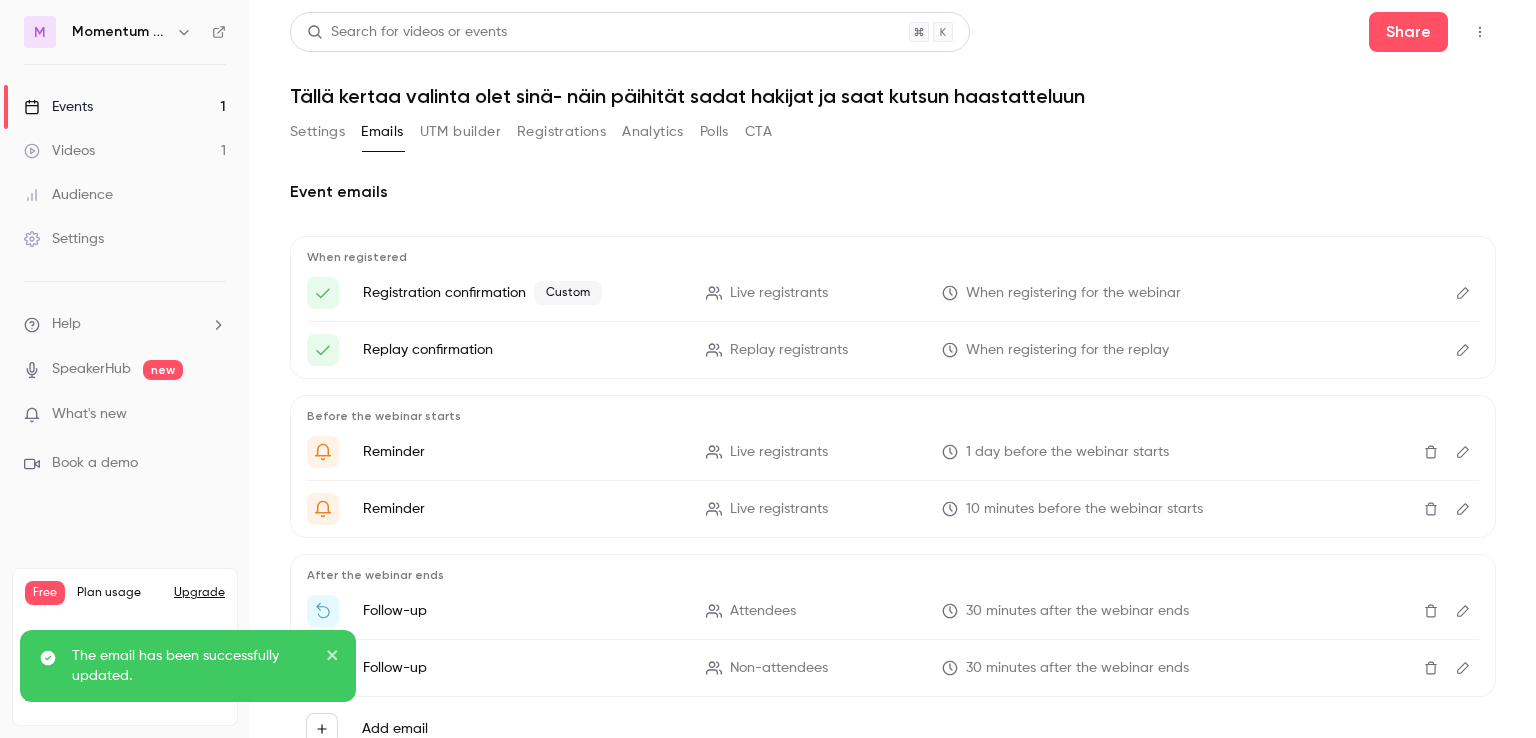 click on "Events" at bounding box center [58, 107] 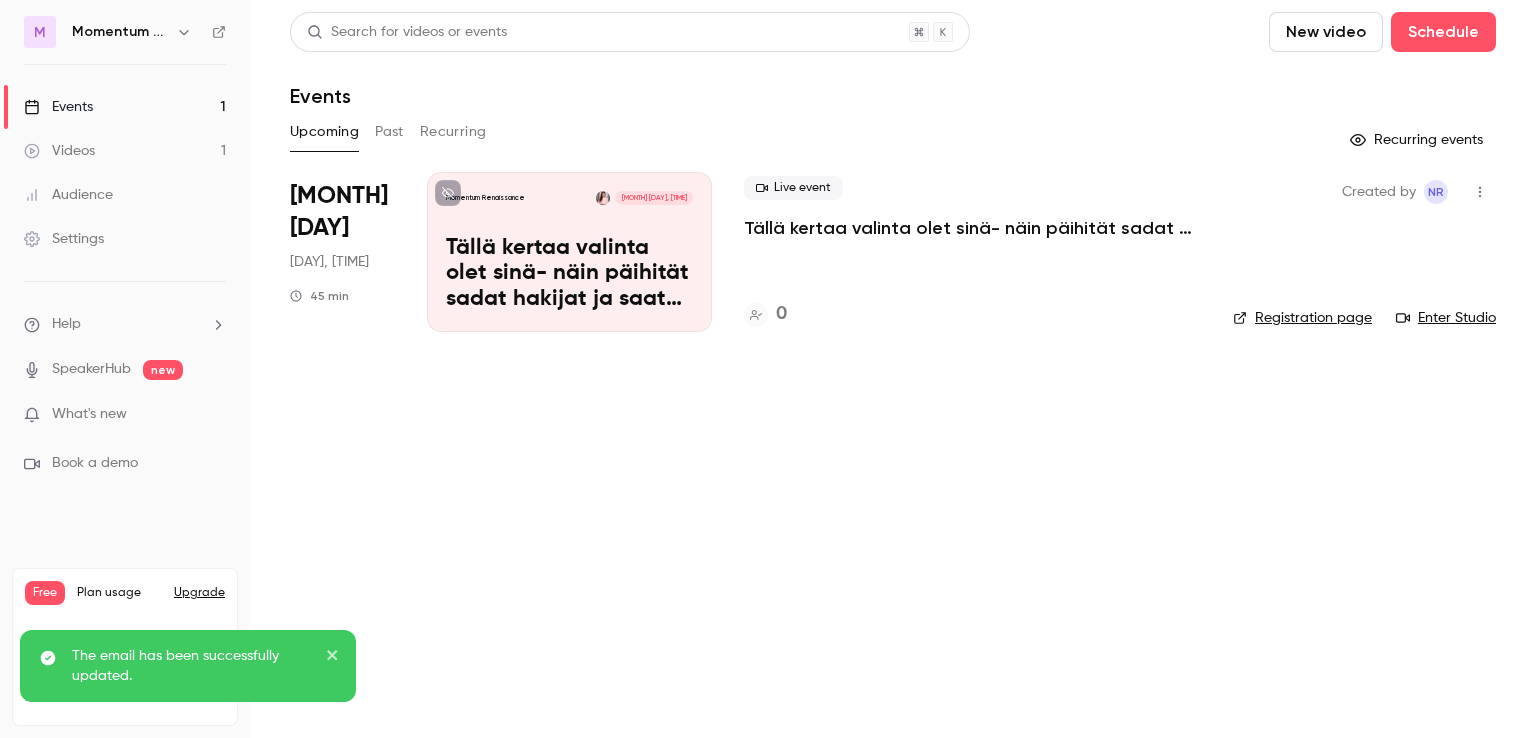click on "Tällä kertaa valinta olet sinä- näin päihität sadat hakijat ja saat kutsun haastatteluun" at bounding box center [569, 274] 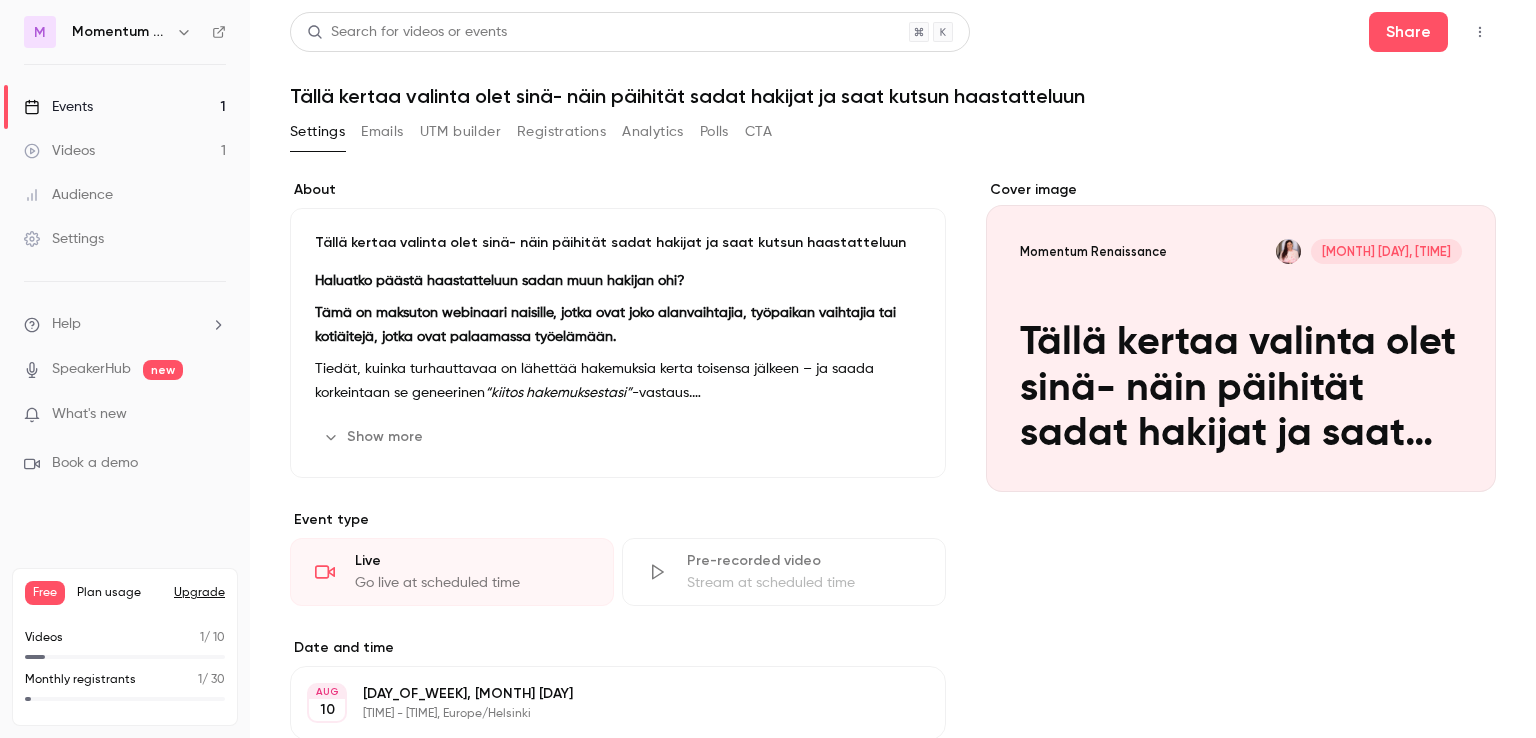 click on "Edit" at bounding box center (884, 437) 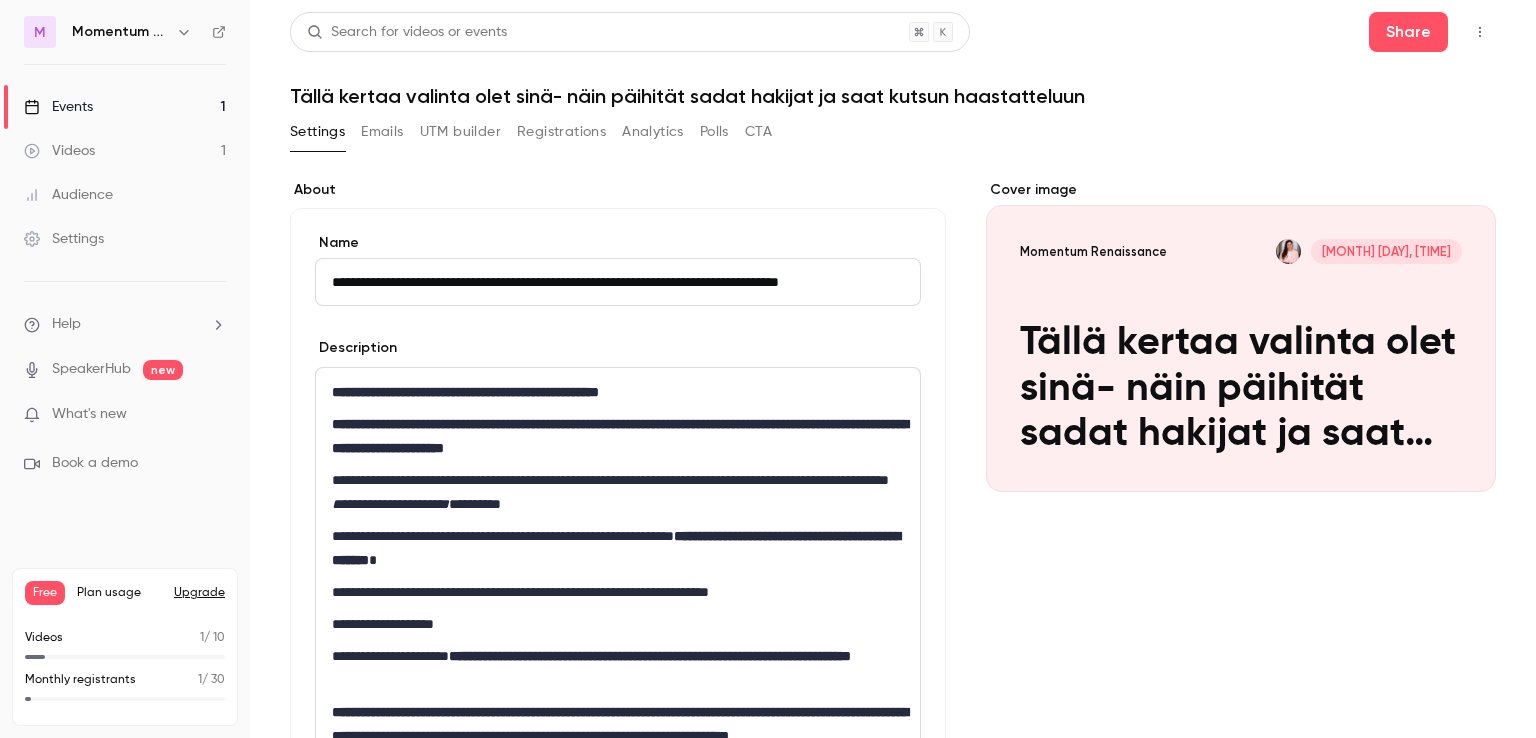 scroll, scrollTop: 1128, scrollLeft: 0, axis: vertical 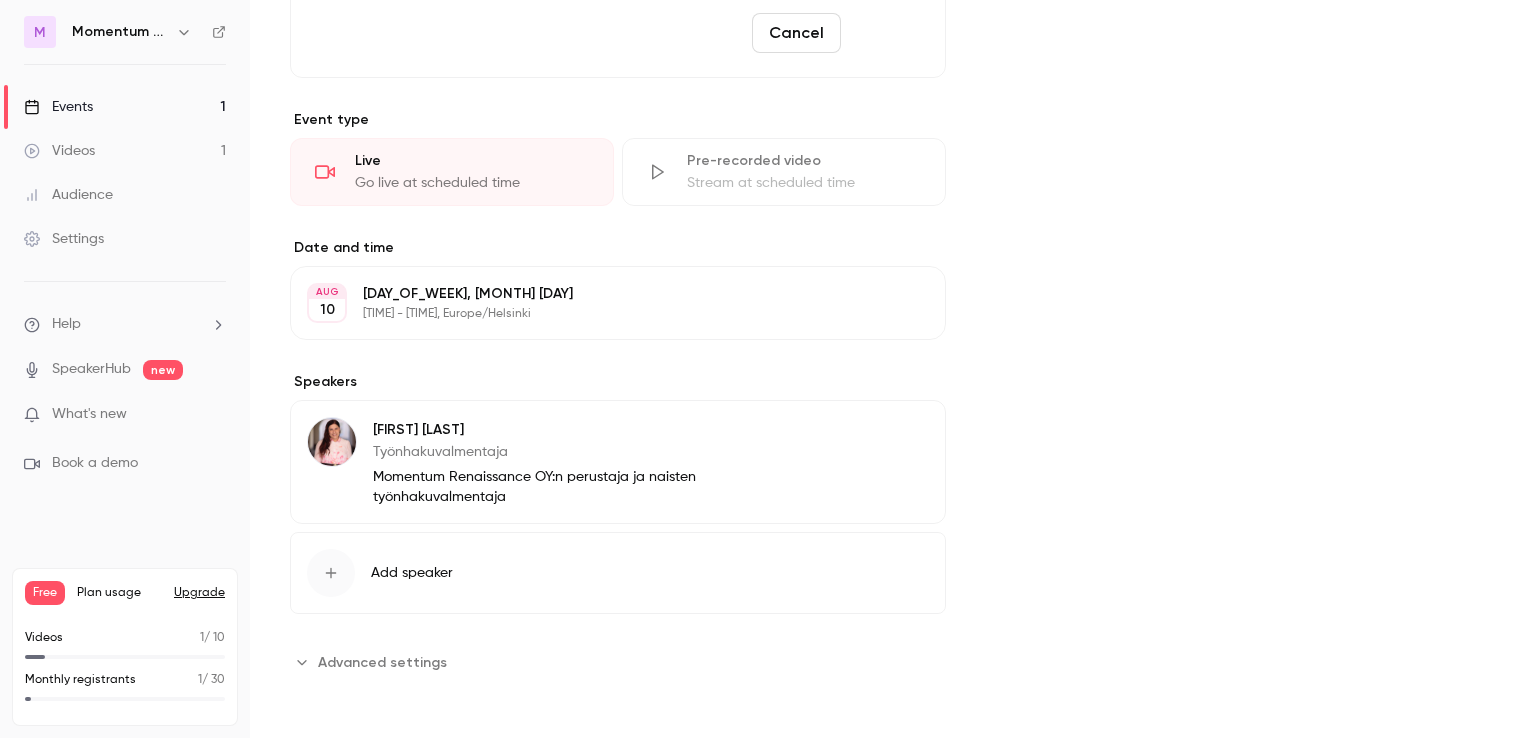type on "**********" 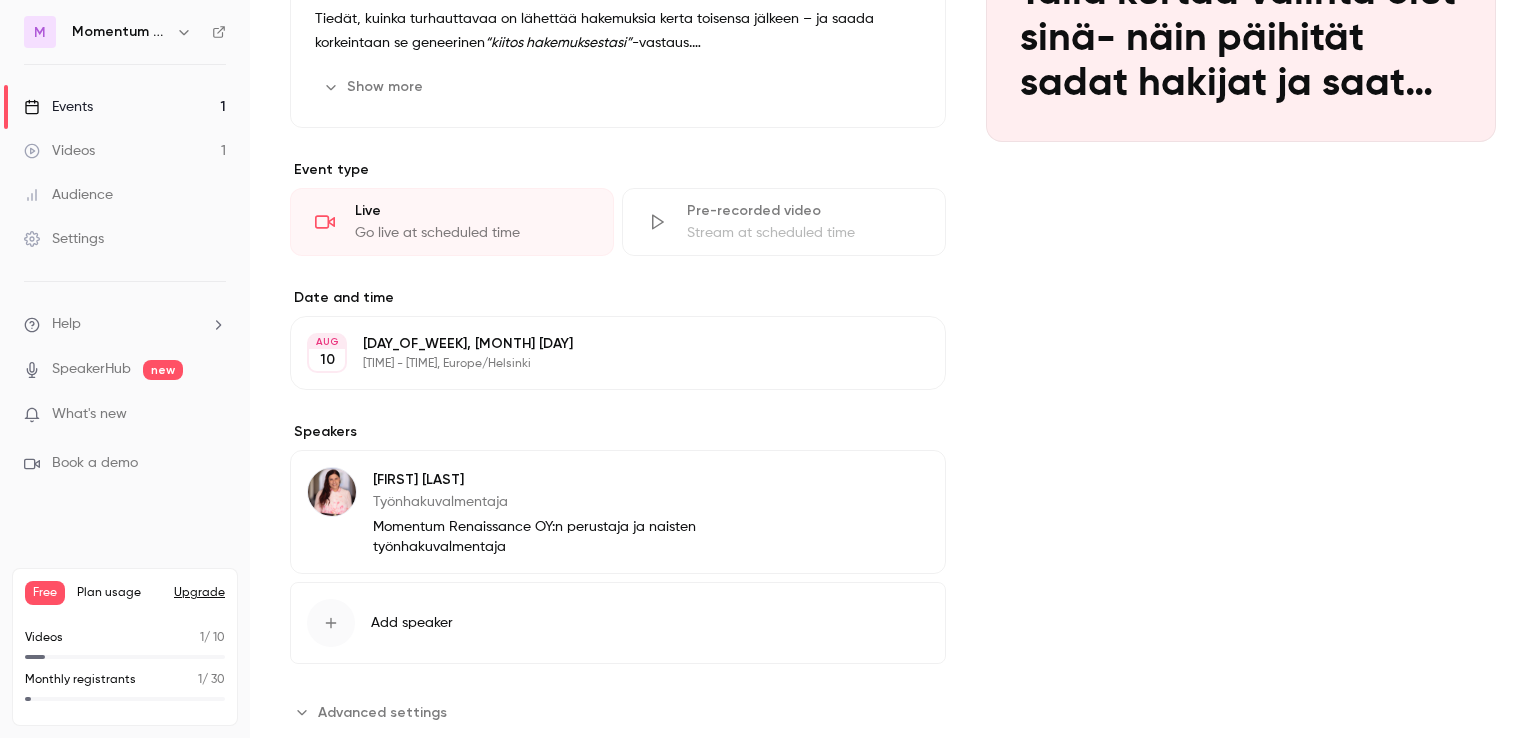 scroll, scrollTop: 0, scrollLeft: 0, axis: both 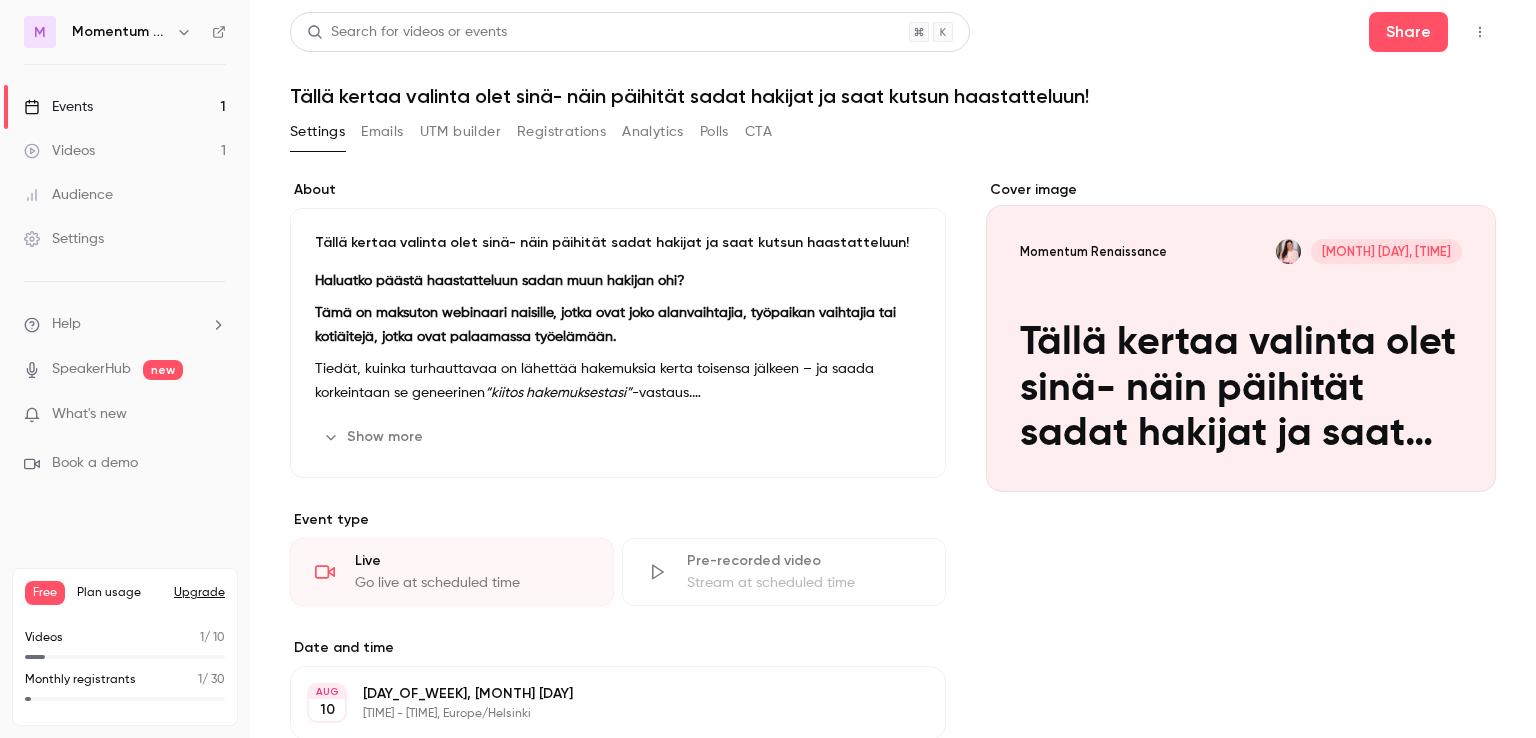 click on "Emails" at bounding box center [382, 132] 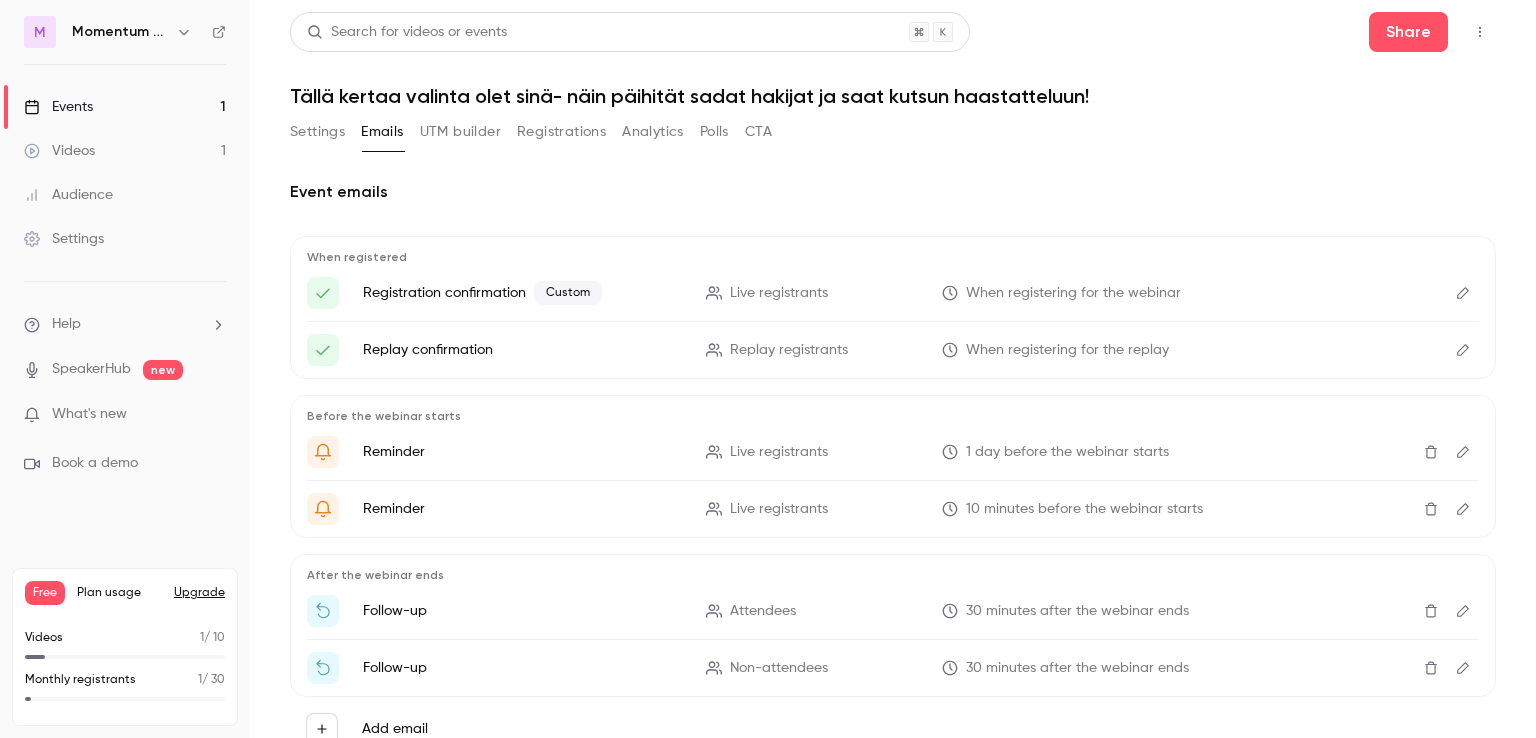 click 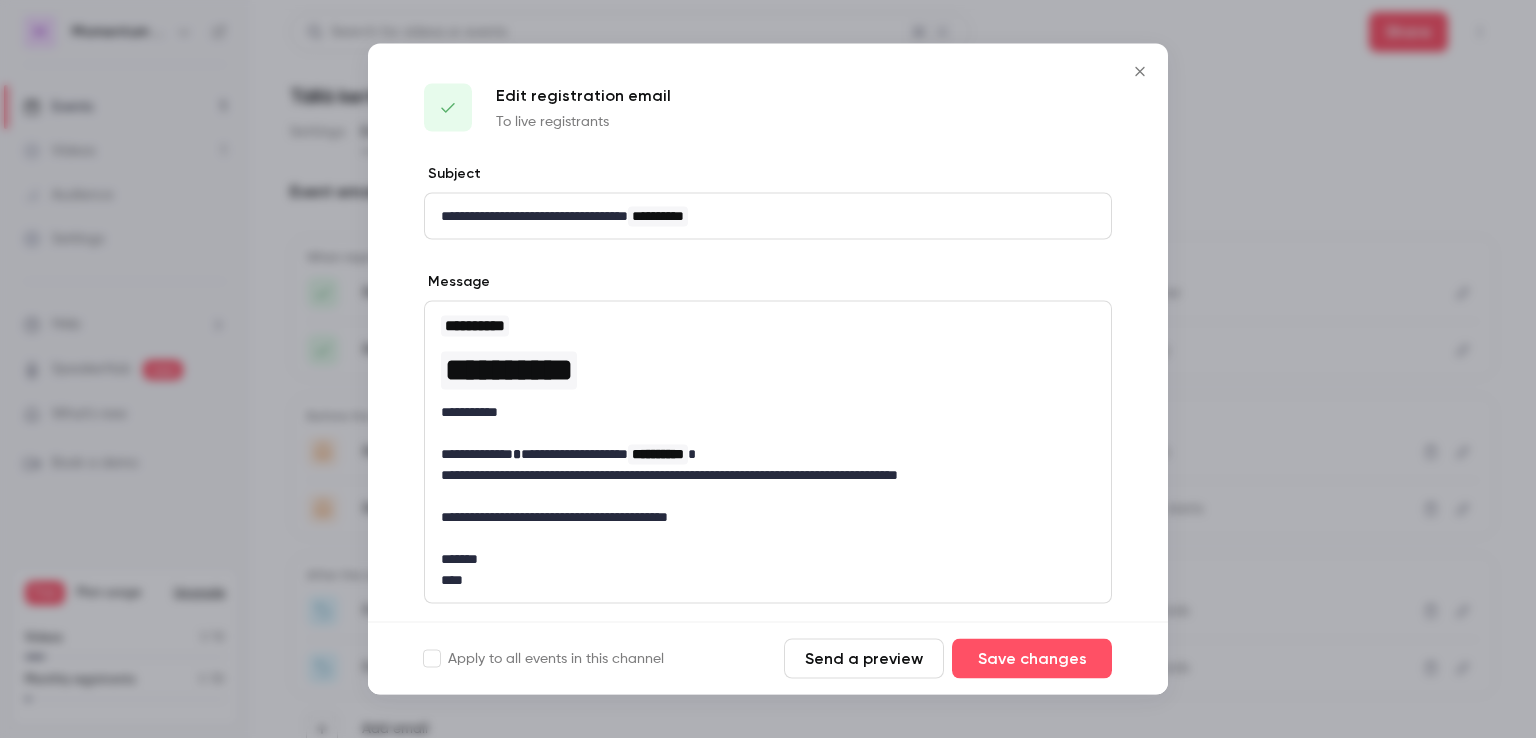 click on "Send a preview" at bounding box center [864, 659] 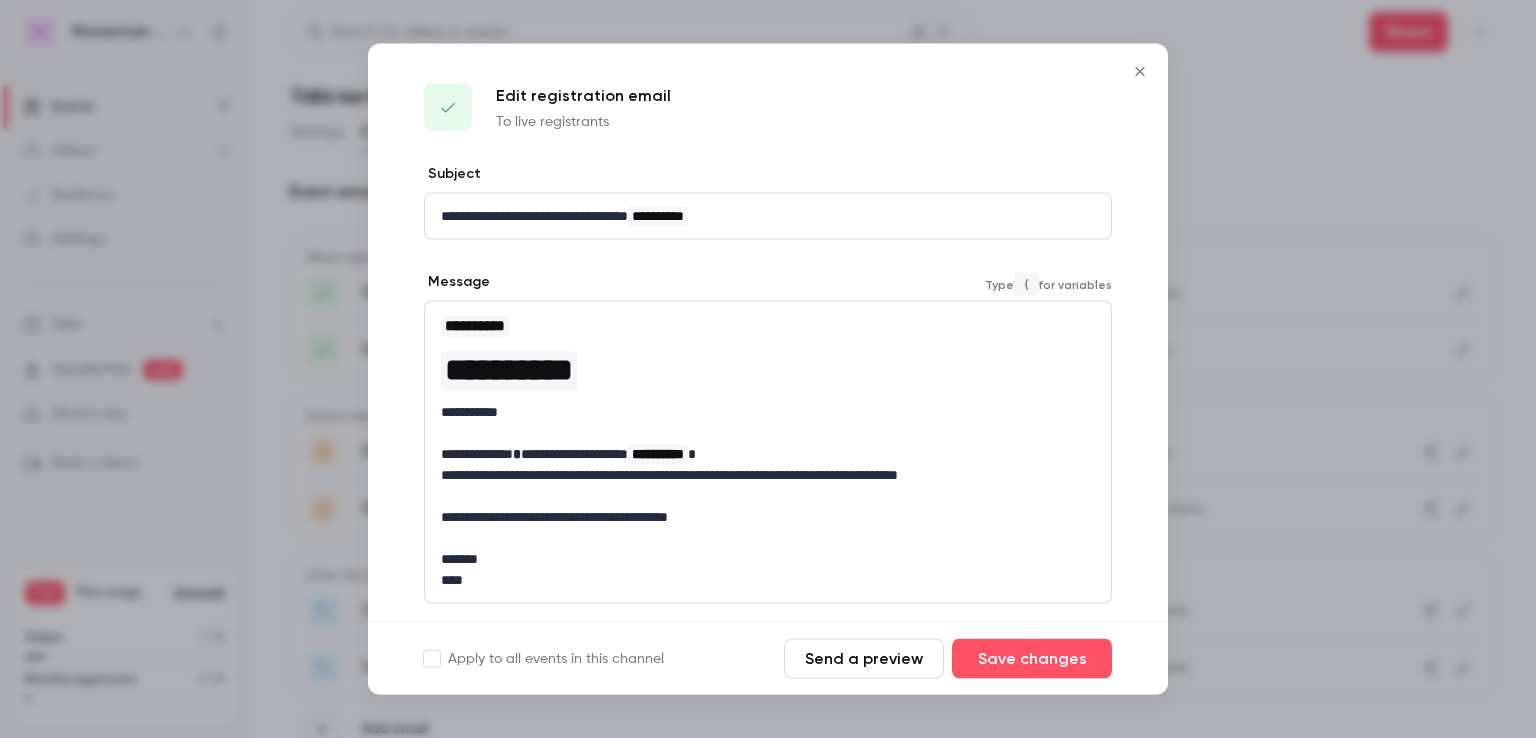 click on "**********" at bounding box center [658, 455] 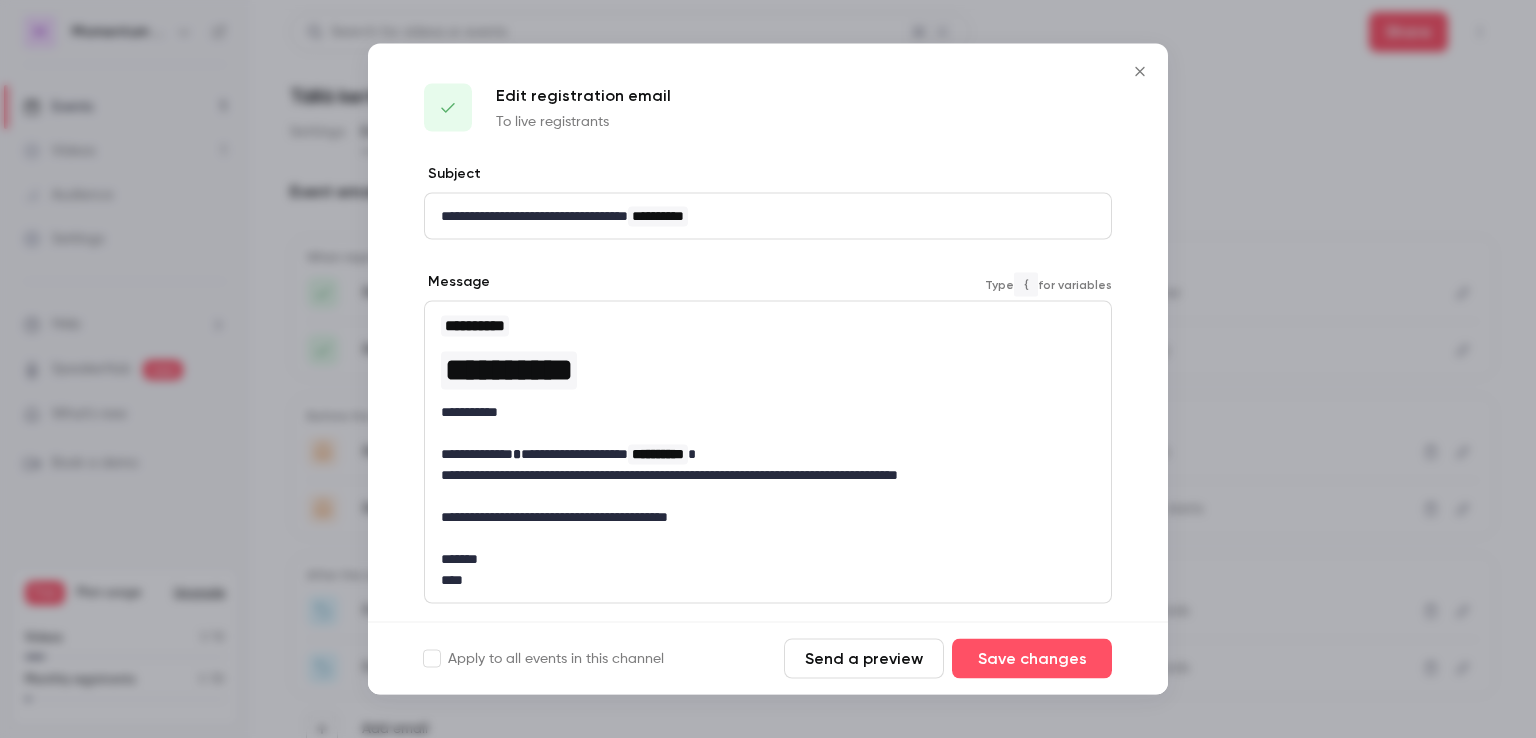 type 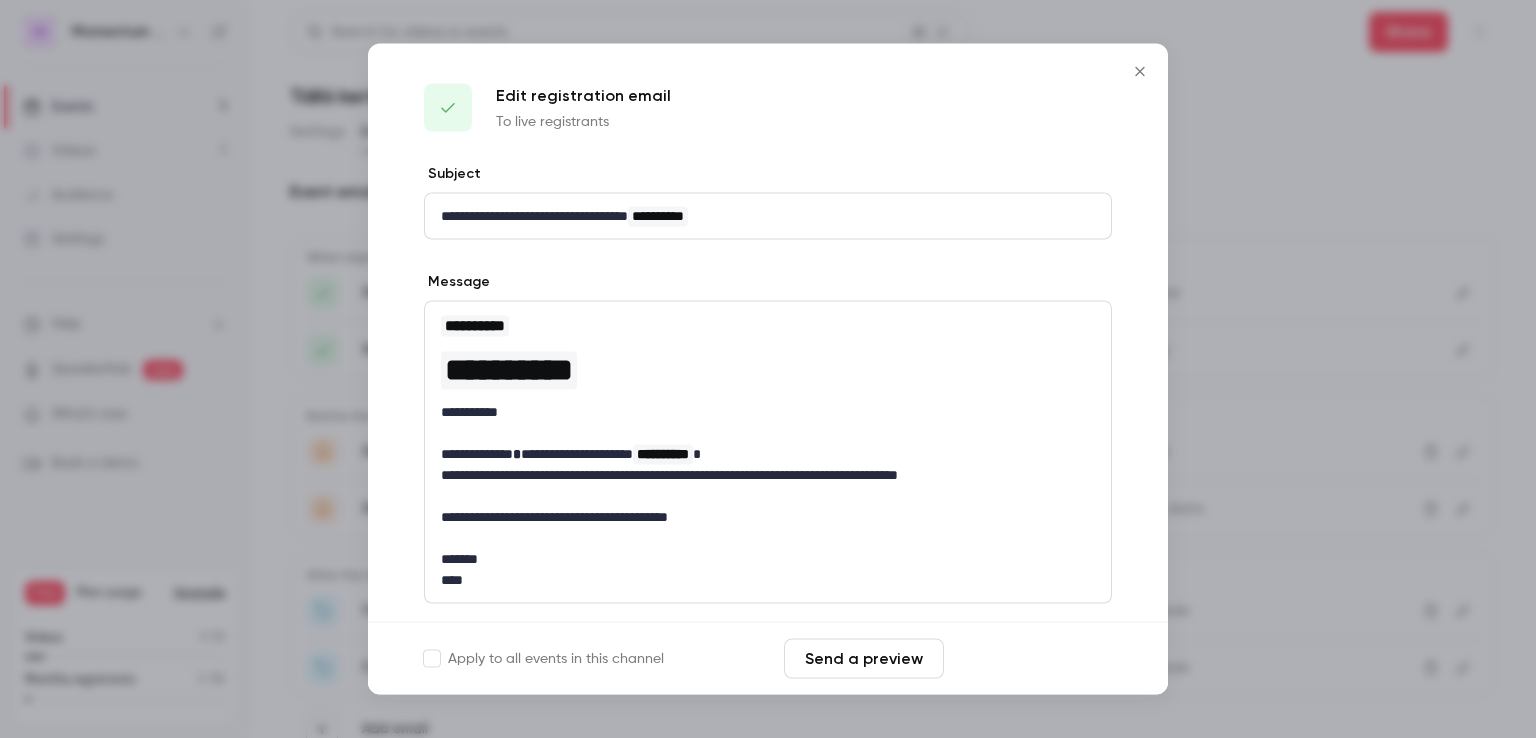 click on "Save changes" at bounding box center (1032, 659) 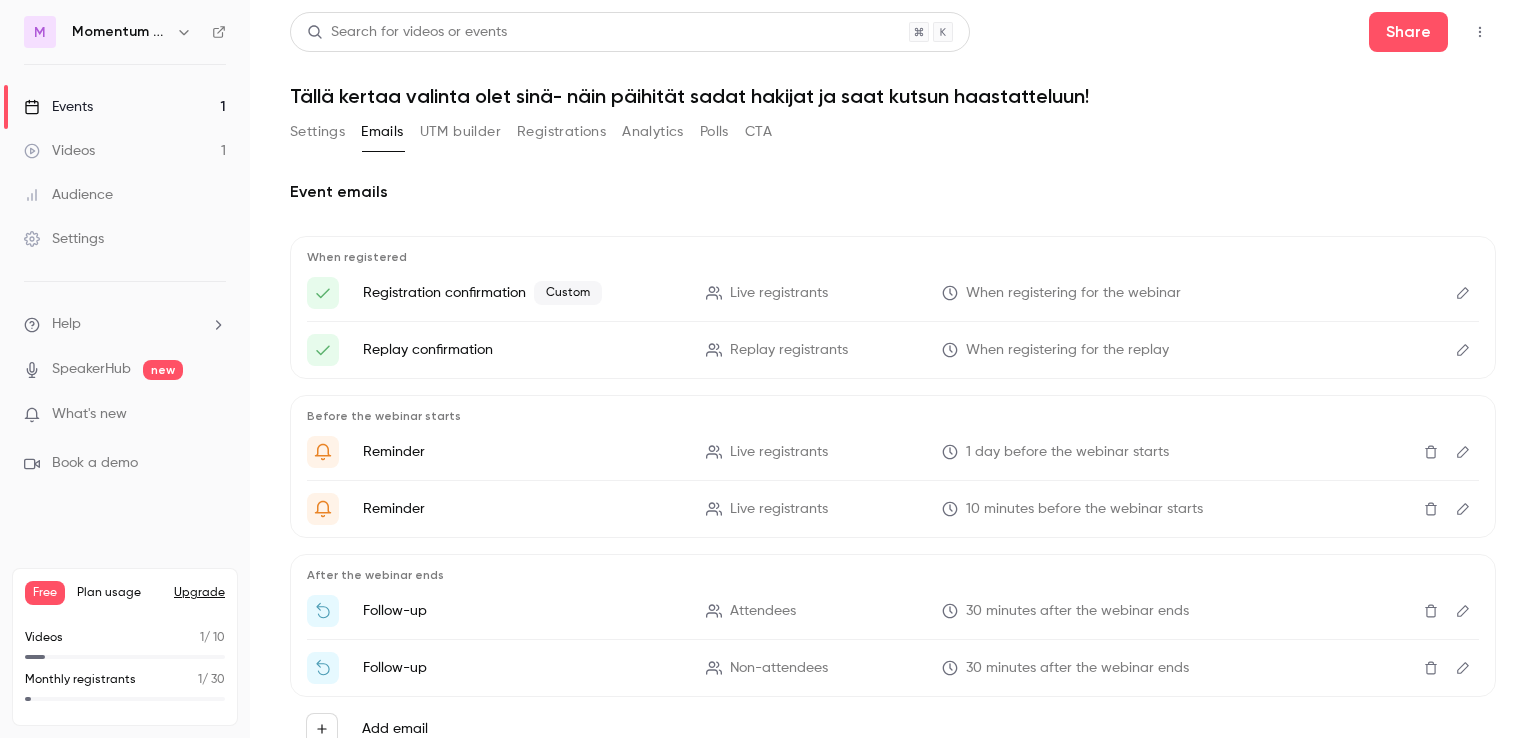click at bounding box center [1463, 350] 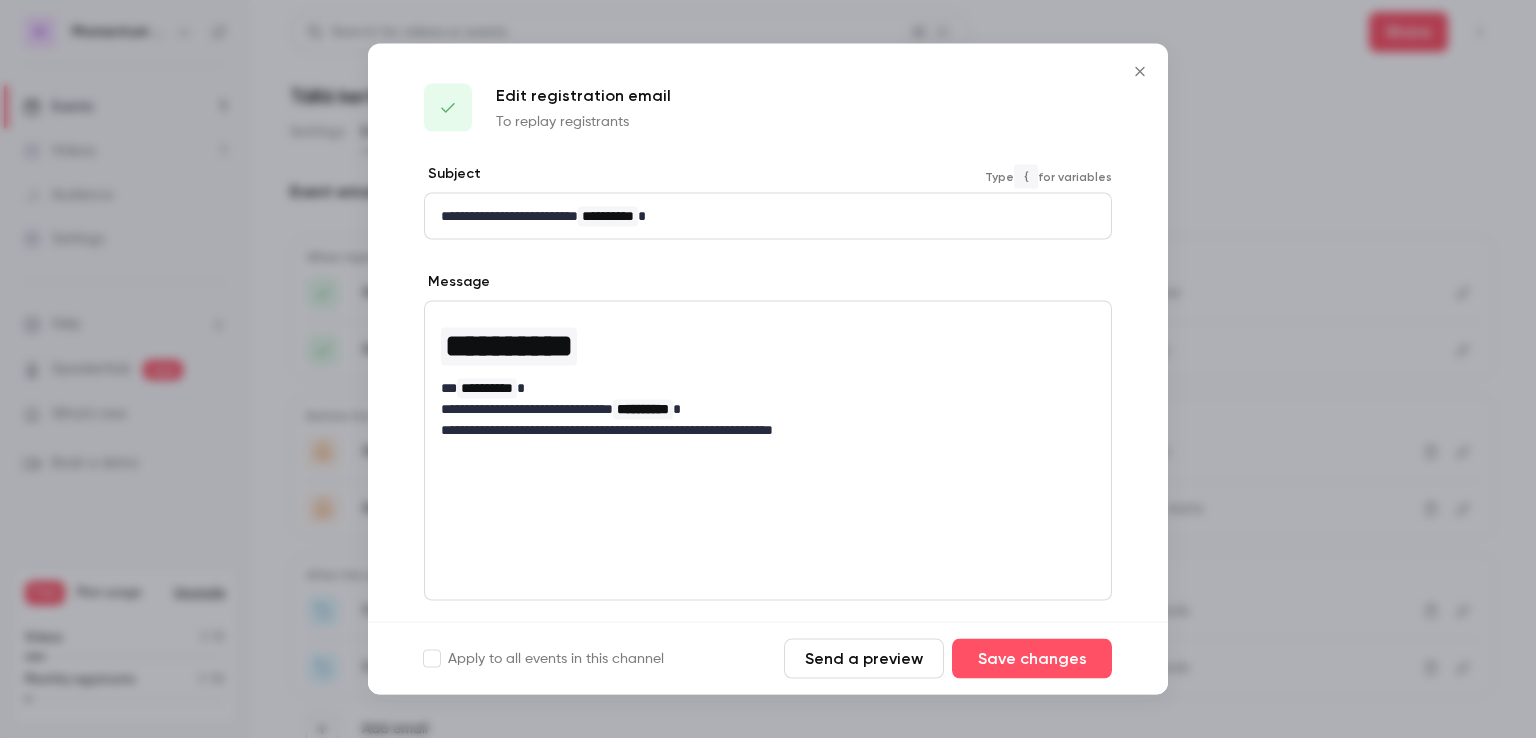 click on "**********" at bounding box center [760, 216] 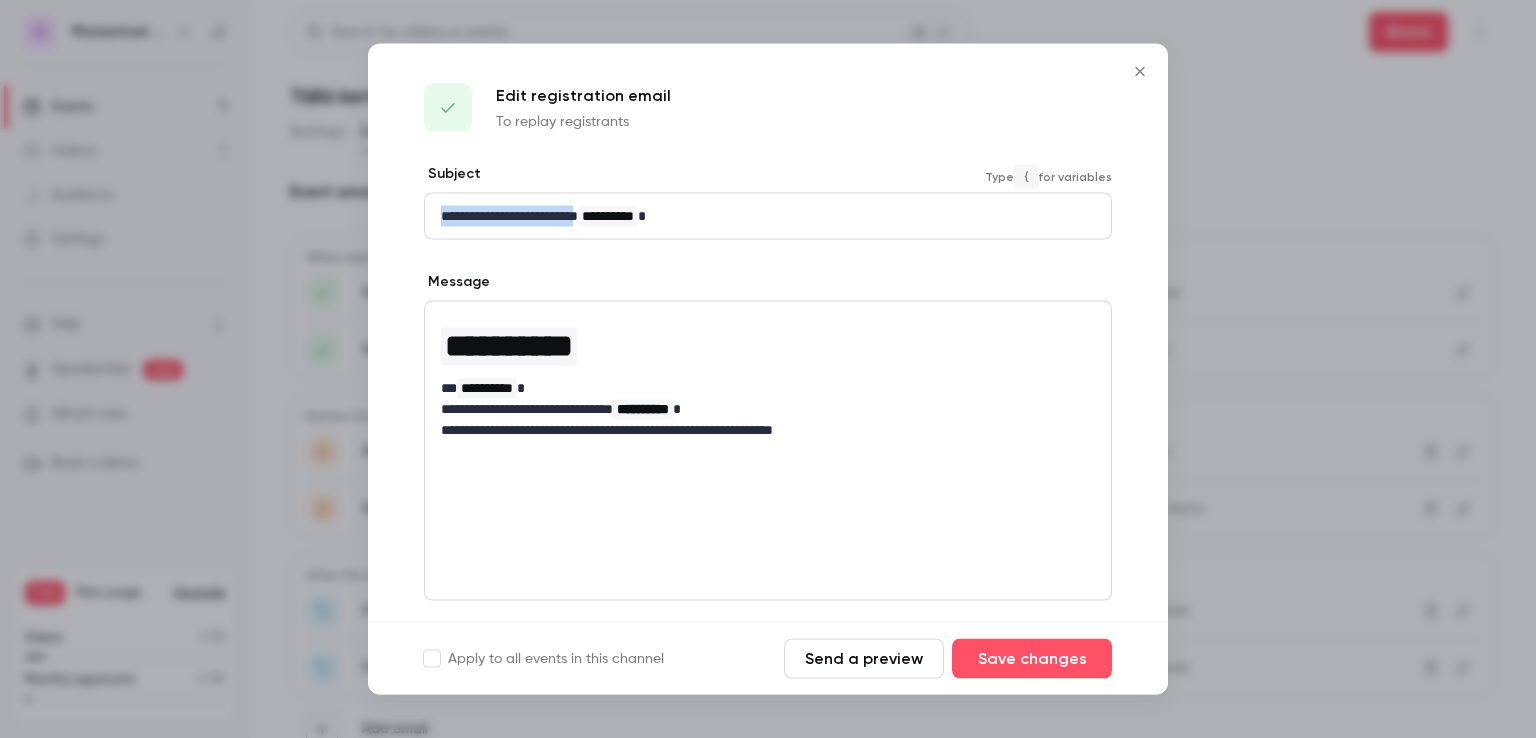 drag, startPoint x: 600, startPoint y: 216, endPoint x: 368, endPoint y: 205, distance: 232.26064 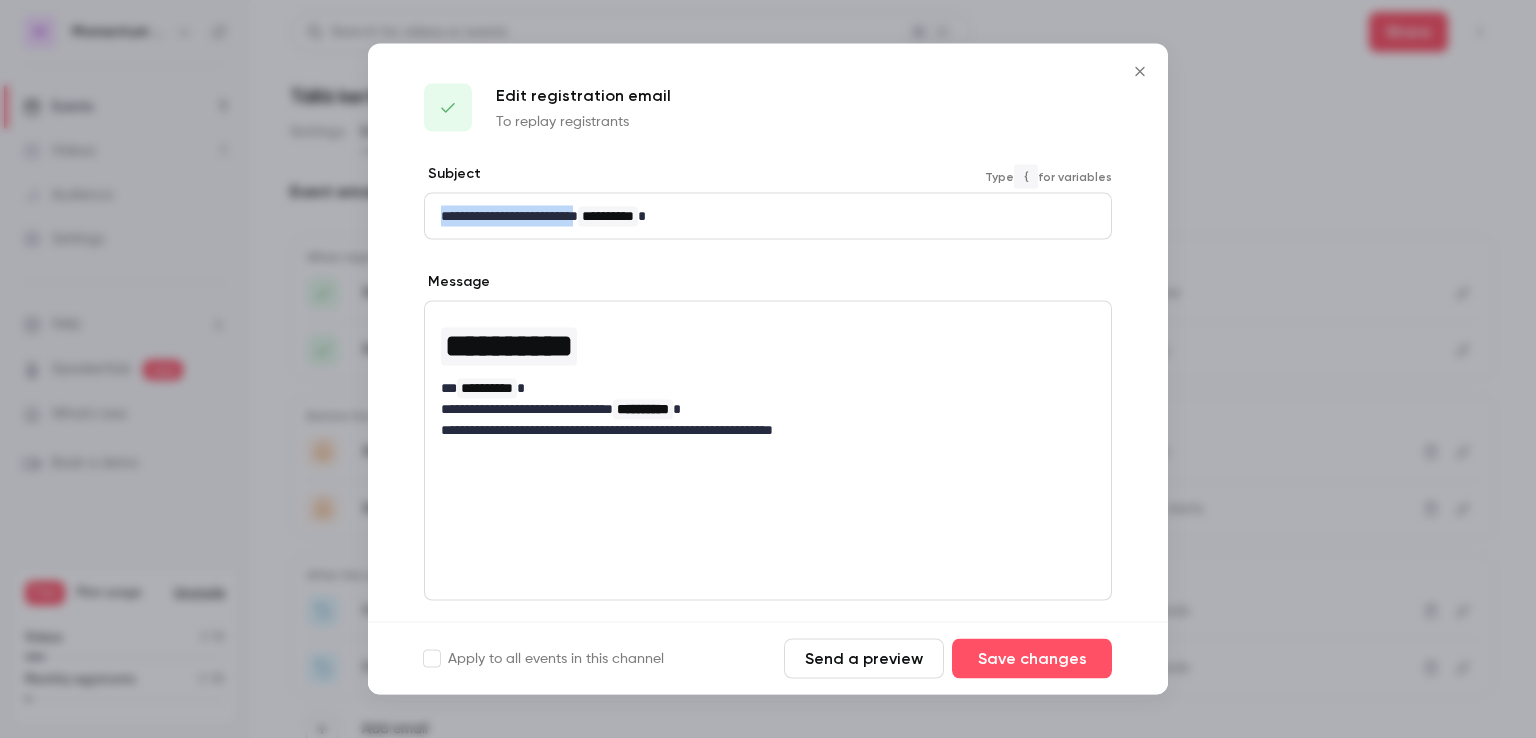 type 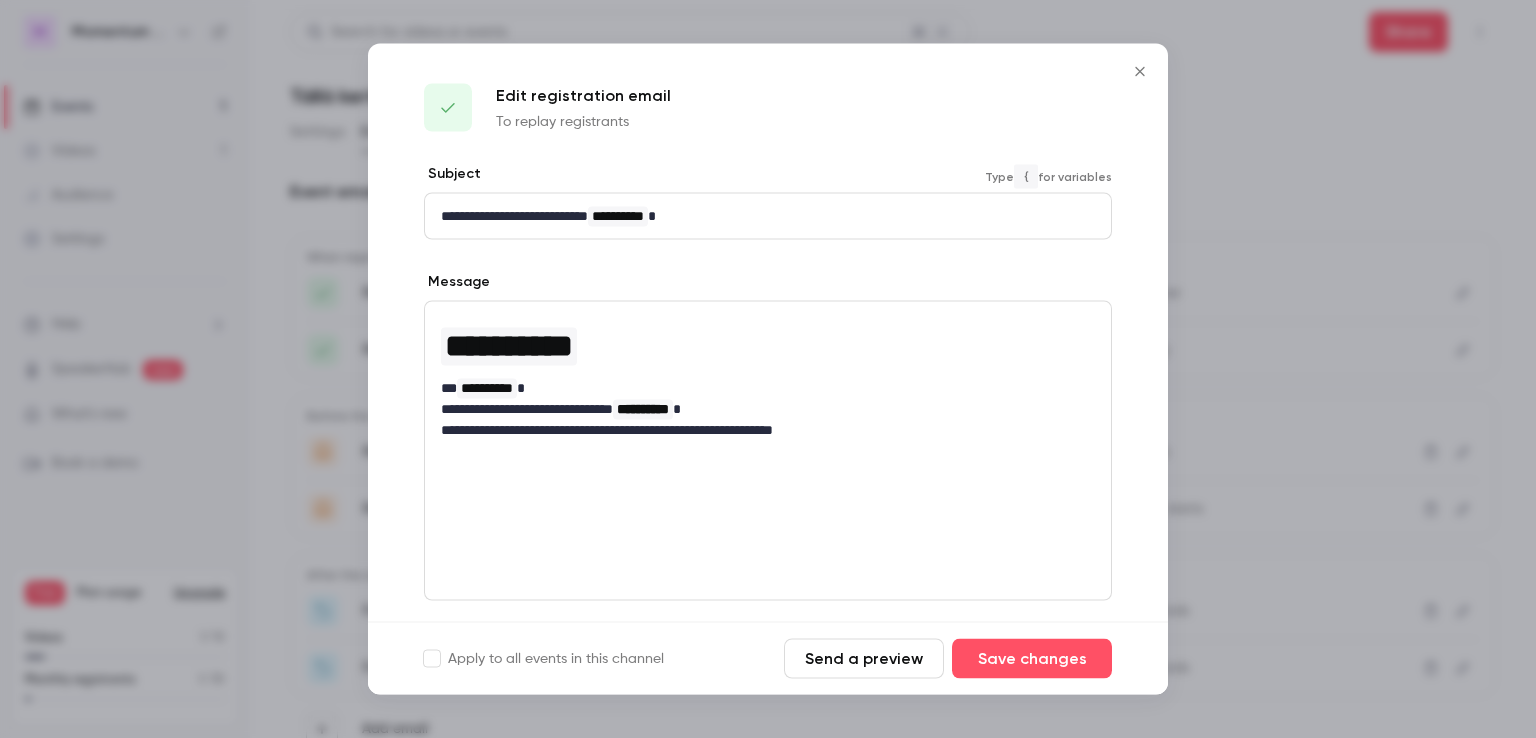 click on "**********" at bounding box center [760, 388] 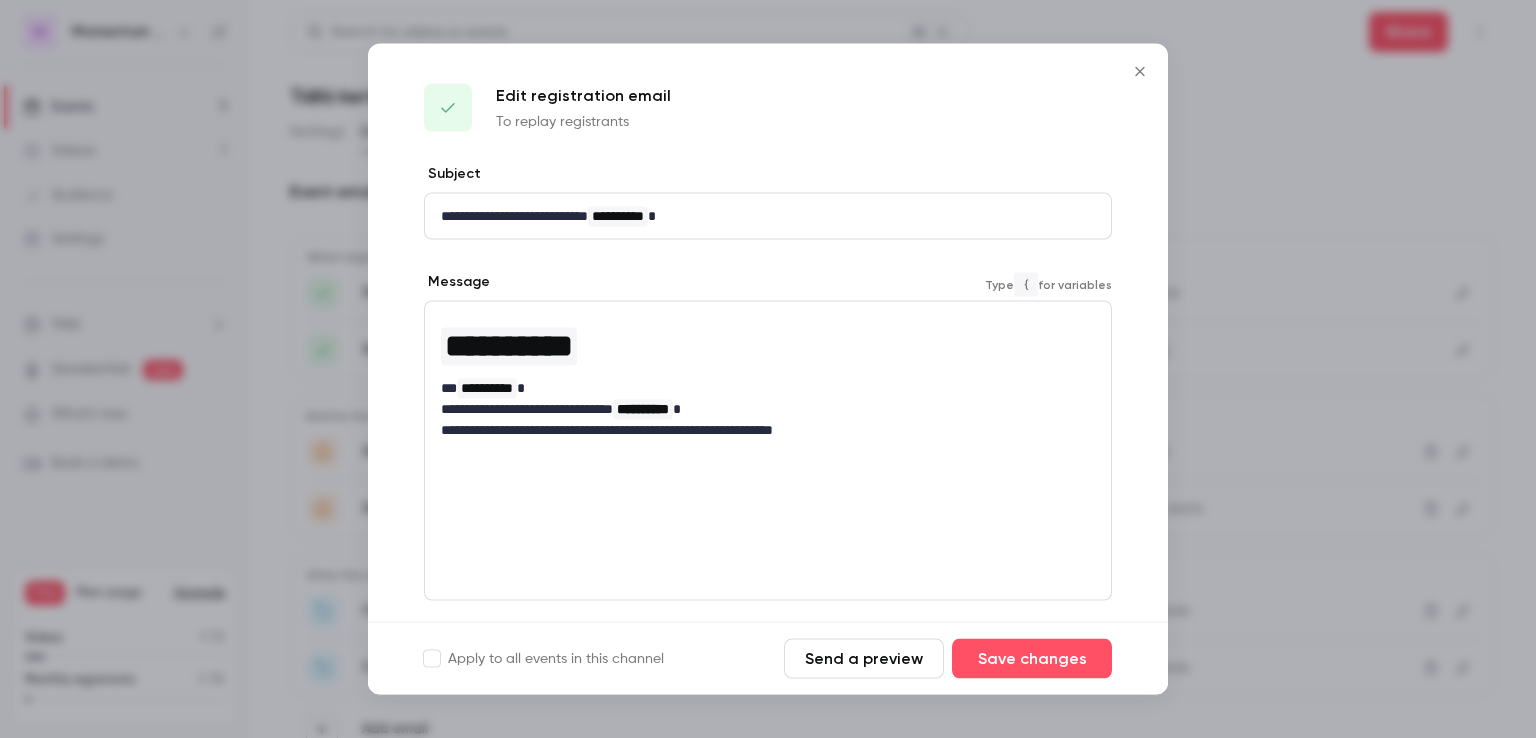 type 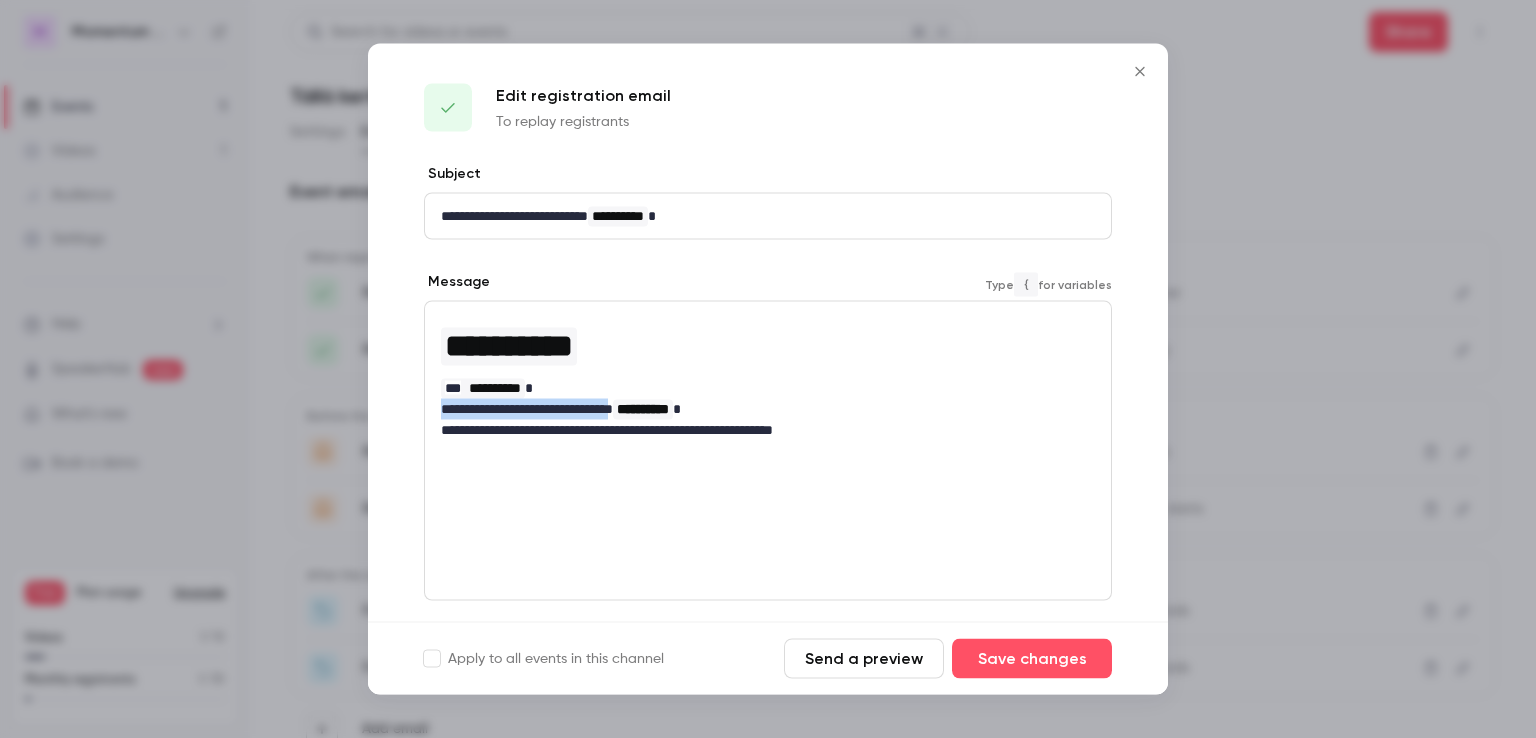 drag, startPoint x: 646, startPoint y: 409, endPoint x: 427, endPoint y: 412, distance: 219.02055 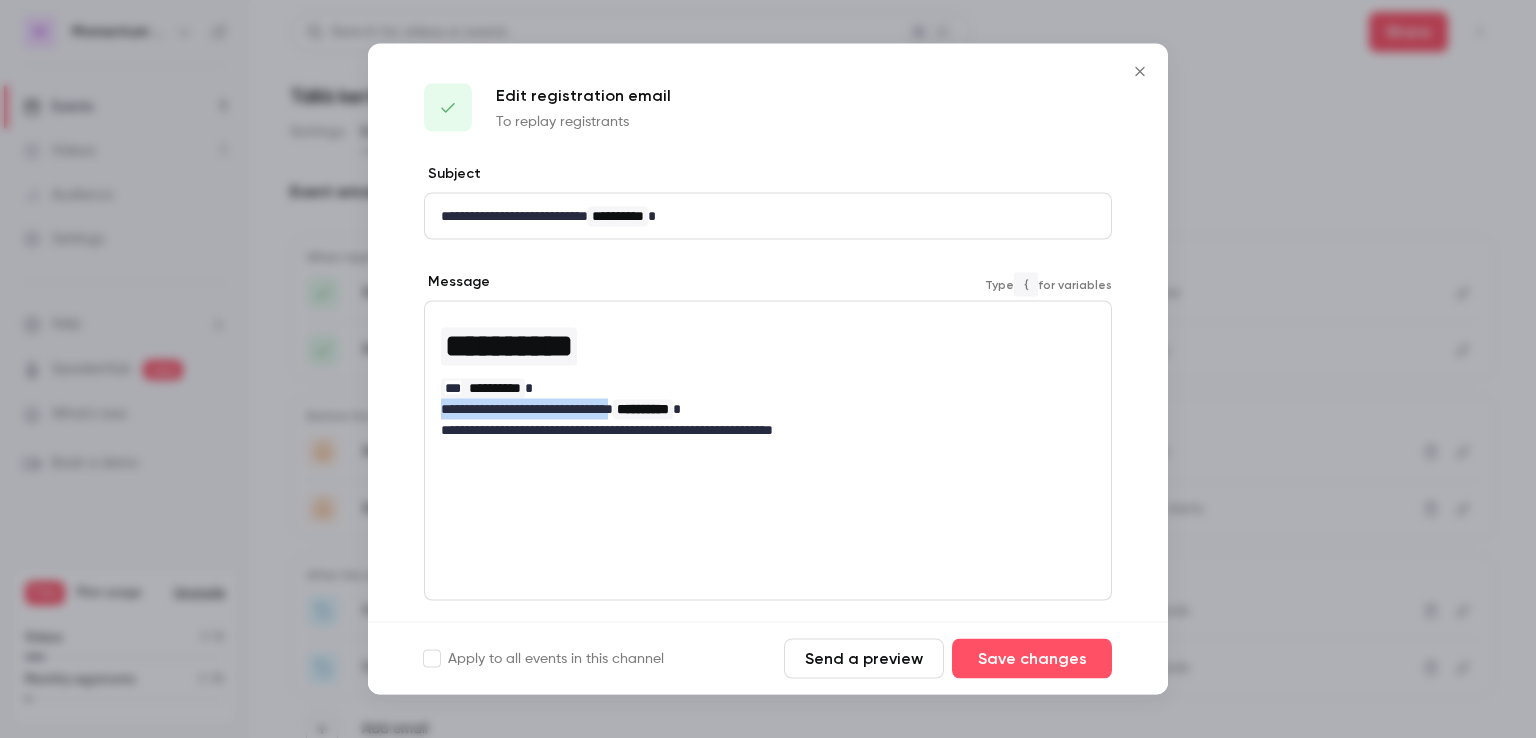 click on "**********" at bounding box center (768, 377) 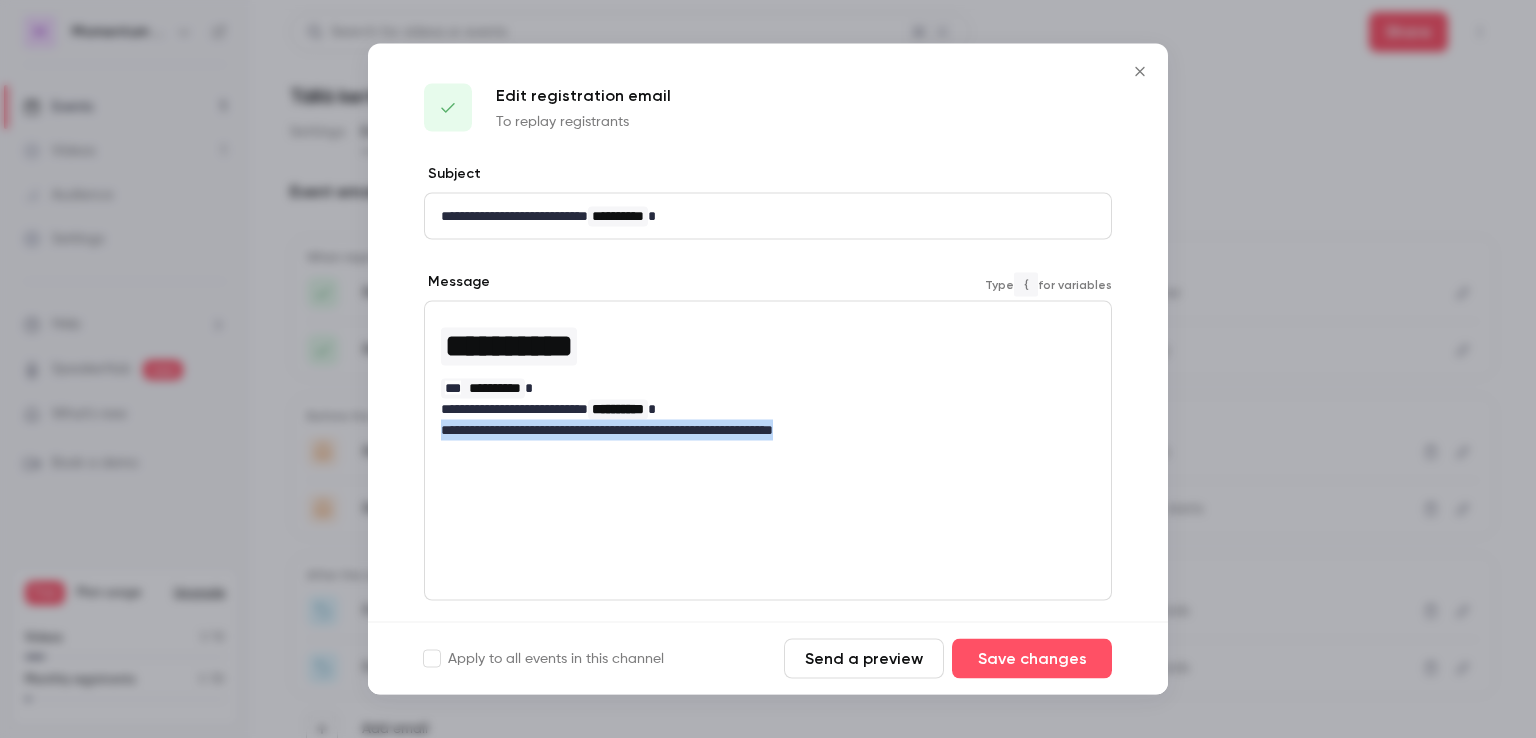 drag, startPoint x: 872, startPoint y: 431, endPoint x: 389, endPoint y: 451, distance: 483.4139 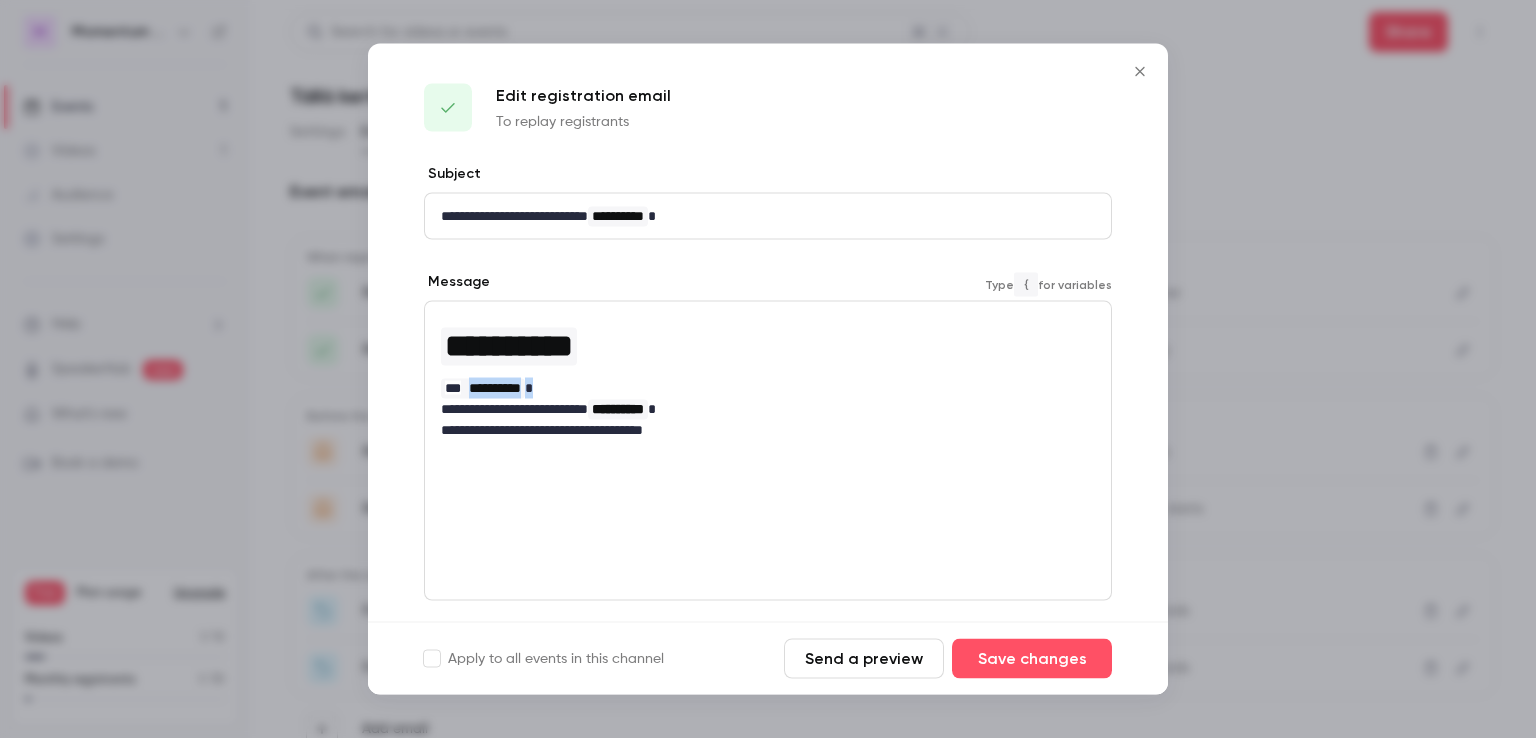 drag, startPoint x: 553, startPoint y: 386, endPoint x: 469, endPoint y: 385, distance: 84.00595 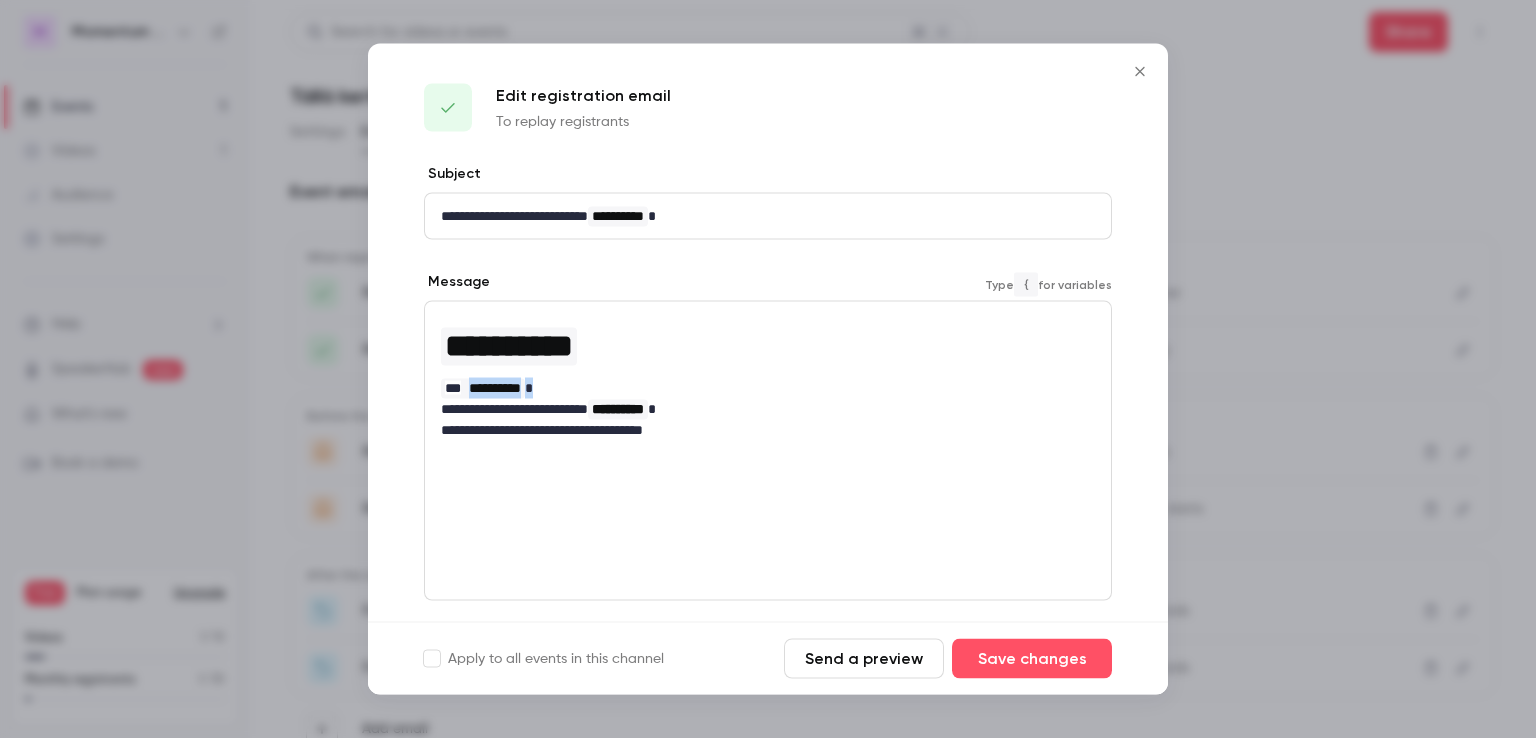 click on "**********" at bounding box center (760, 388) 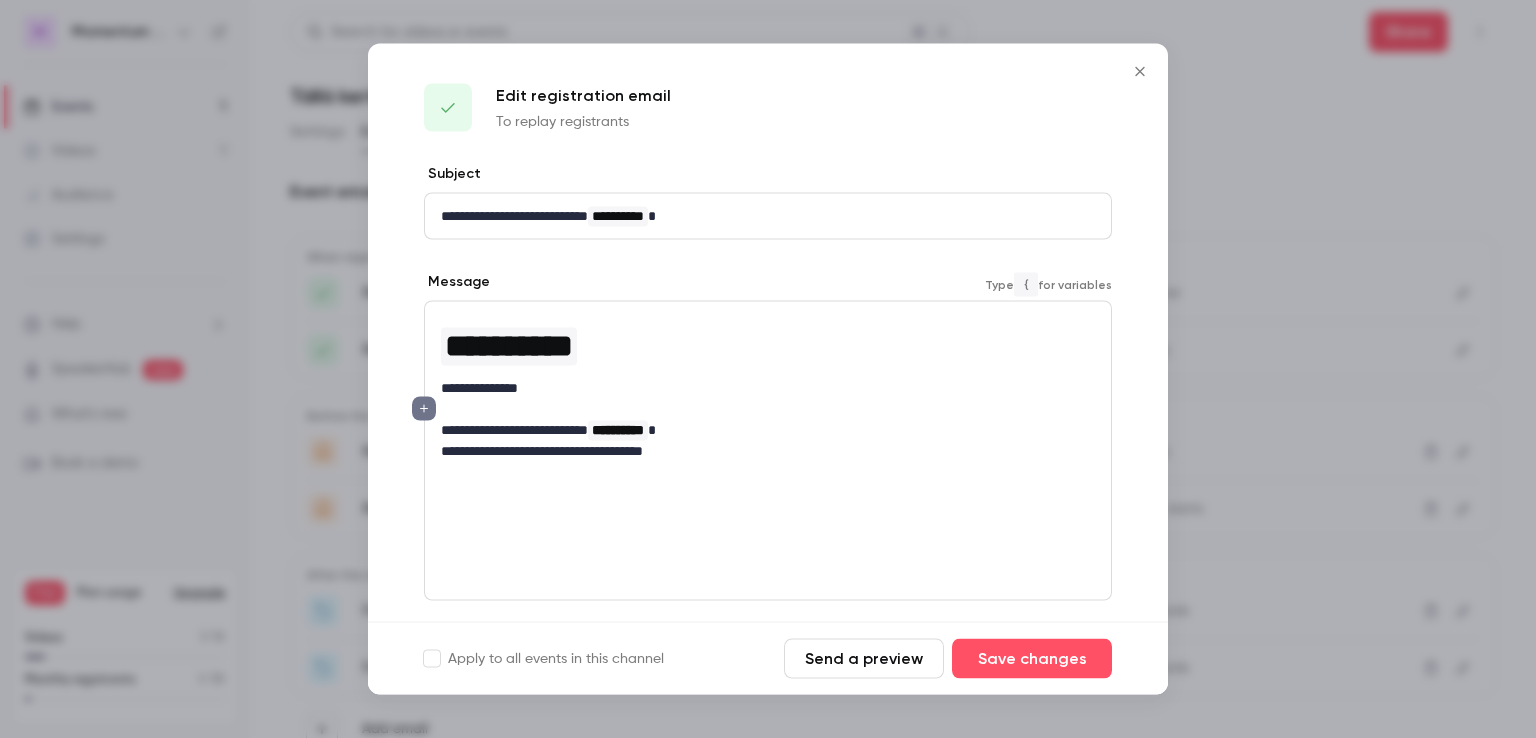 click on "**********" at bounding box center (760, 451) 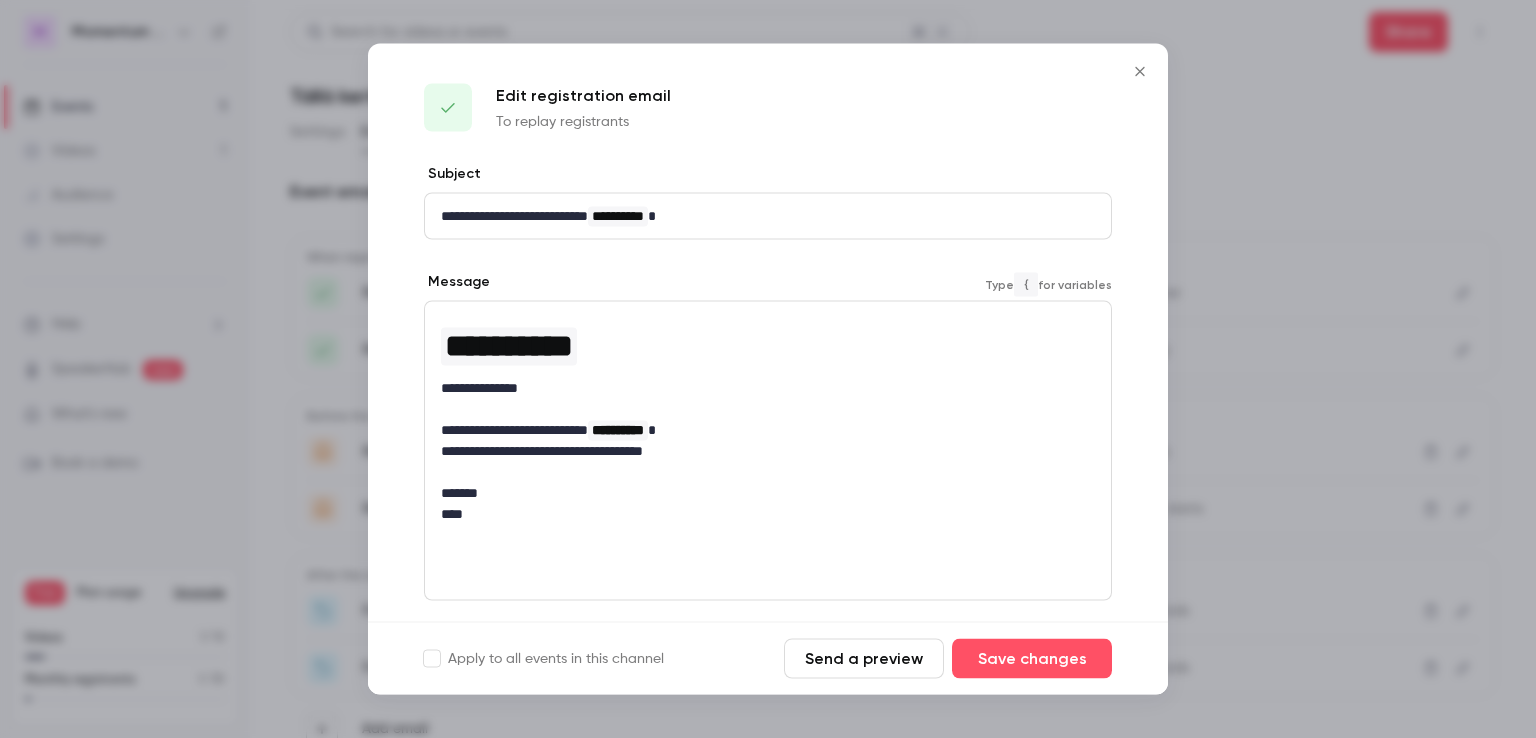 click on "Send a preview" at bounding box center (864, 659) 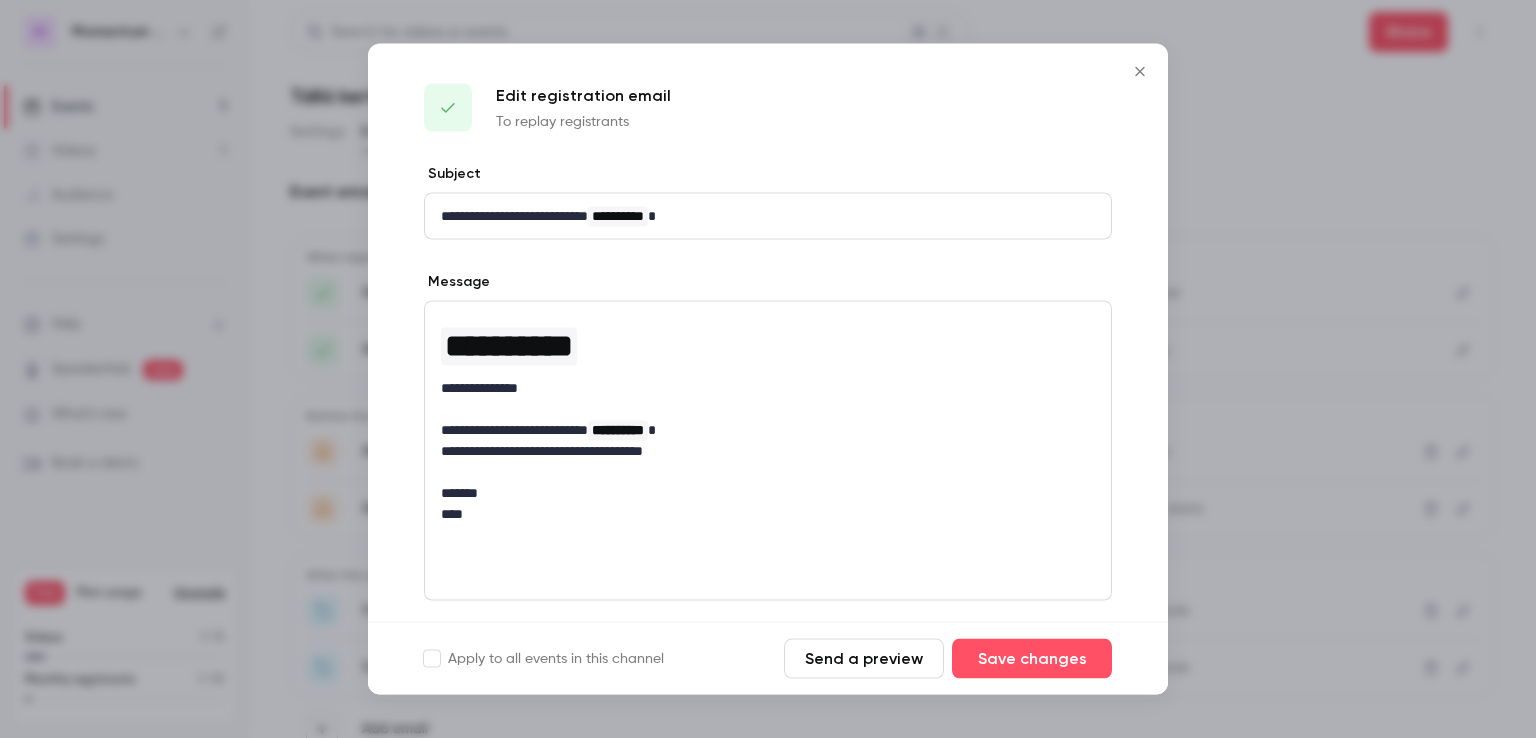 click on "**********" at bounding box center [760, 216] 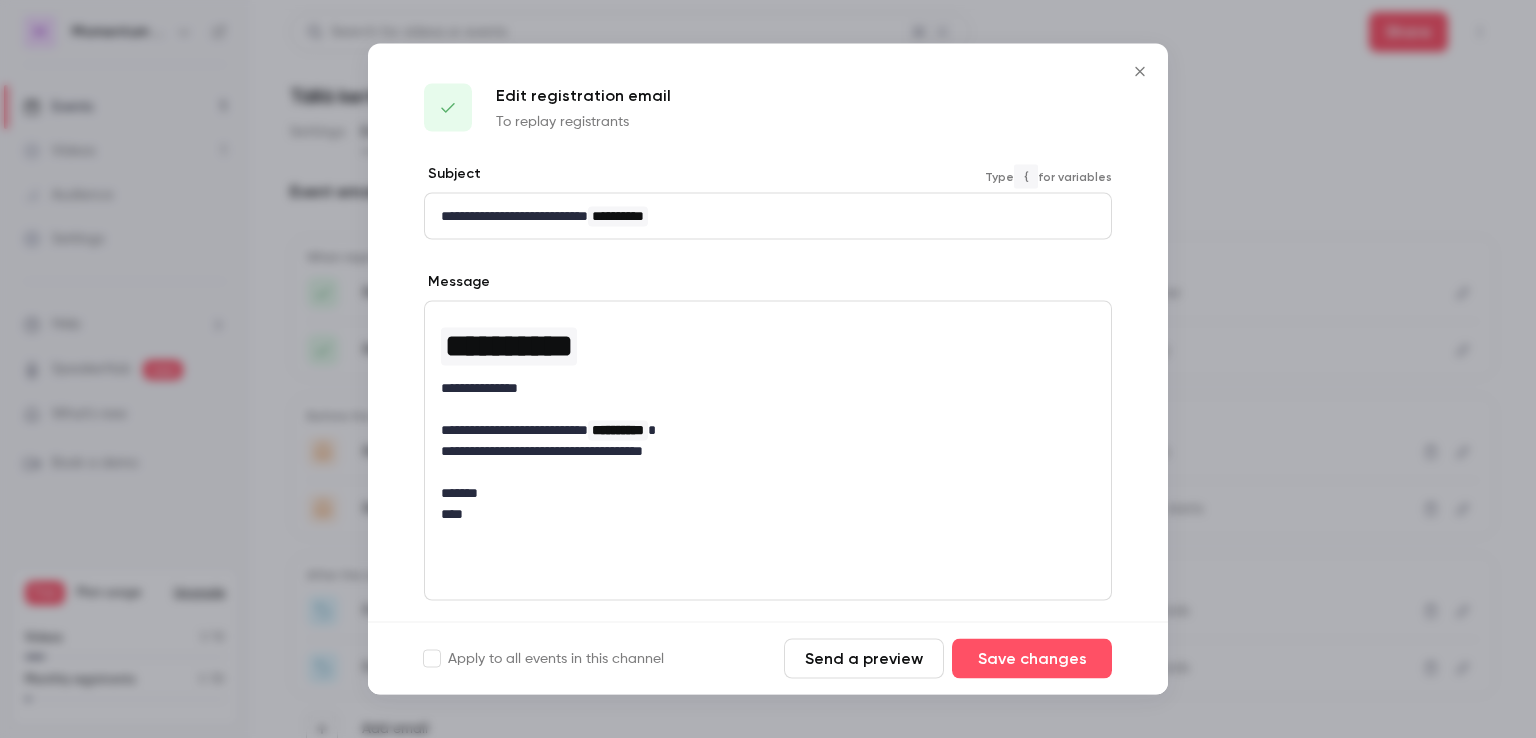 click on "Send a preview" at bounding box center [864, 659] 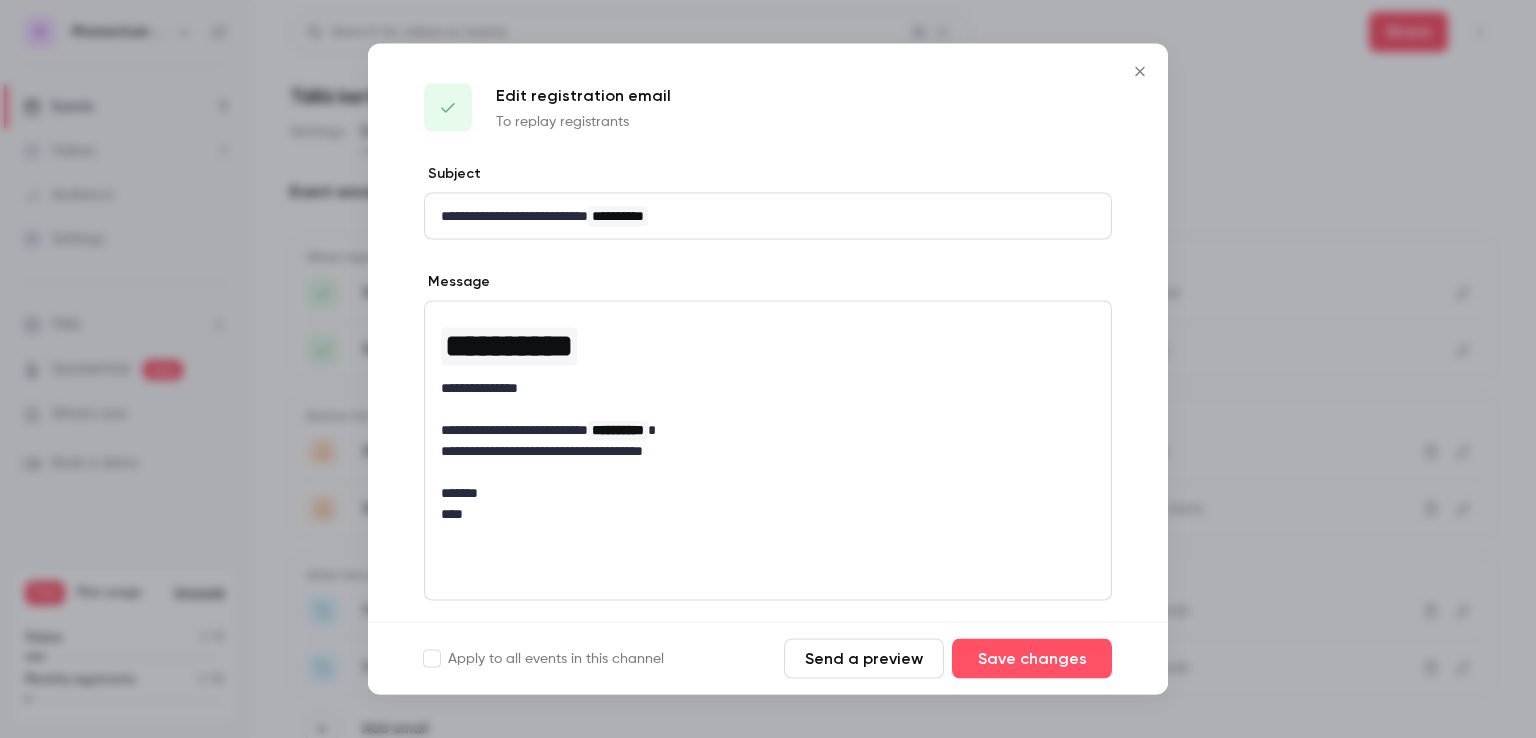 scroll, scrollTop: 158, scrollLeft: 0, axis: vertical 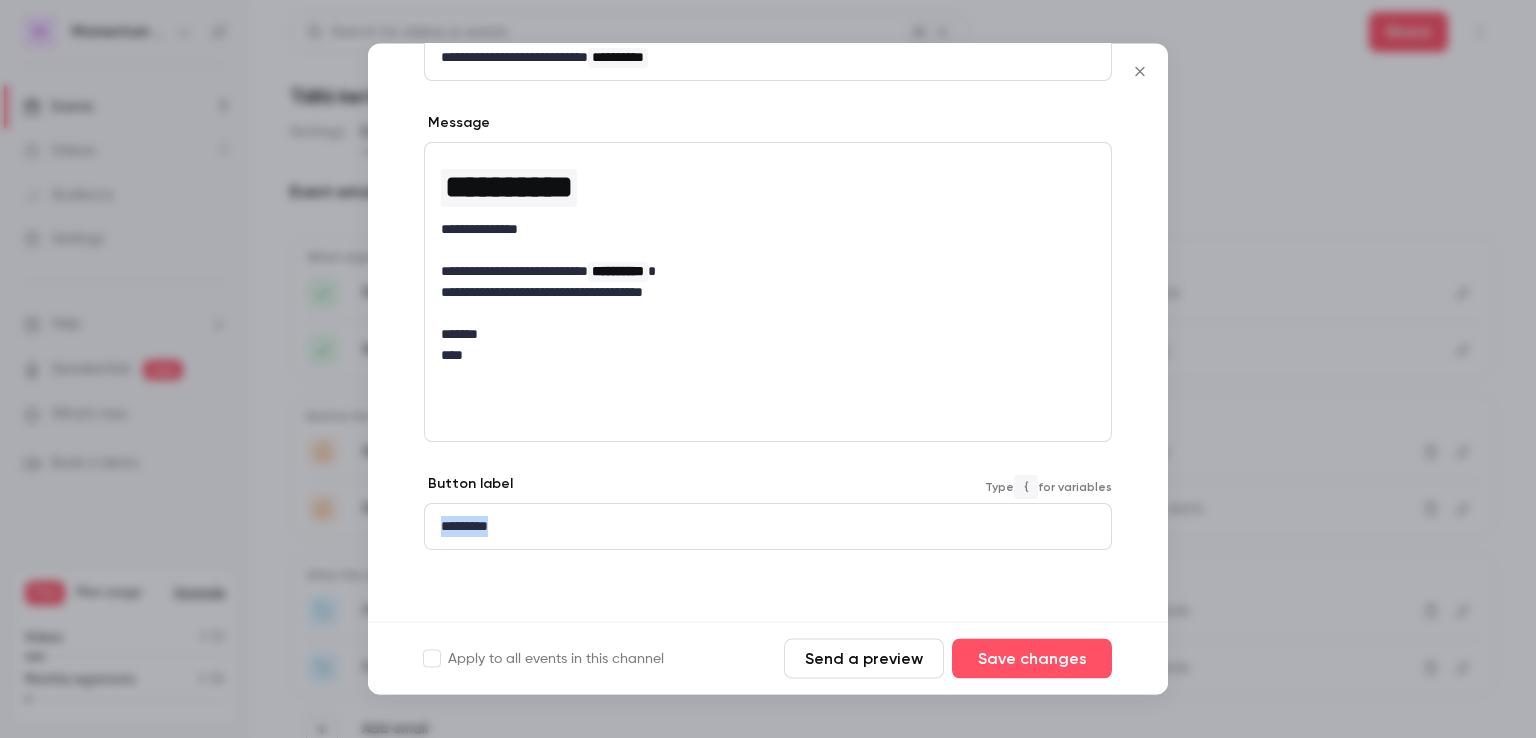 drag, startPoint x: 612, startPoint y: 531, endPoint x: 287, endPoint y: 514, distance: 325.4443 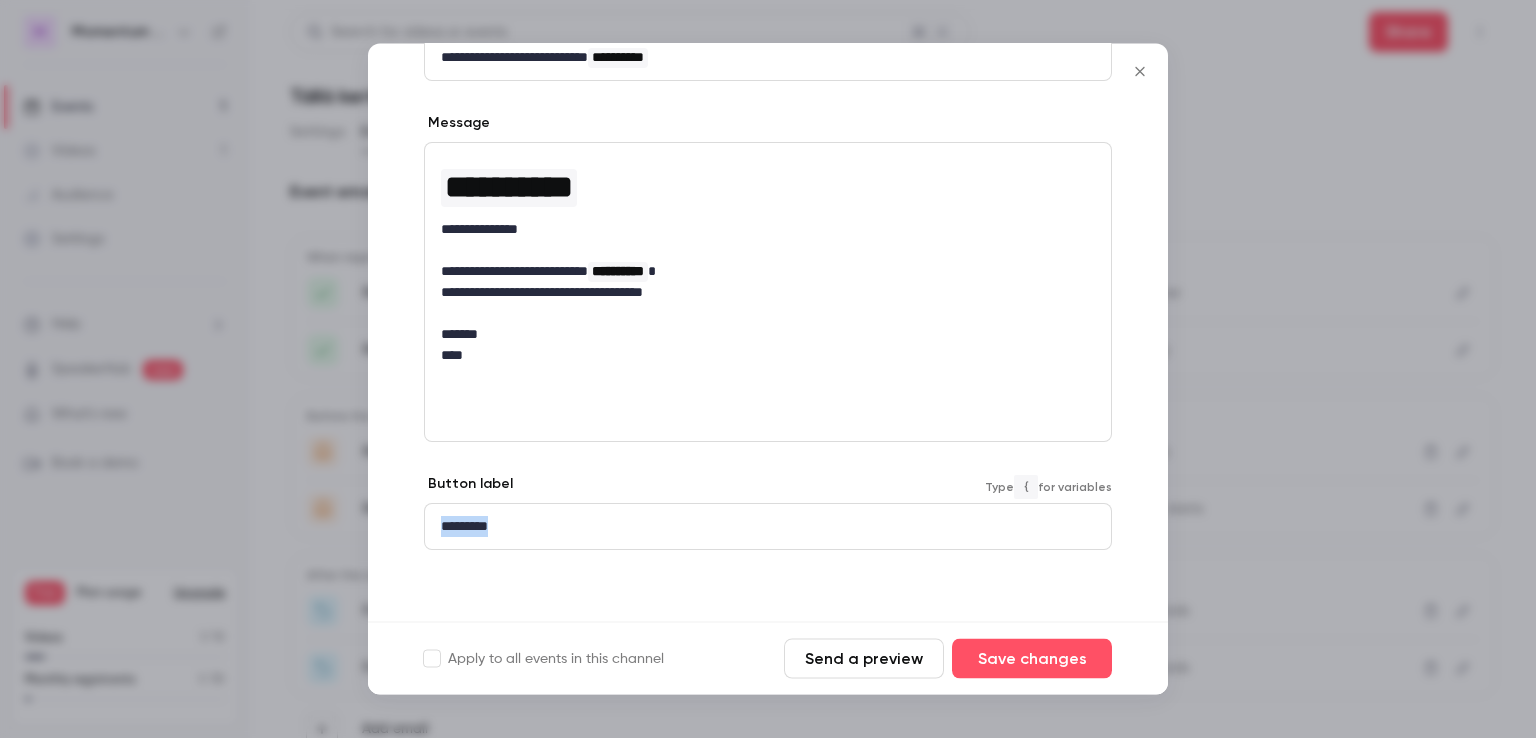 click on "**********" at bounding box center [768, 369] 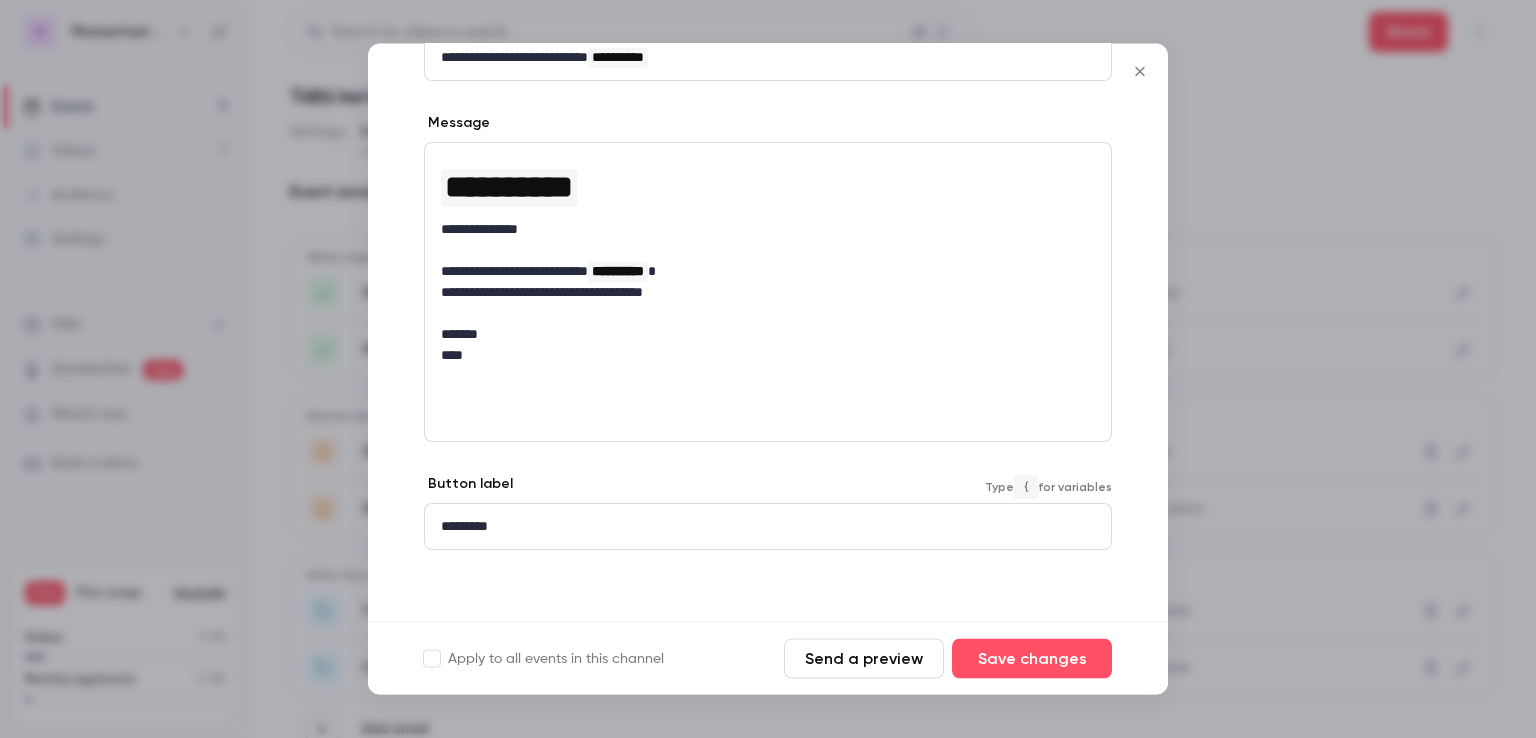 click on "Send a preview" at bounding box center [864, 659] 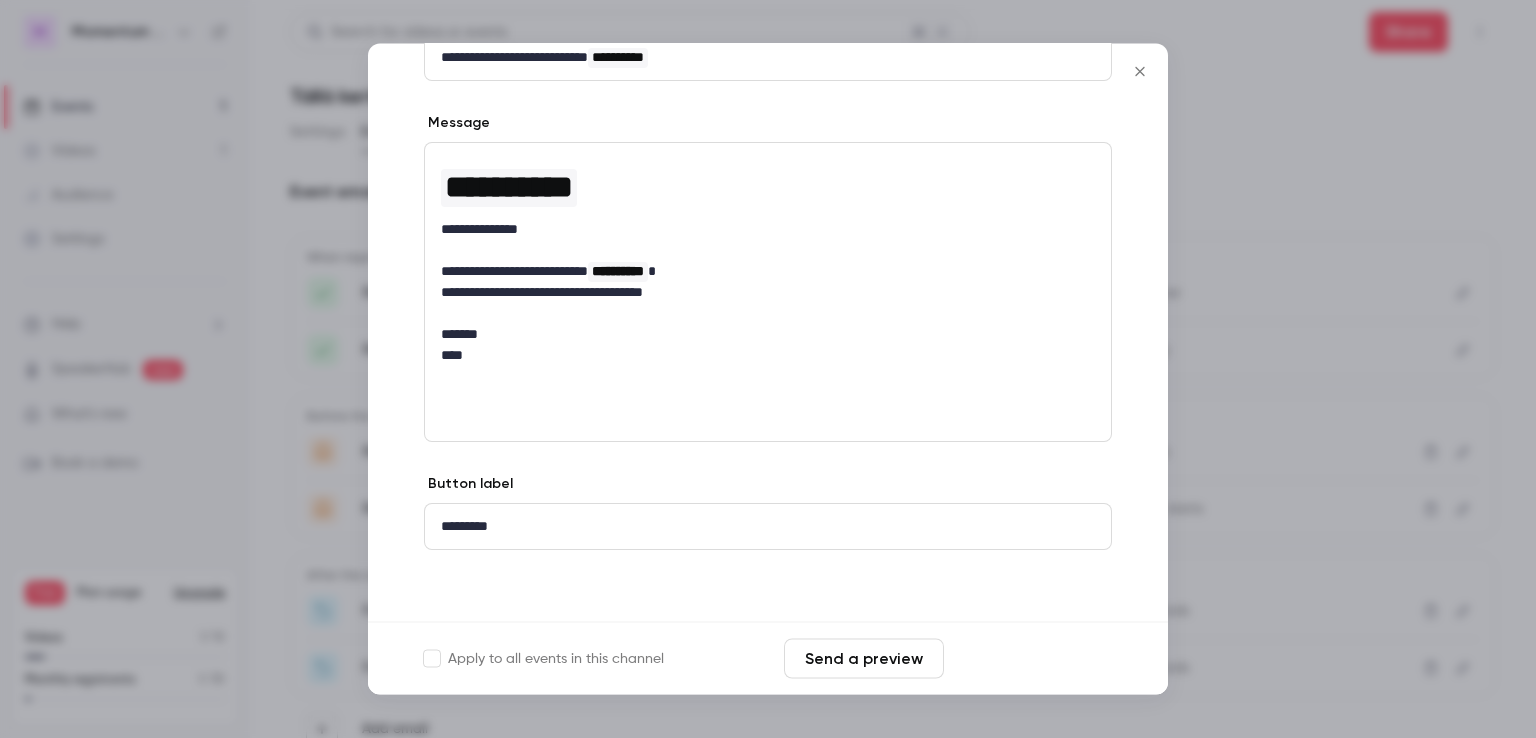 click on "Save changes" at bounding box center (1032, 659) 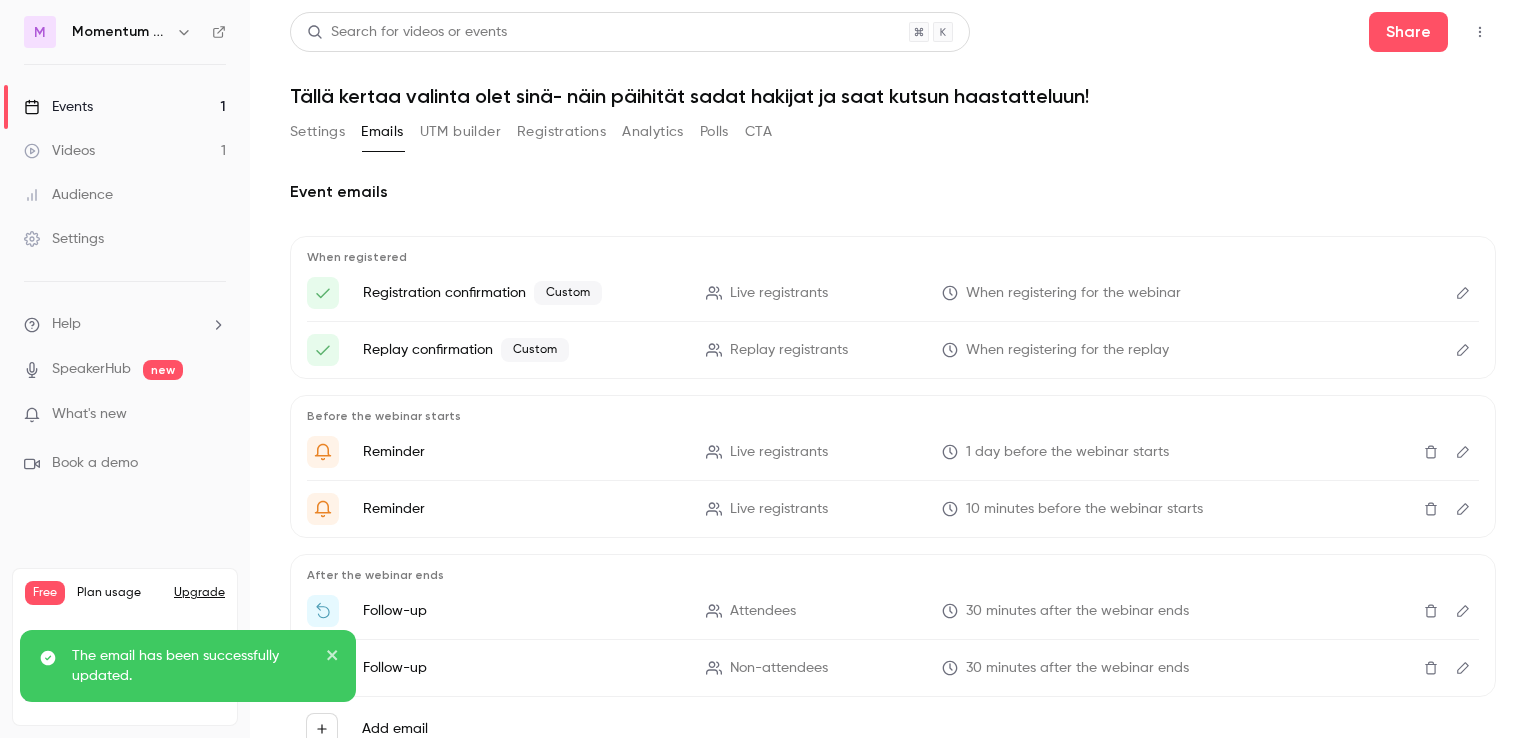 scroll, scrollTop: 74, scrollLeft: 0, axis: vertical 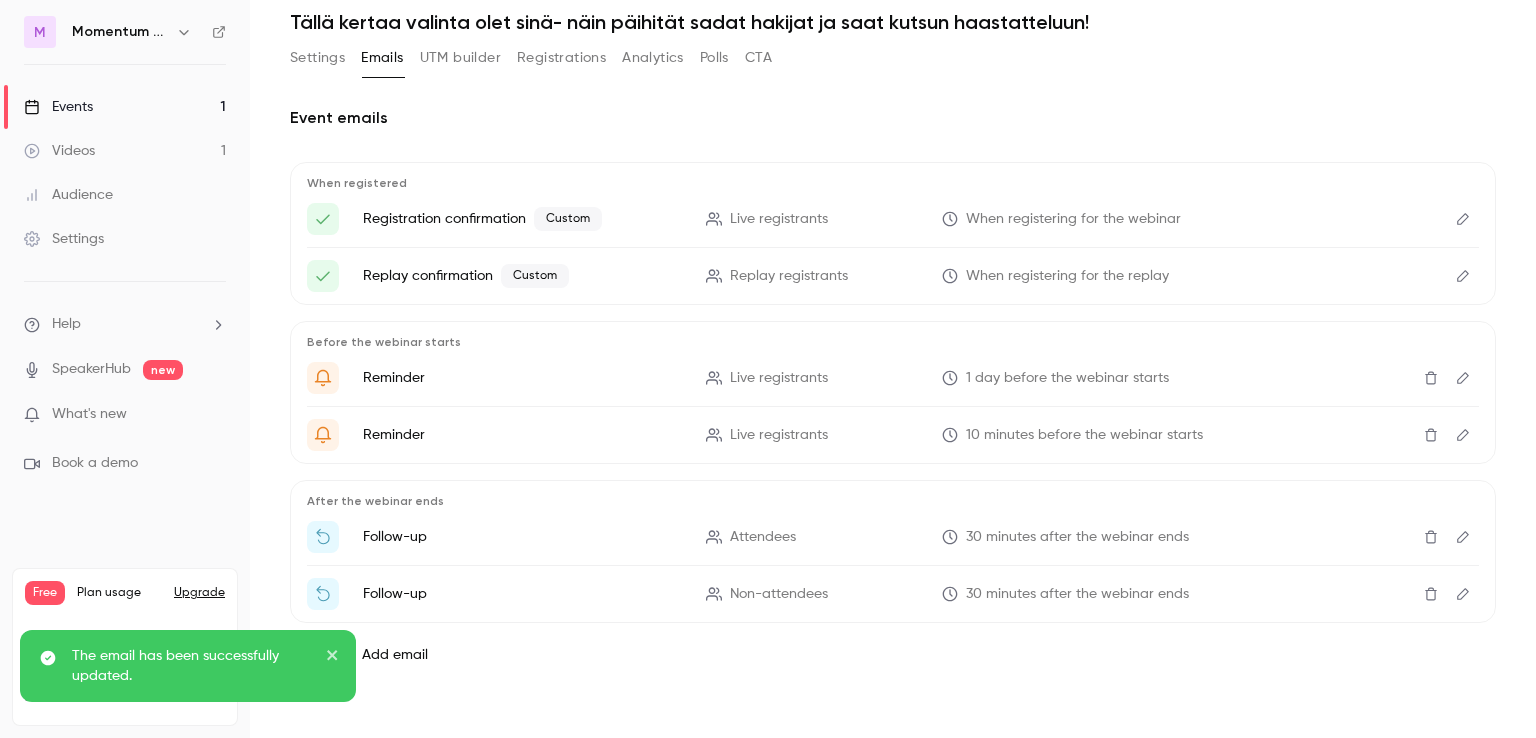 click at bounding box center [1463, 378] 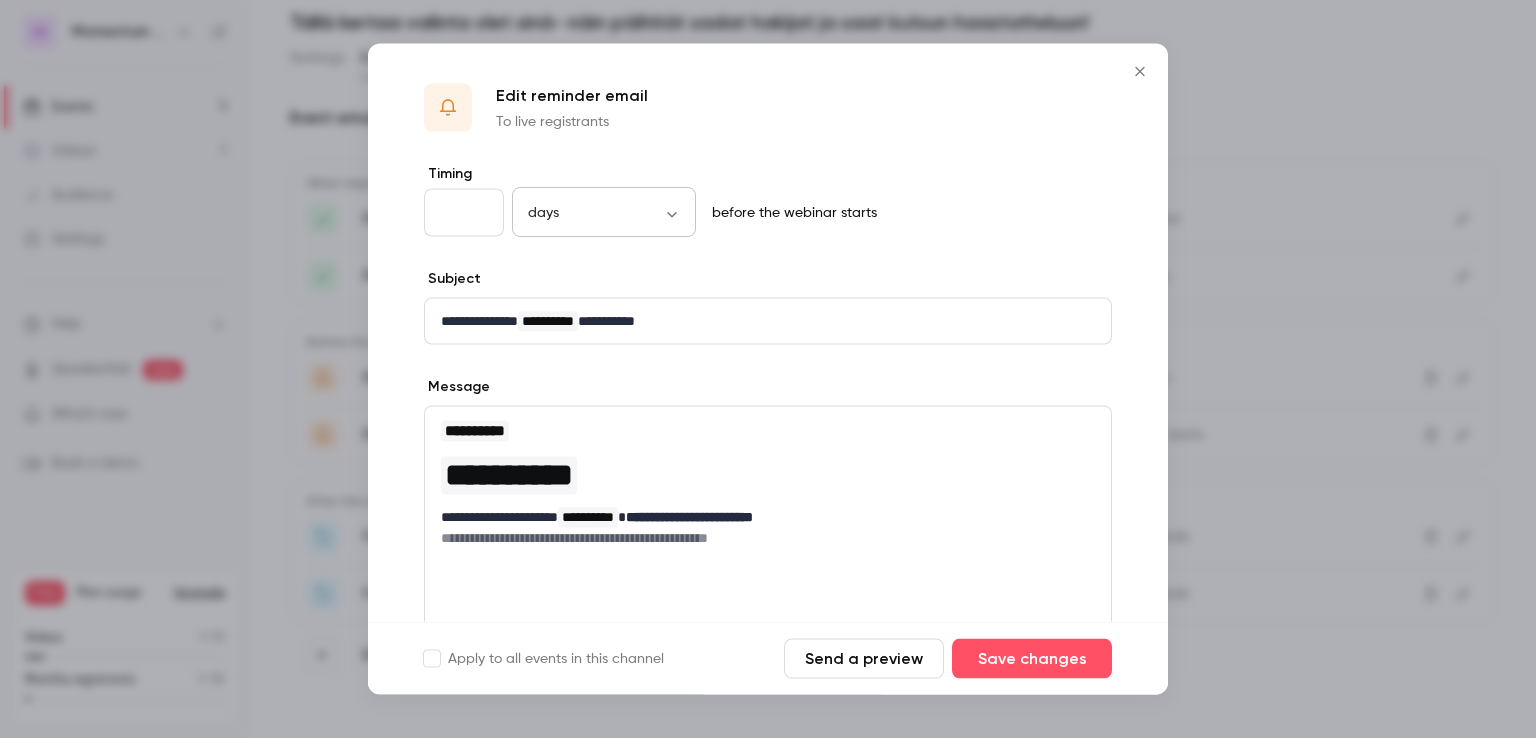 click on "**********" at bounding box center [768, 369] 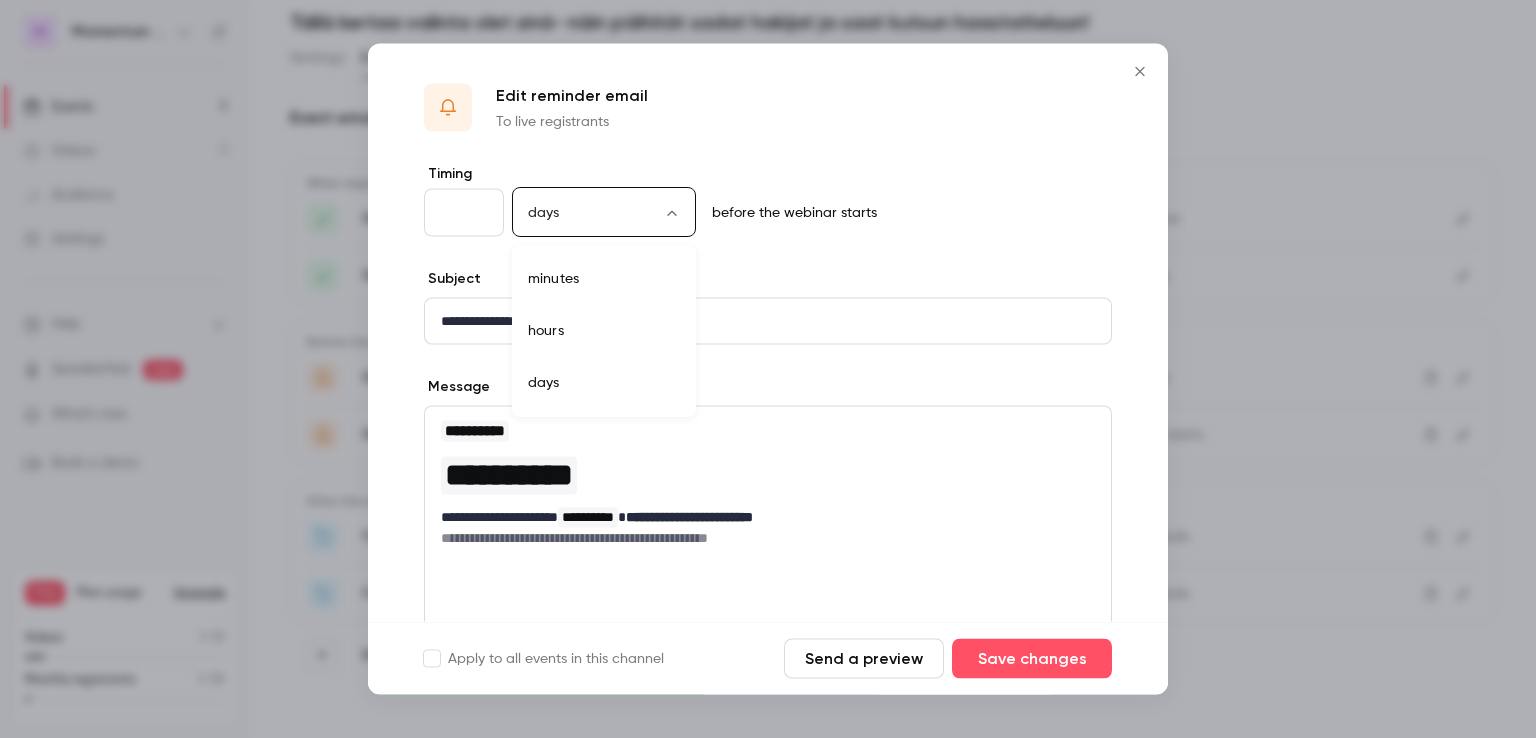 click on "hours" at bounding box center [604, 331] 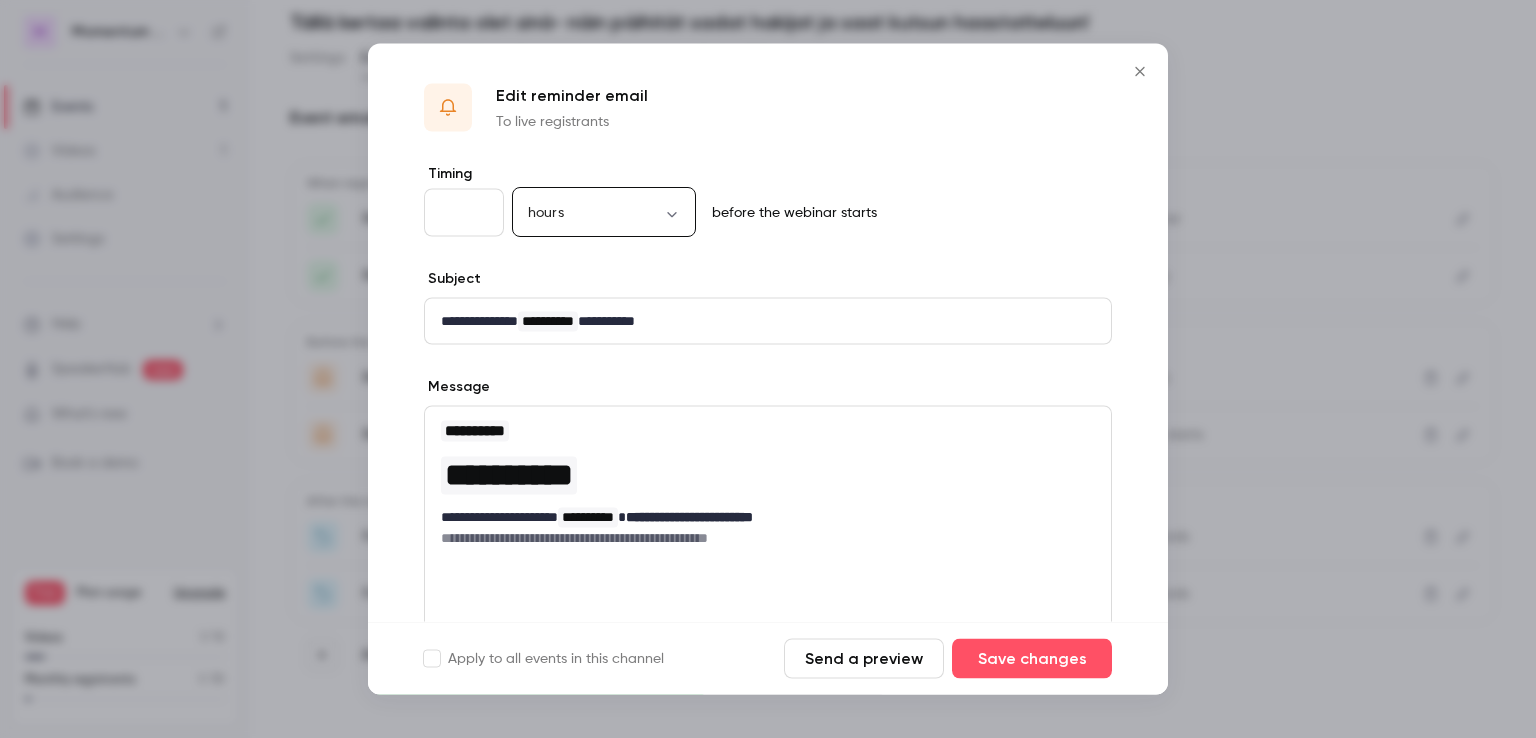 click on "*" at bounding box center [464, 213] 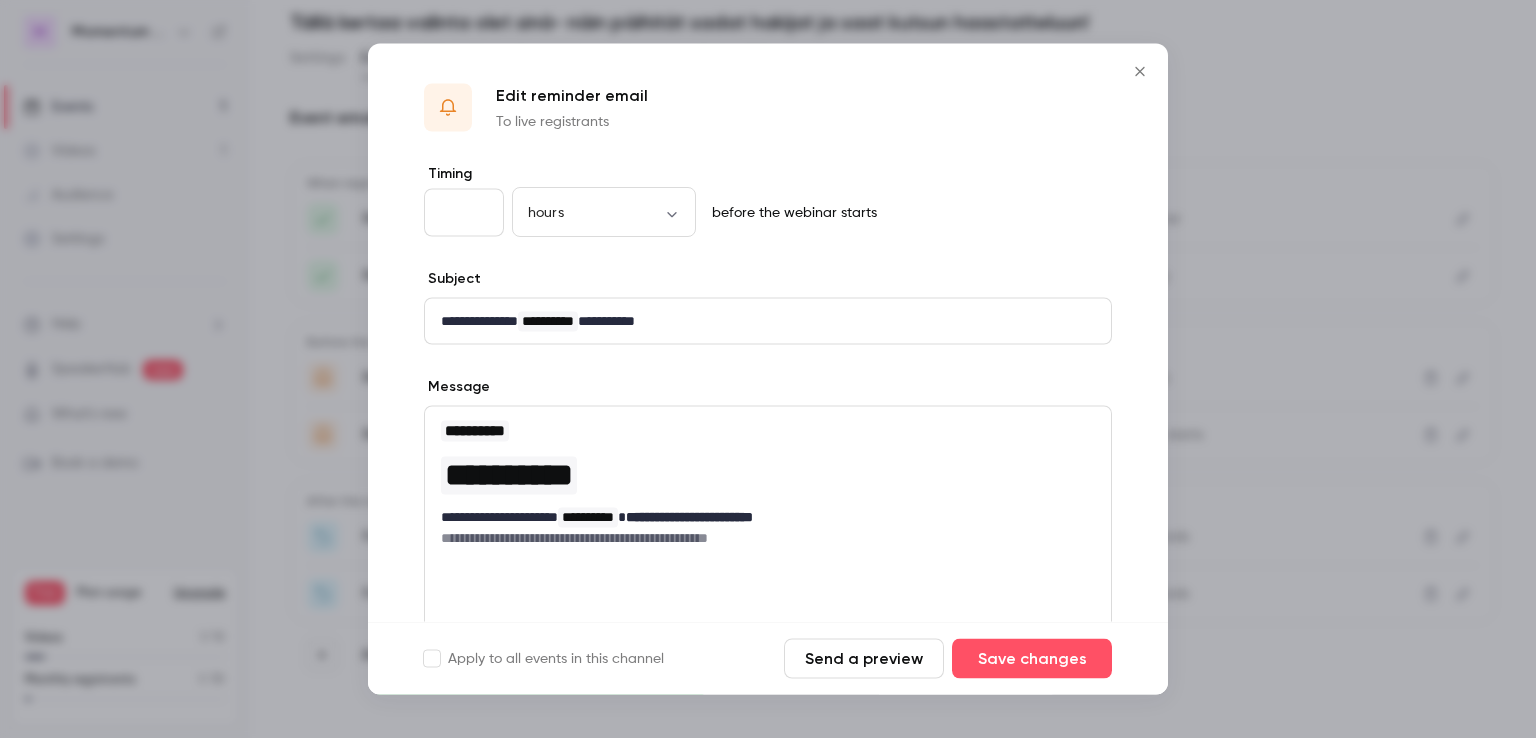 type on "*" 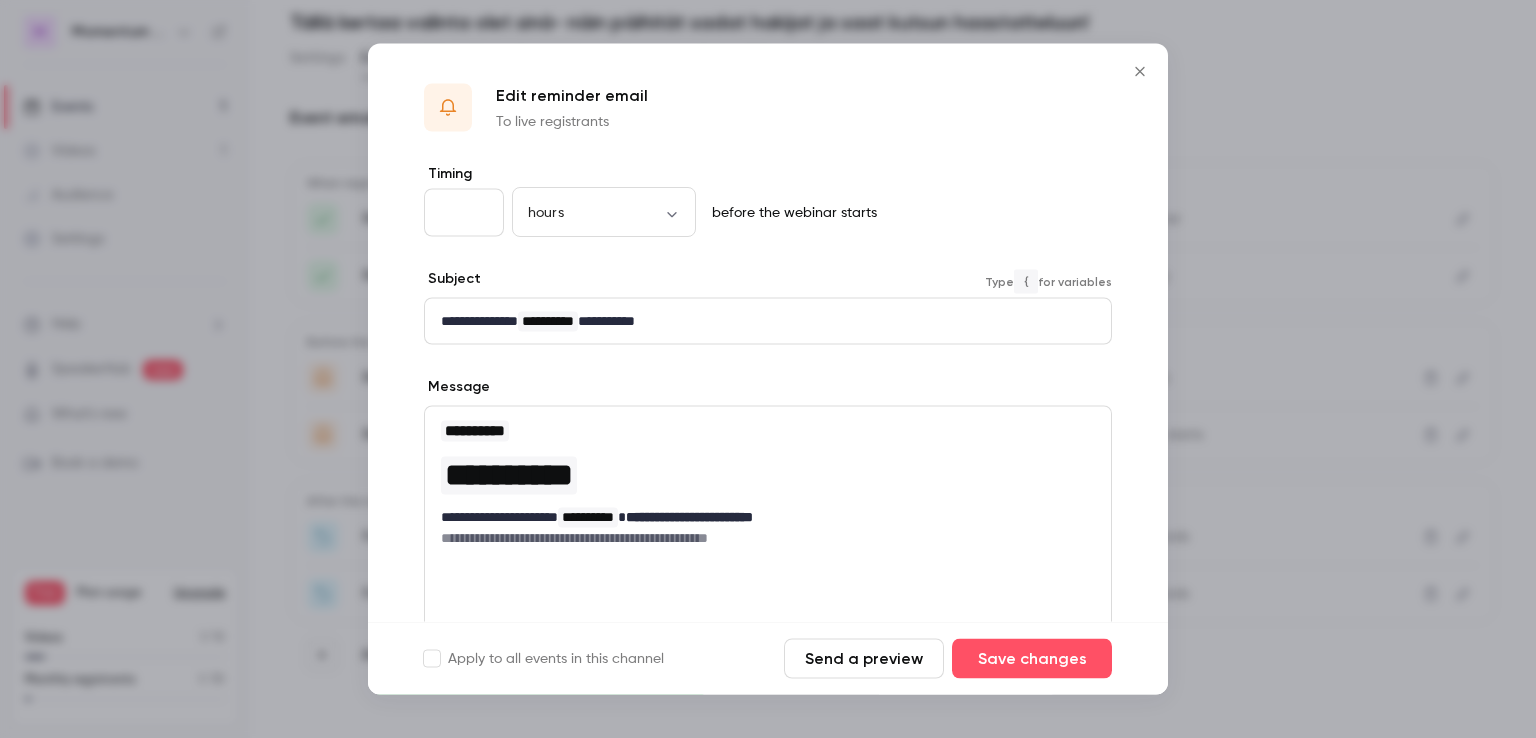 click on "**********" at bounding box center [548, 322] 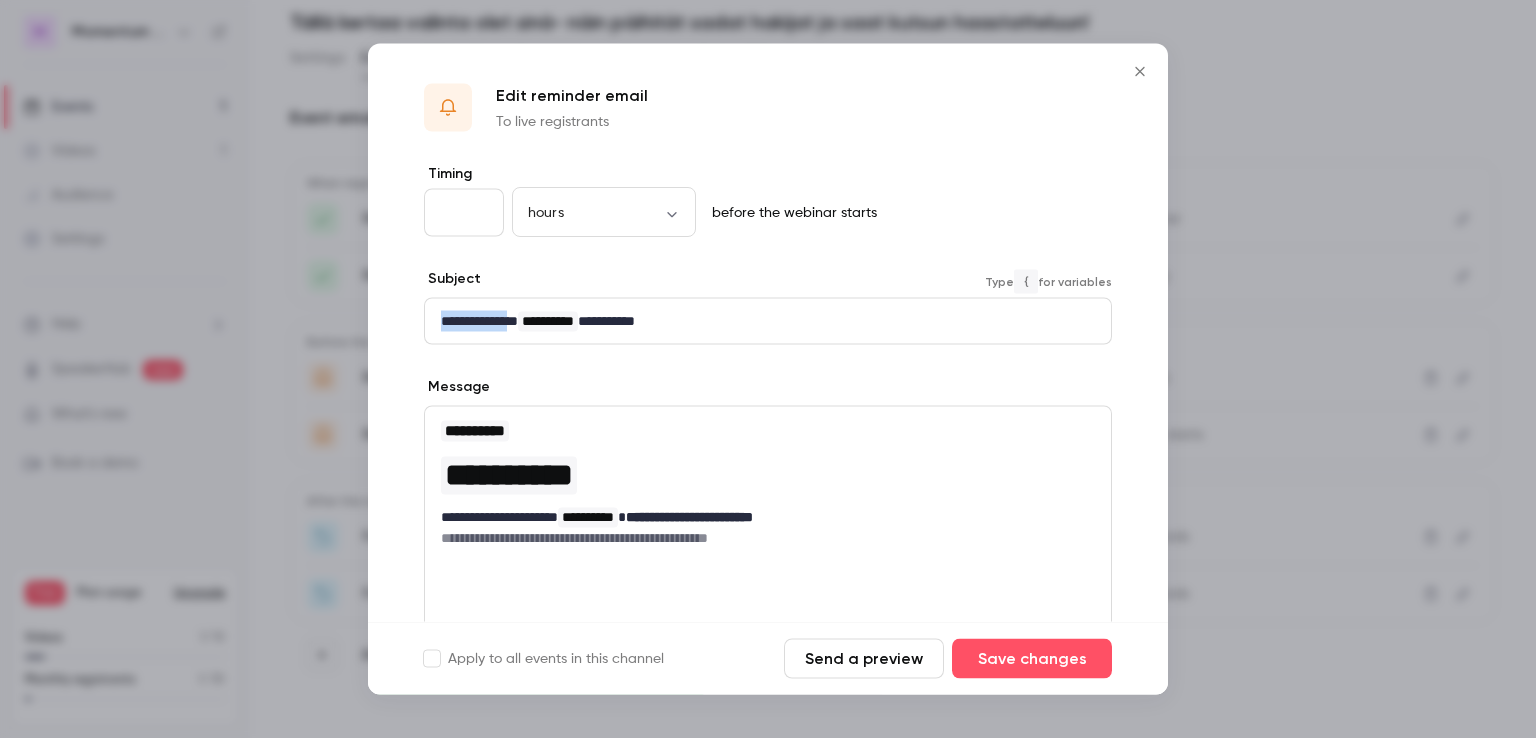 drag, startPoint x: 530, startPoint y: 320, endPoint x: 389, endPoint y: 310, distance: 141.35417 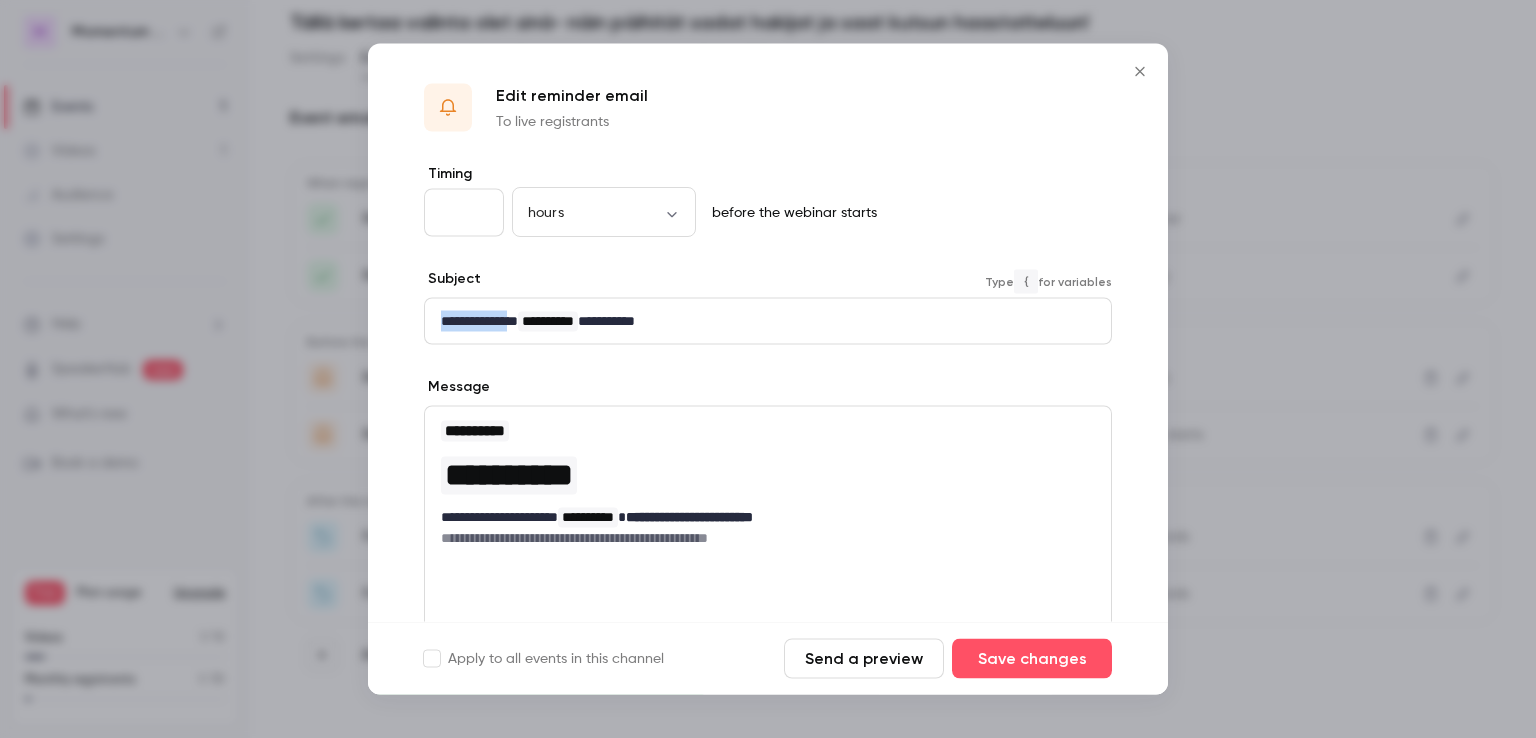 type 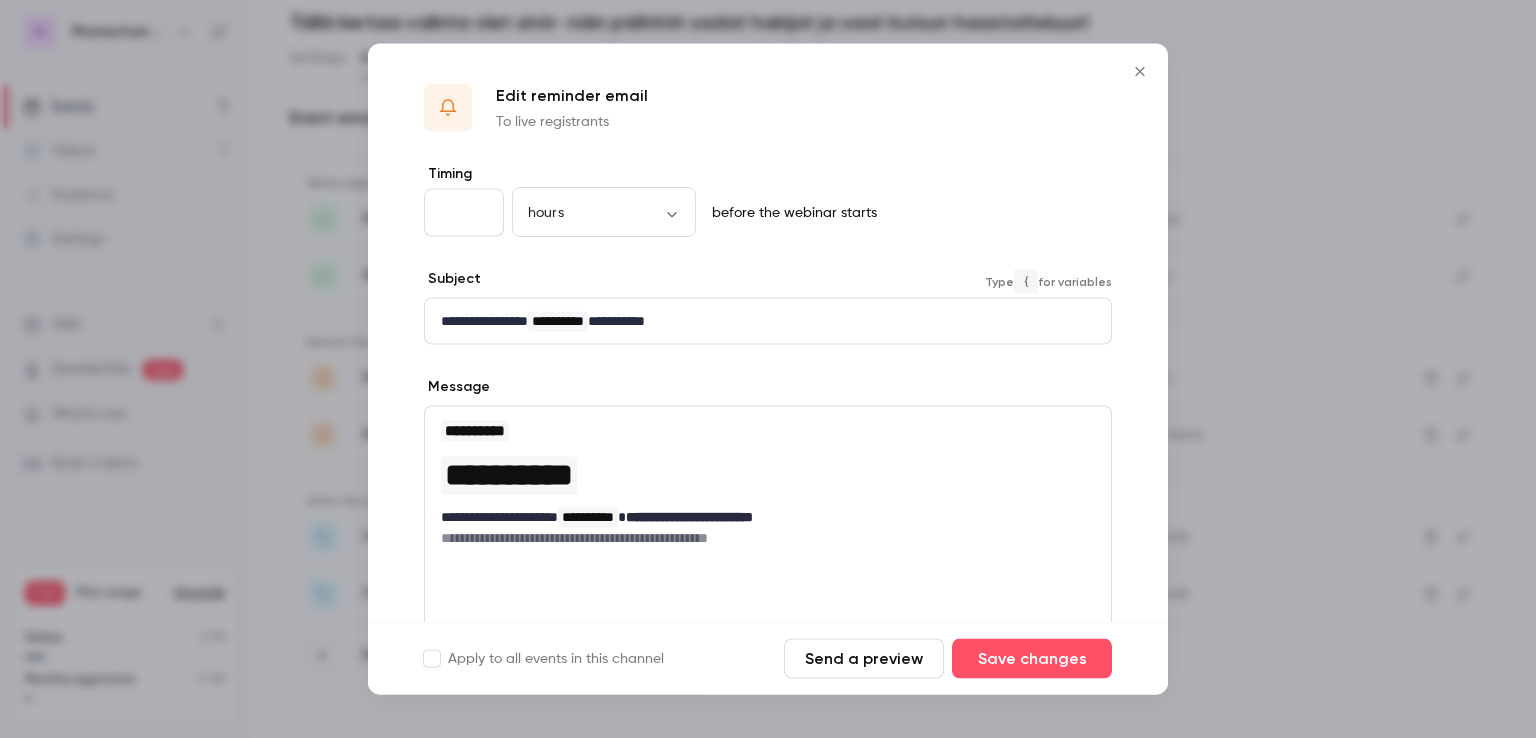click on "**********" at bounding box center (760, 321) 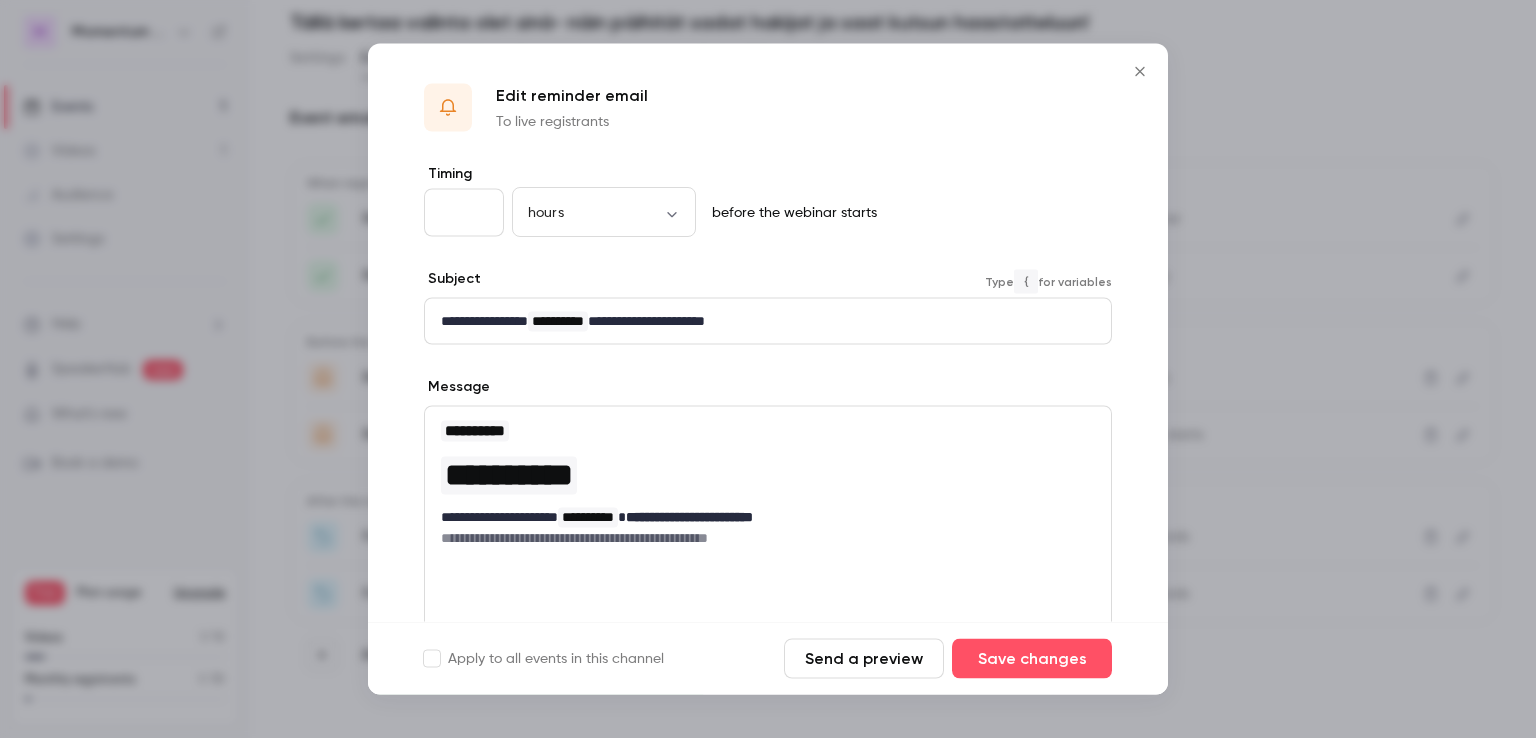 click on "**********" at bounding box center [760, 321] 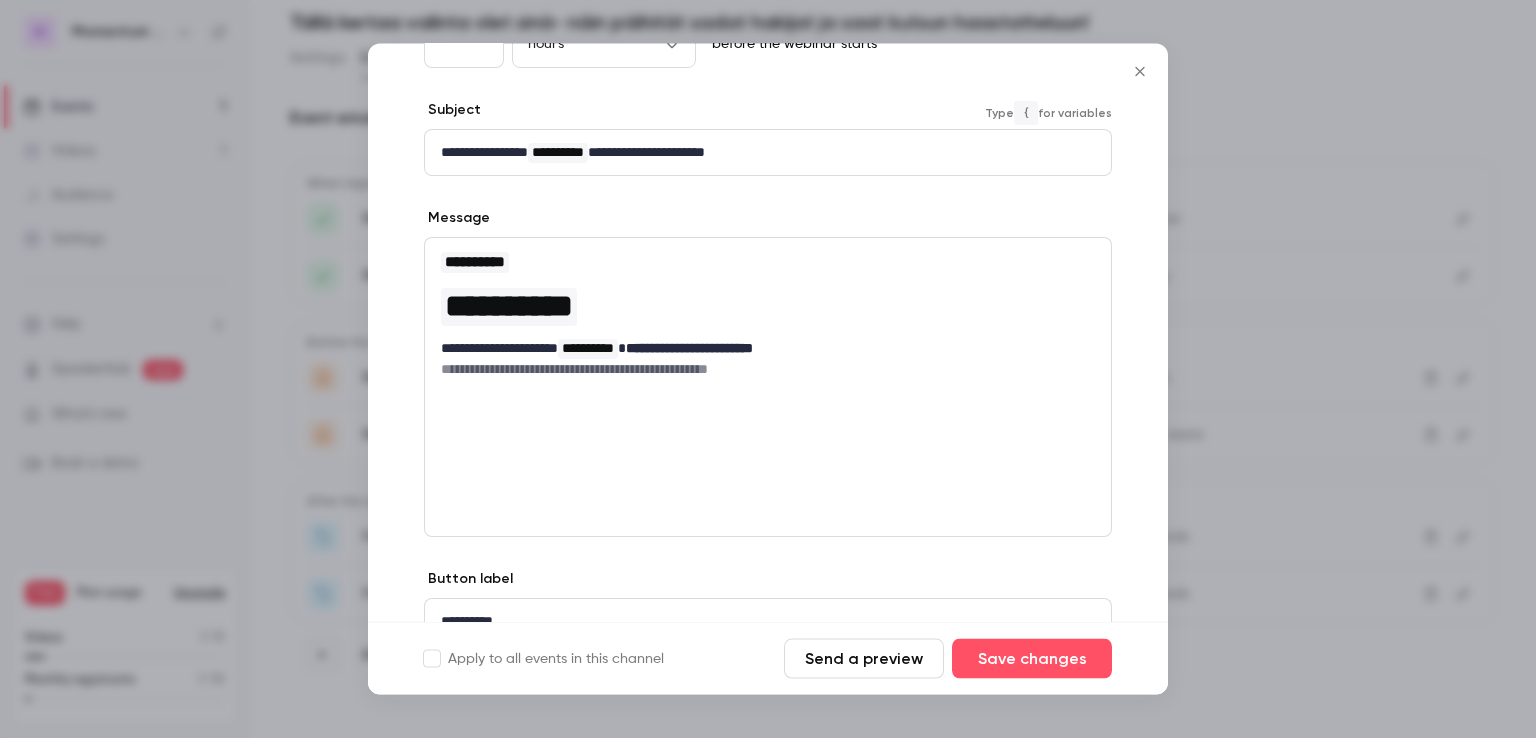 scroll, scrollTop: 170, scrollLeft: 0, axis: vertical 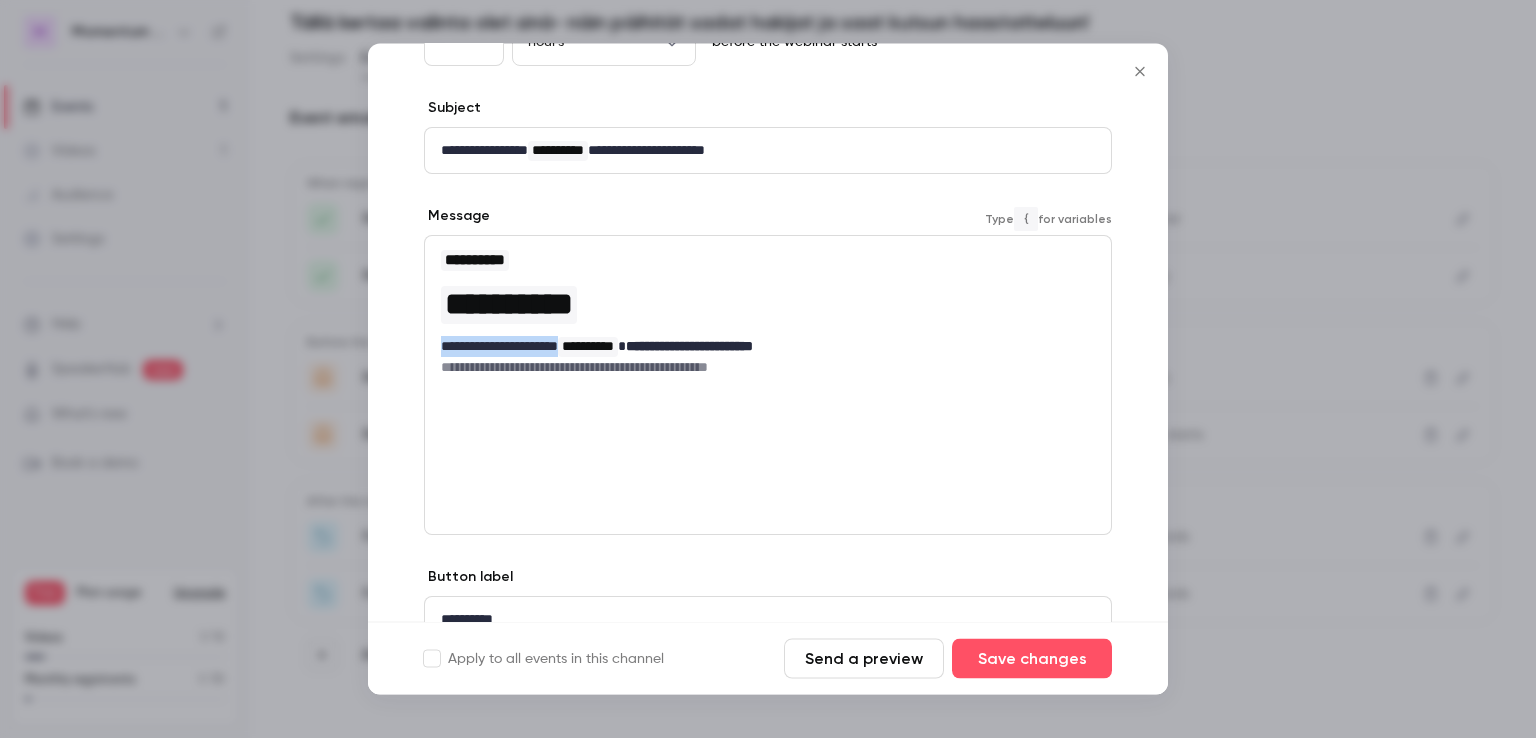 drag, startPoint x: 583, startPoint y: 348, endPoint x: 404, endPoint y: 349, distance: 179.00279 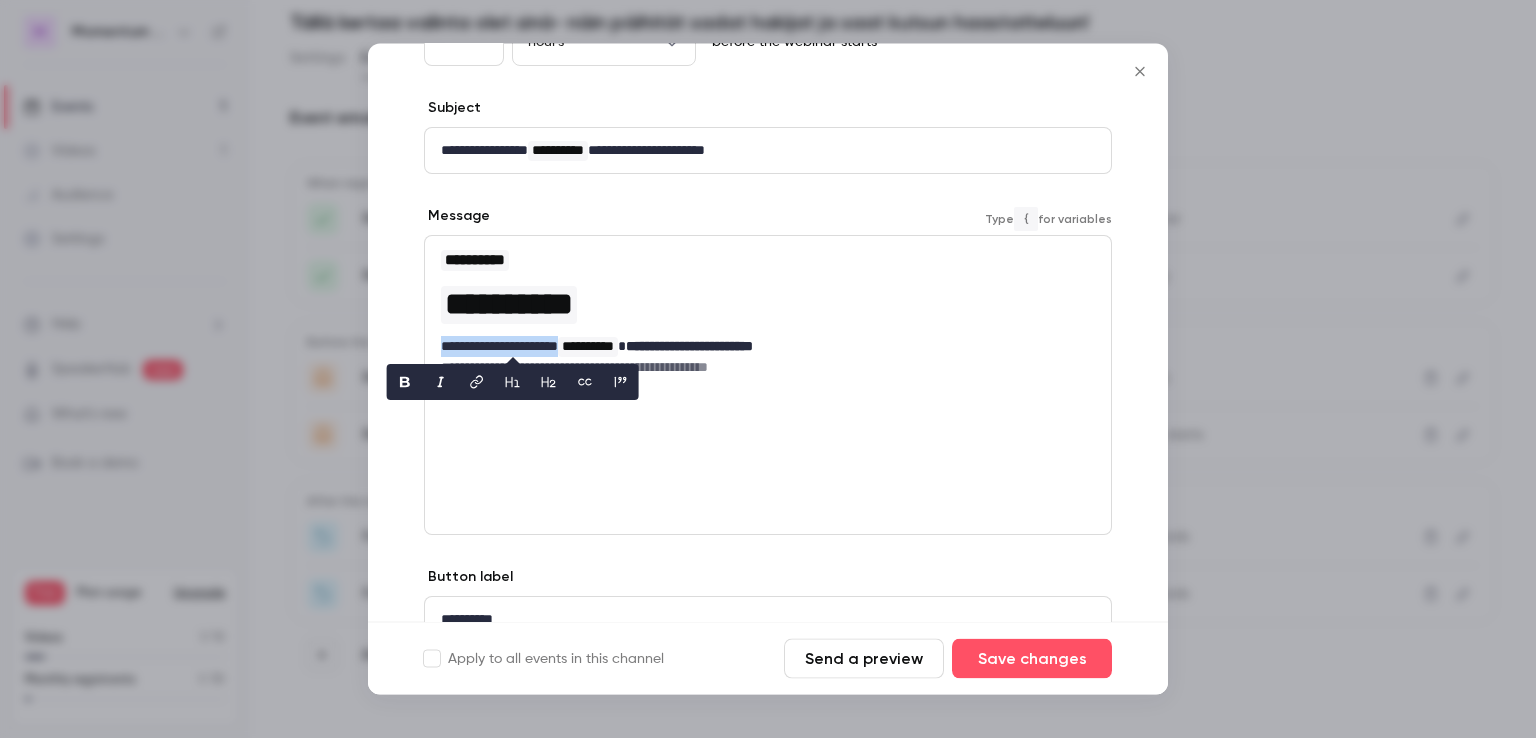 type 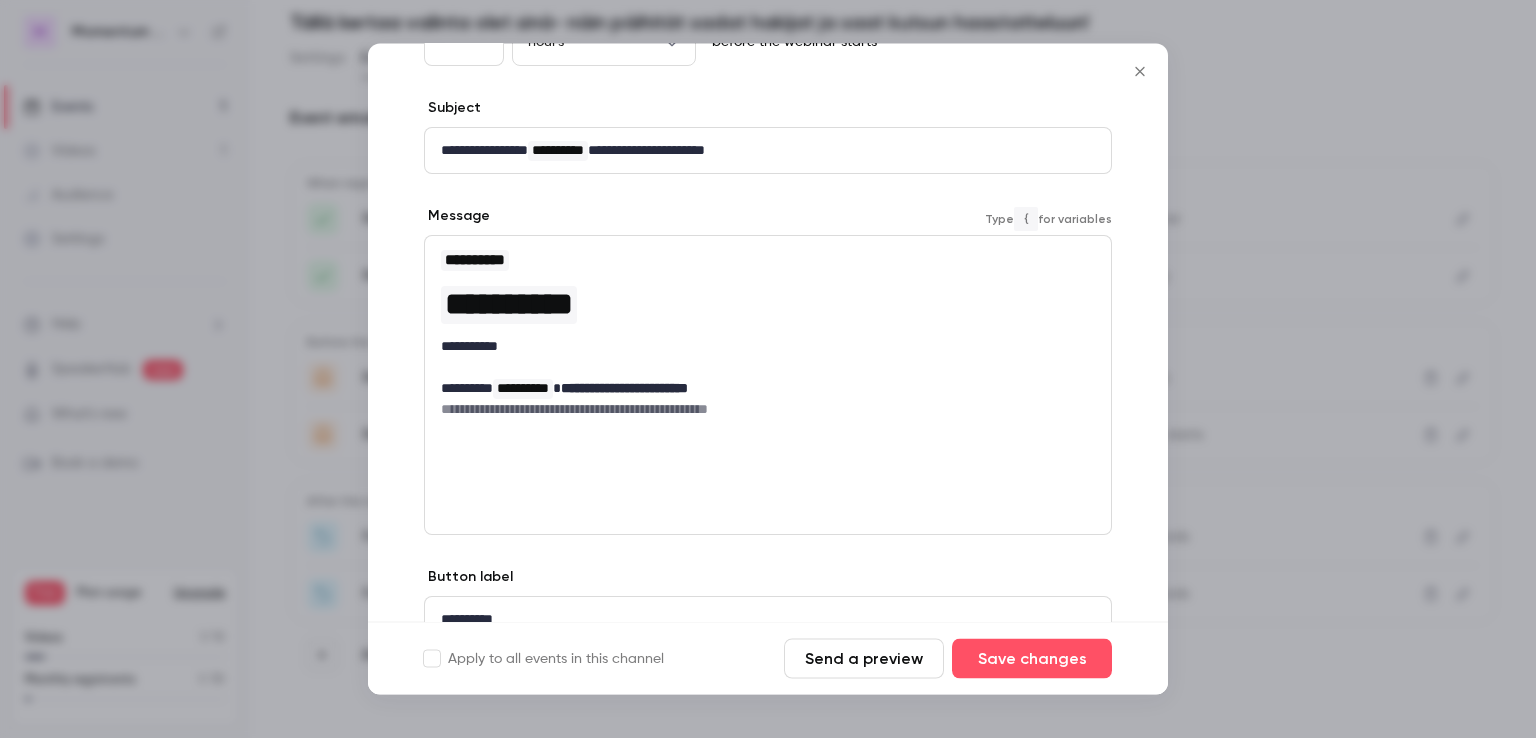 click on "**********" at bounding box center (760, 389) 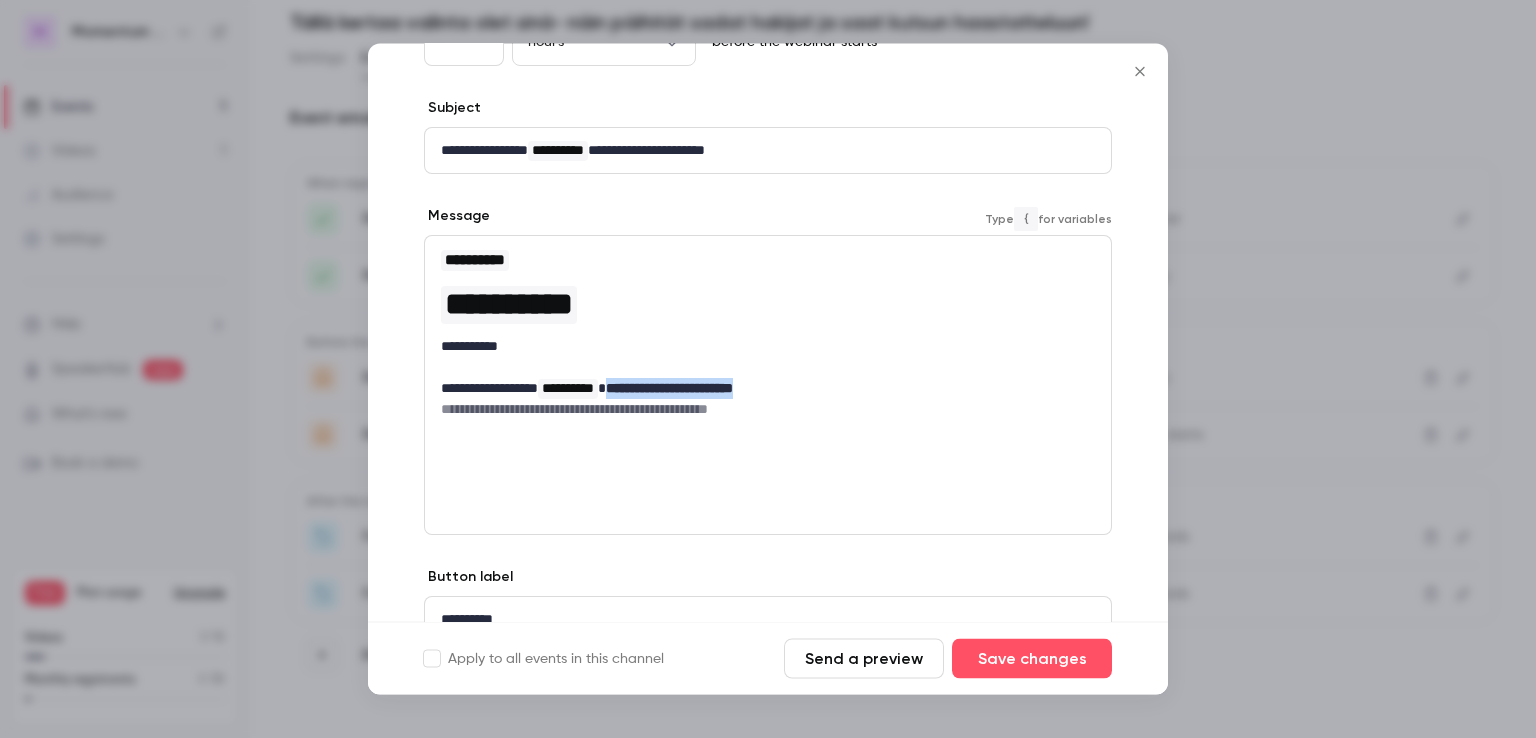 drag, startPoint x: 817, startPoint y: 385, endPoint x: 658, endPoint y: 386, distance: 159.00314 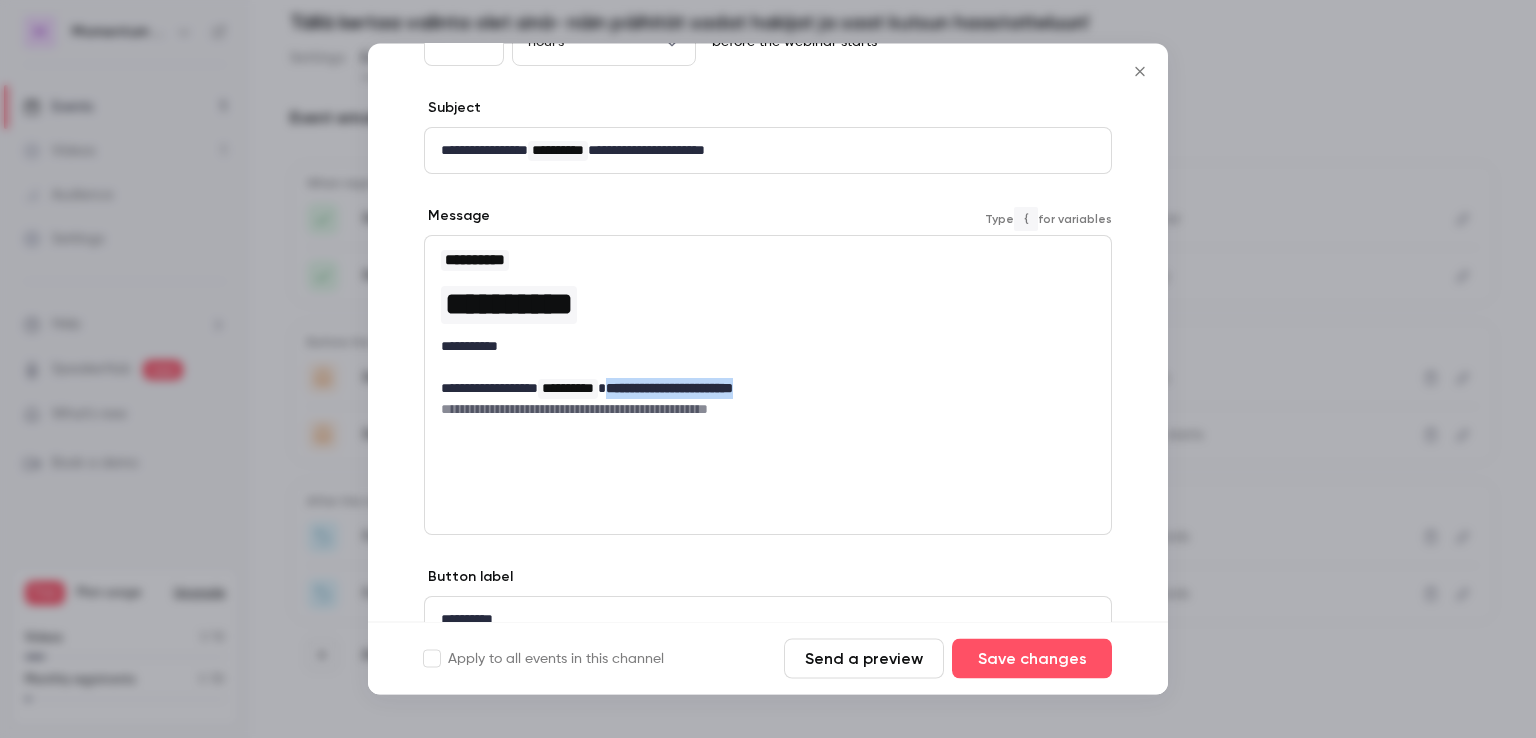 click on "**********" at bounding box center (760, 389) 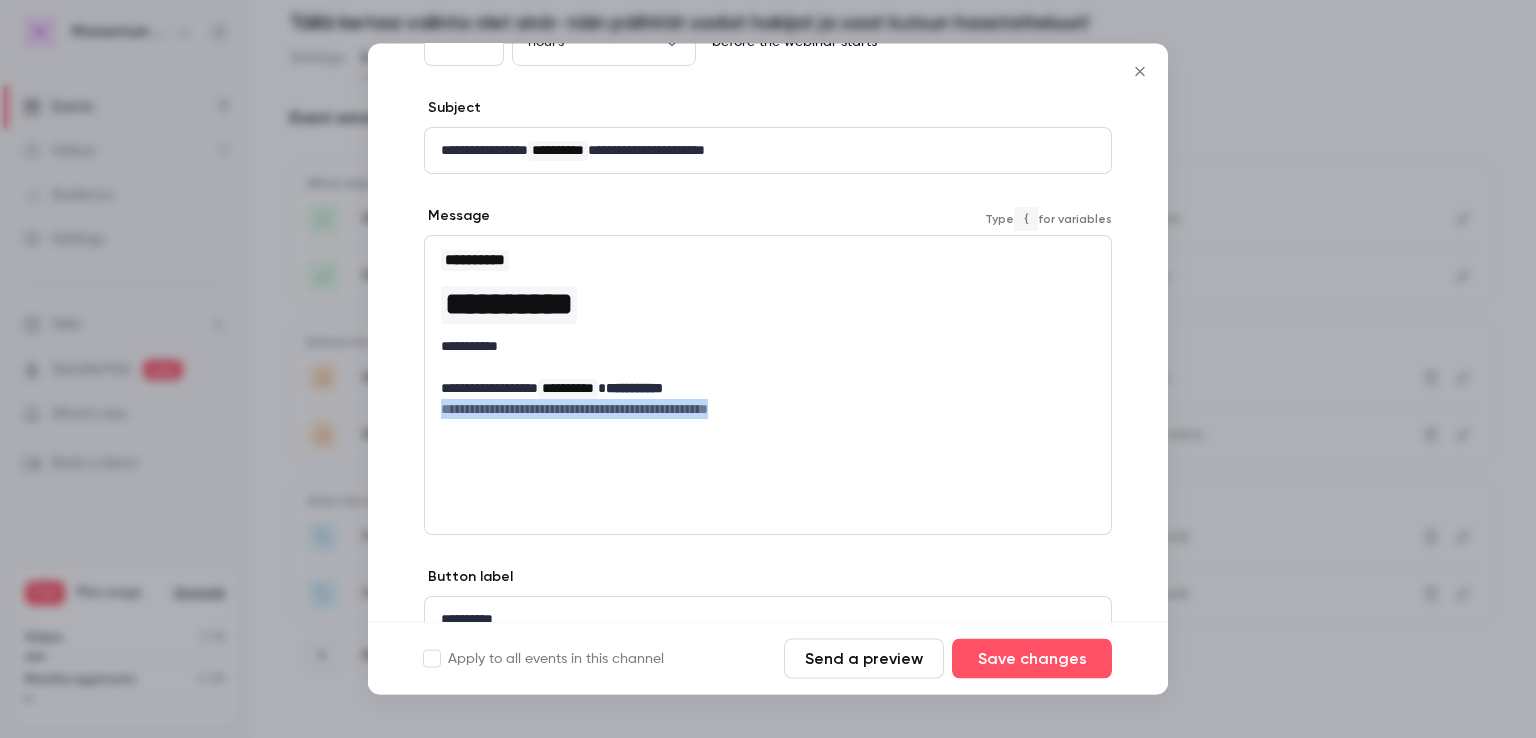 drag, startPoint x: 773, startPoint y: 410, endPoint x: 392, endPoint y: 436, distance: 381.8861 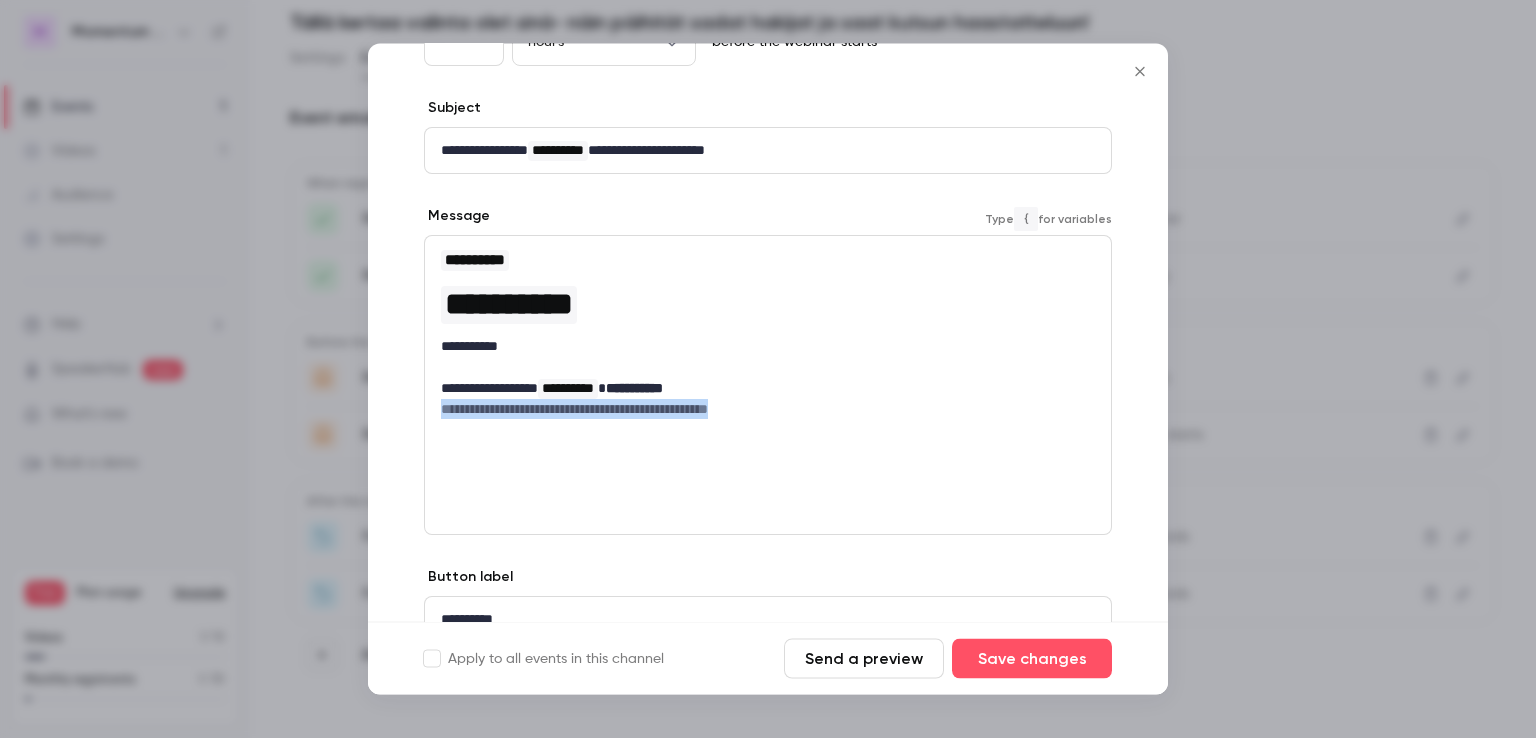 click on "**********" at bounding box center [768, 355] 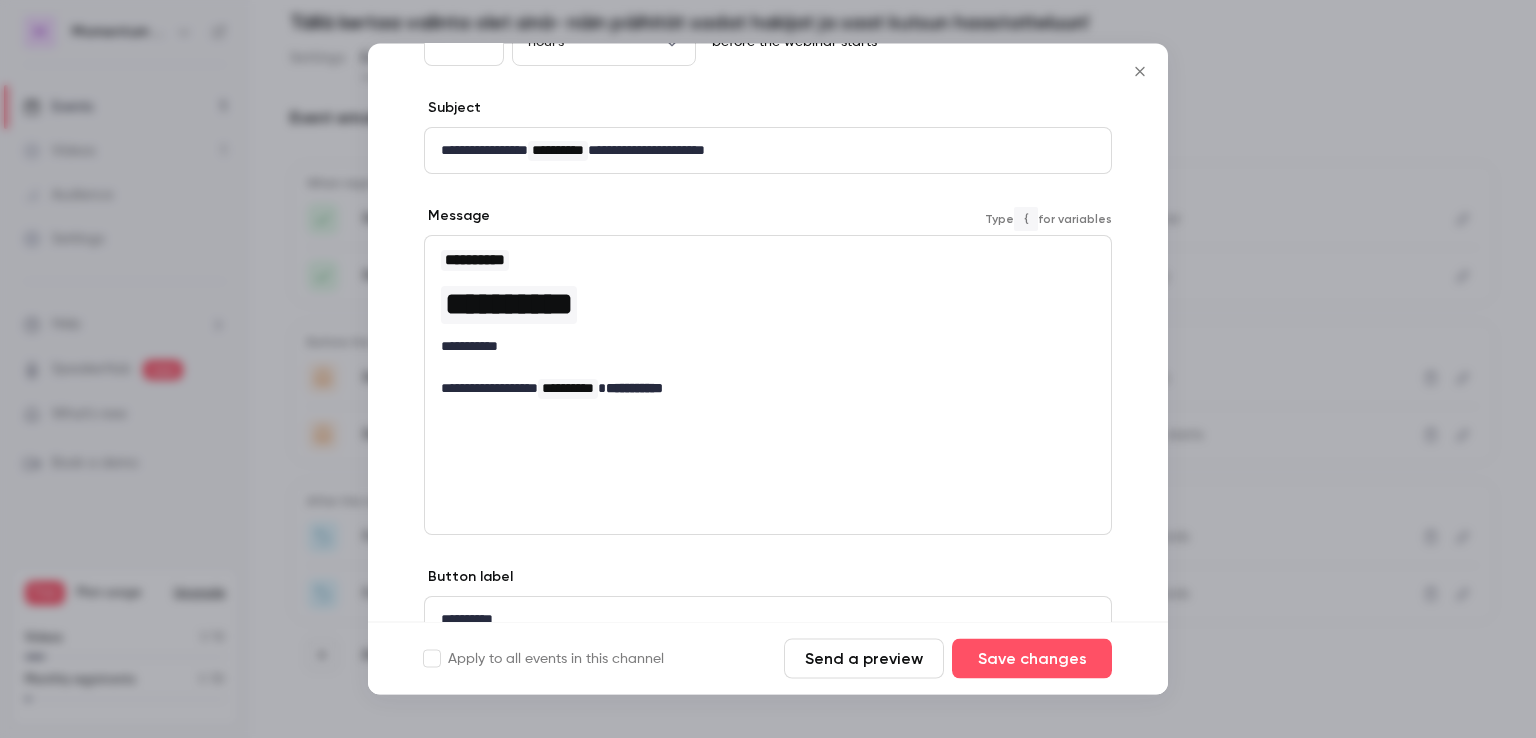 click on "**********" at bounding box center [768, 324] 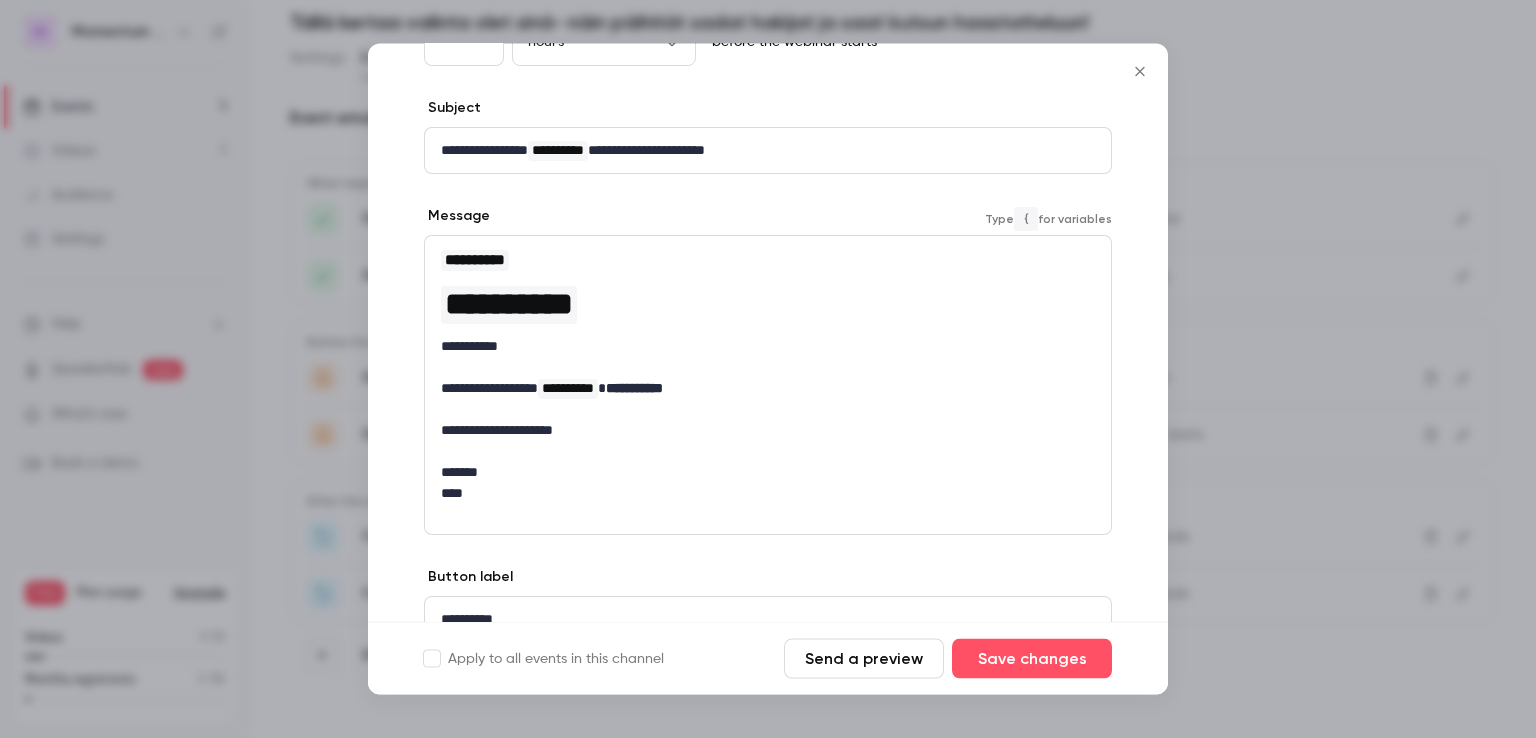 click on "**********" at bounding box center [760, 431] 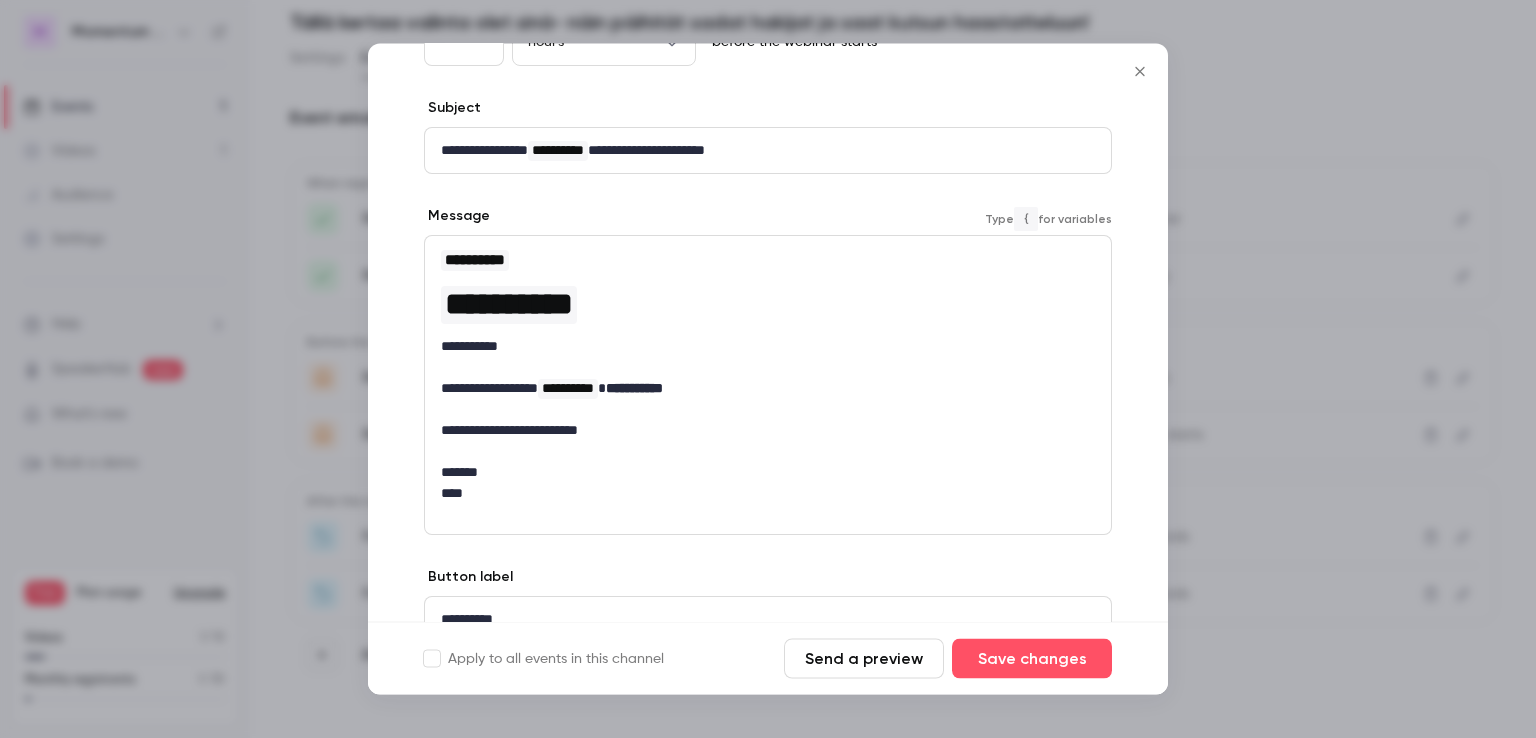 scroll, scrollTop: 264, scrollLeft: 0, axis: vertical 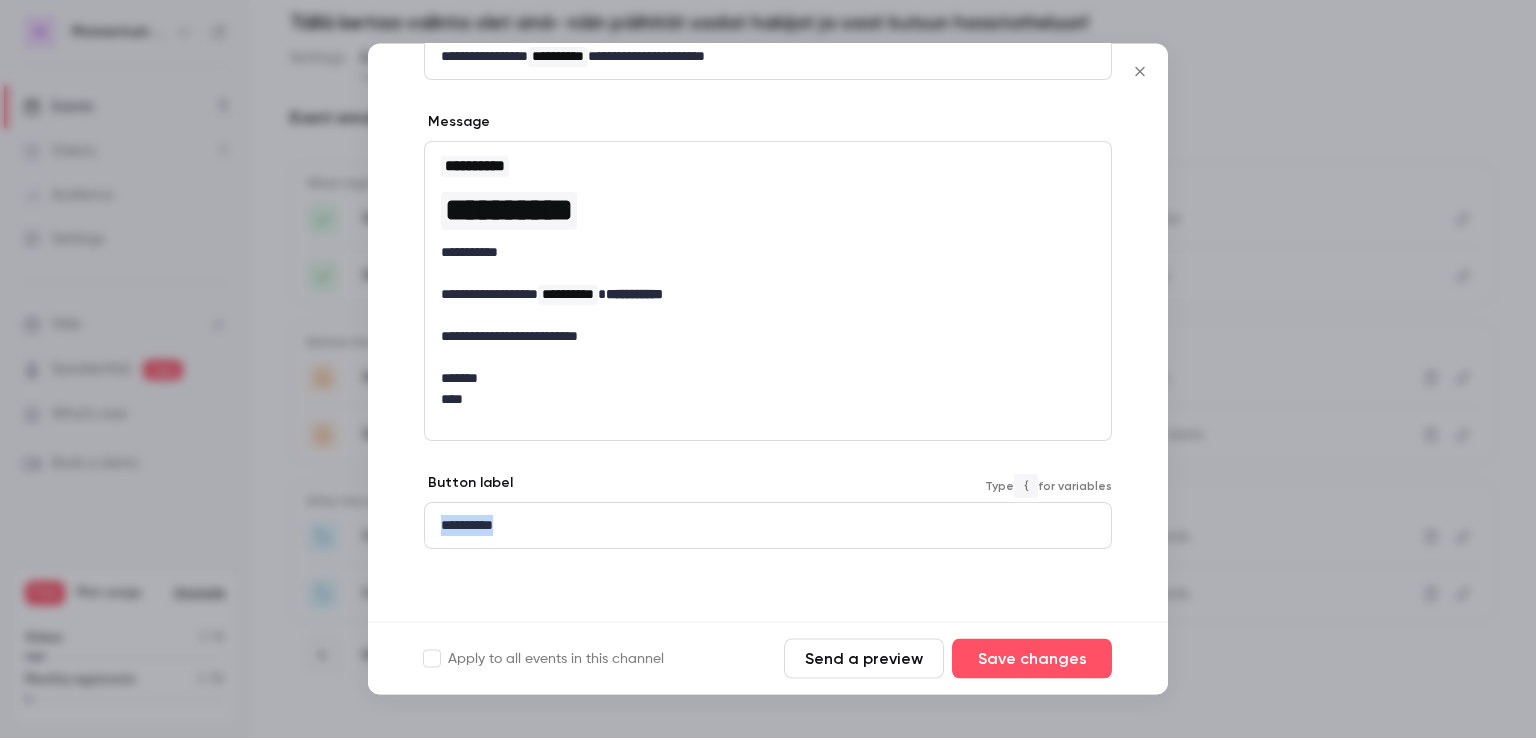 drag, startPoint x: 548, startPoint y: 532, endPoint x: 325, endPoint y: 501, distance: 225.1444 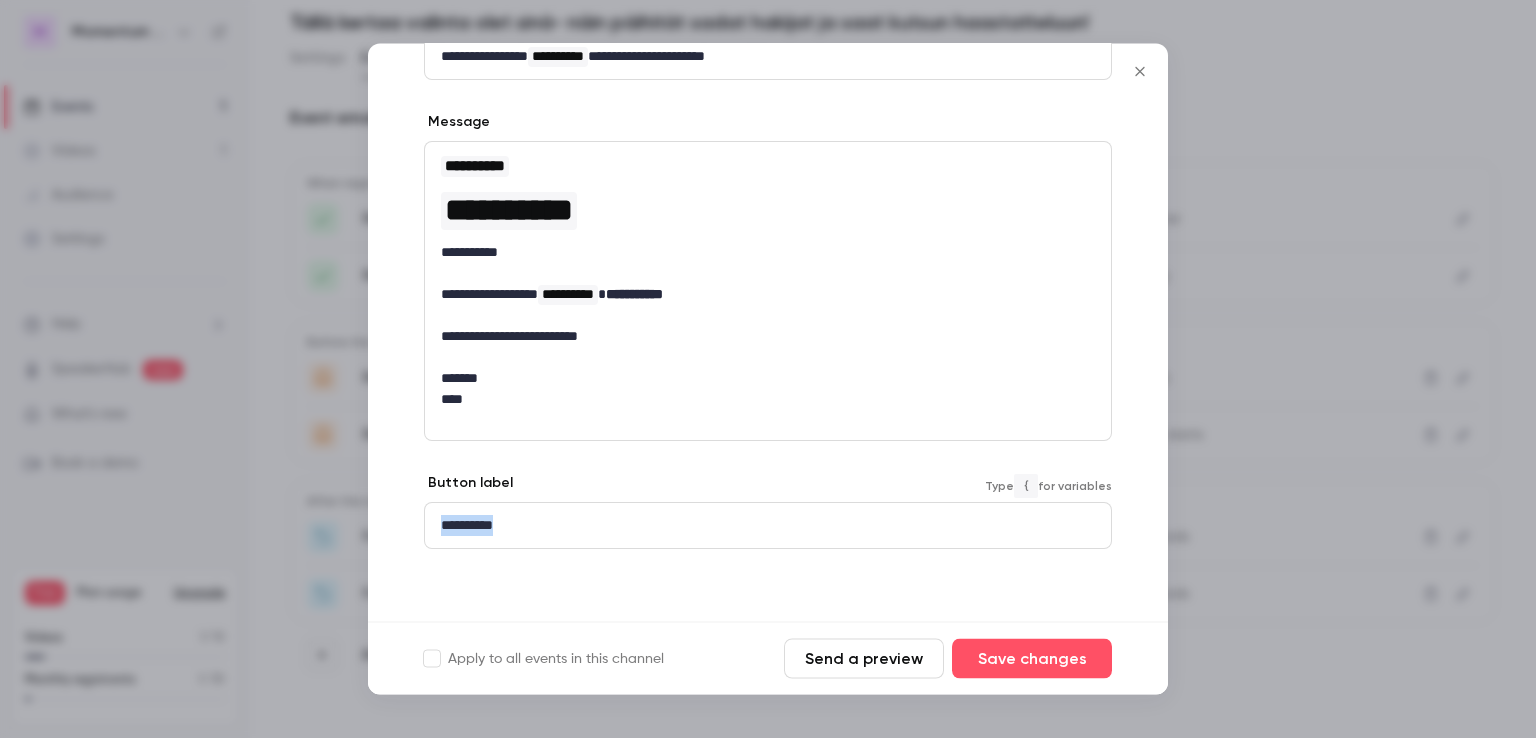 type 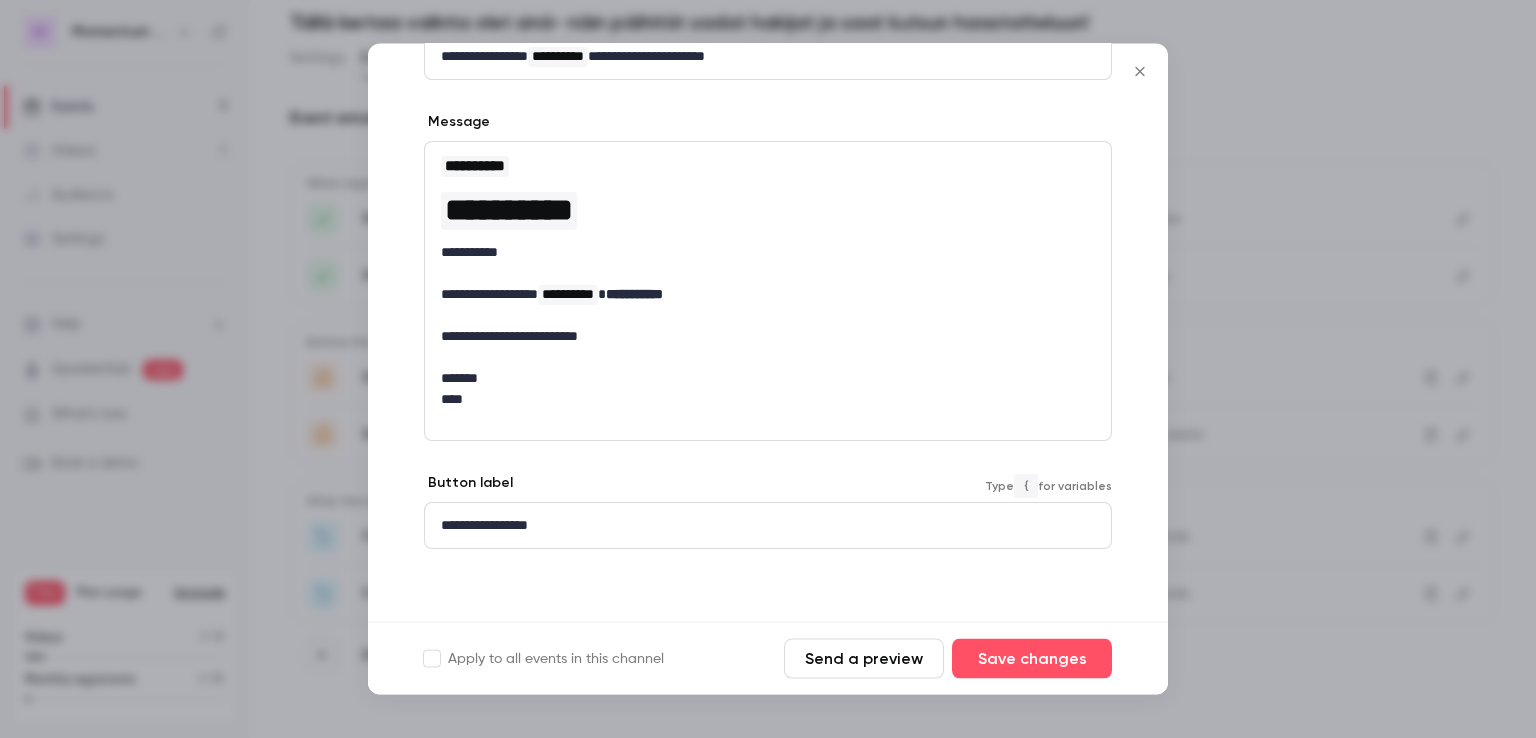 scroll, scrollTop: 0, scrollLeft: 0, axis: both 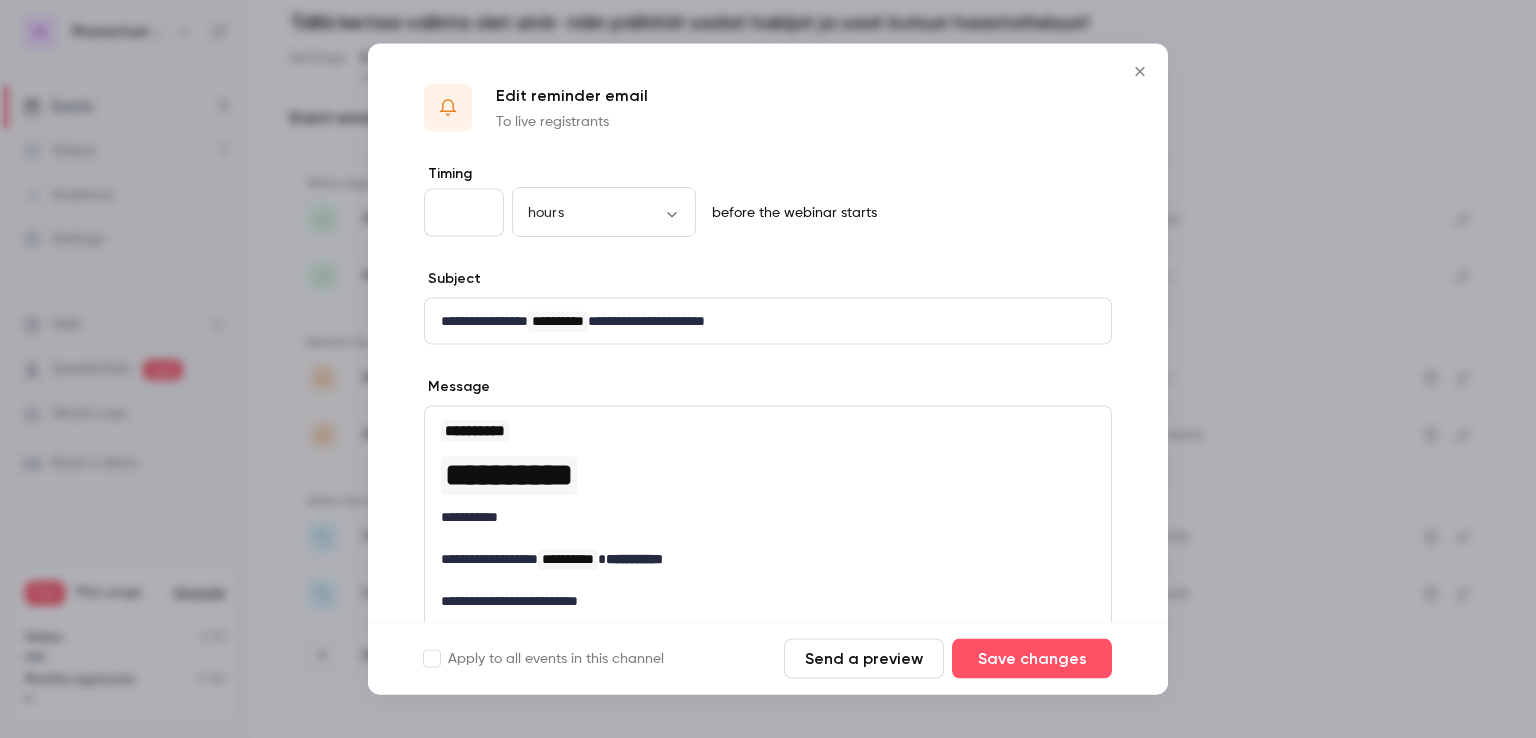 click on "Send a preview" at bounding box center [864, 659] 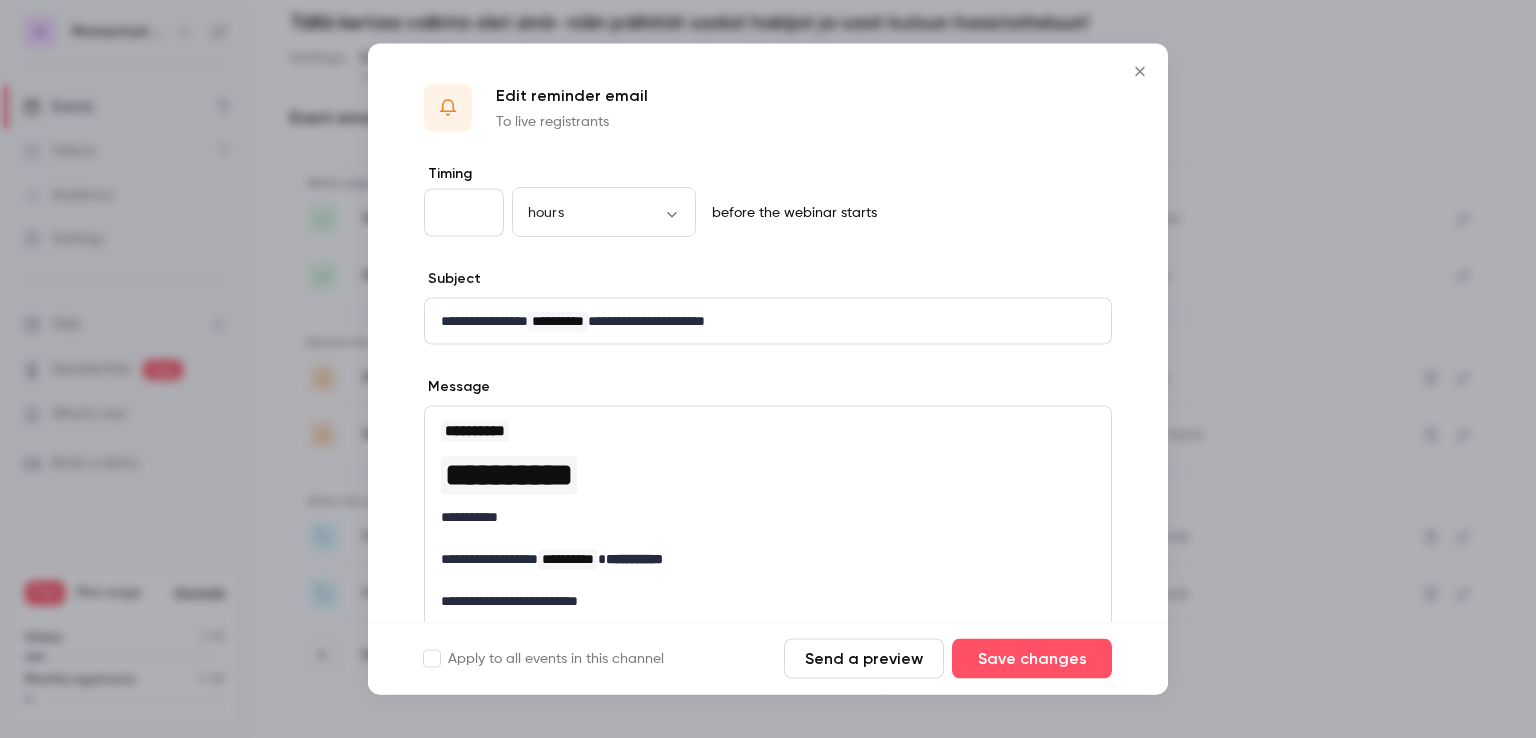 scroll, scrollTop: 264, scrollLeft: 0, axis: vertical 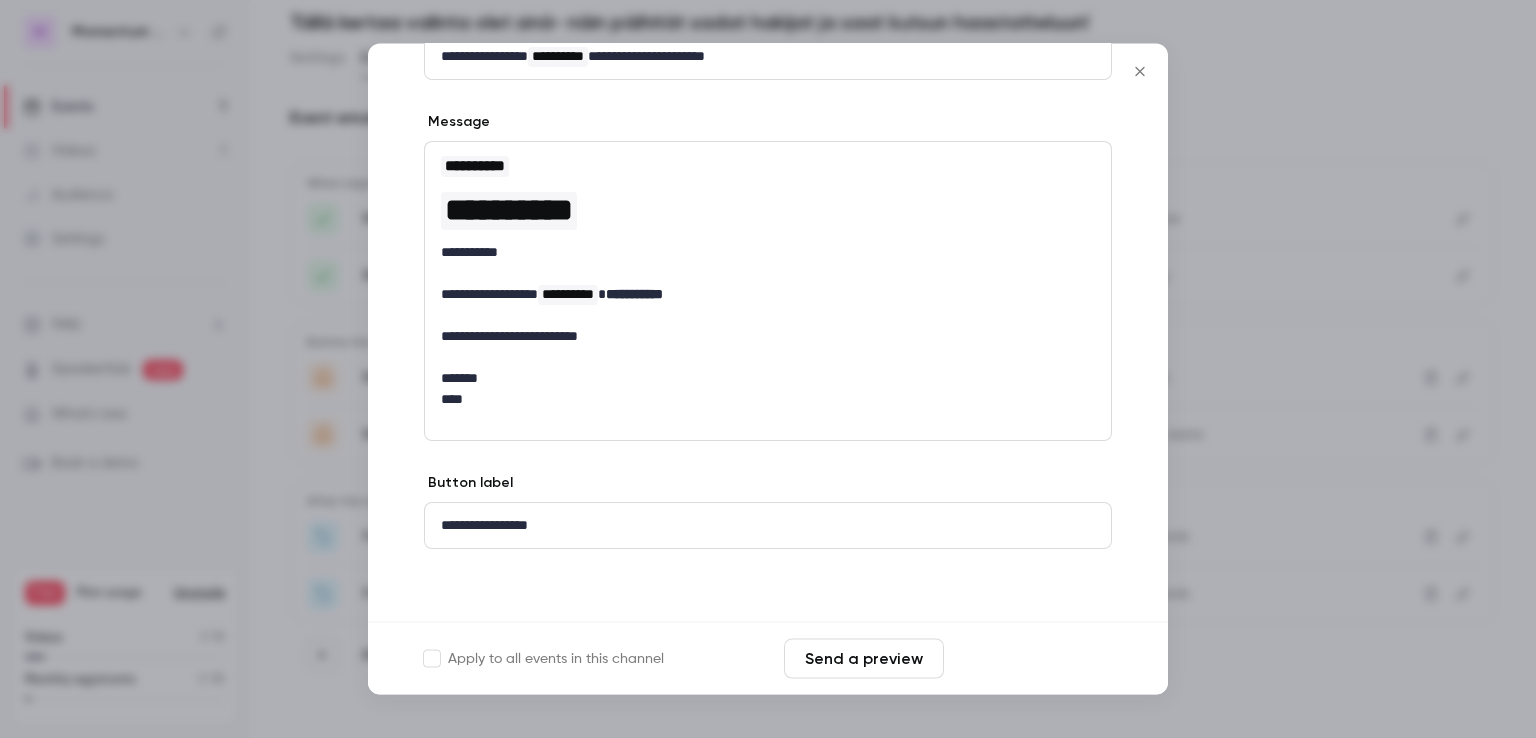 click on "Save changes" at bounding box center [1032, 659] 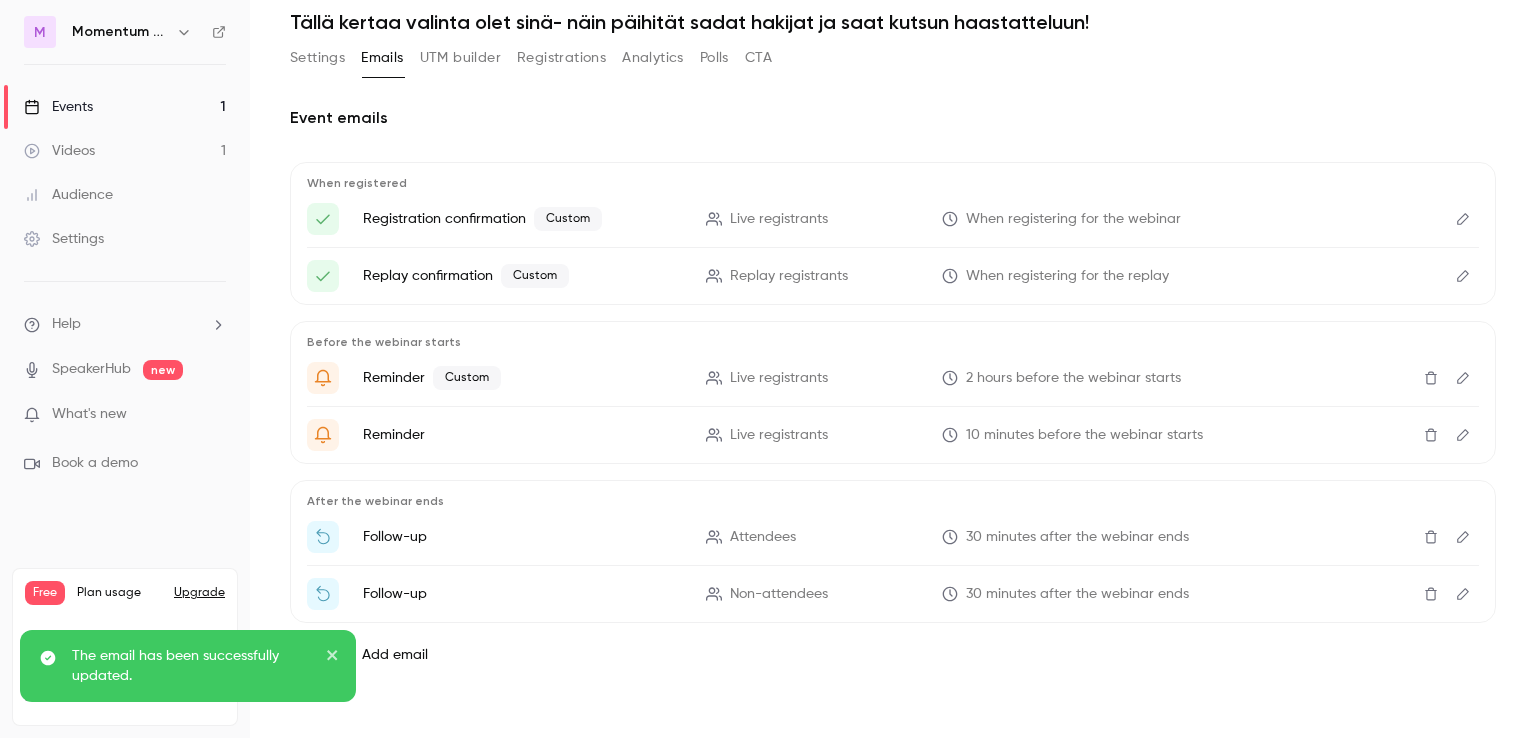 click 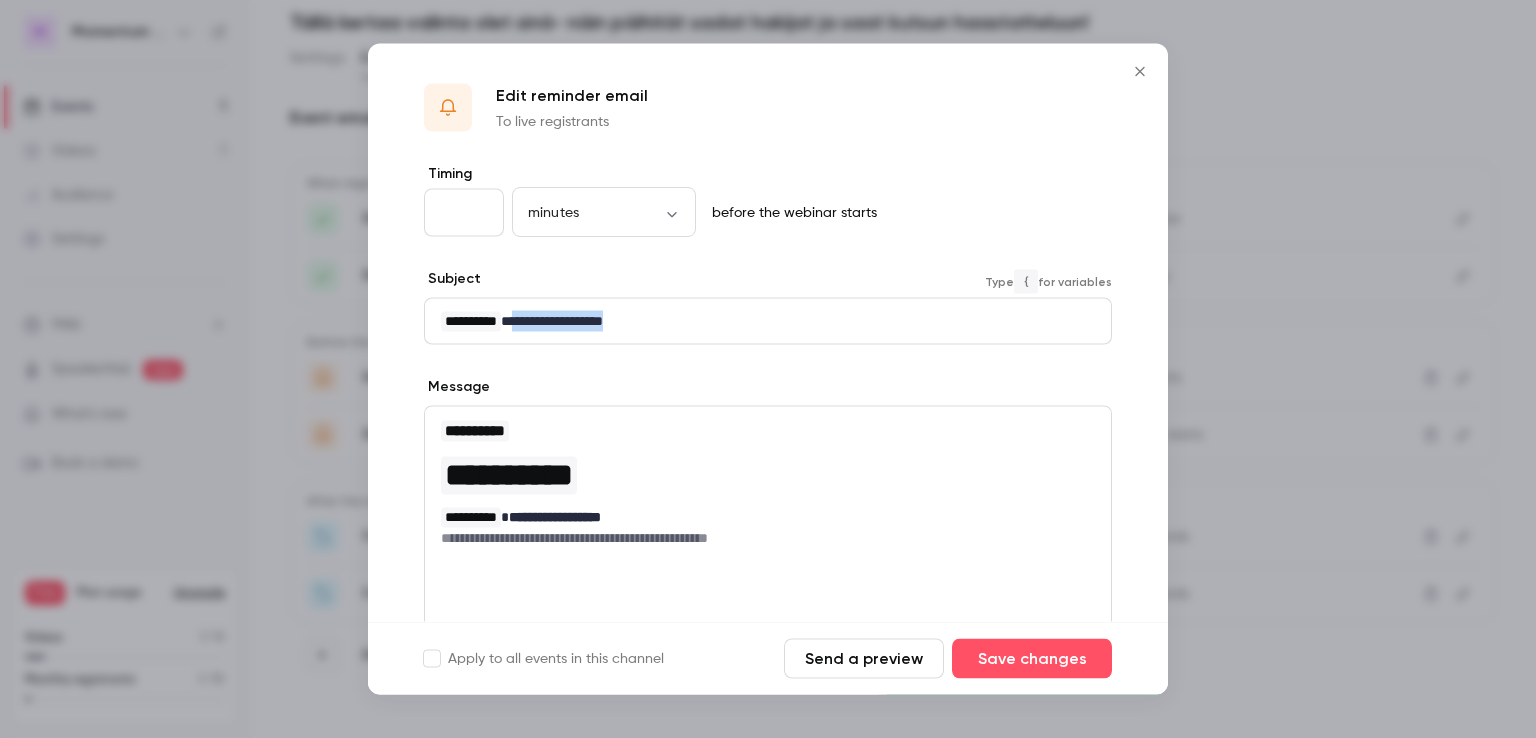 drag, startPoint x: 679, startPoint y: 322, endPoint x: 530, endPoint y: 322, distance: 149 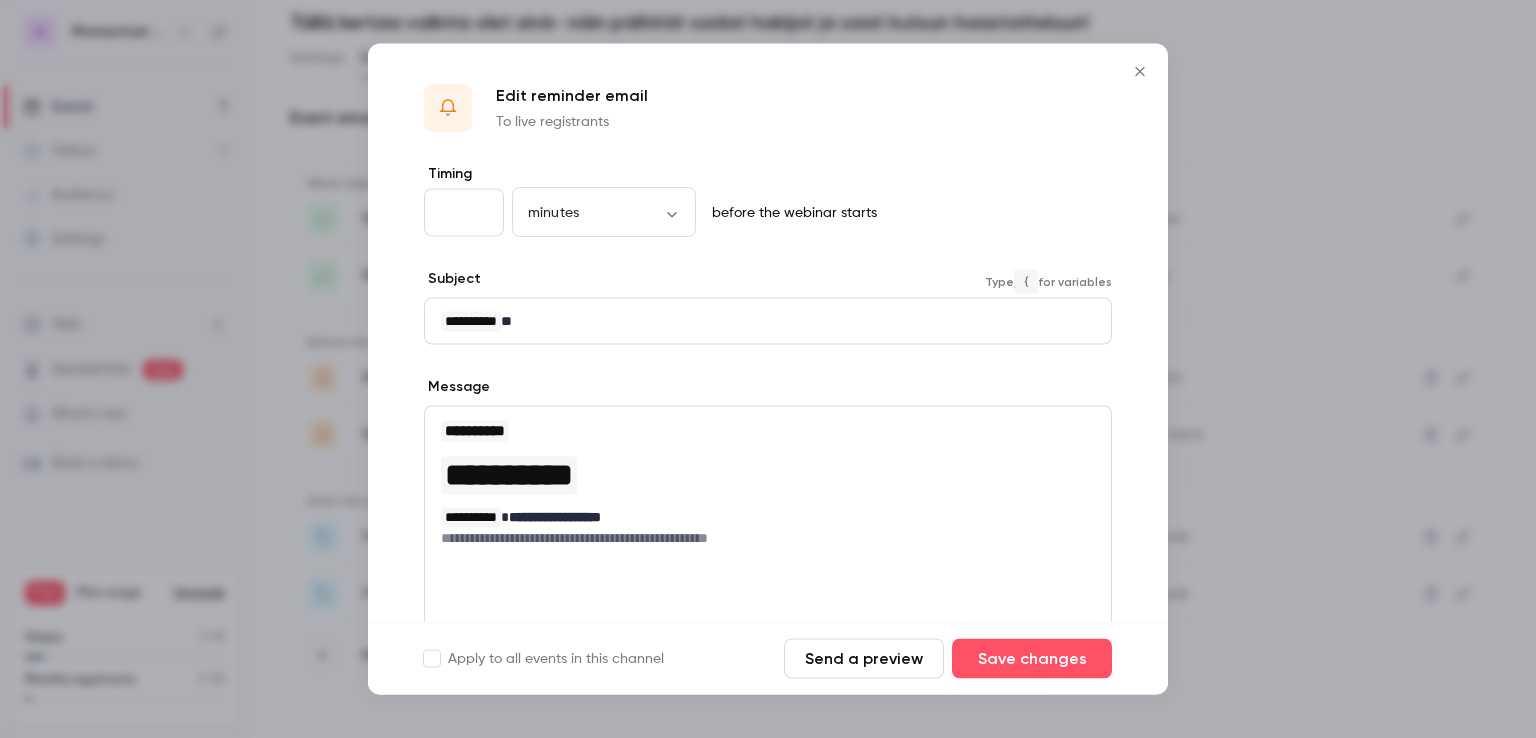 type 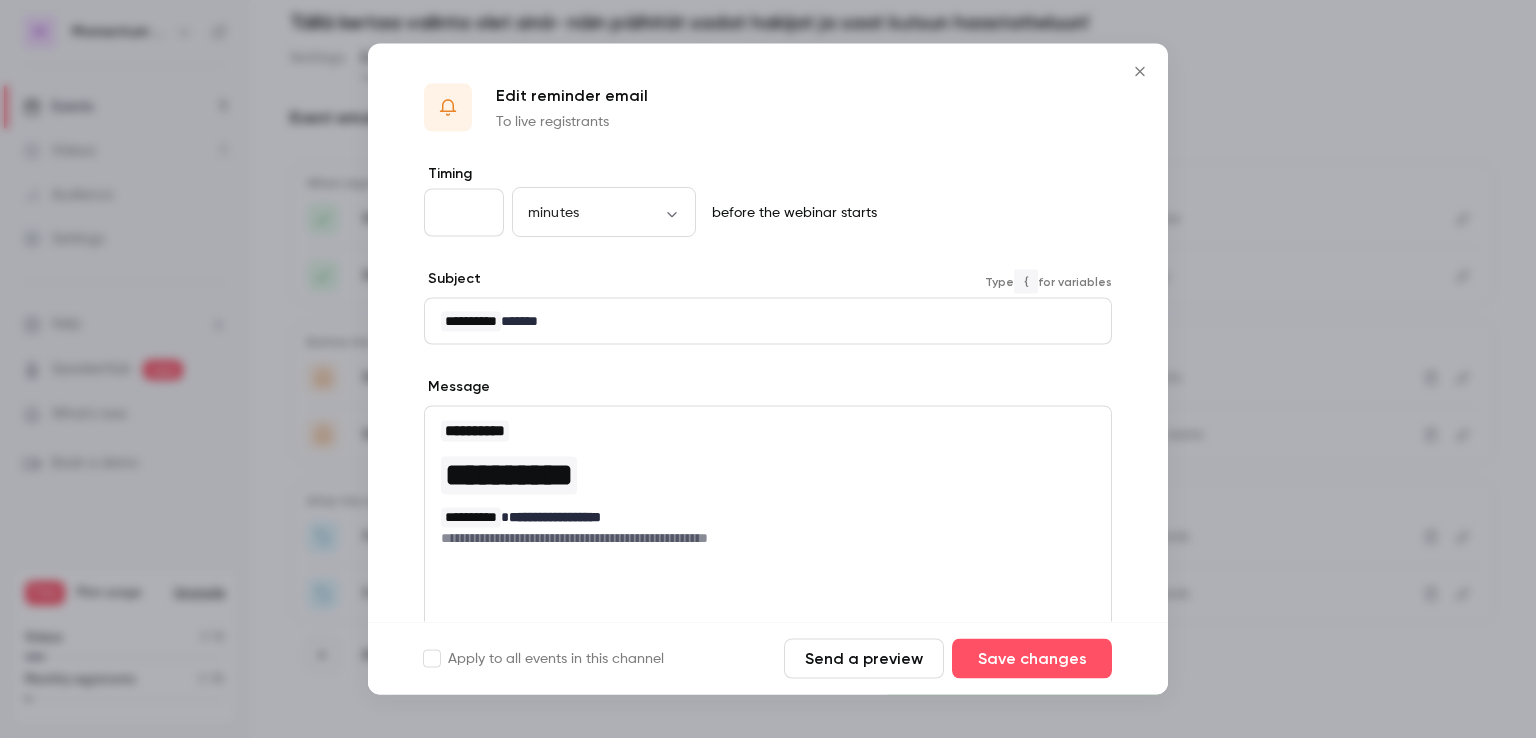 click on "*" at bounding box center [464, 213] 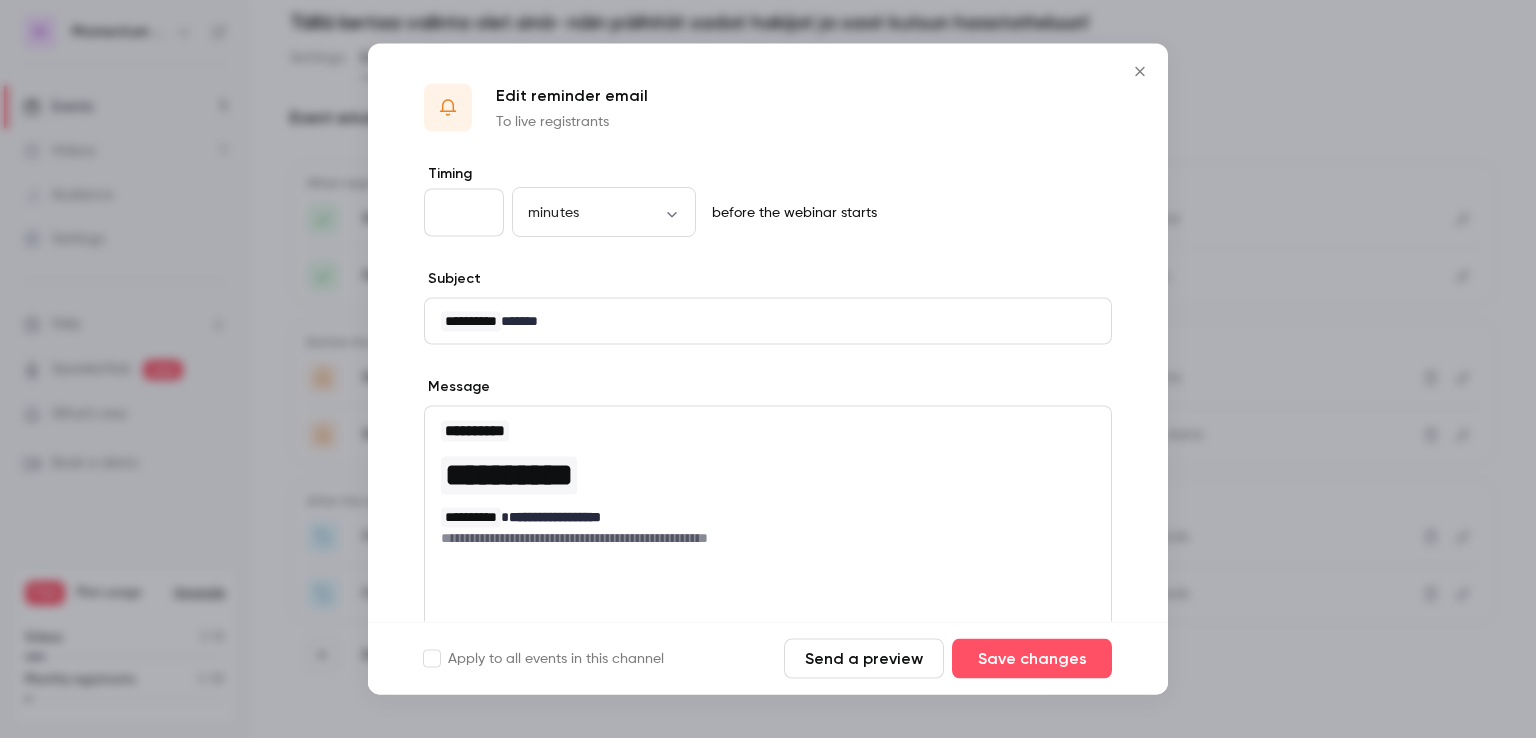 click on "*" at bounding box center [464, 213] 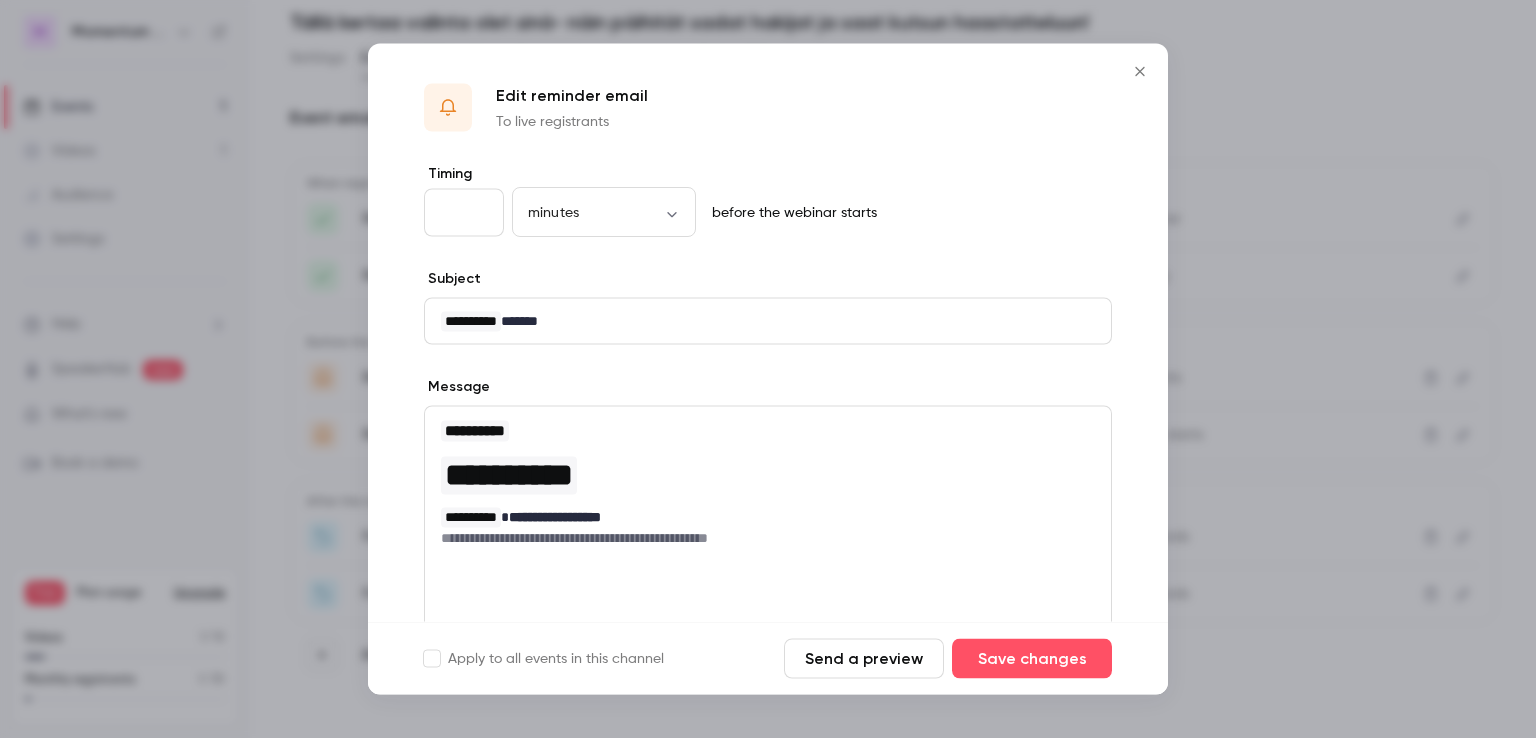 click on "**********" at bounding box center (760, 321) 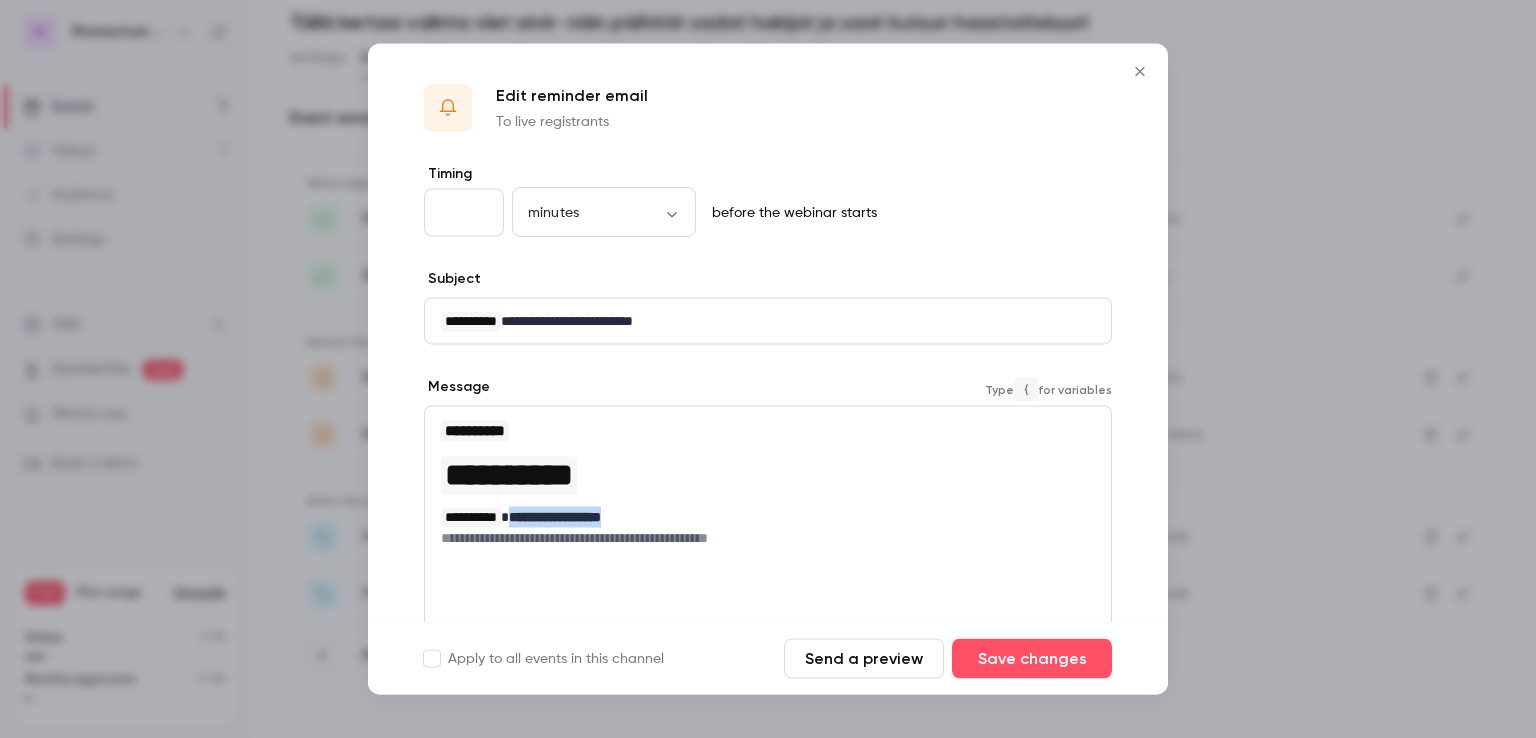 drag, startPoint x: 644, startPoint y: 517, endPoint x: 528, endPoint y: 510, distance: 116.21101 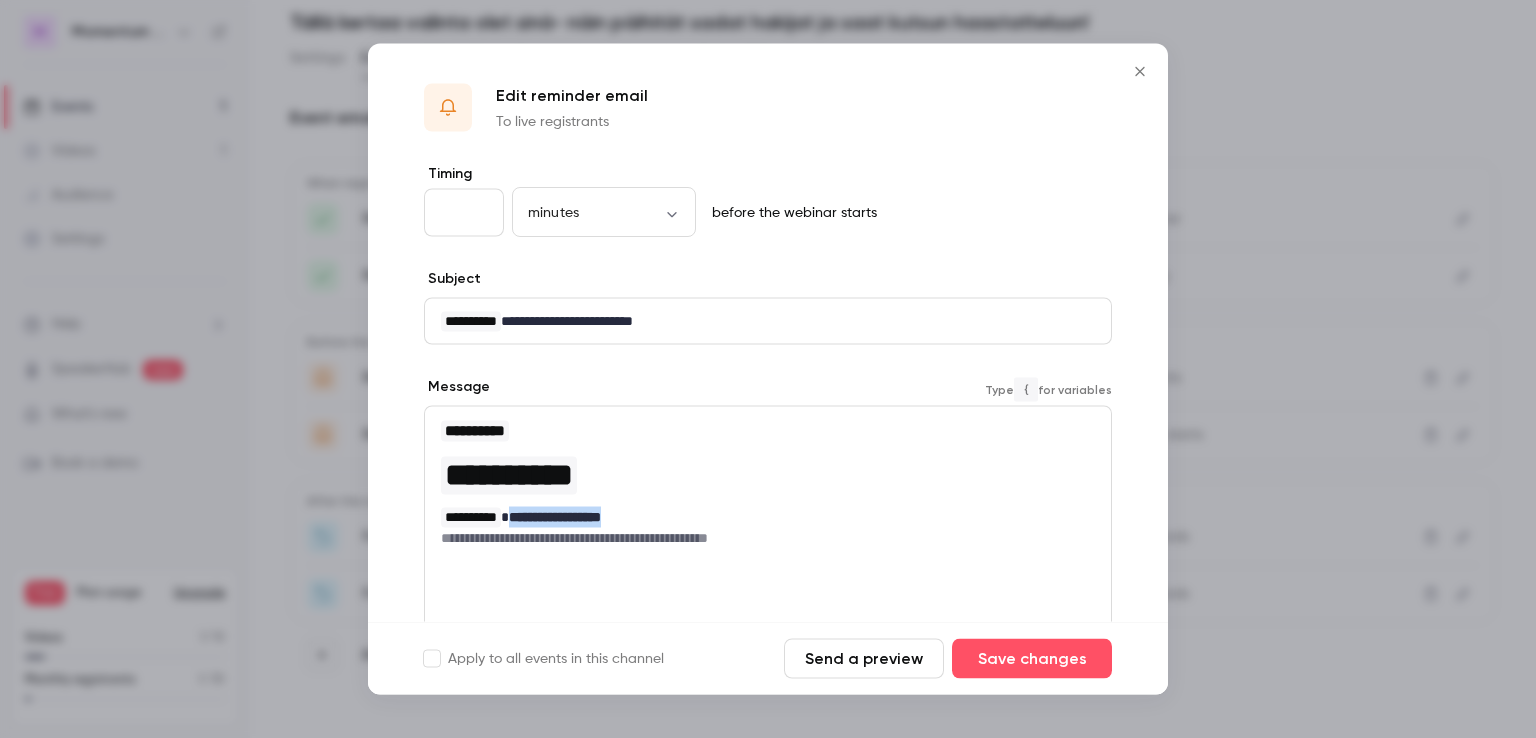 click on "**********" at bounding box center [760, 517] 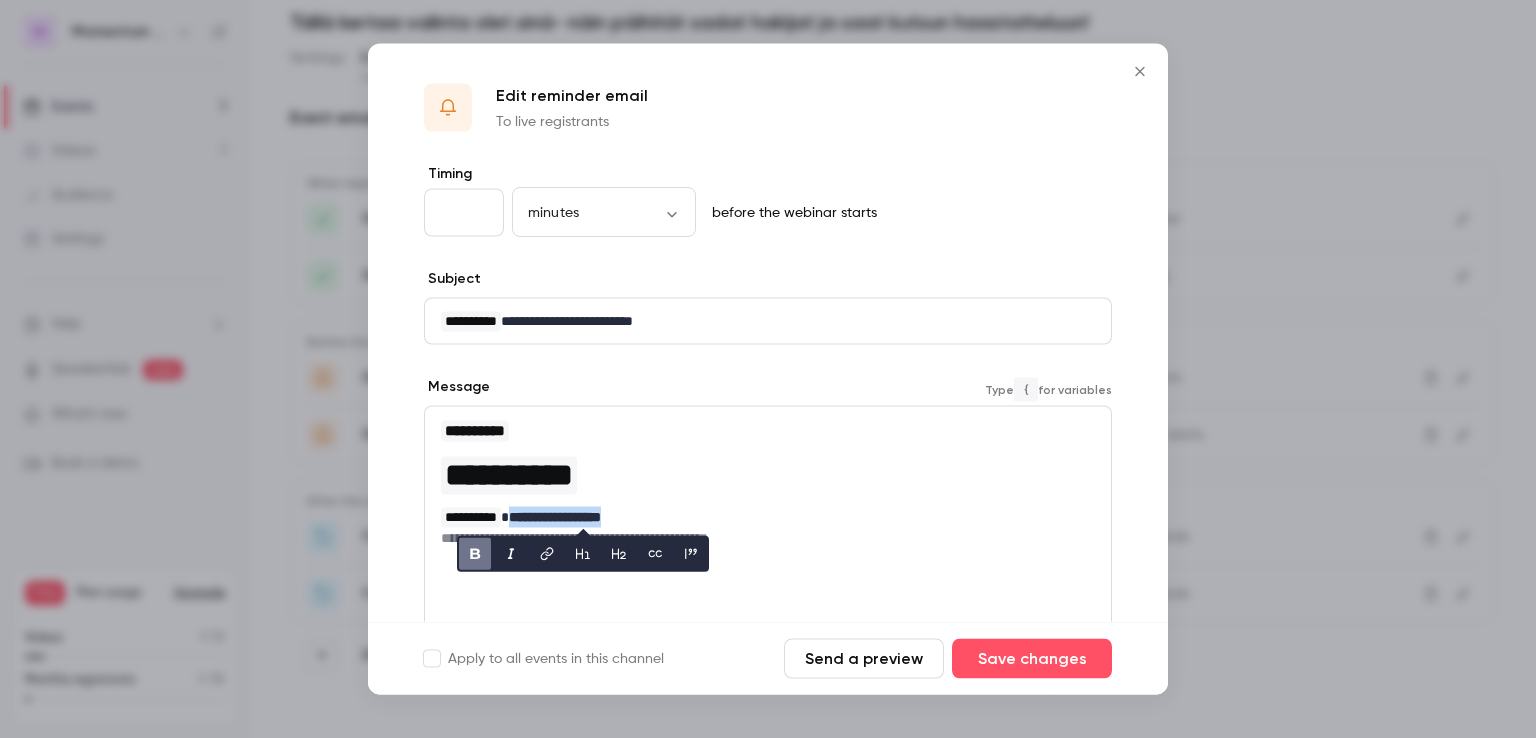 type 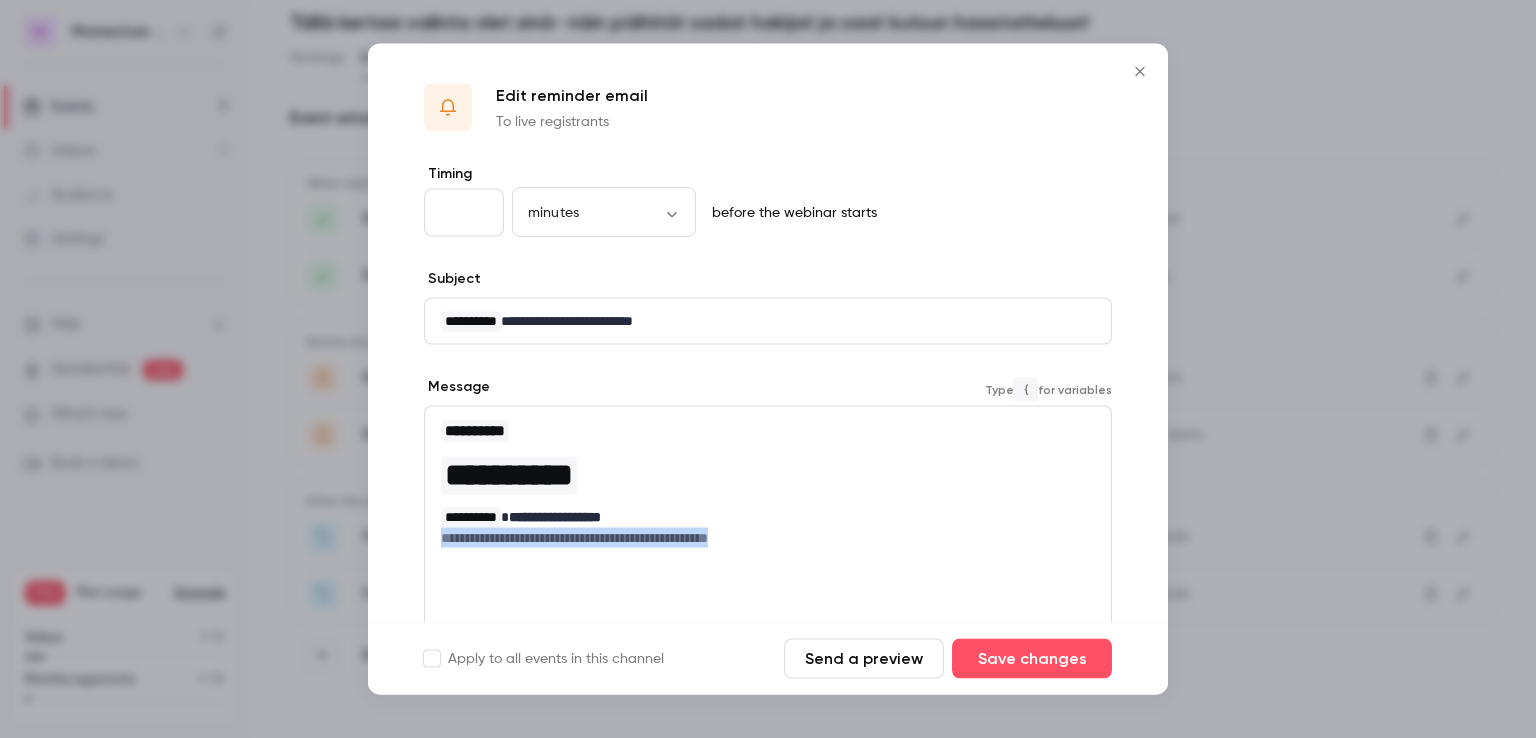 drag, startPoint x: 759, startPoint y: 535, endPoint x: 424, endPoint y: 534, distance: 335.0015 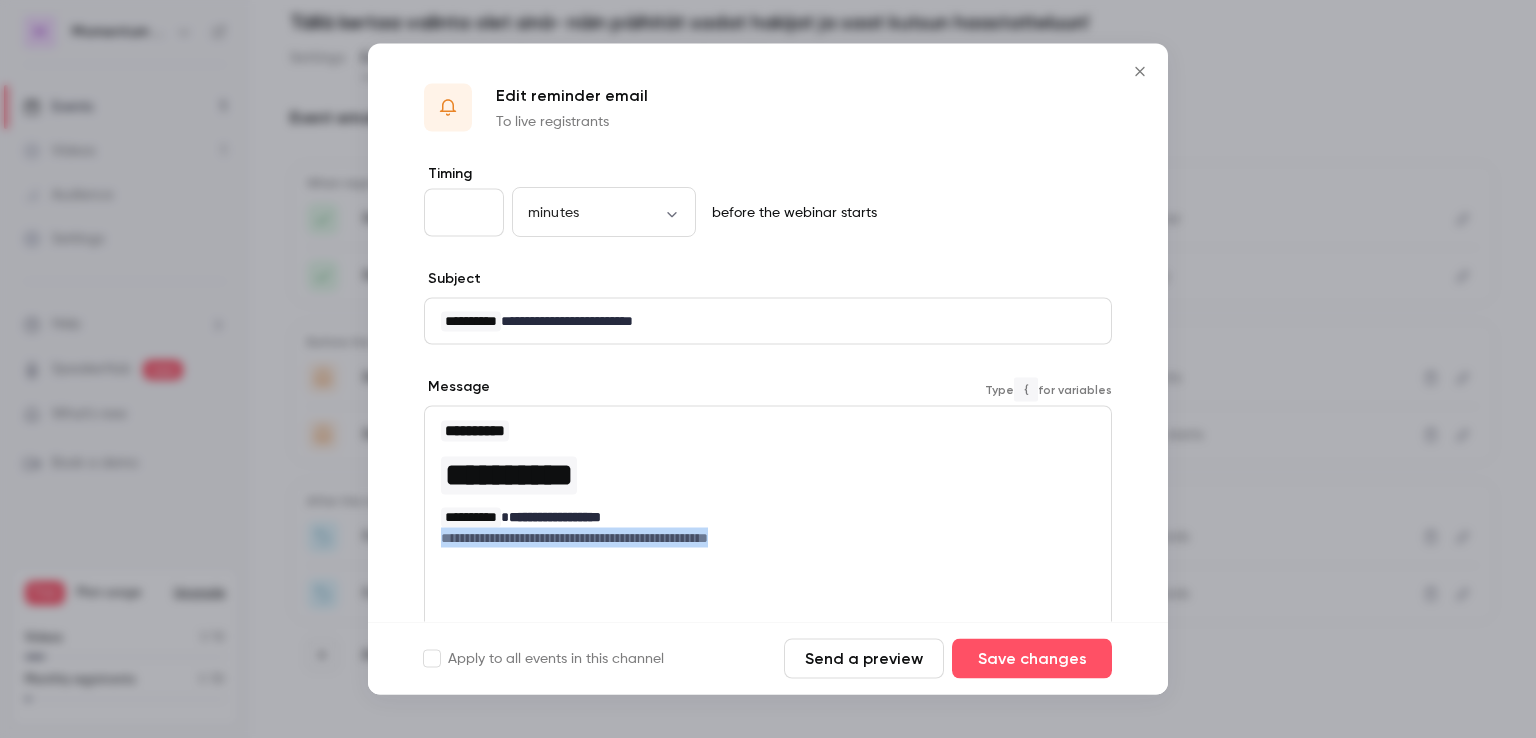 click on "**********" at bounding box center [768, 483] 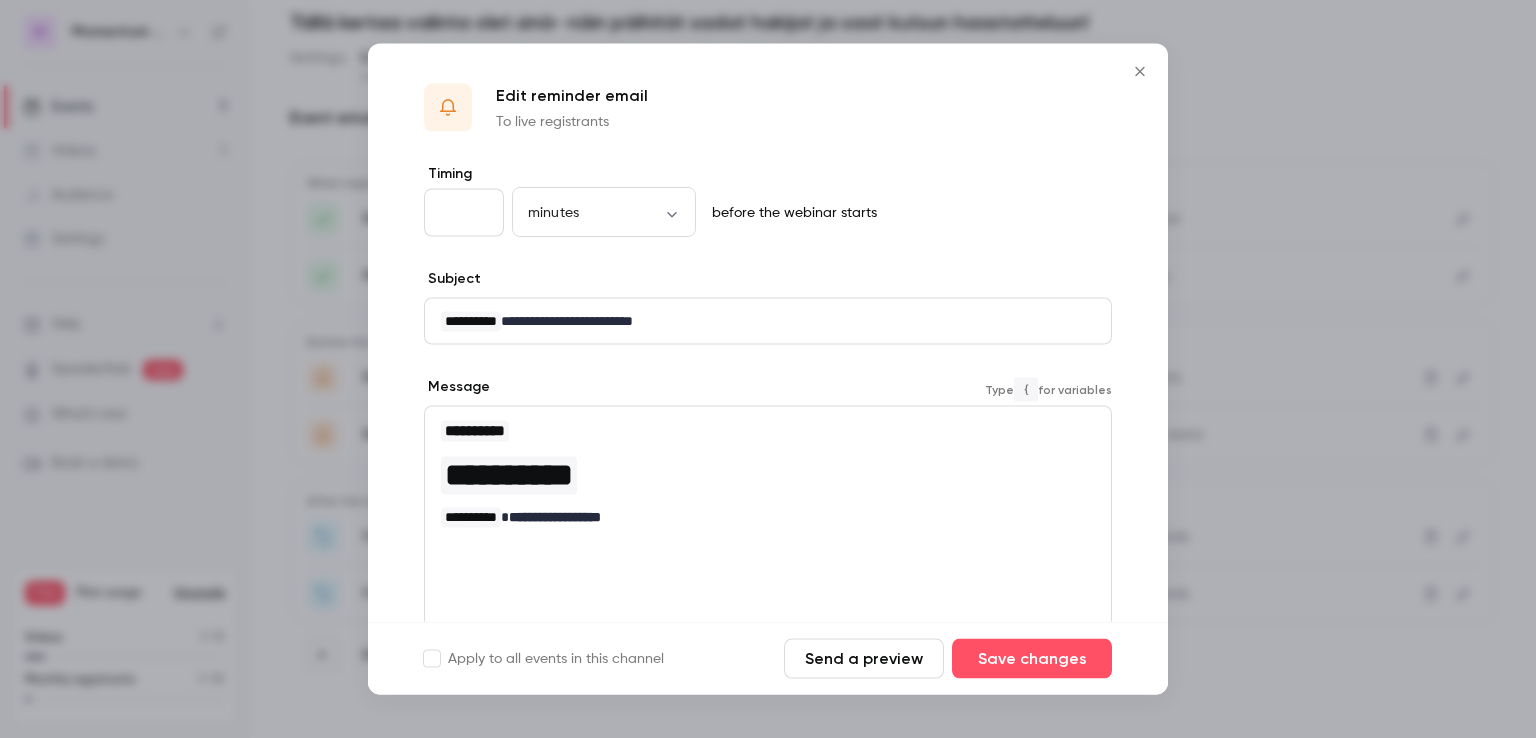 click on "**********" at bounding box center [760, 517] 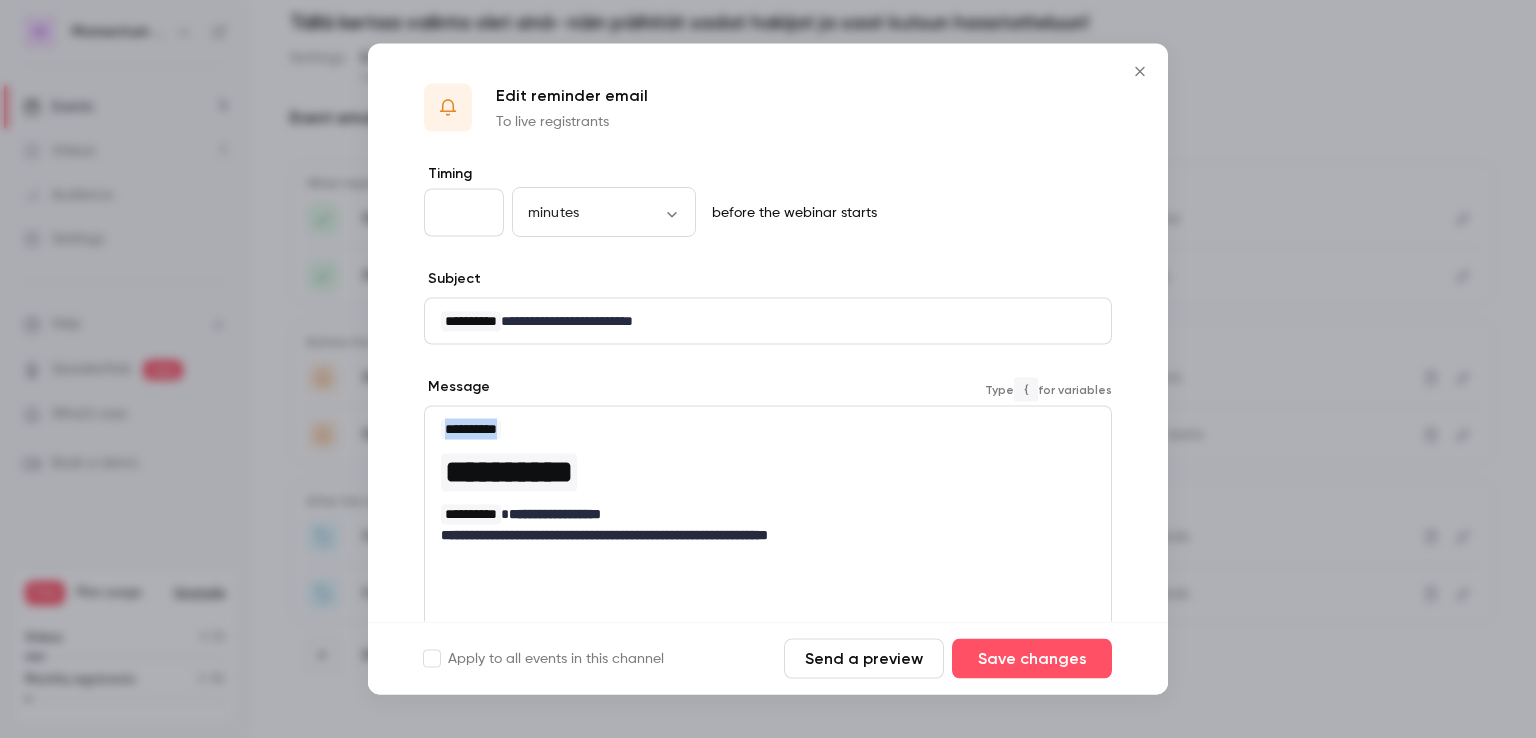 drag, startPoint x: 521, startPoint y: 431, endPoint x: 427, endPoint y: 423, distance: 94.33981 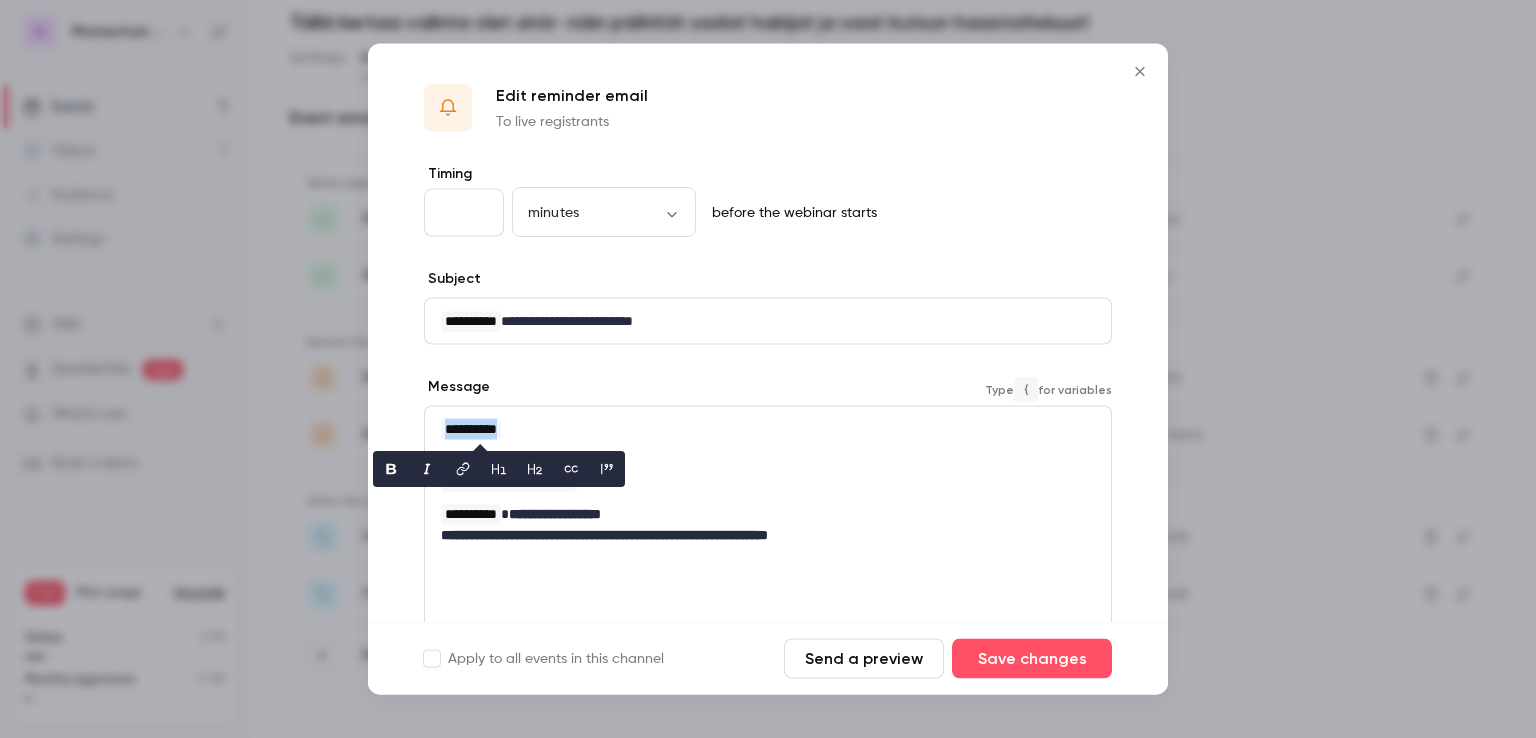 click 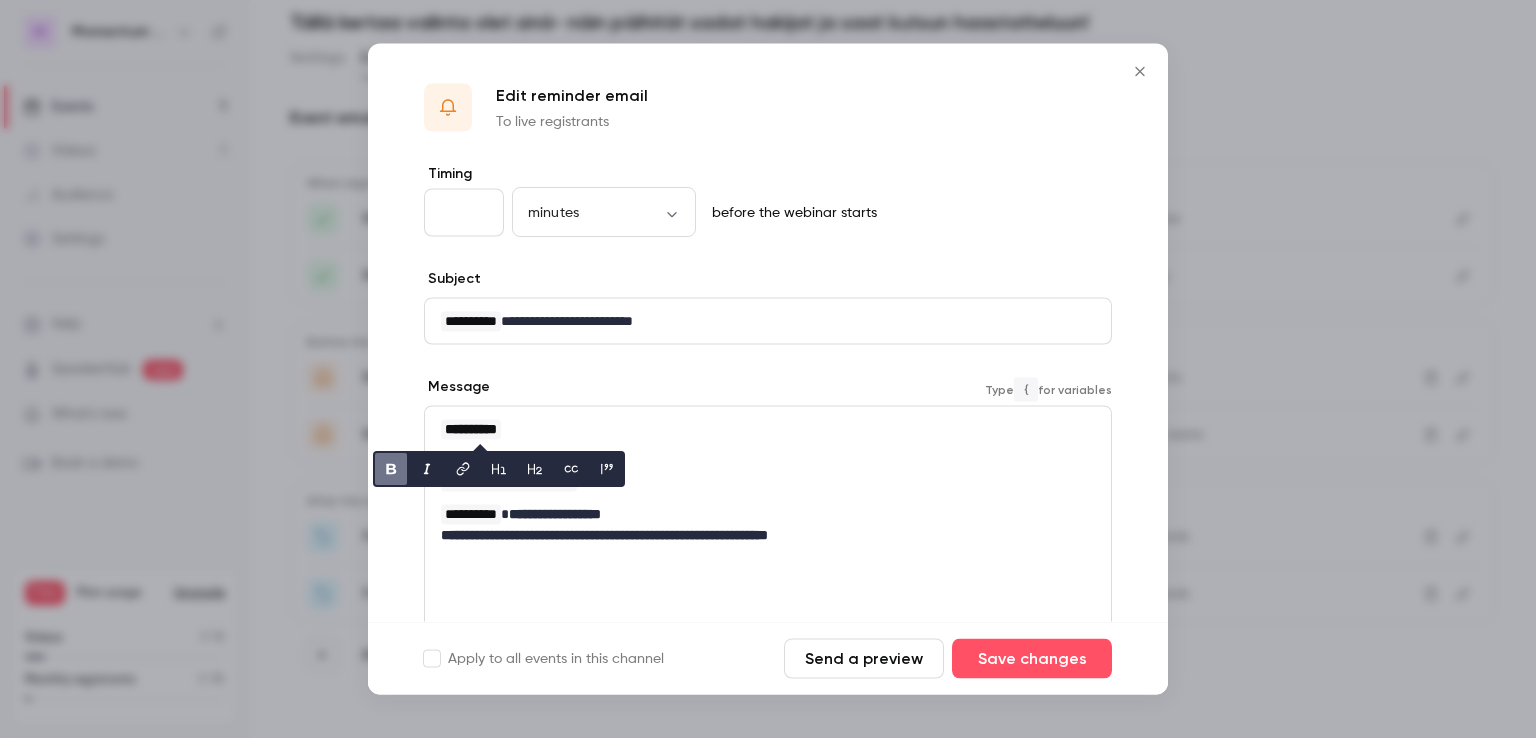 click on "**********" at bounding box center [768, 535] 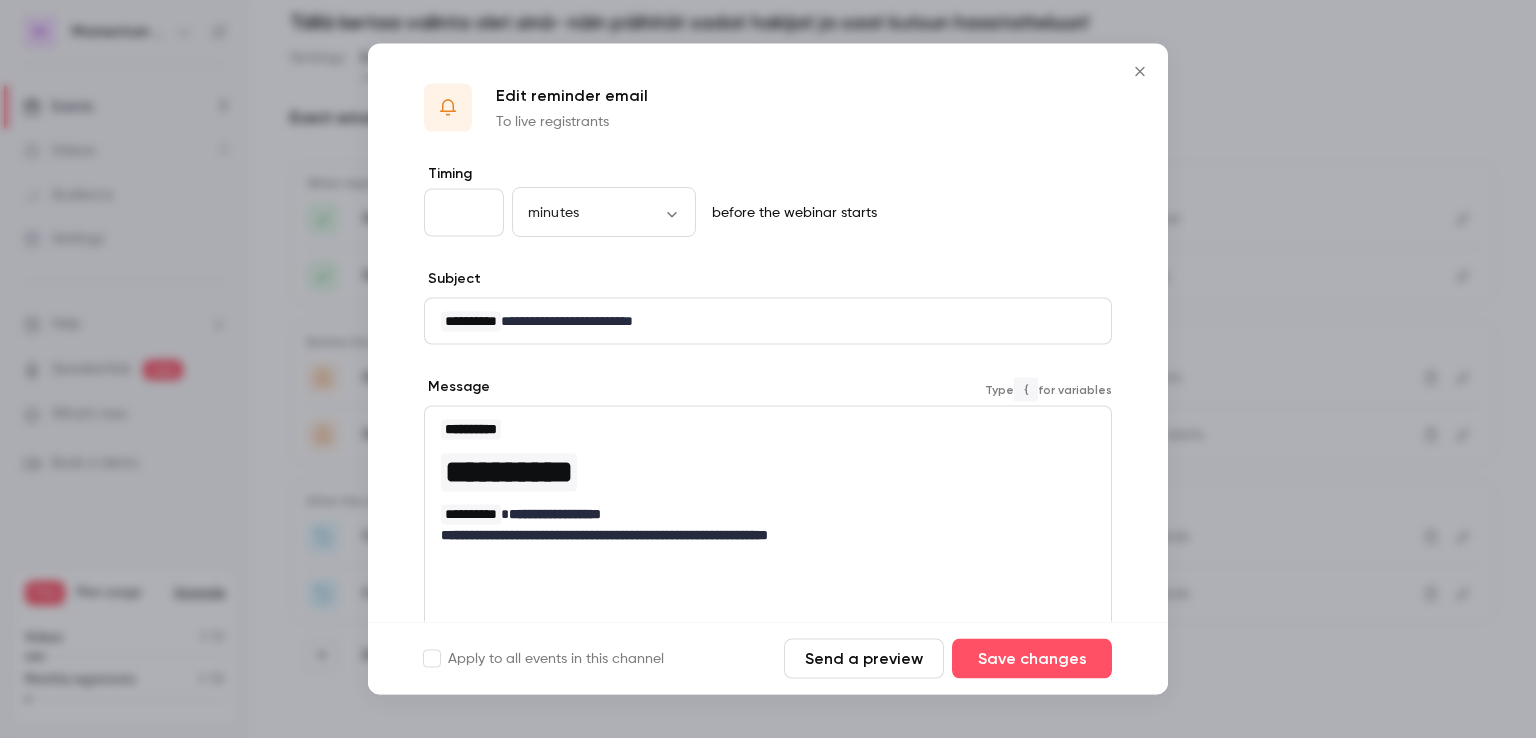 click on "**********" at bounding box center [768, 535] 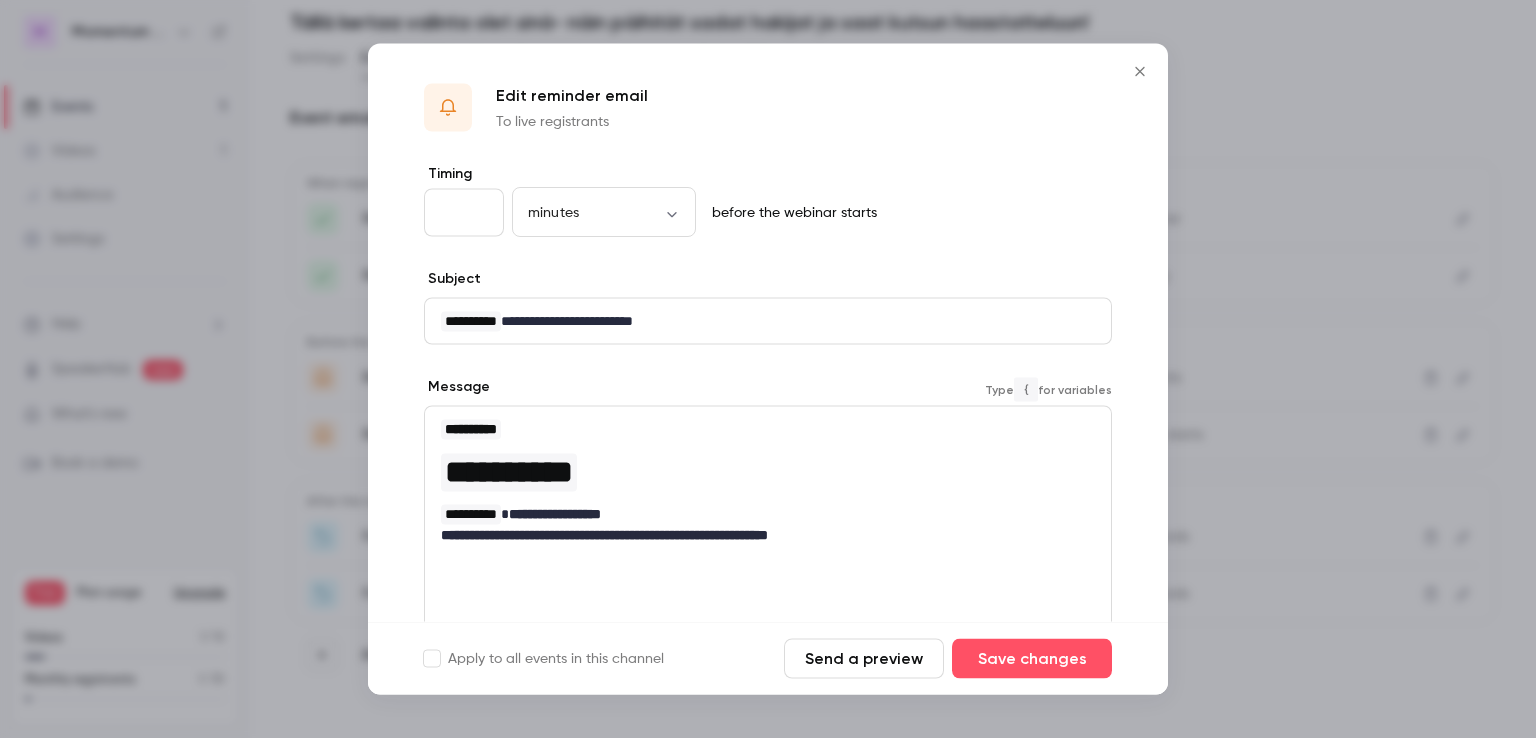 click on "**********" at bounding box center (768, 535) 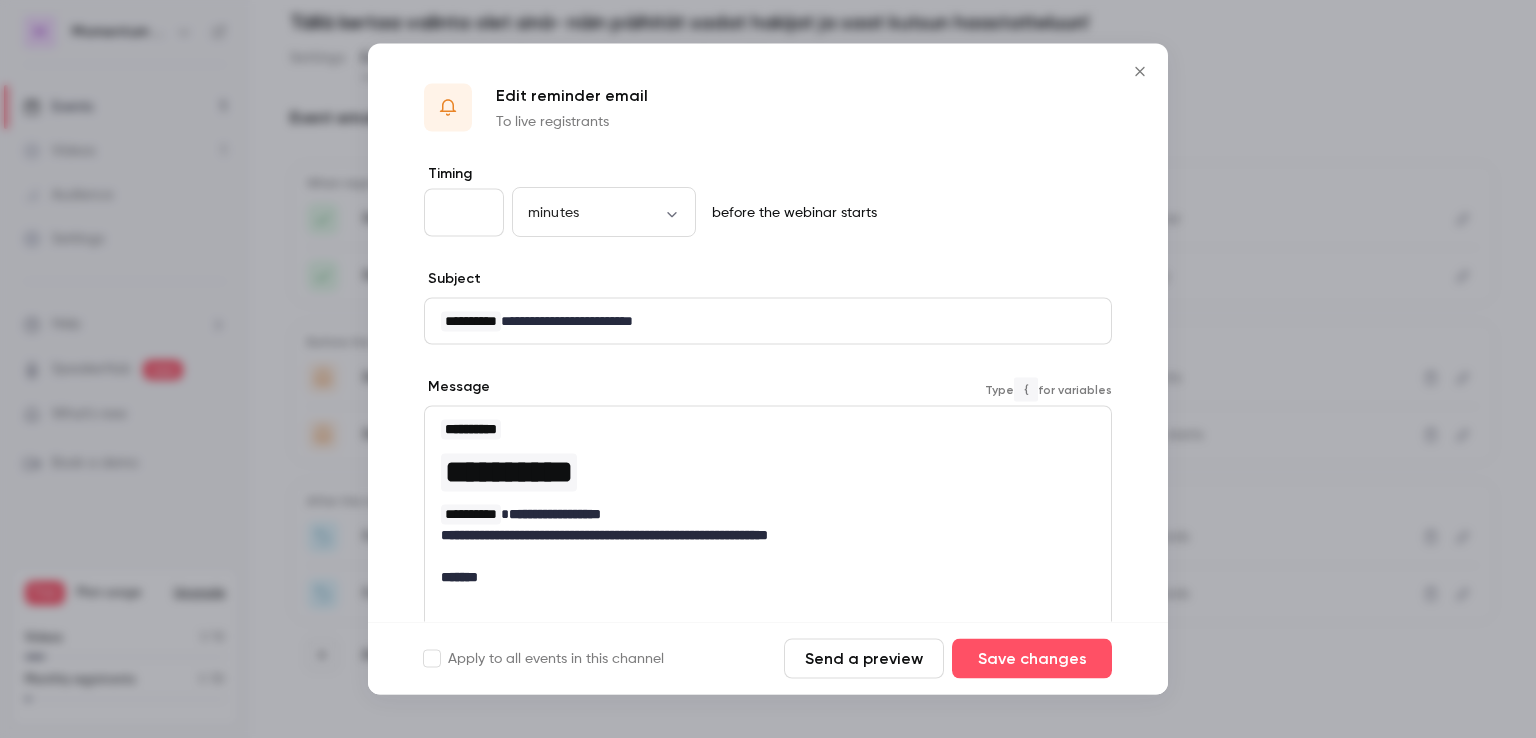 click on "*******" at bounding box center (768, 577) 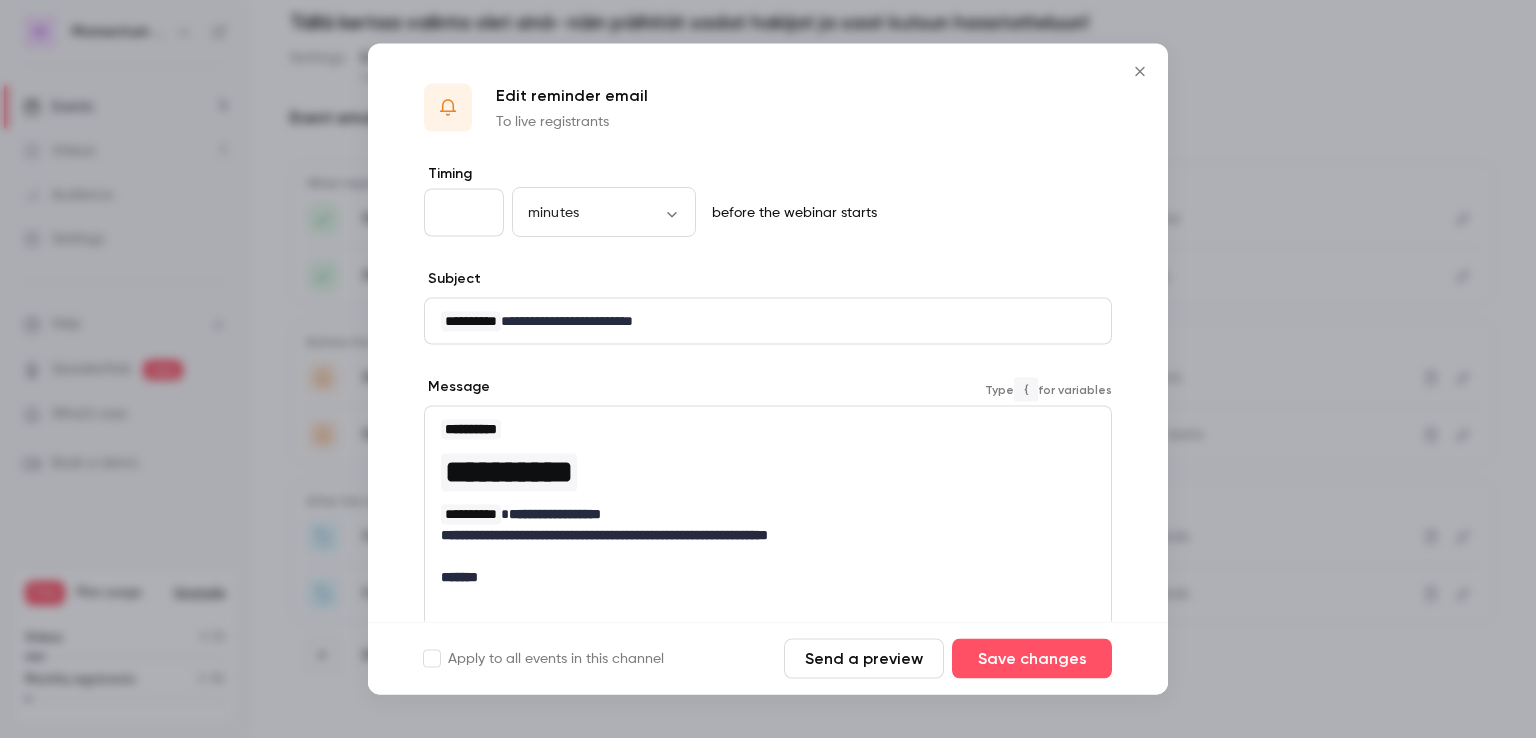 click on "*******" at bounding box center [768, 577] 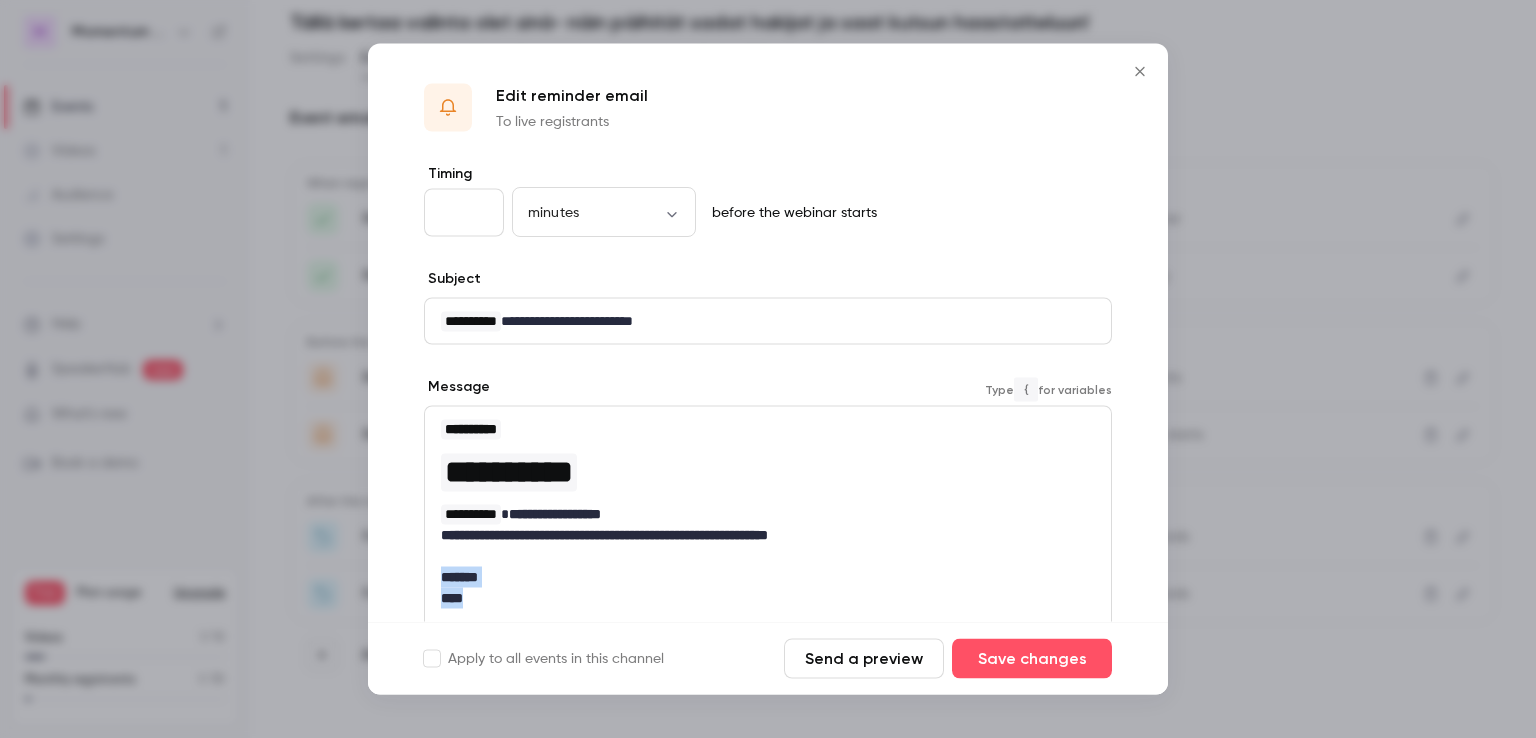 drag, startPoint x: 476, startPoint y: 598, endPoint x: 444, endPoint y: 577, distance: 38.27532 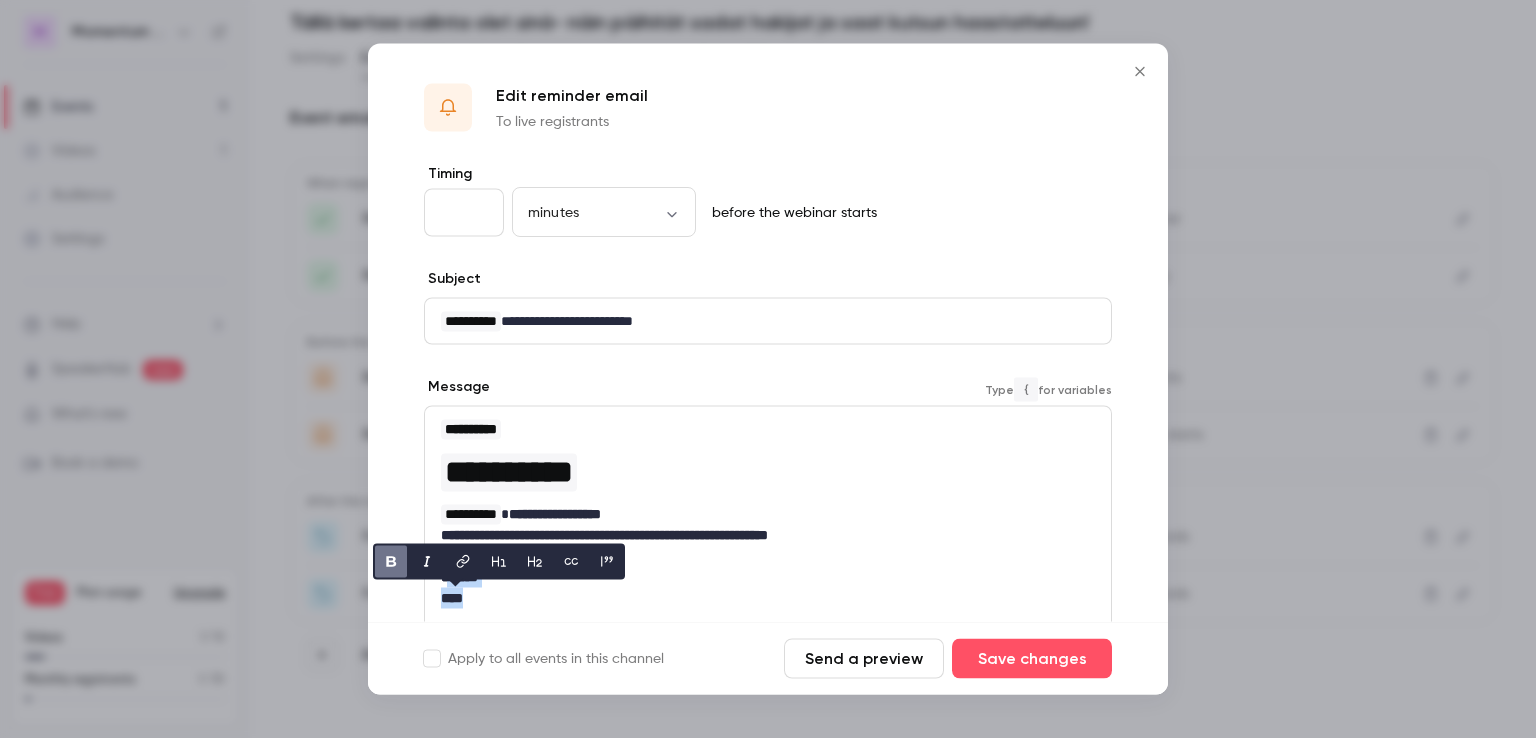 click 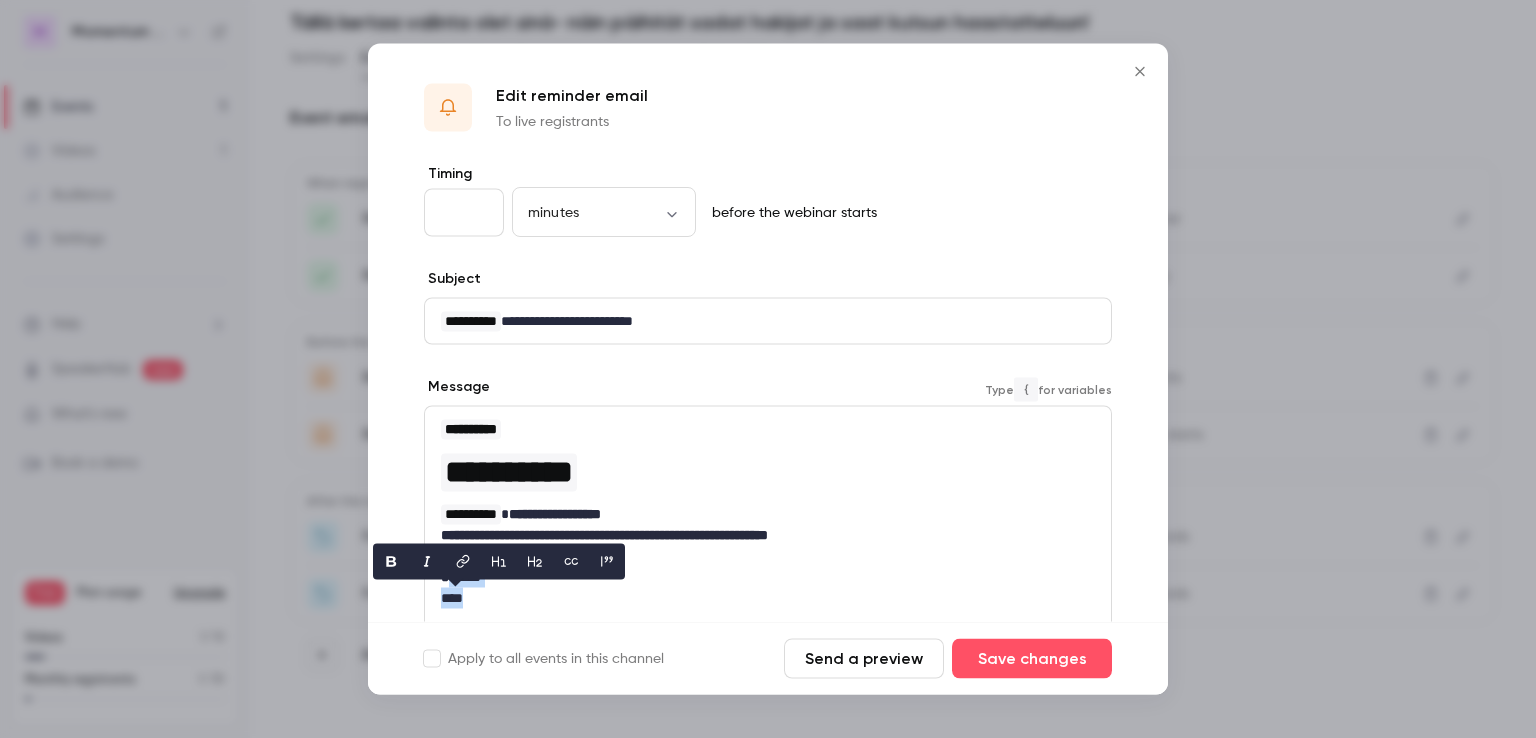 click on "* ******" at bounding box center (760, 577) 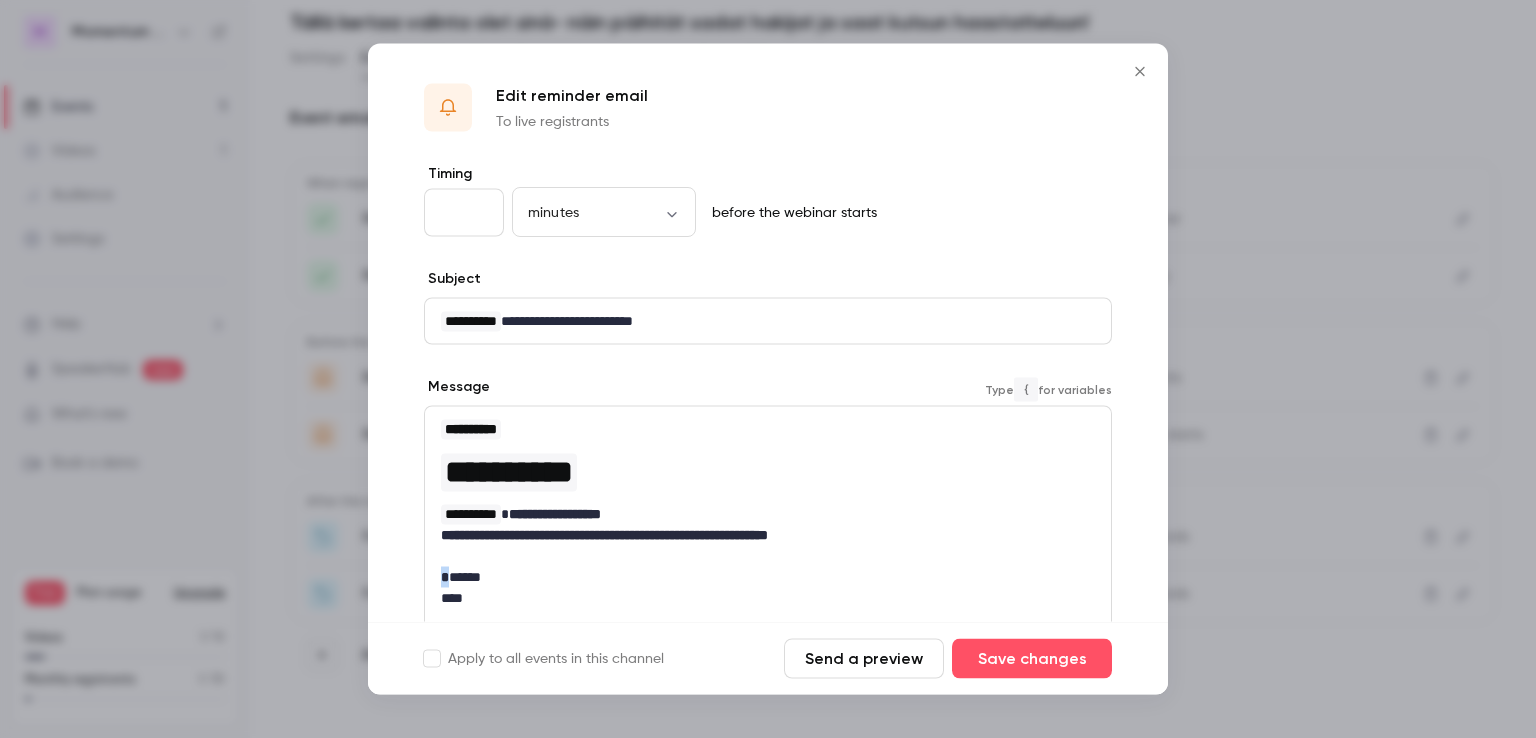 drag, startPoint x: 450, startPoint y: 573, endPoint x: 438, endPoint y: 573, distance: 12 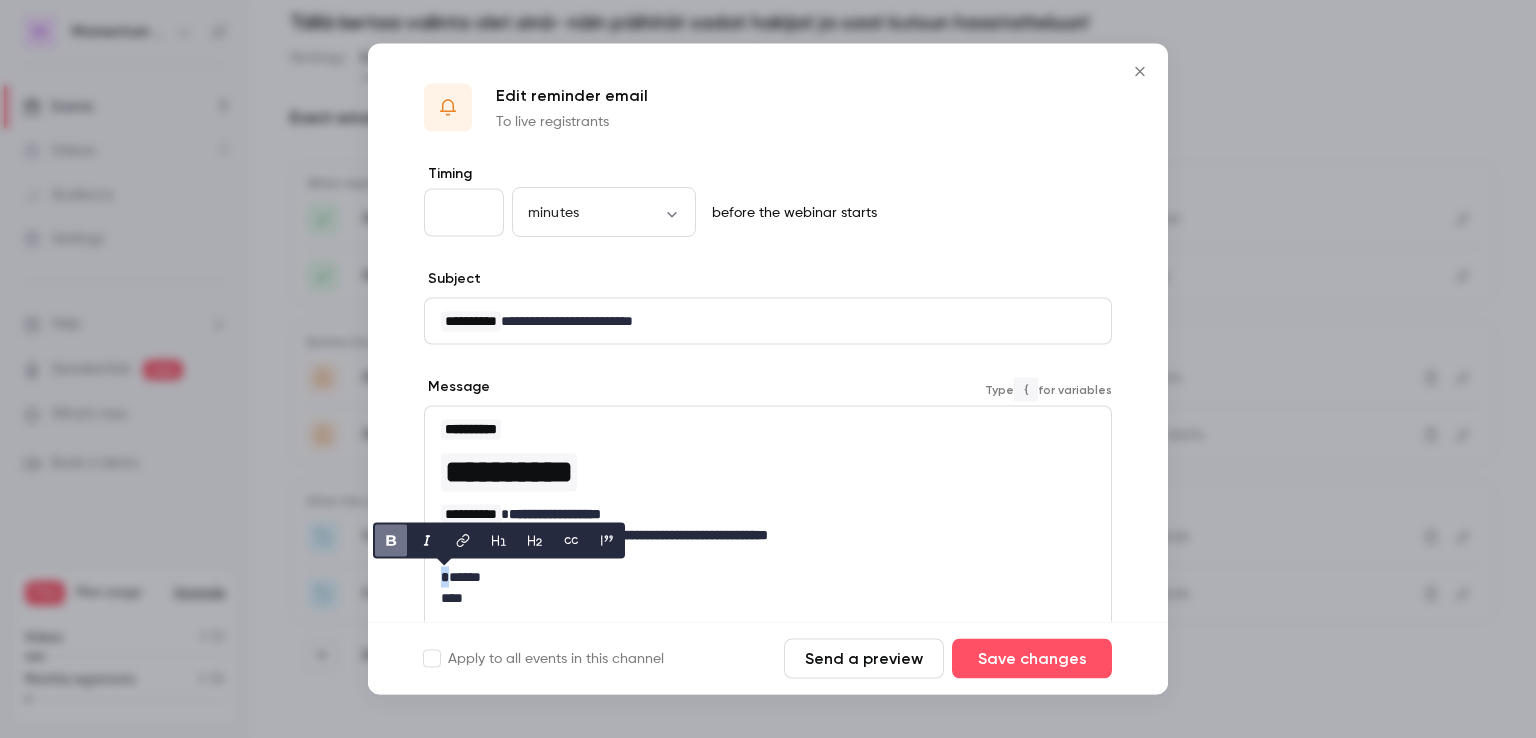 click at bounding box center [391, 540] 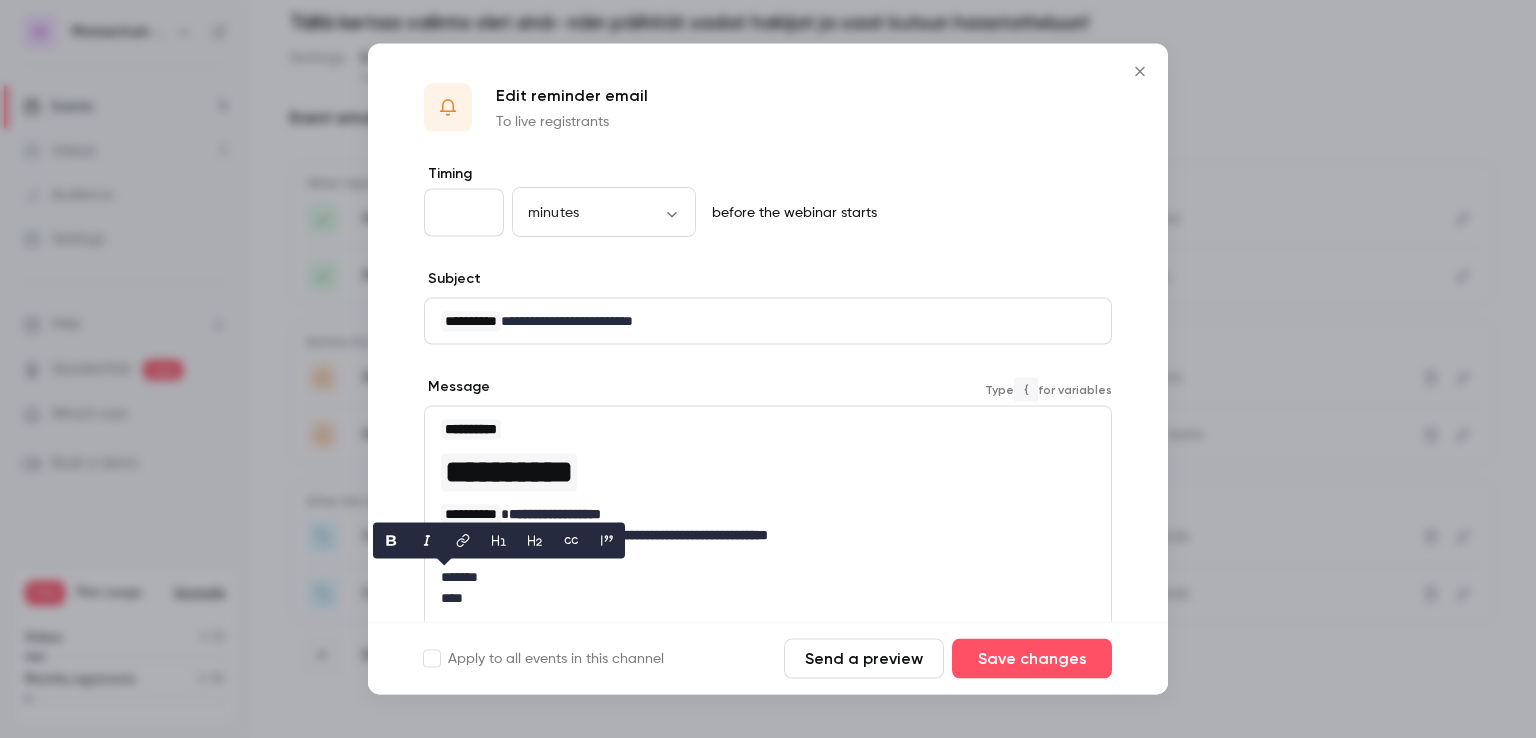 click on "**********" at bounding box center (768, 514) 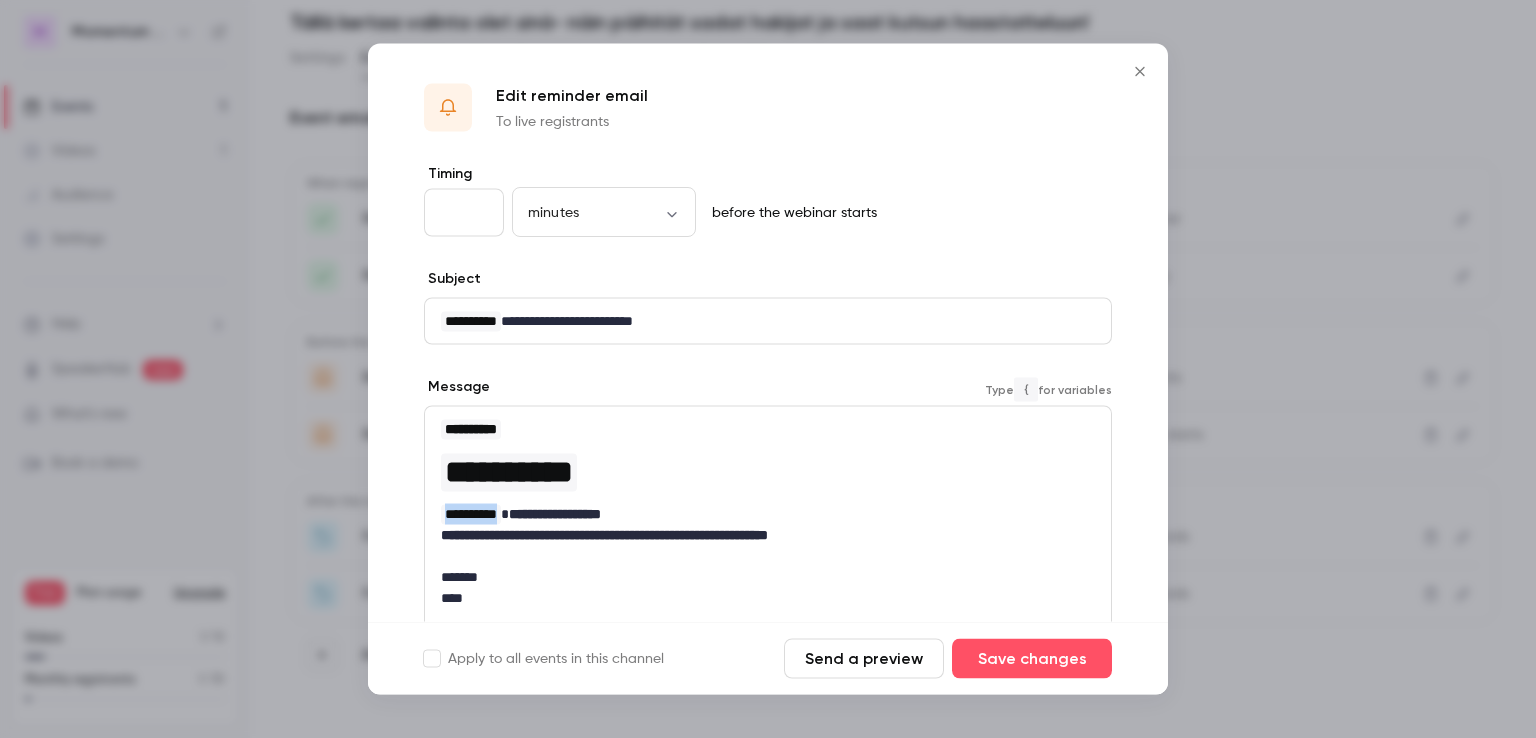 drag, startPoint x: 521, startPoint y: 512, endPoint x: 437, endPoint y: 510, distance: 84.0238 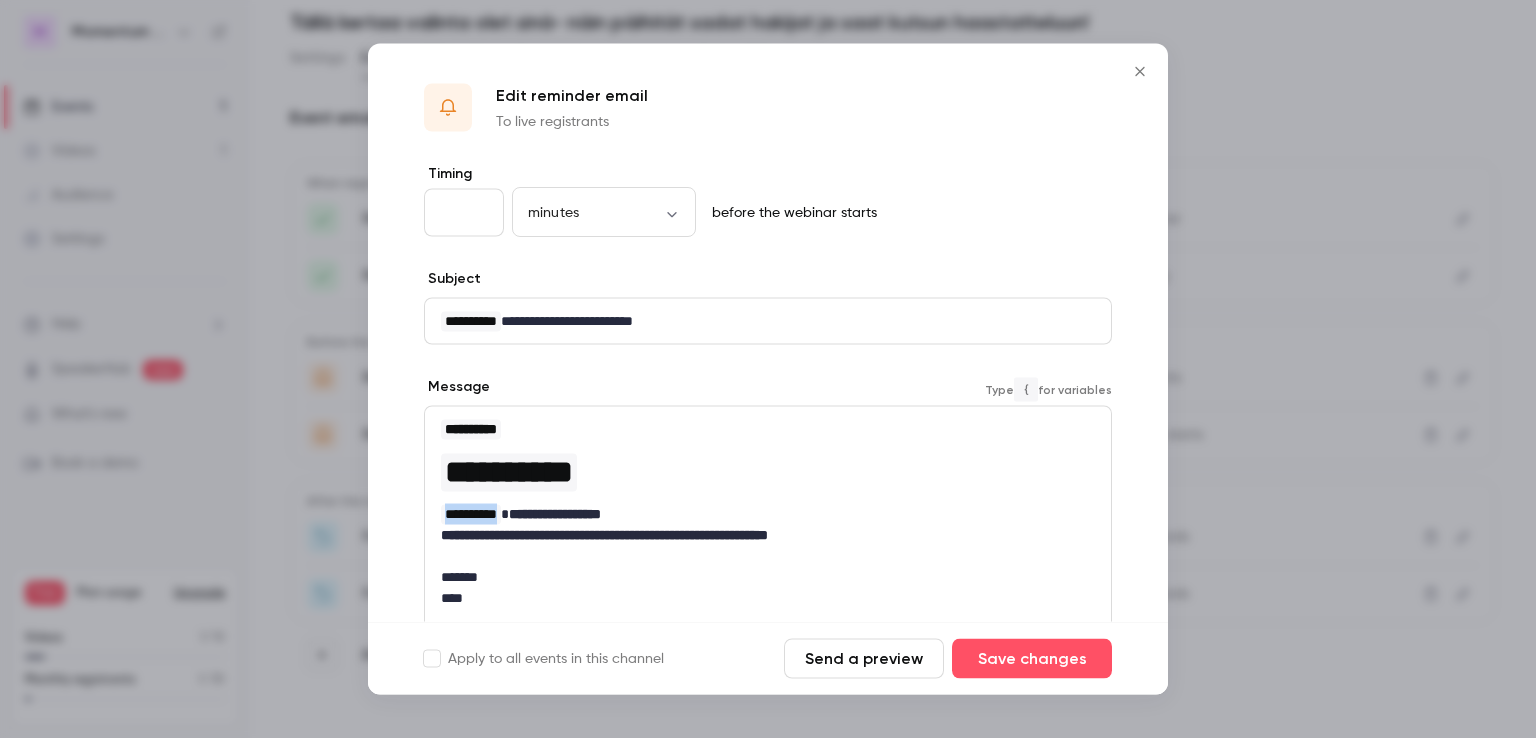 drag, startPoint x: 464, startPoint y: 514, endPoint x: 505, endPoint y: 457, distance: 70.21396 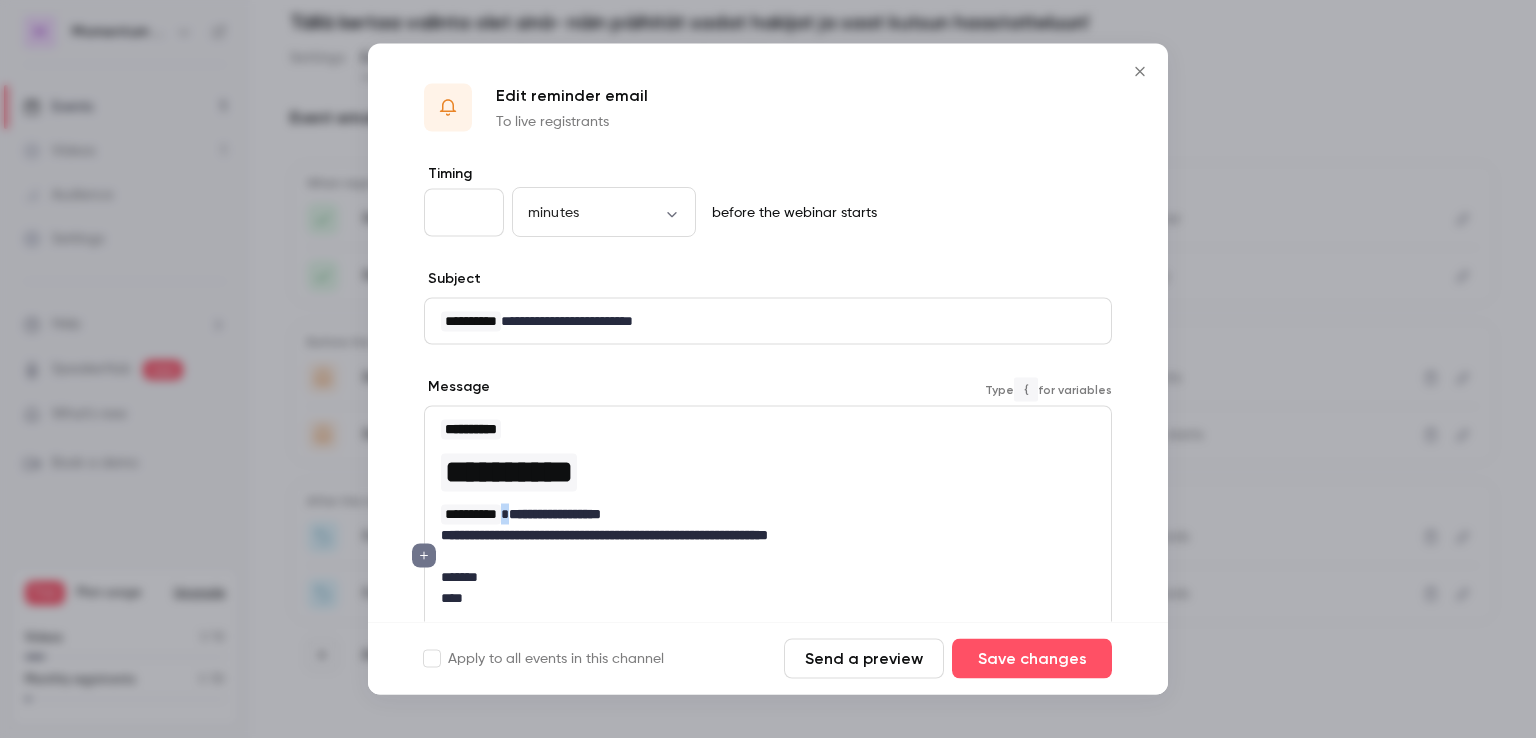 drag, startPoint x: 505, startPoint y: 457, endPoint x: 528, endPoint y: 509, distance: 56.859474 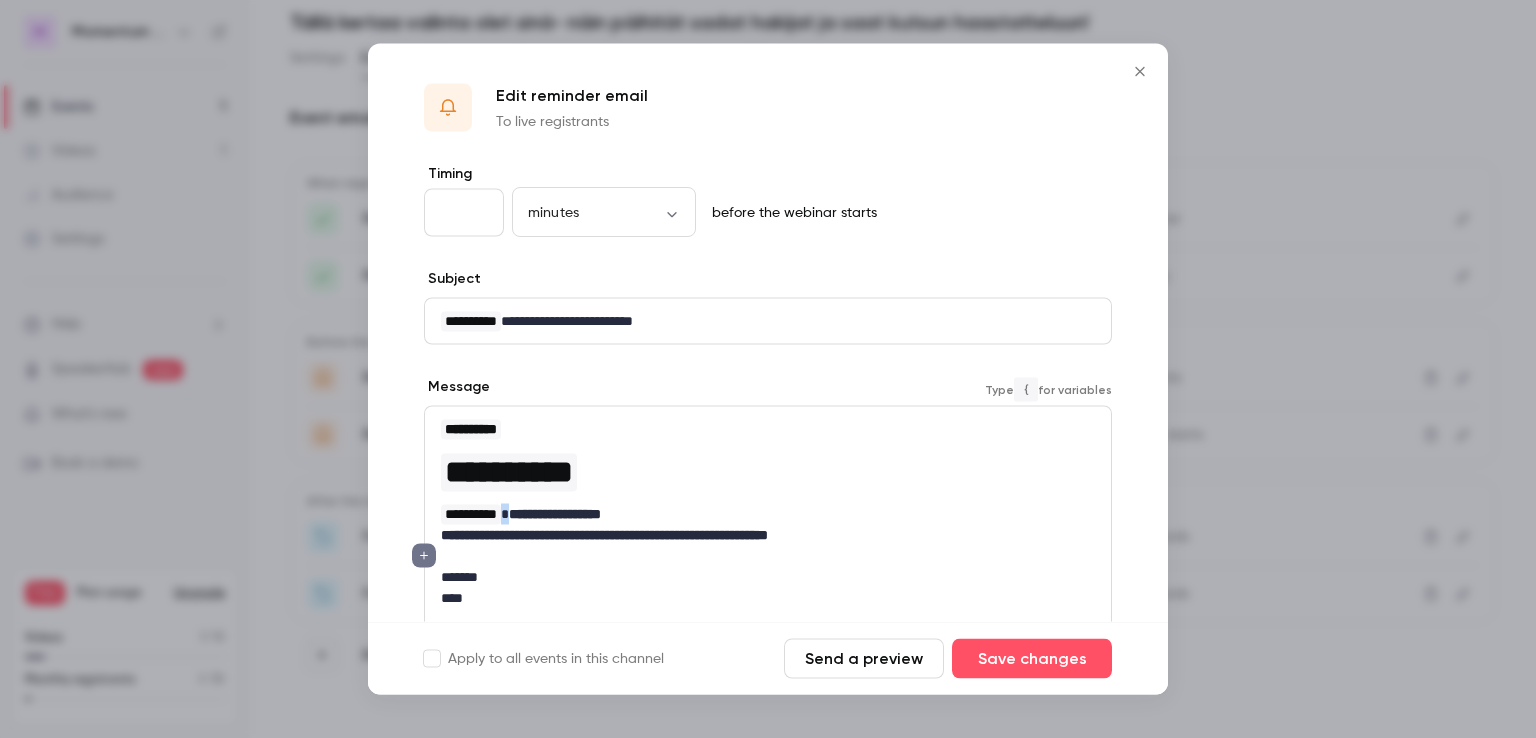 click on "**********" at bounding box center [760, 514] 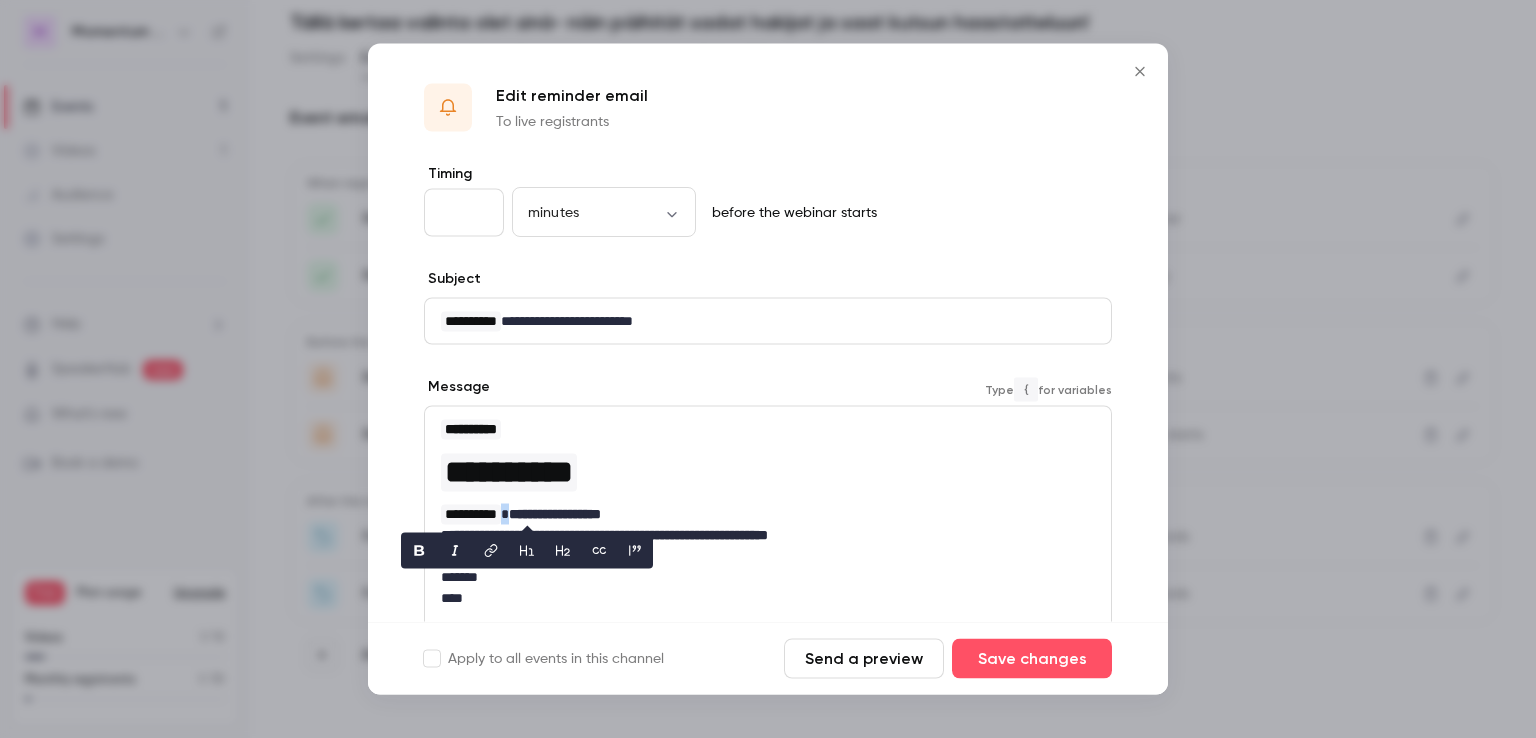 click on "**********" at bounding box center (760, 514) 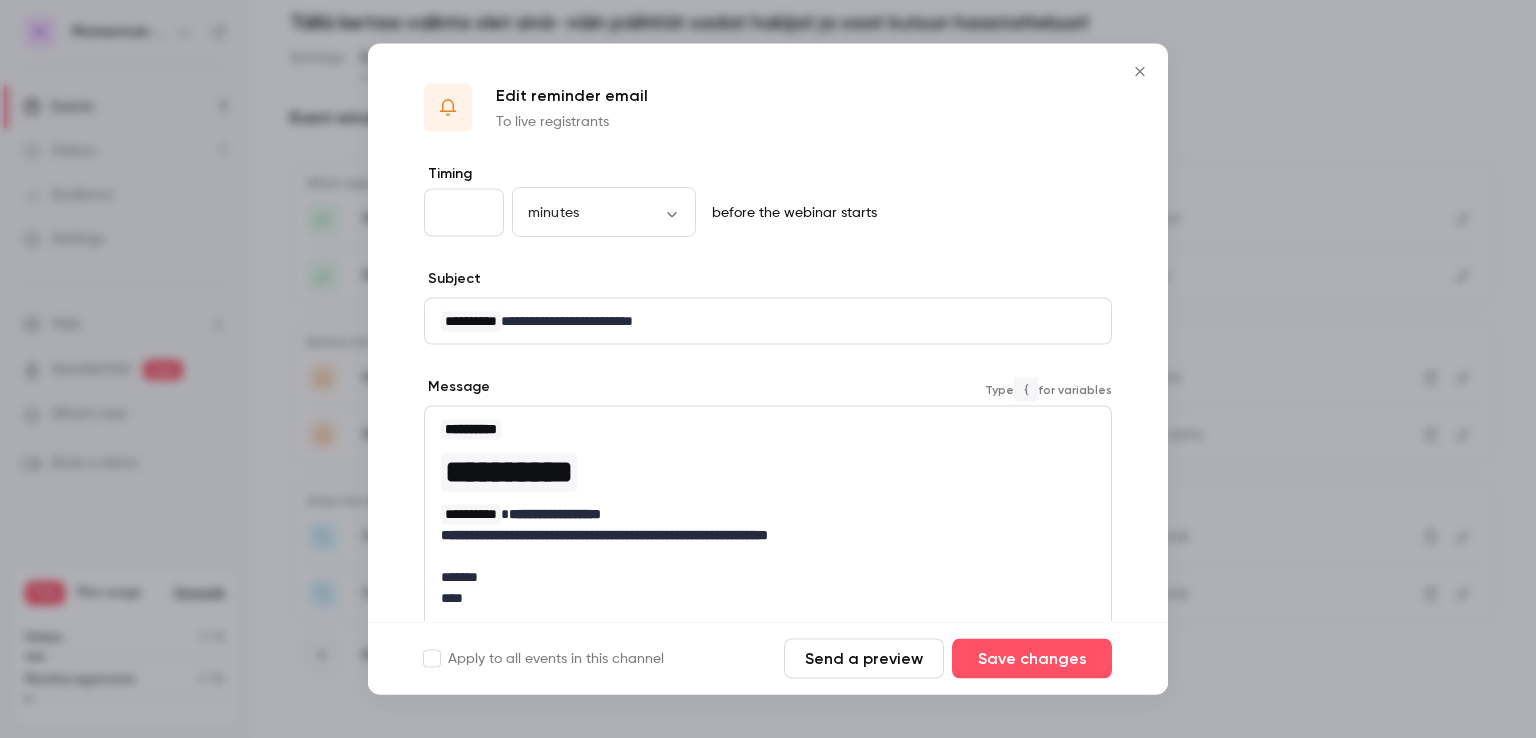 scroll, scrollTop: 264, scrollLeft: 0, axis: vertical 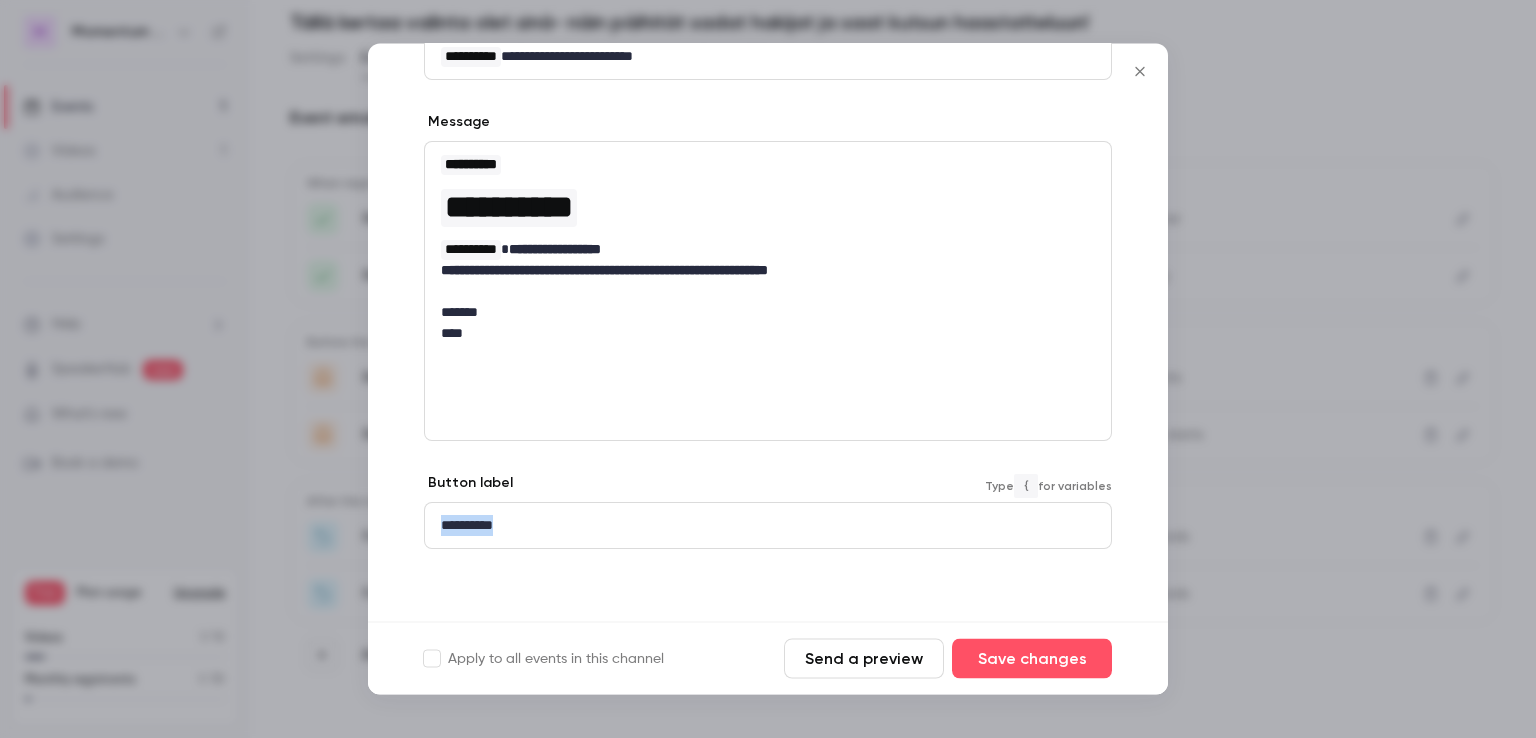 drag, startPoint x: 368, startPoint y: 521, endPoint x: 315, endPoint y: 517, distance: 53.15073 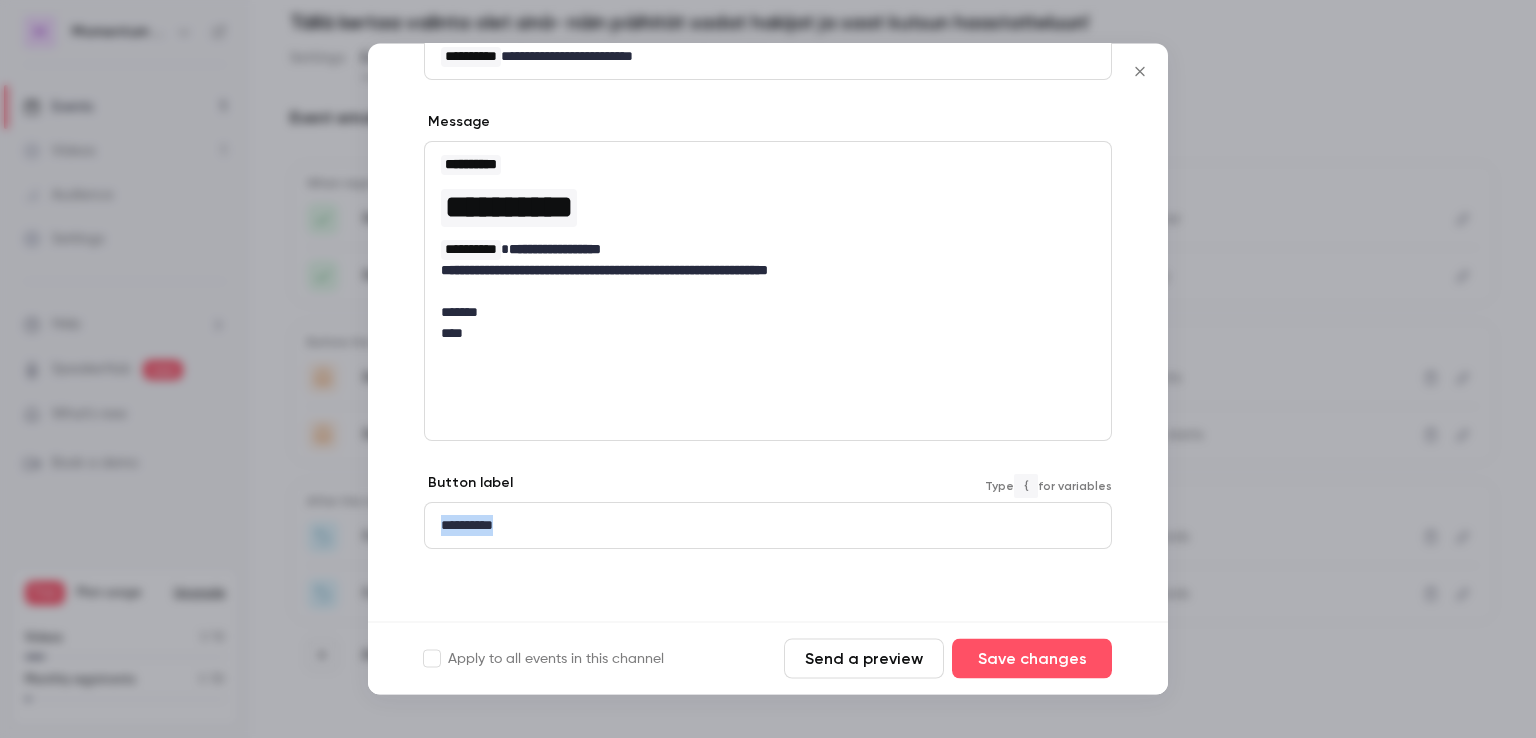 type 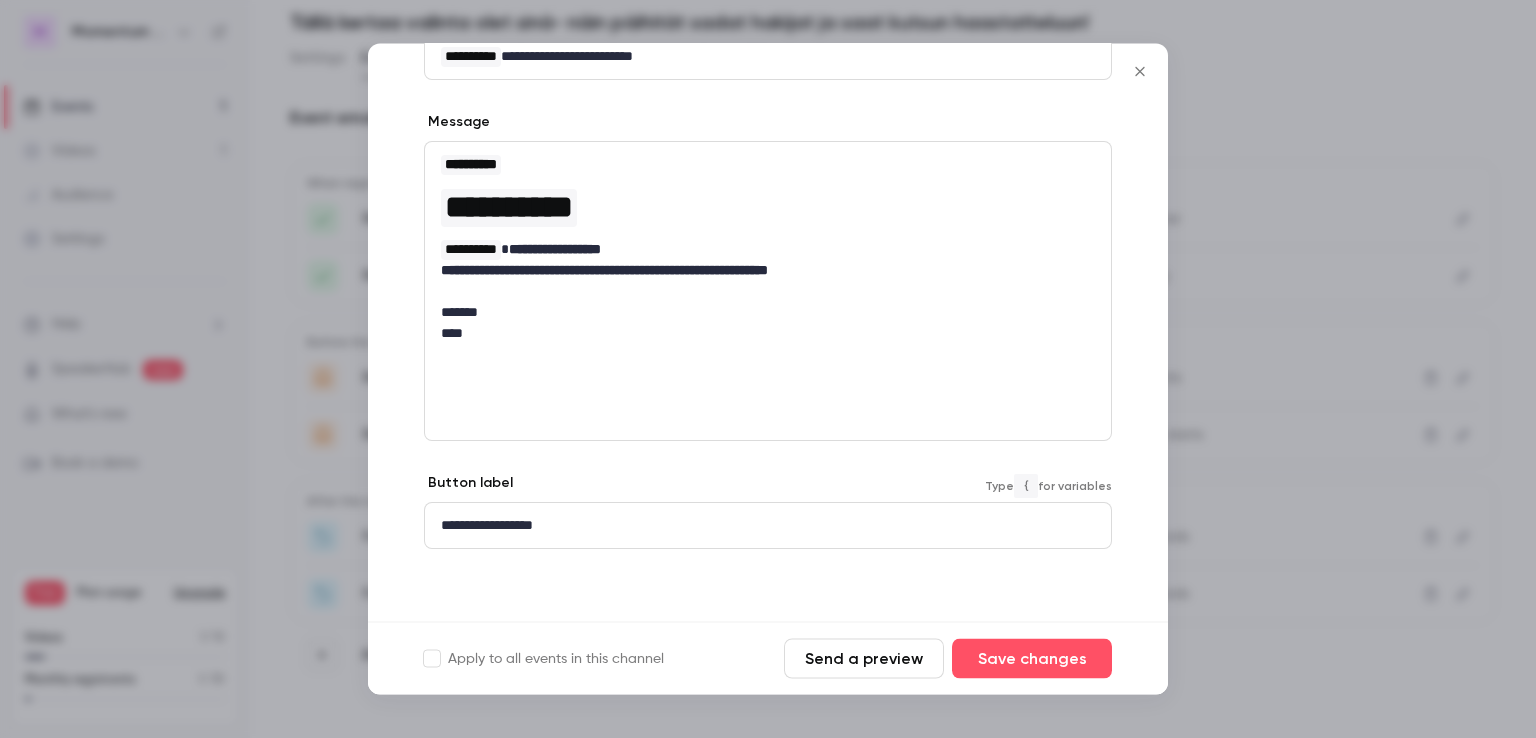 click on "Send a preview" at bounding box center [864, 659] 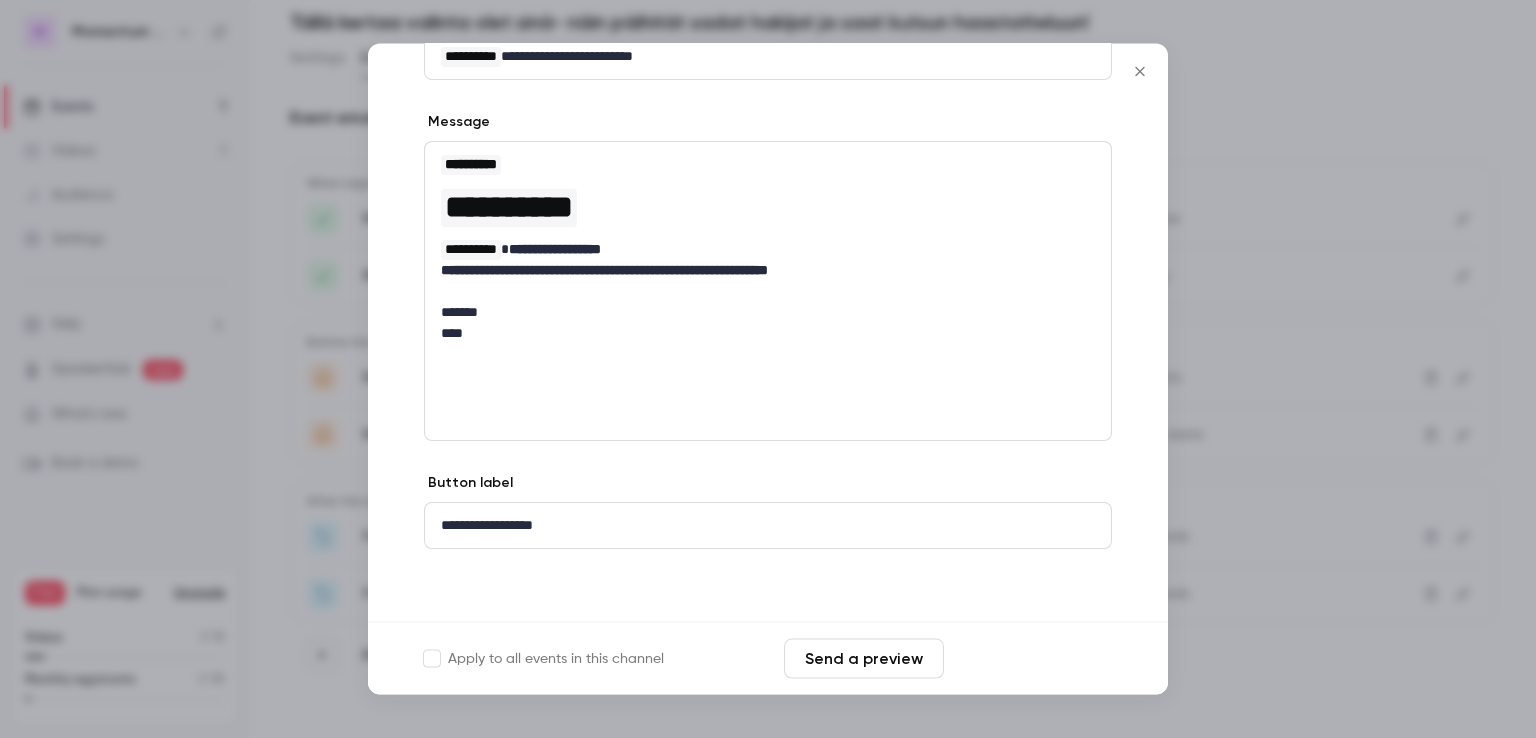 click on "Save changes" at bounding box center (1032, 659) 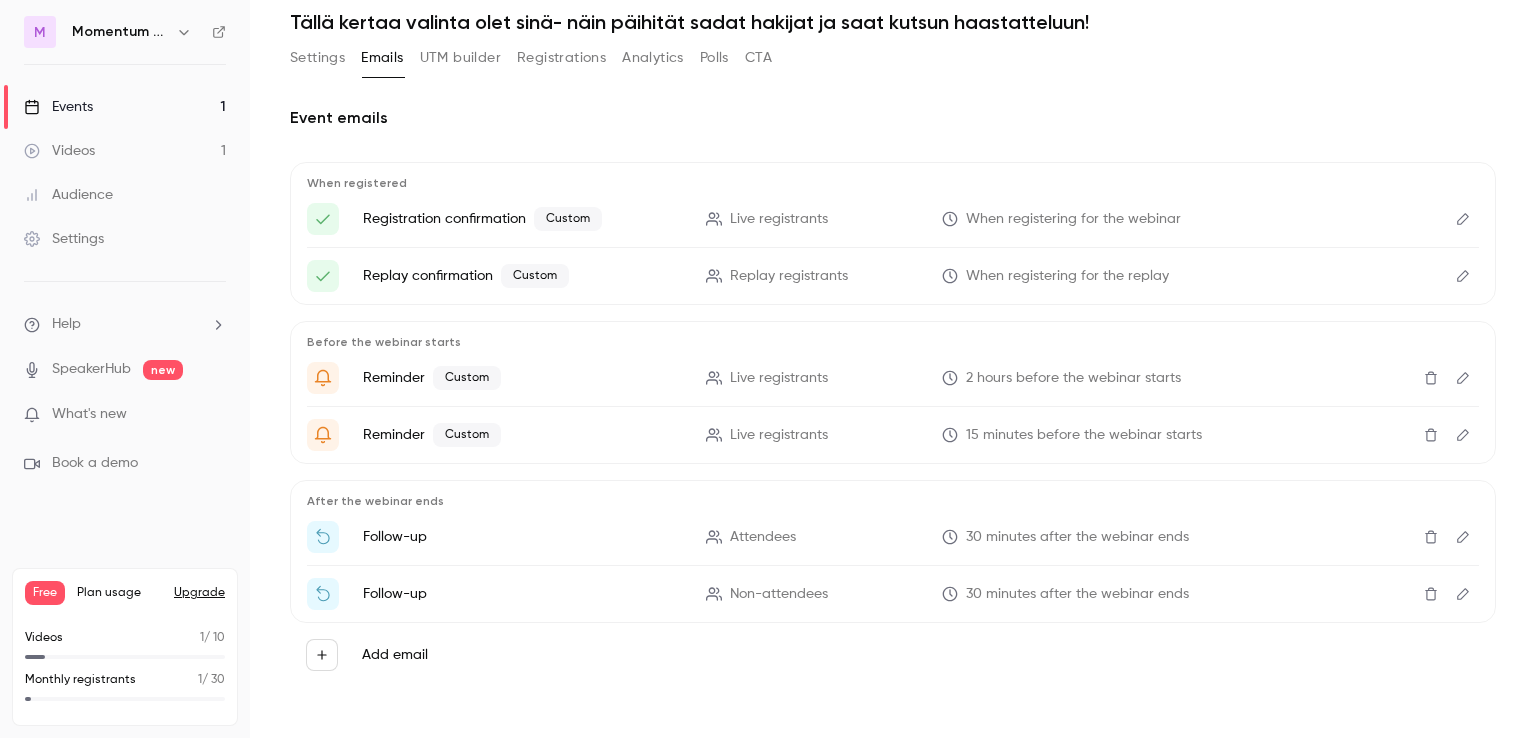 click 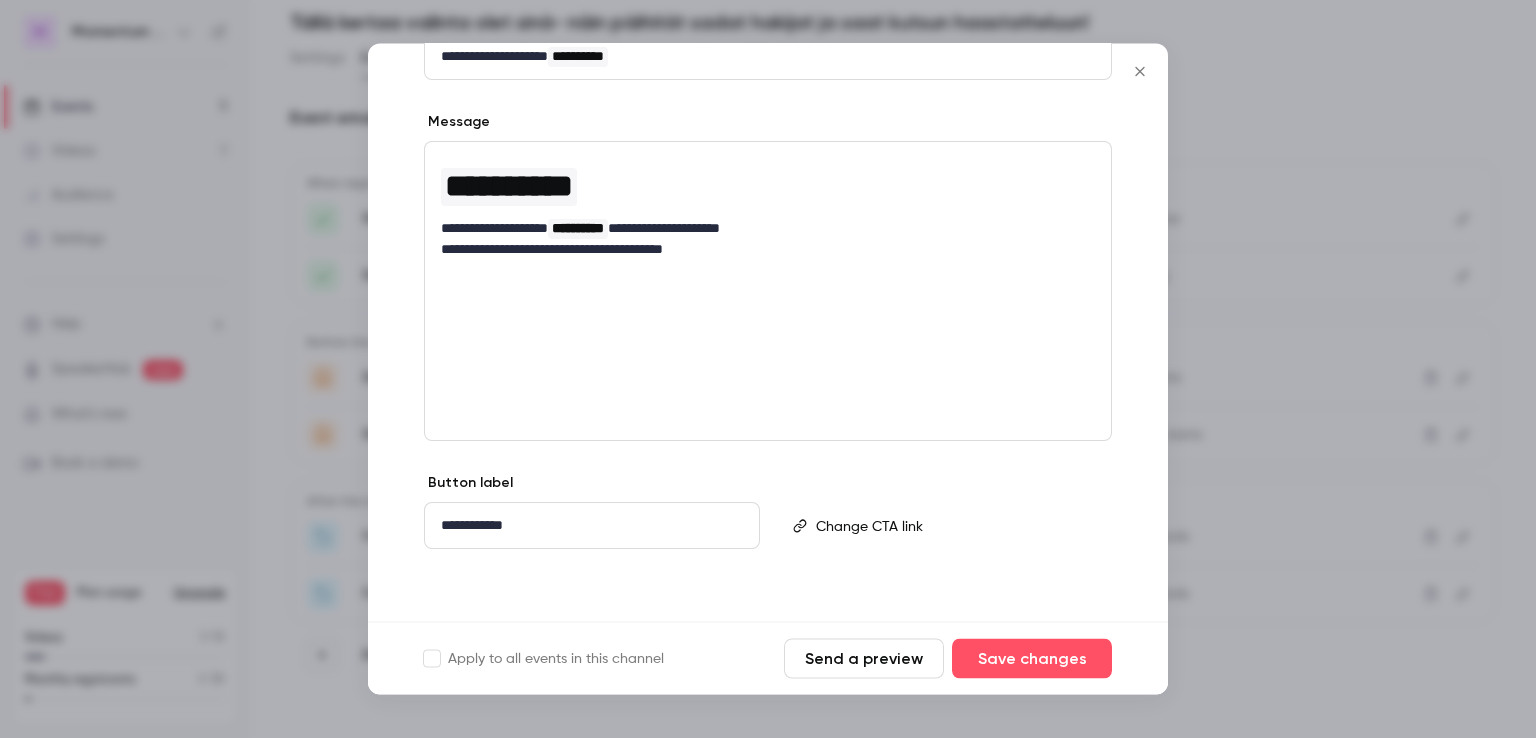 scroll, scrollTop: 0, scrollLeft: 0, axis: both 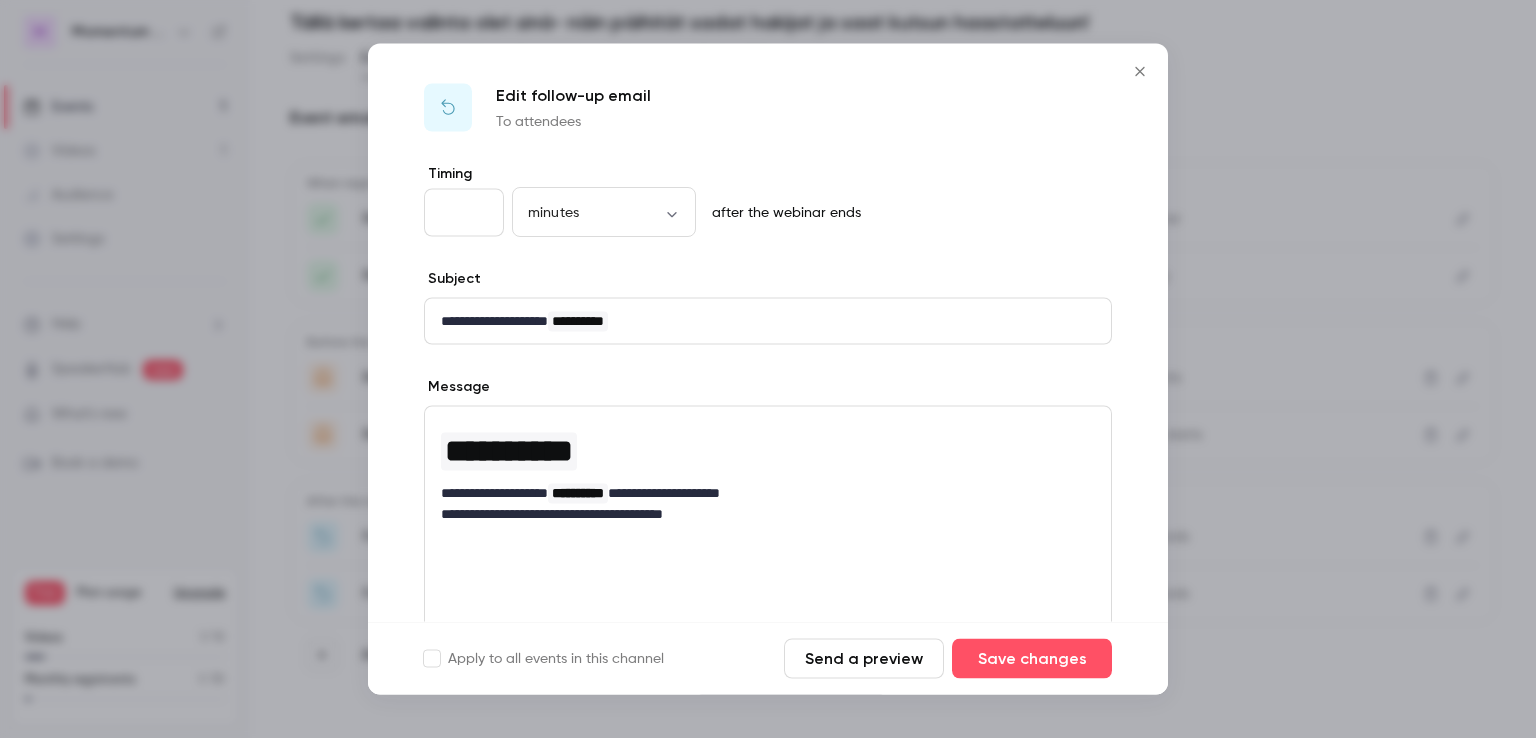 click on "**********" at bounding box center [768, 556] 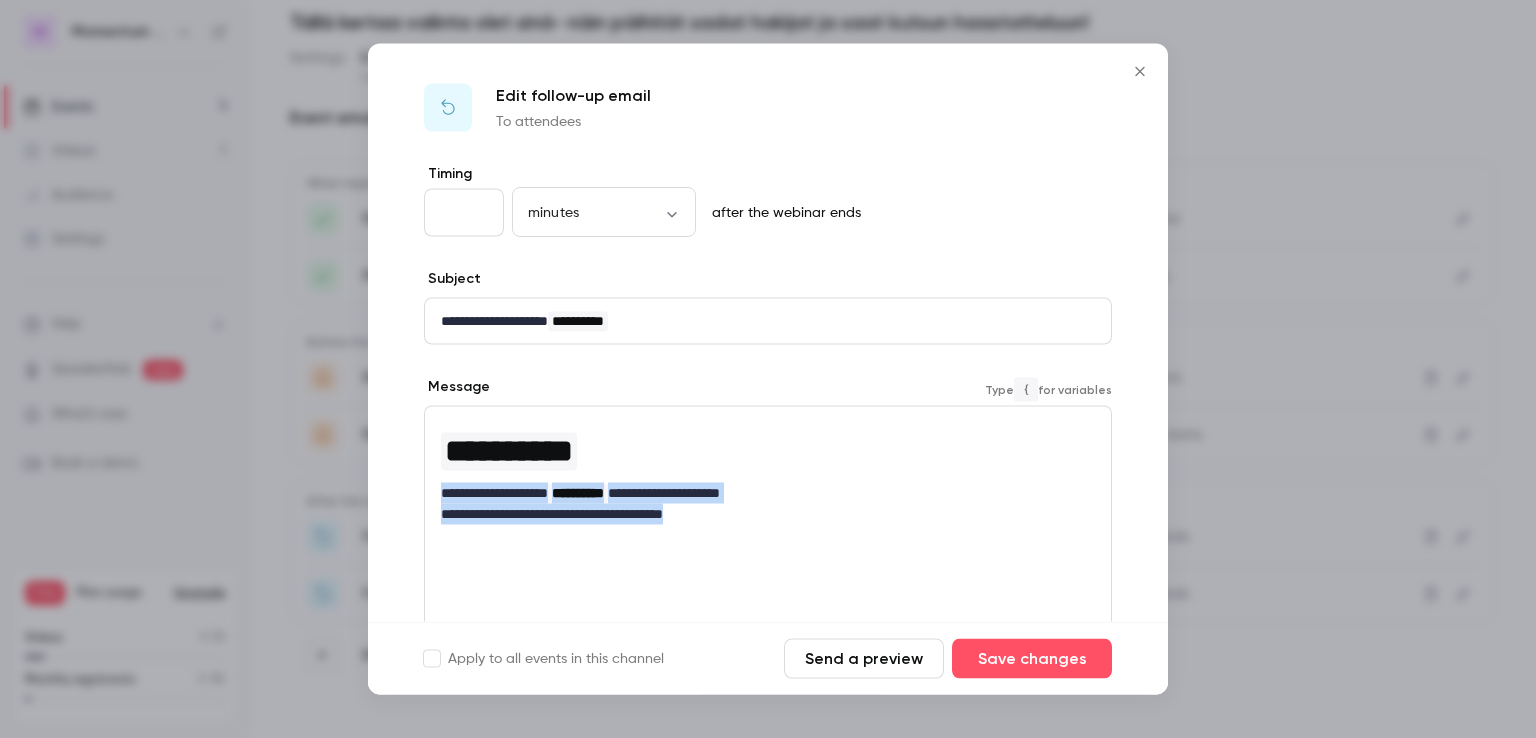 drag, startPoint x: 745, startPoint y: 516, endPoint x: 413, endPoint y: 501, distance: 332.33868 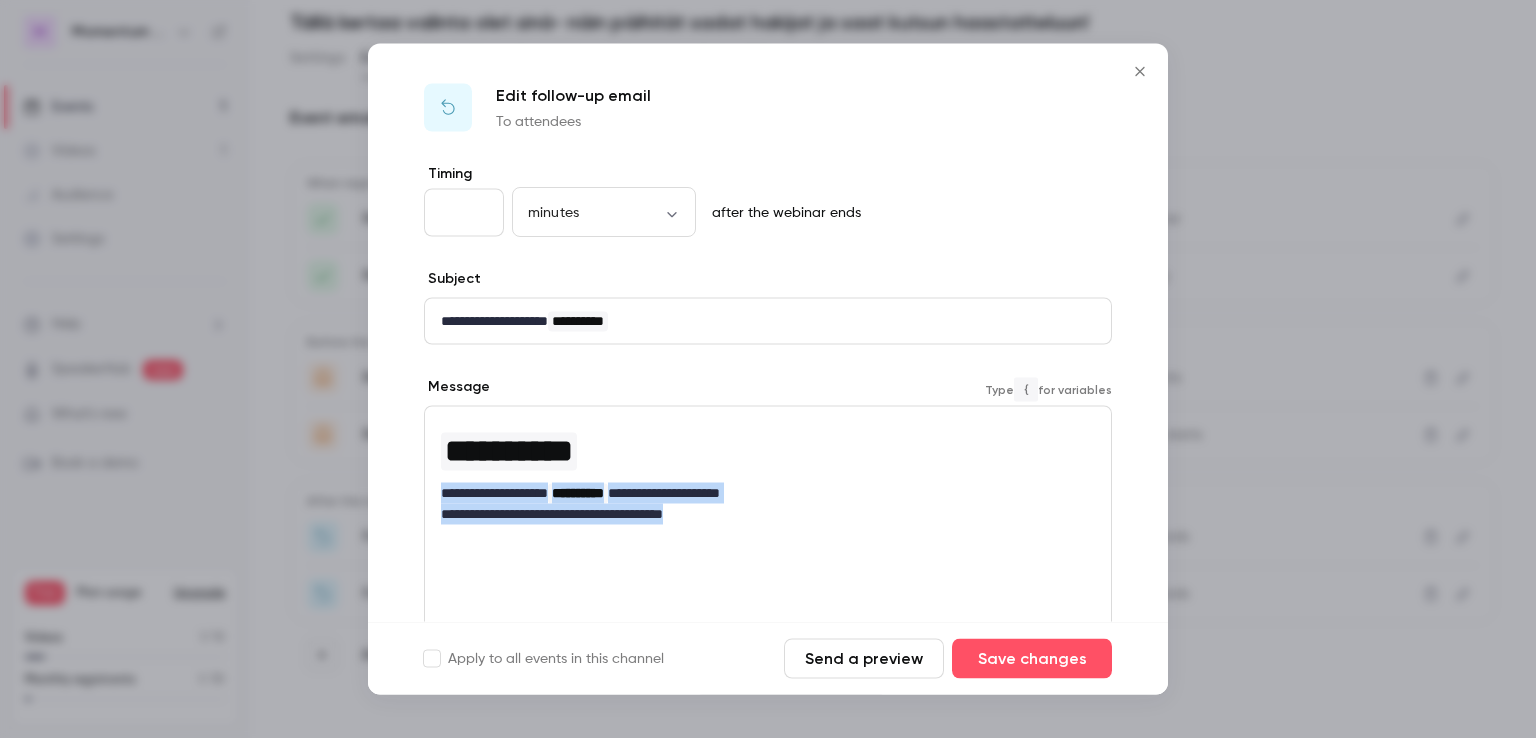 click on "**********" at bounding box center [768, 525] 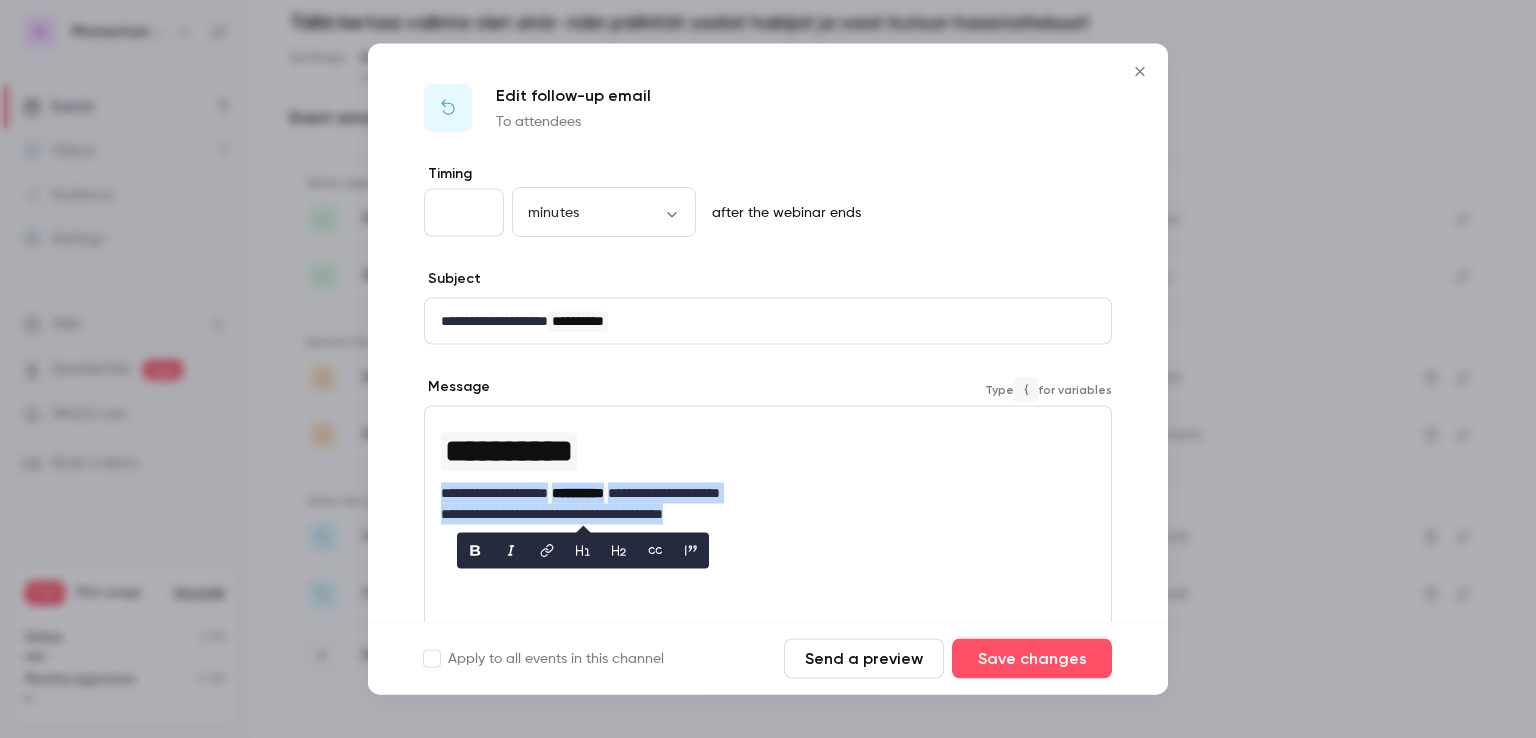 type 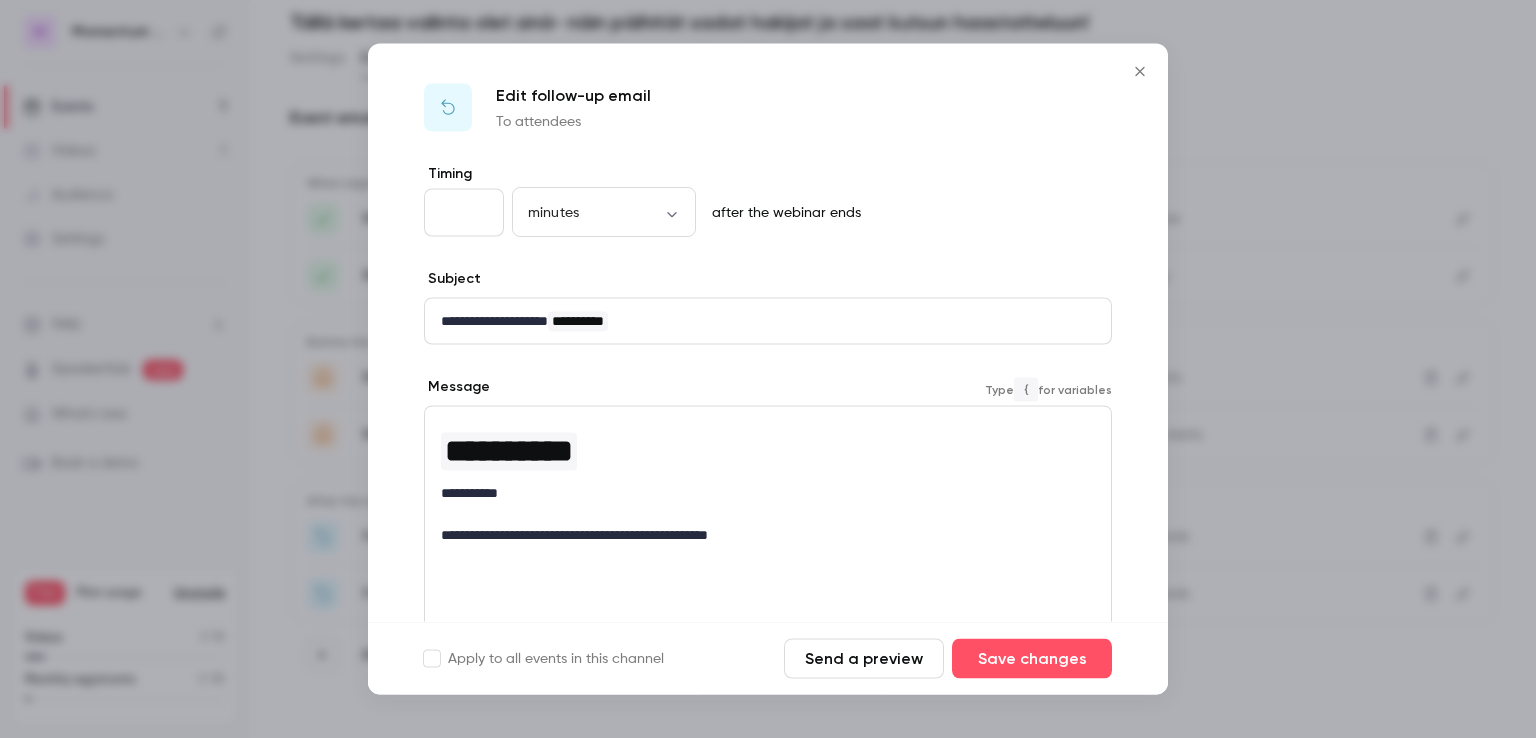 click on "**********" at bounding box center [760, 535] 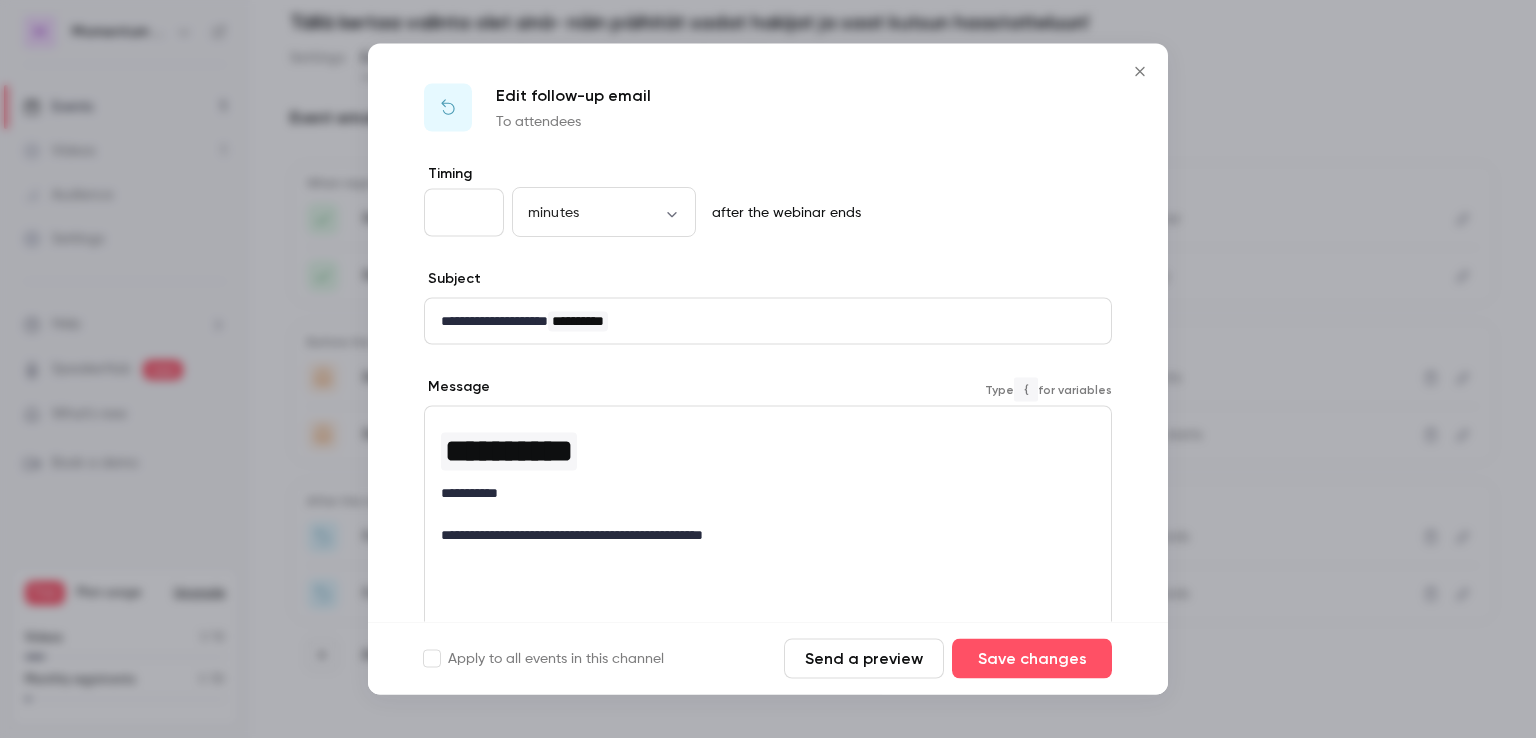 click on "**********" at bounding box center [760, 535] 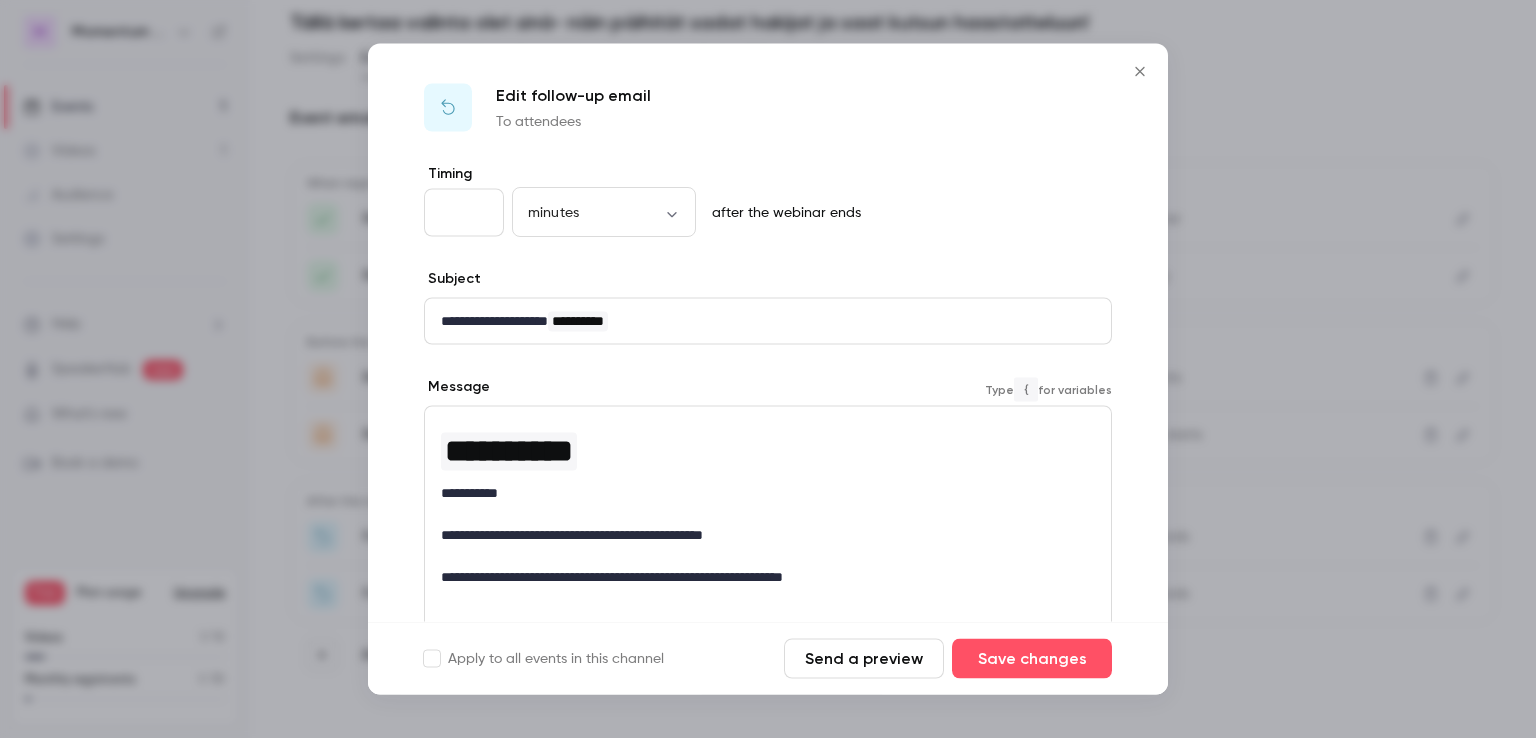 click on "**********" at bounding box center [760, 577] 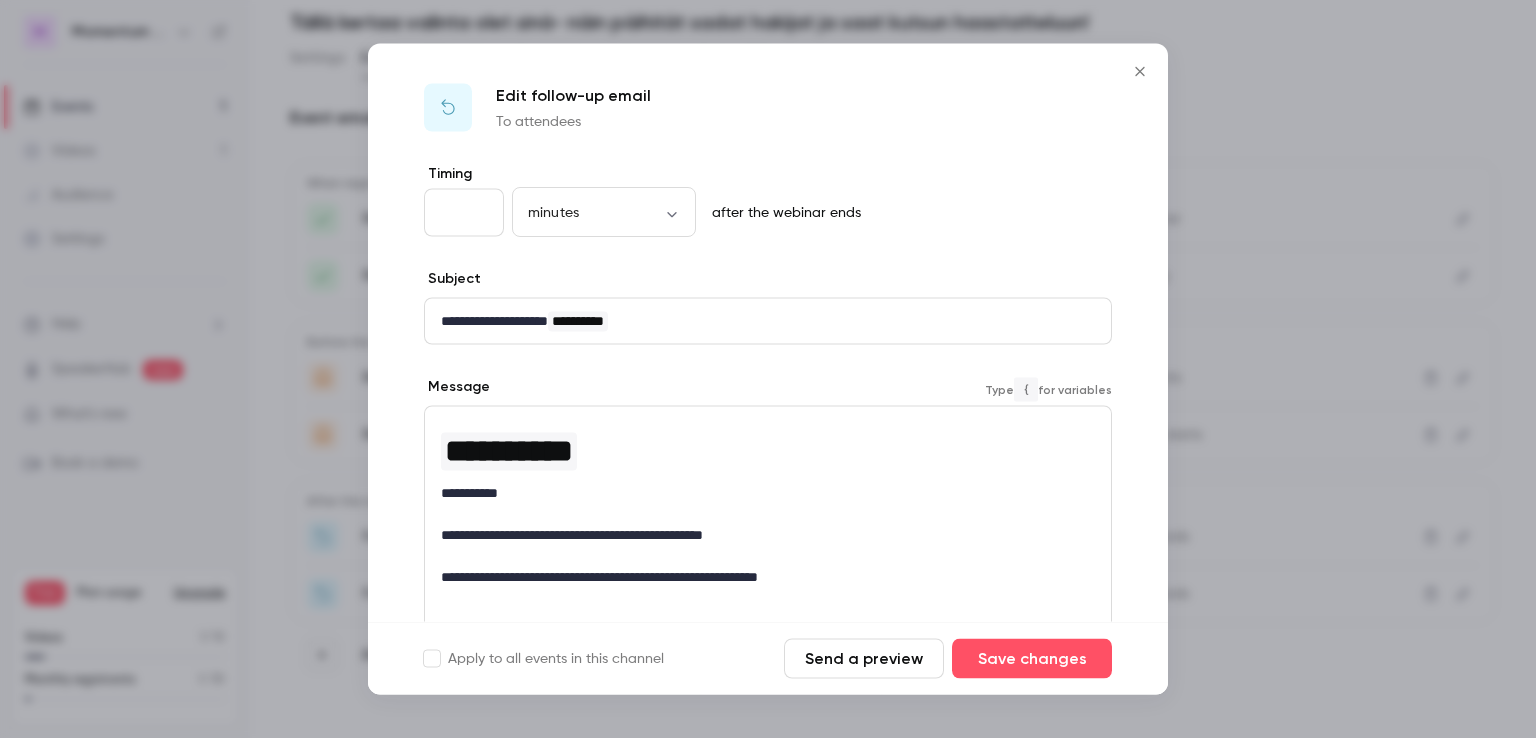 click on "**********" at bounding box center (760, 577) 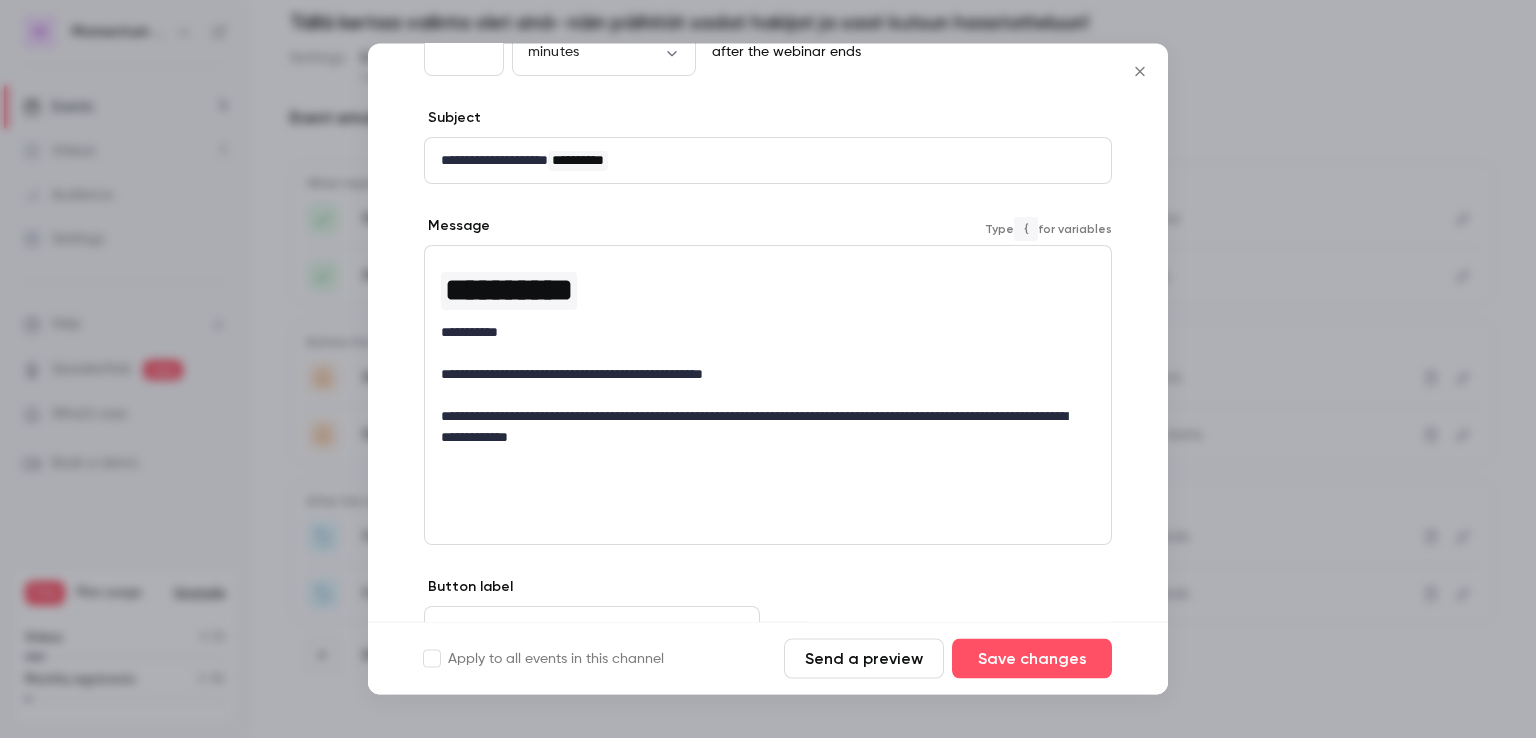 scroll, scrollTop: 163, scrollLeft: 0, axis: vertical 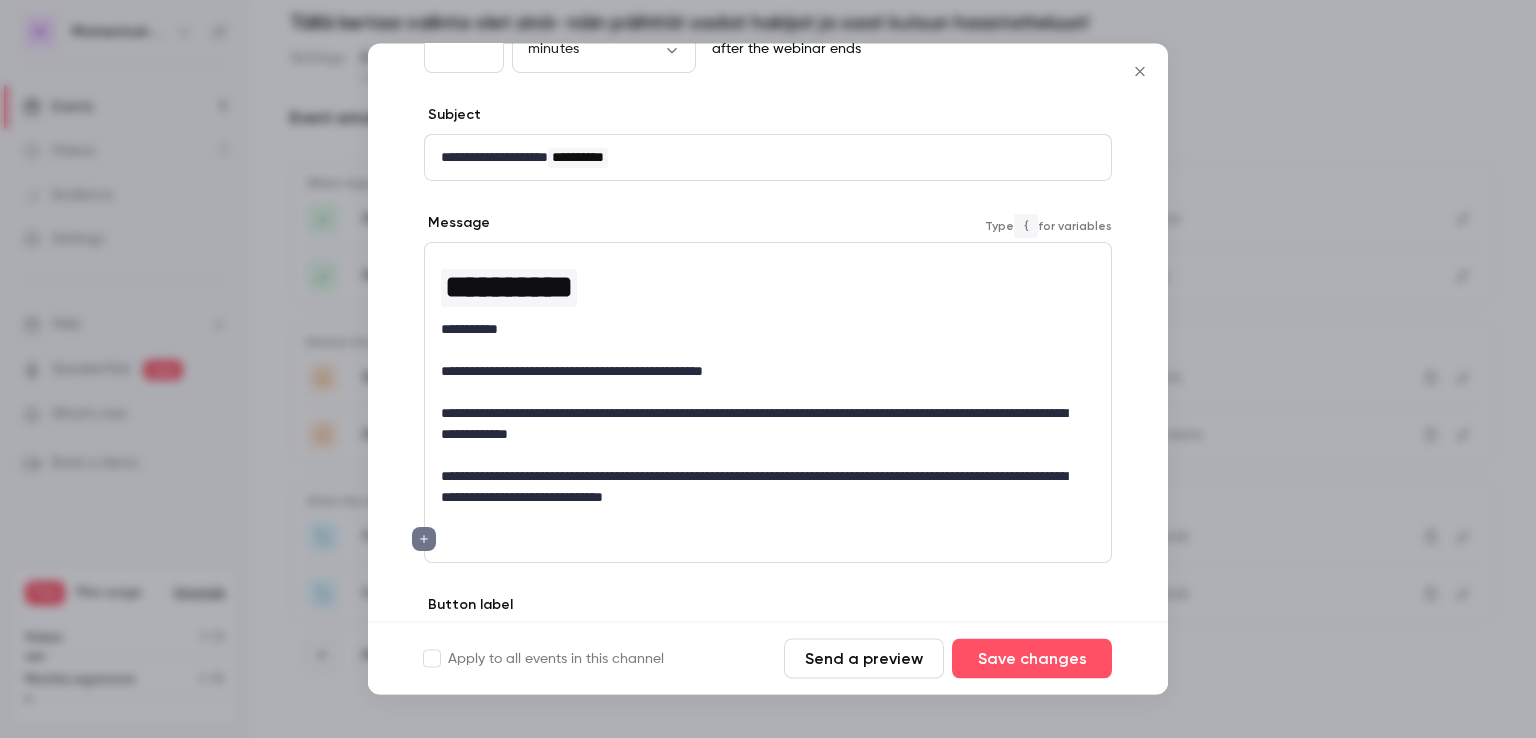 click on "**********" at bounding box center [760, 425] 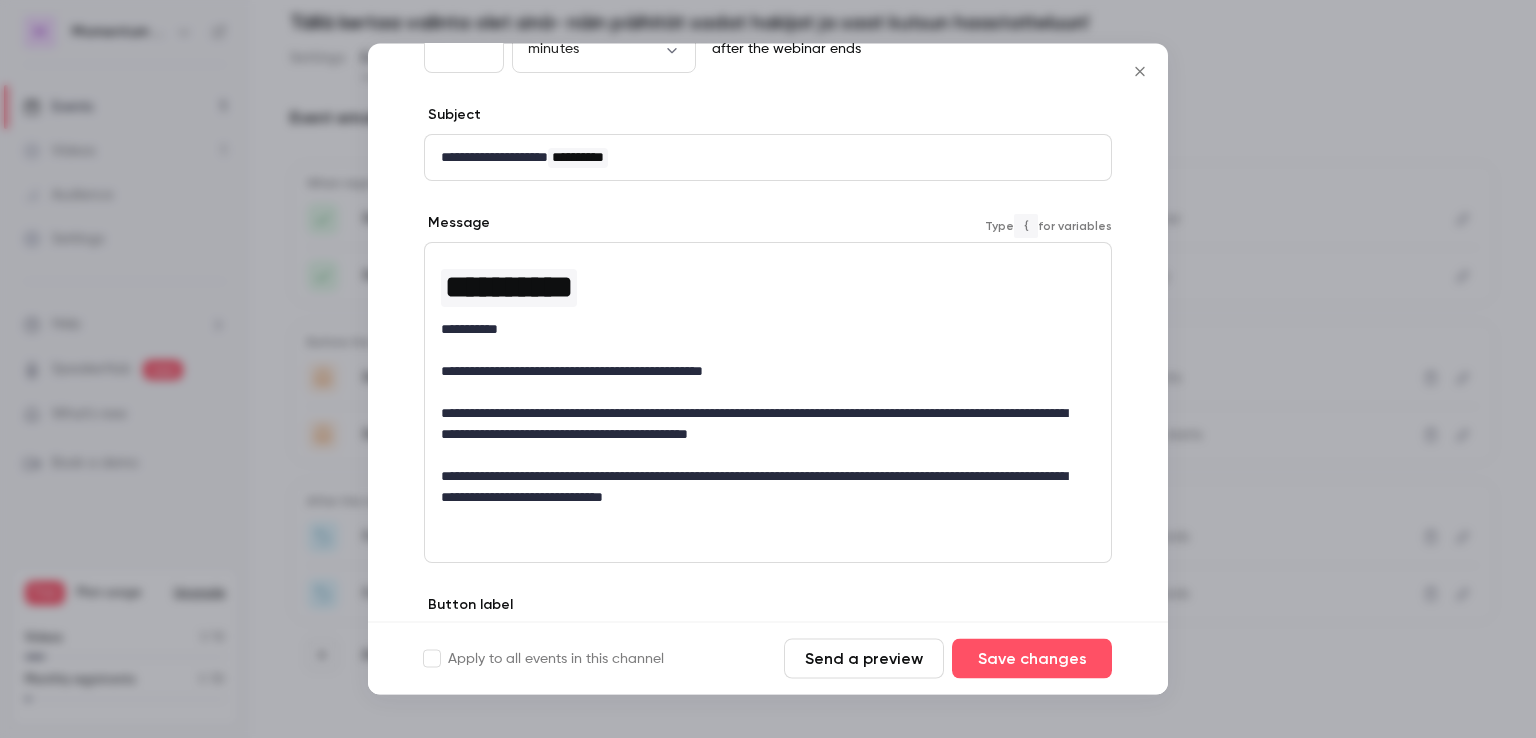 click on "**********" at bounding box center [760, 488] 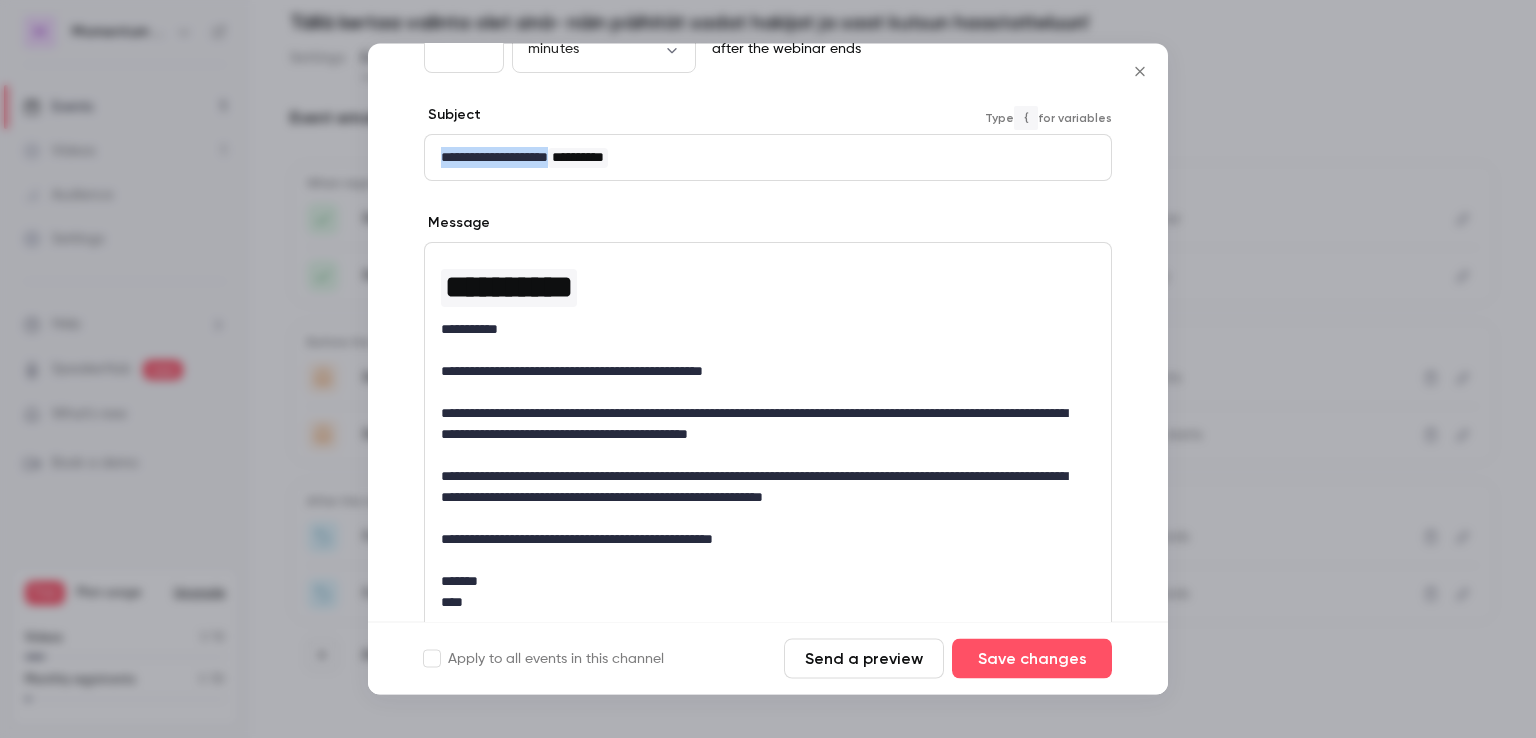 drag, startPoint x: 576, startPoint y: 160, endPoint x: 254, endPoint y: 164, distance: 322.02484 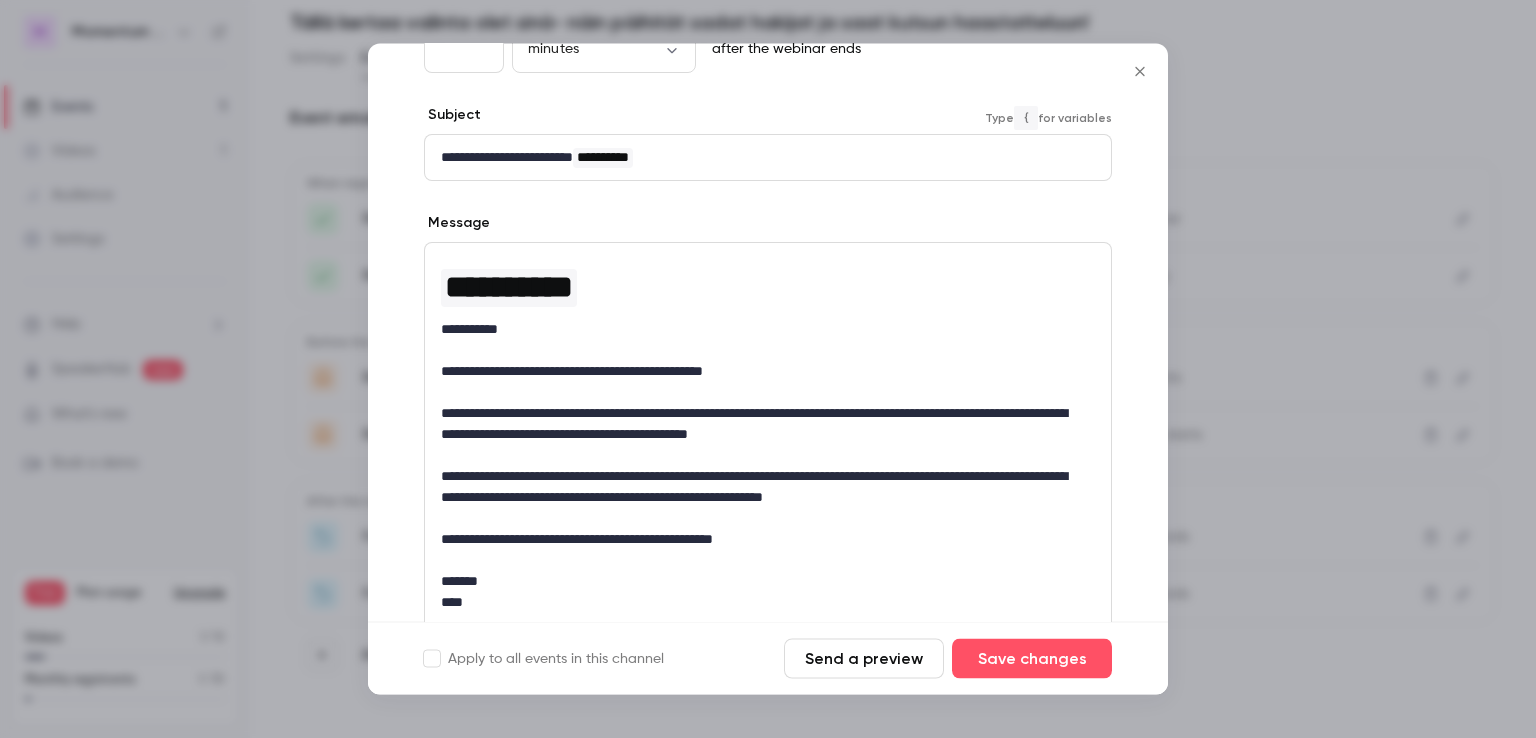 click on "**********" at bounding box center [760, 372] 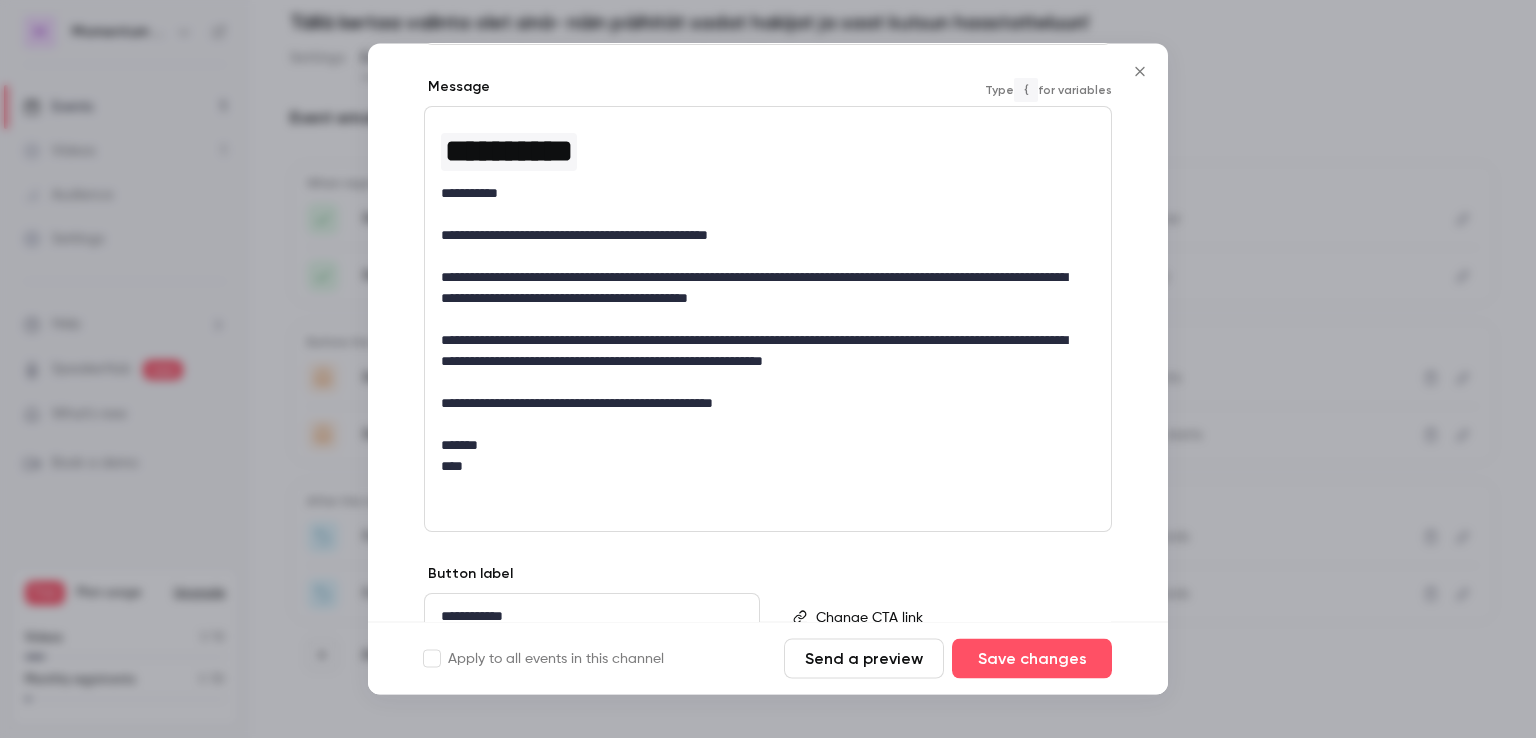 scroll, scrollTop: 300, scrollLeft: 0, axis: vertical 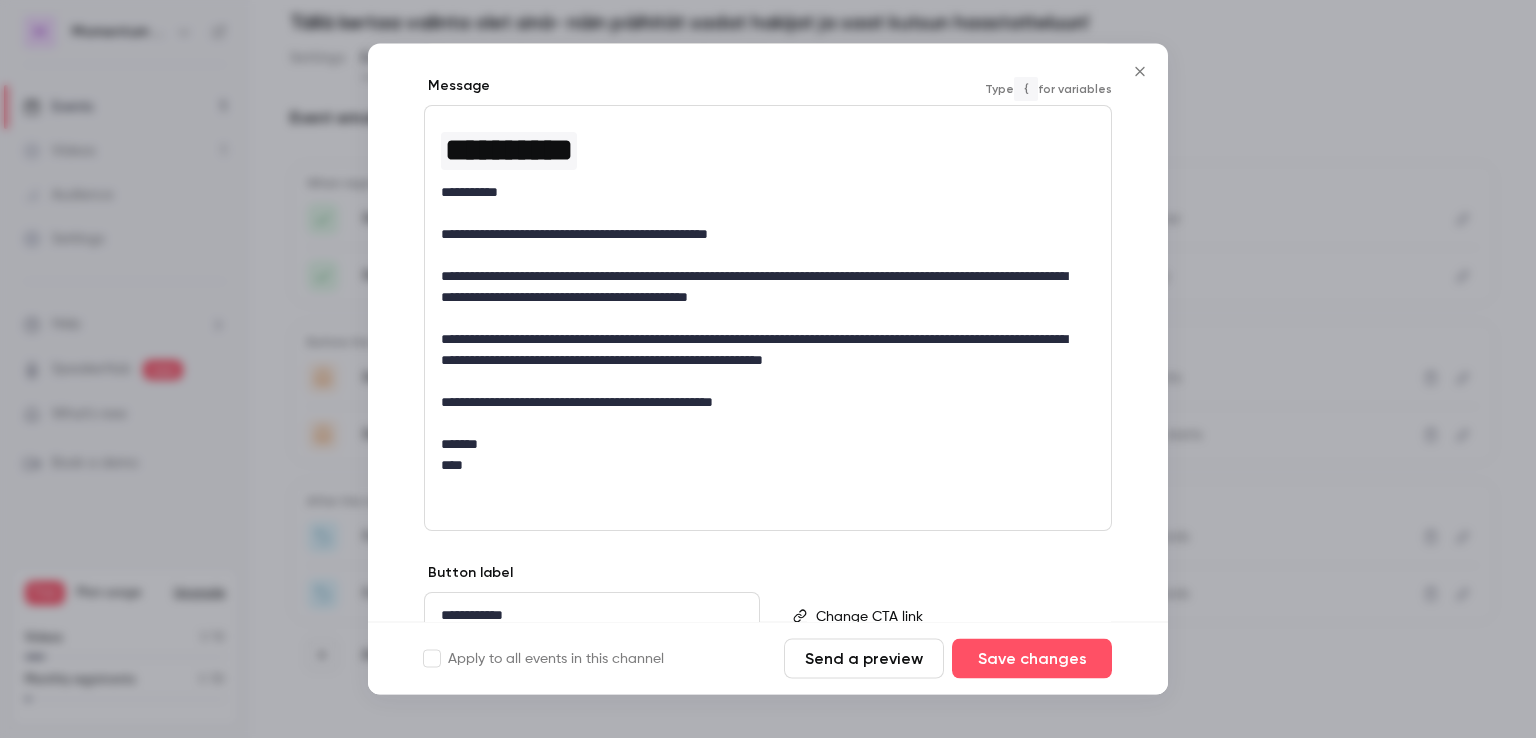 click on "**********" at bounding box center (760, 403) 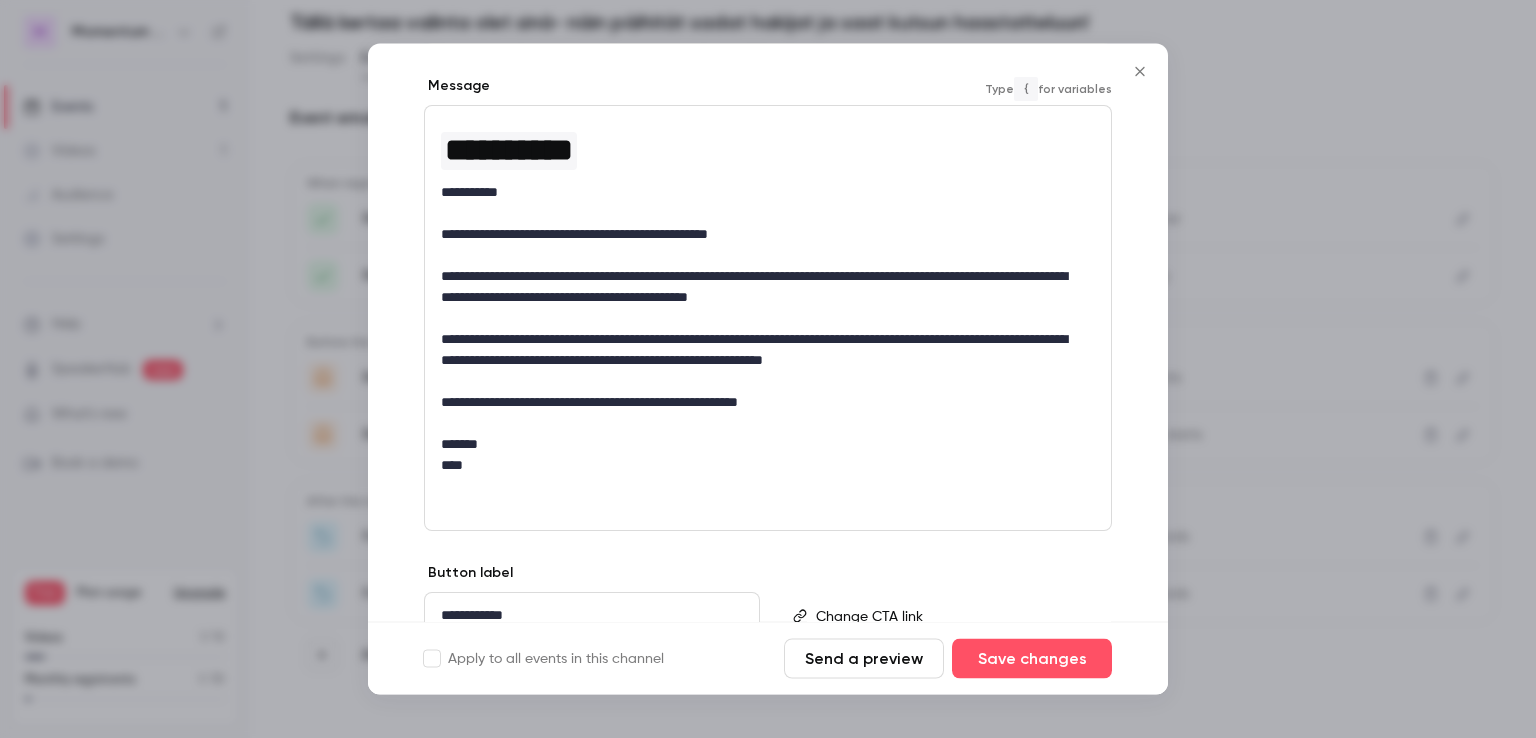 scroll, scrollTop: 389, scrollLeft: 0, axis: vertical 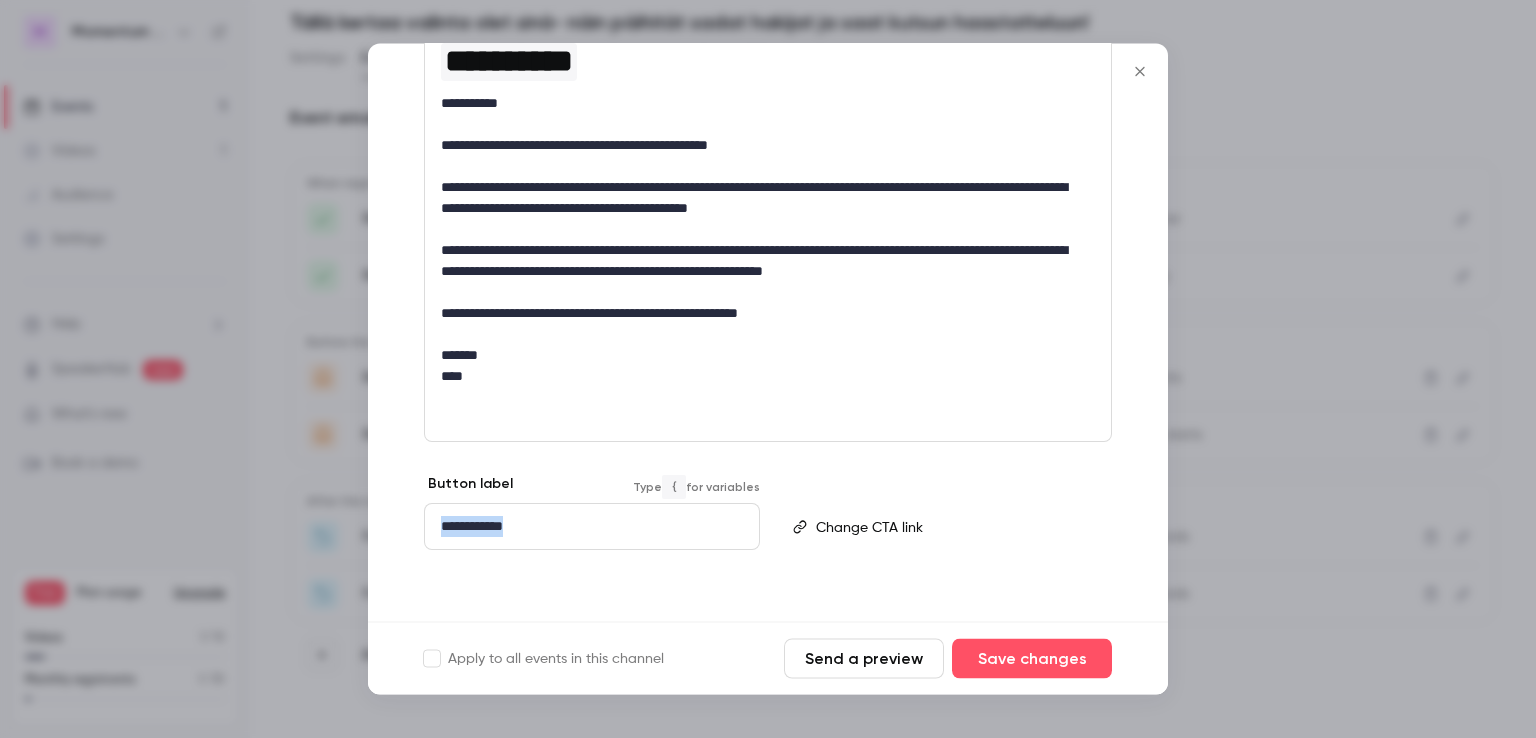 drag, startPoint x: 546, startPoint y: 538, endPoint x: 378, endPoint y: 525, distance: 168.50223 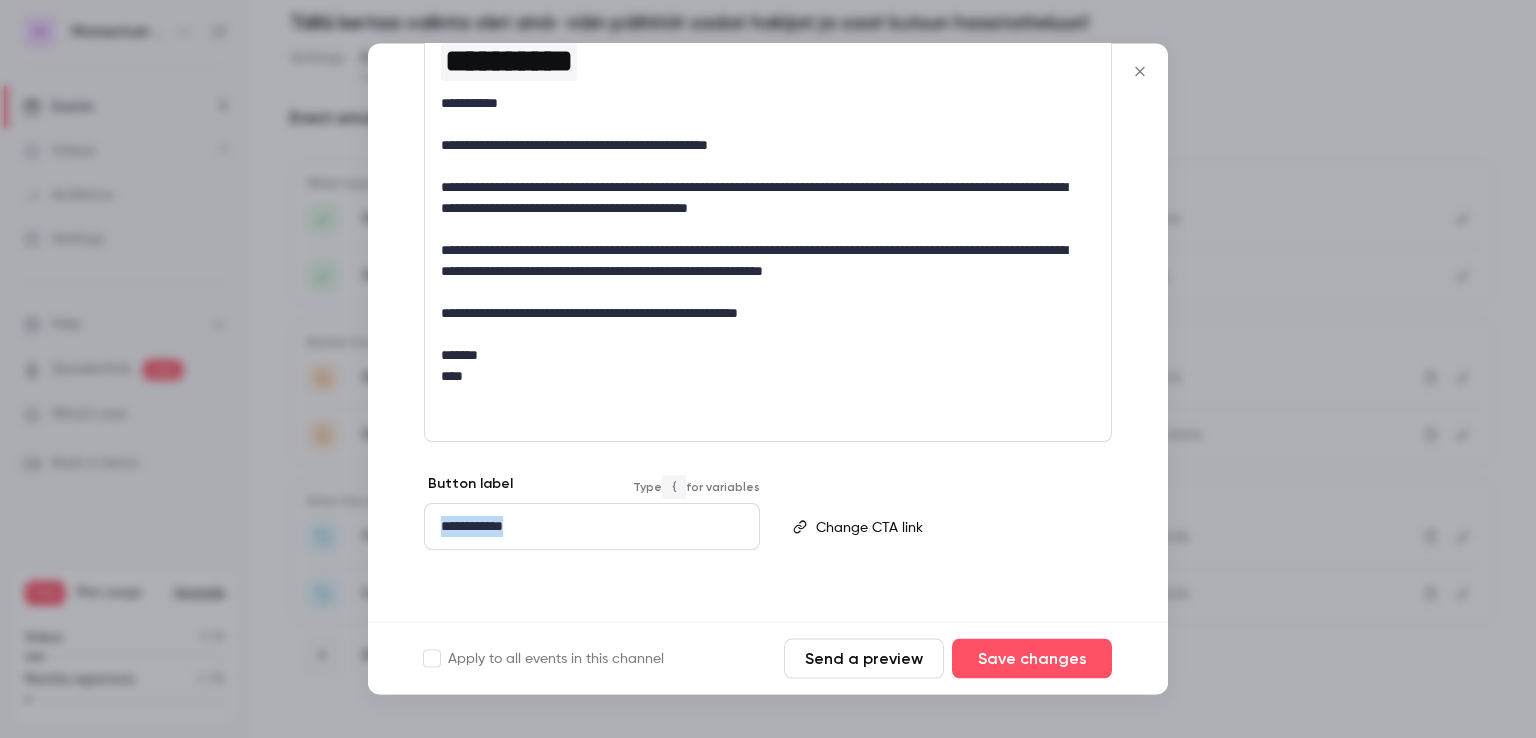 type 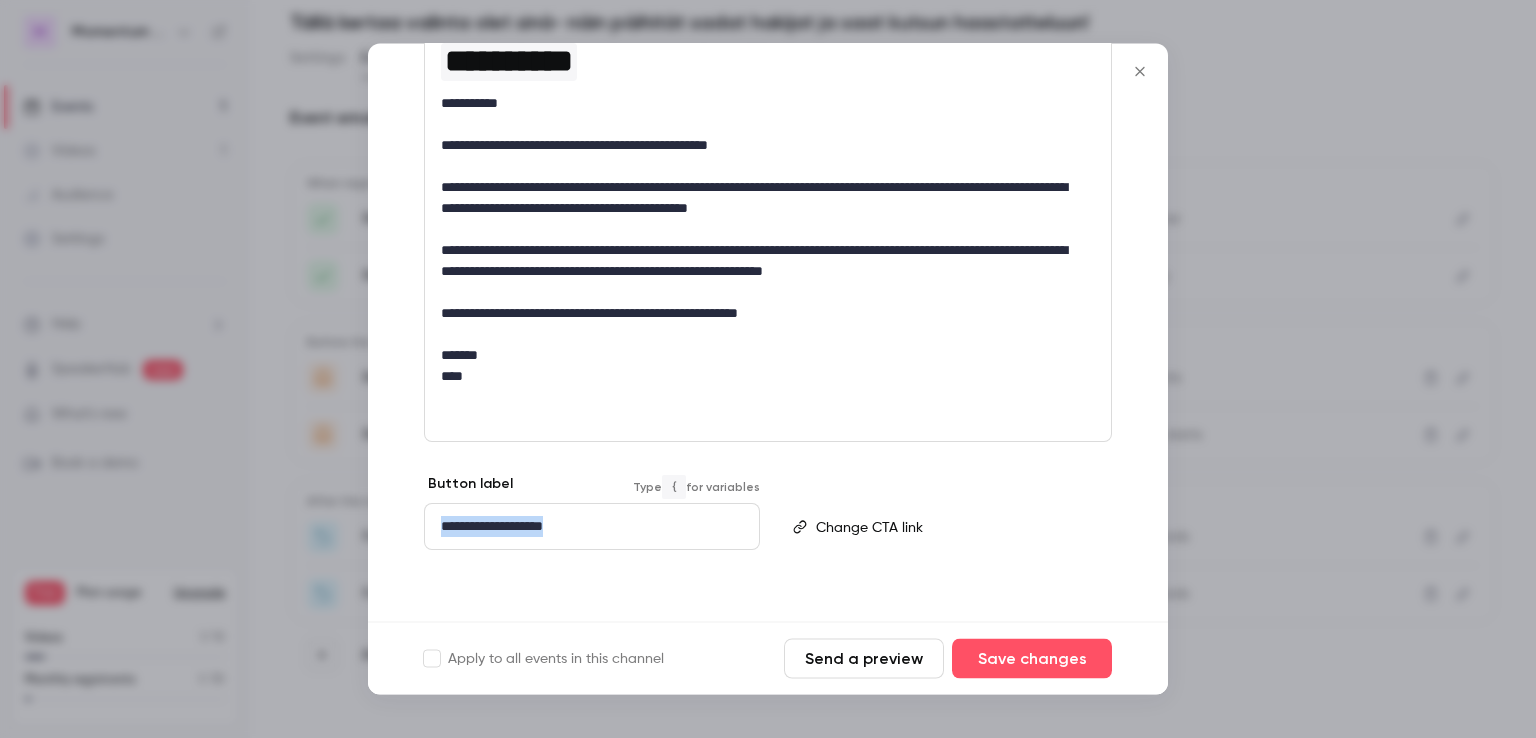 drag, startPoint x: 600, startPoint y: 533, endPoint x: 355, endPoint y: 533, distance: 245 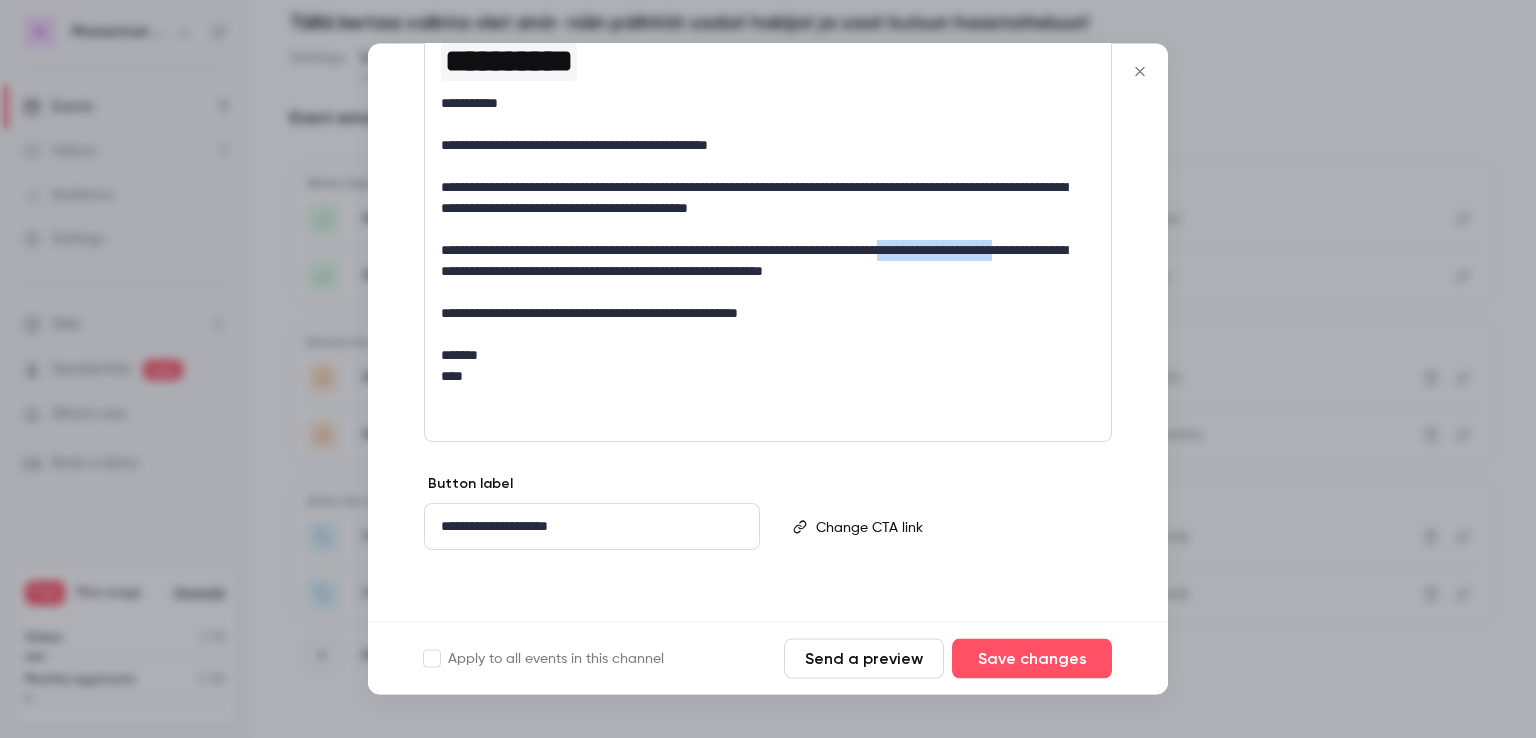 drag, startPoint x: 522, startPoint y: 273, endPoint x: 994, endPoint y: 244, distance: 472.89005 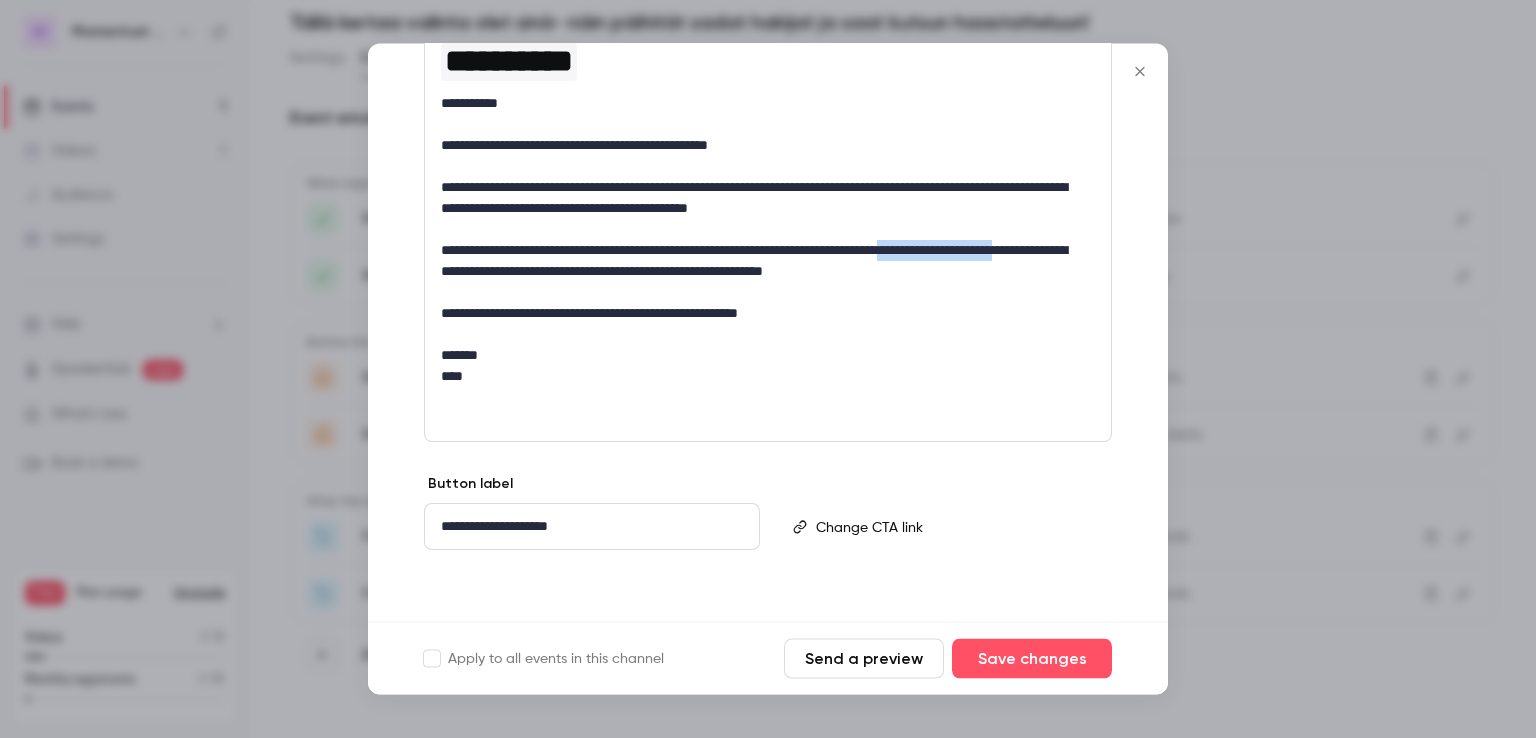 click on "**********" at bounding box center (760, 262) 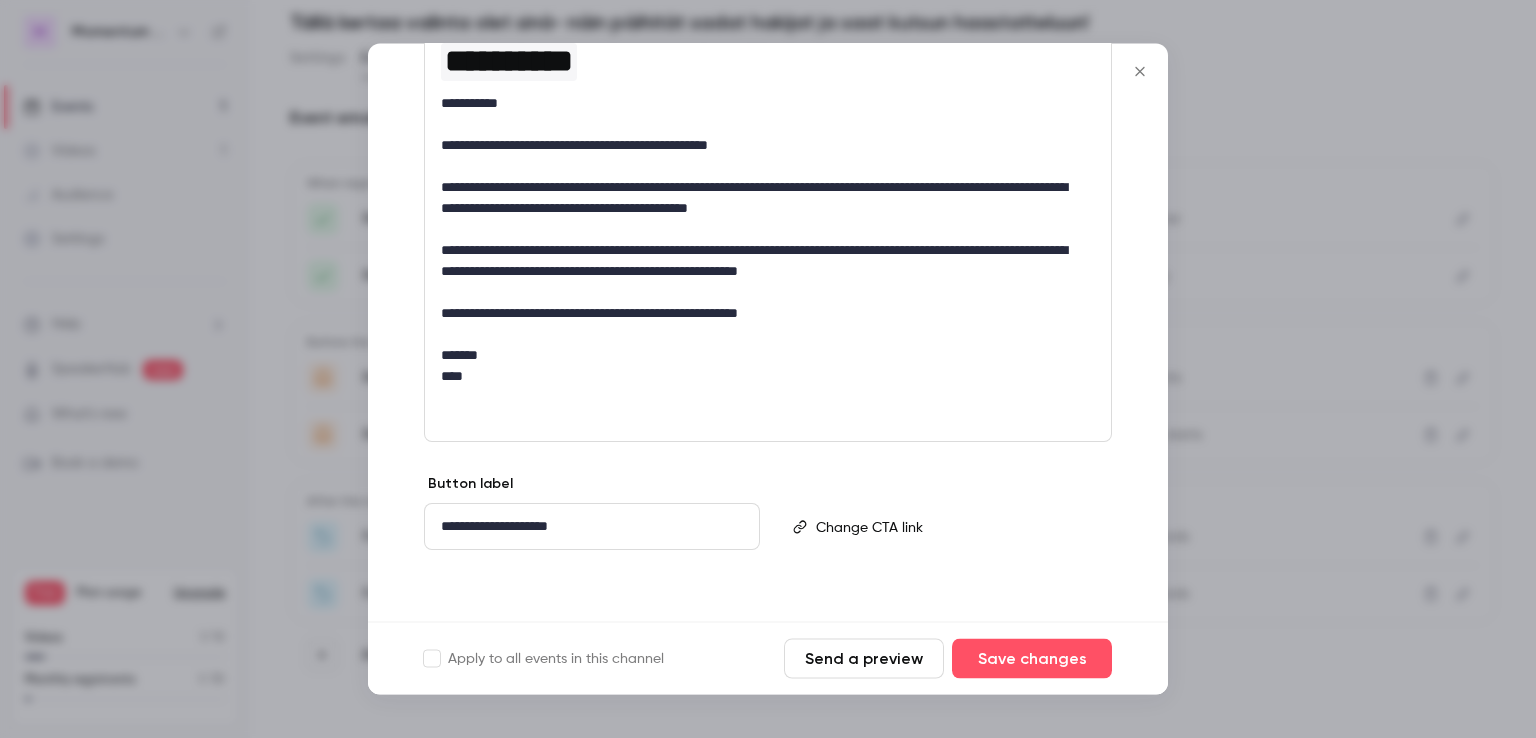 click on "**********" at bounding box center [760, 314] 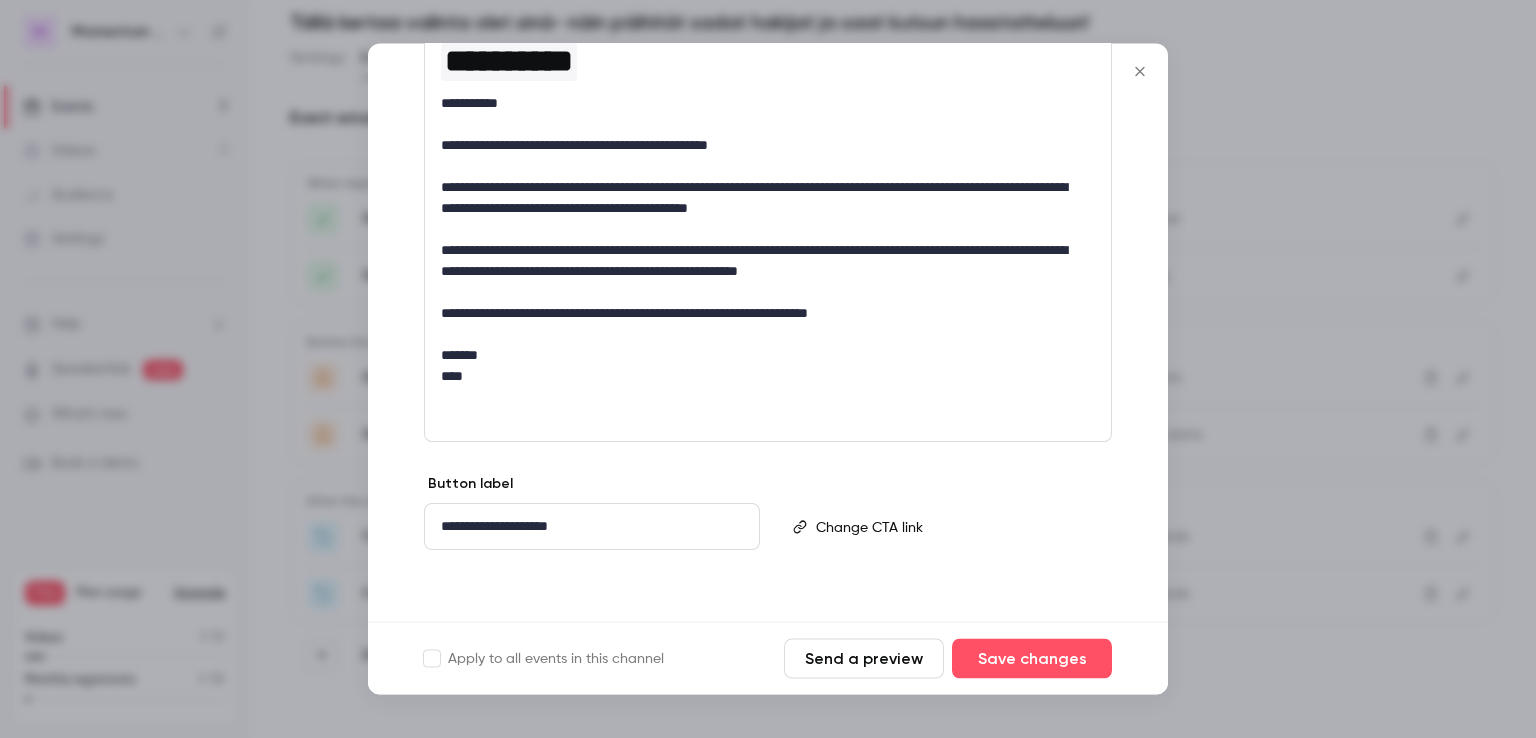 click on "Send a preview" at bounding box center (864, 659) 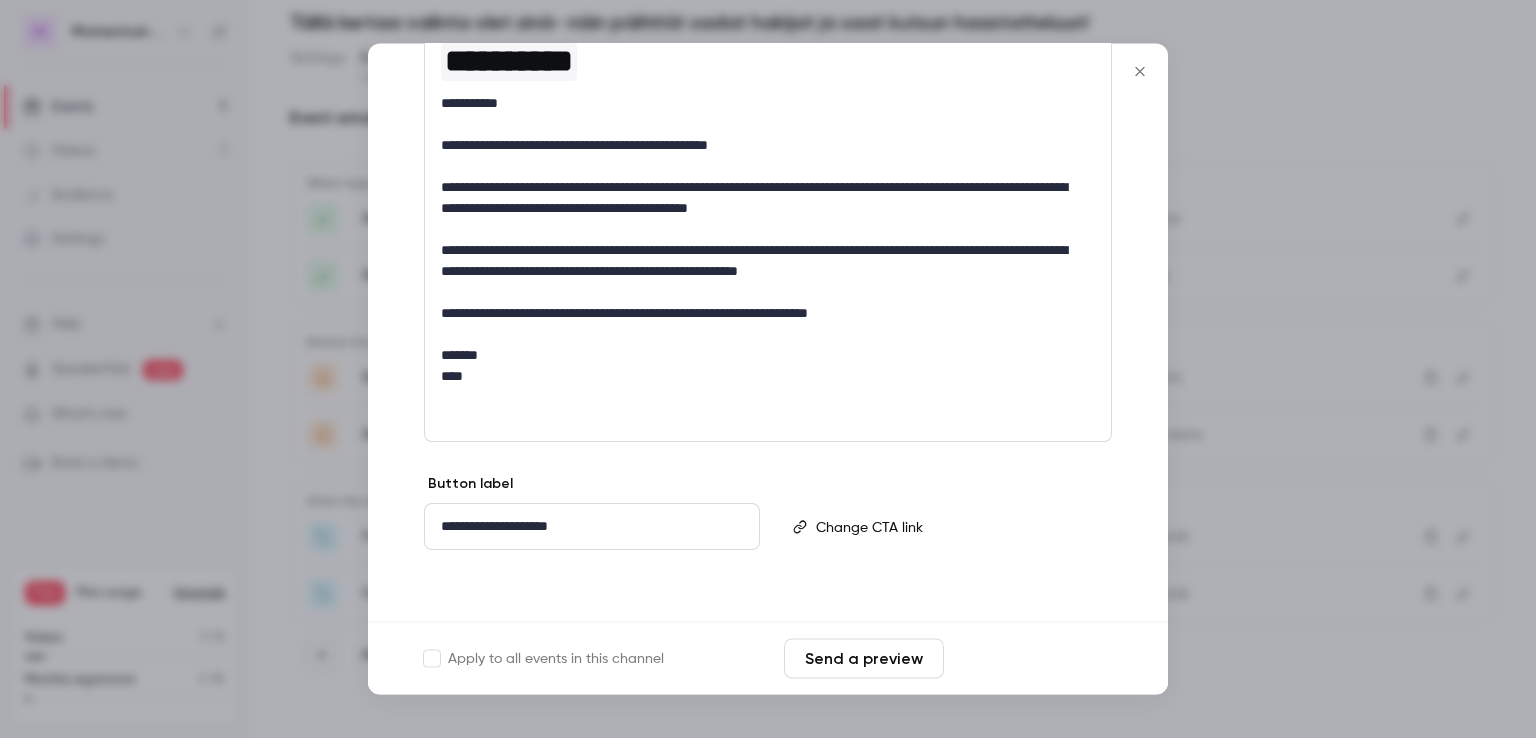 click on "Save changes" at bounding box center [1032, 659] 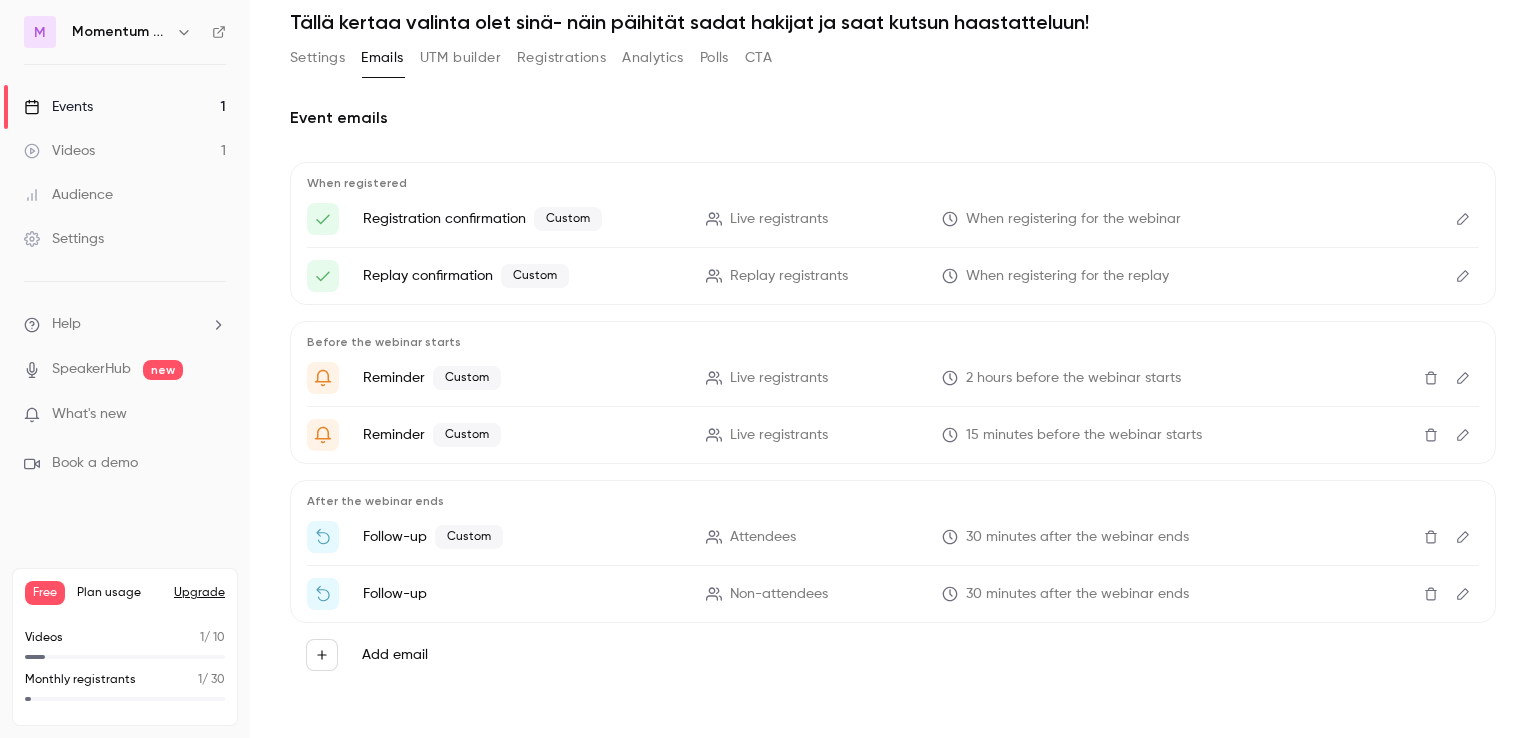 click on "CTA" at bounding box center (758, 58) 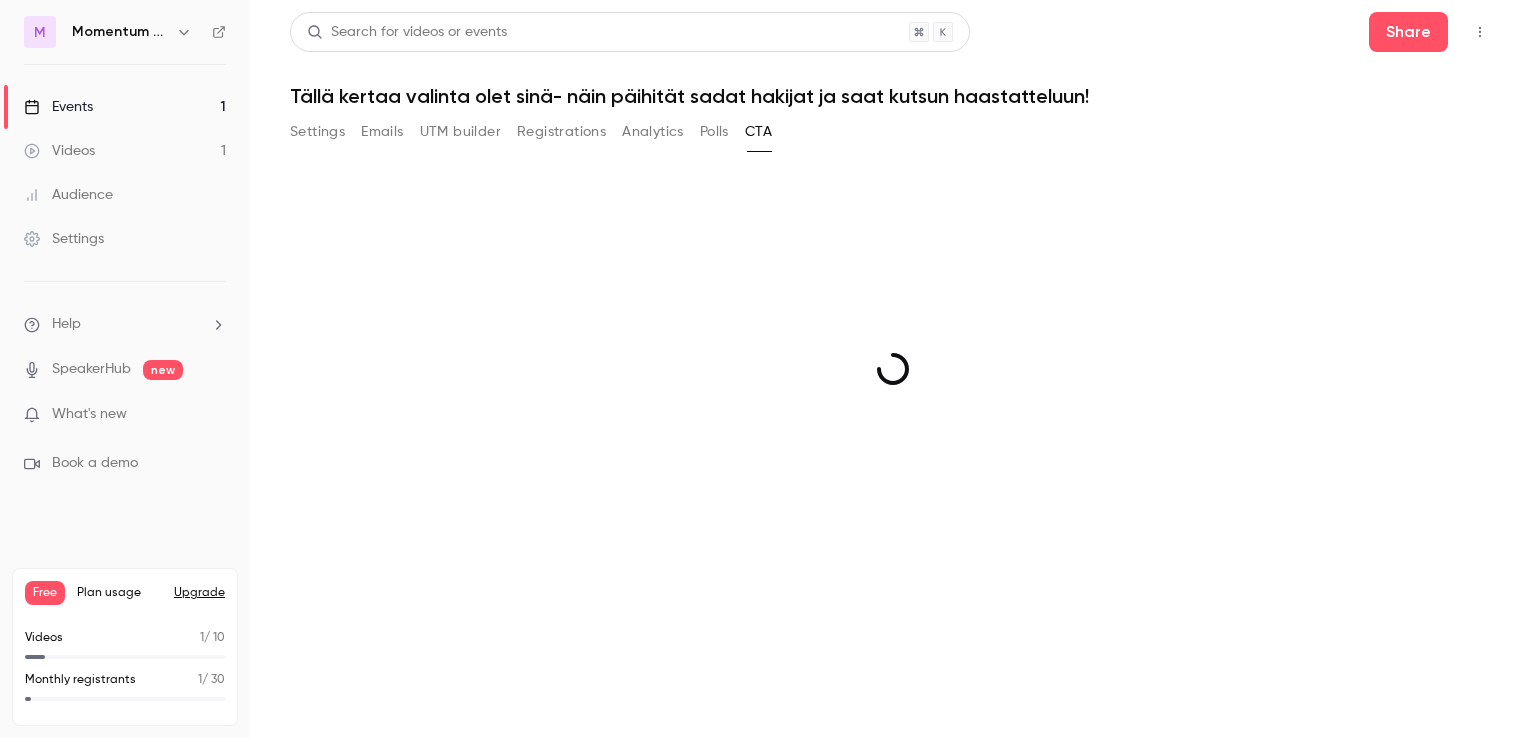 scroll, scrollTop: 0, scrollLeft: 0, axis: both 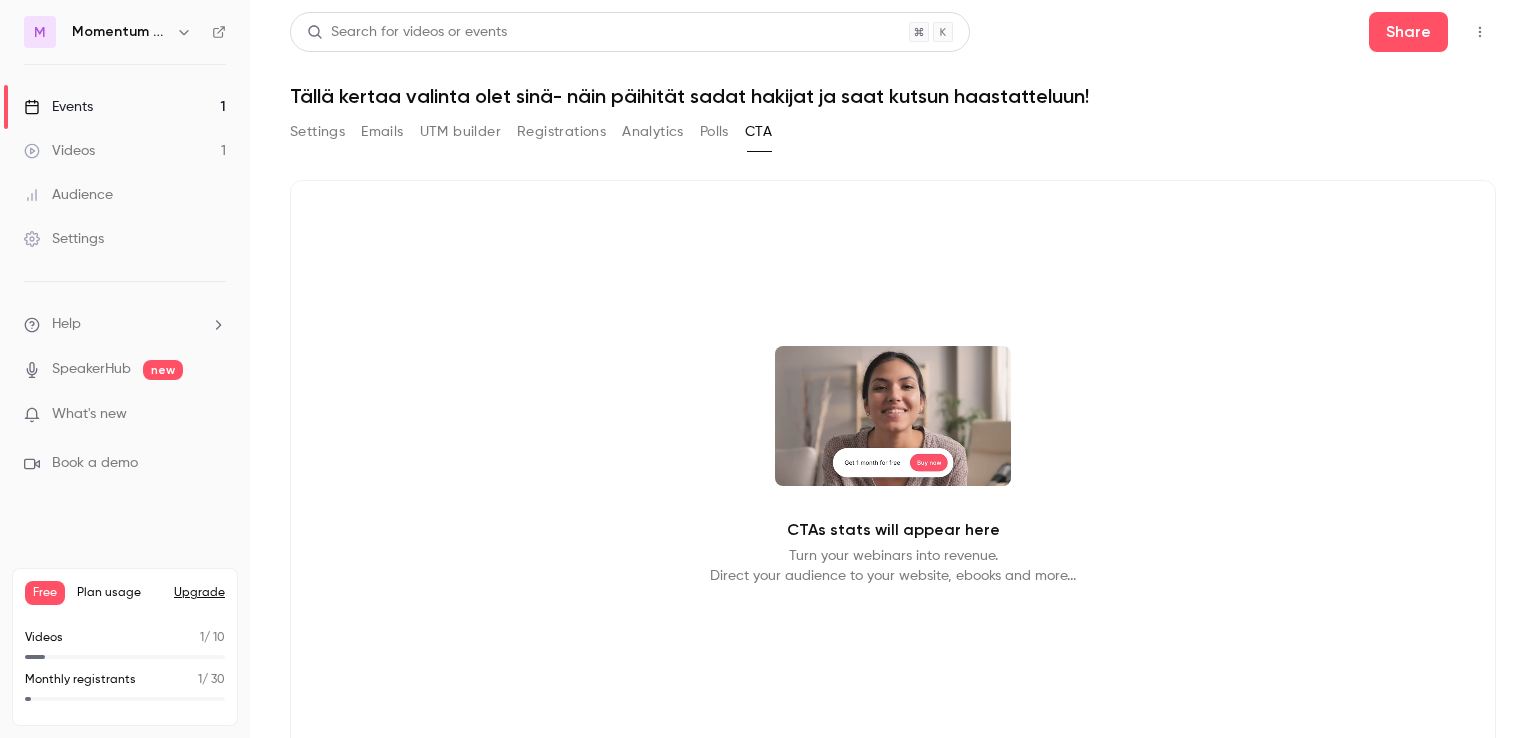 click at bounding box center (1480, 32) 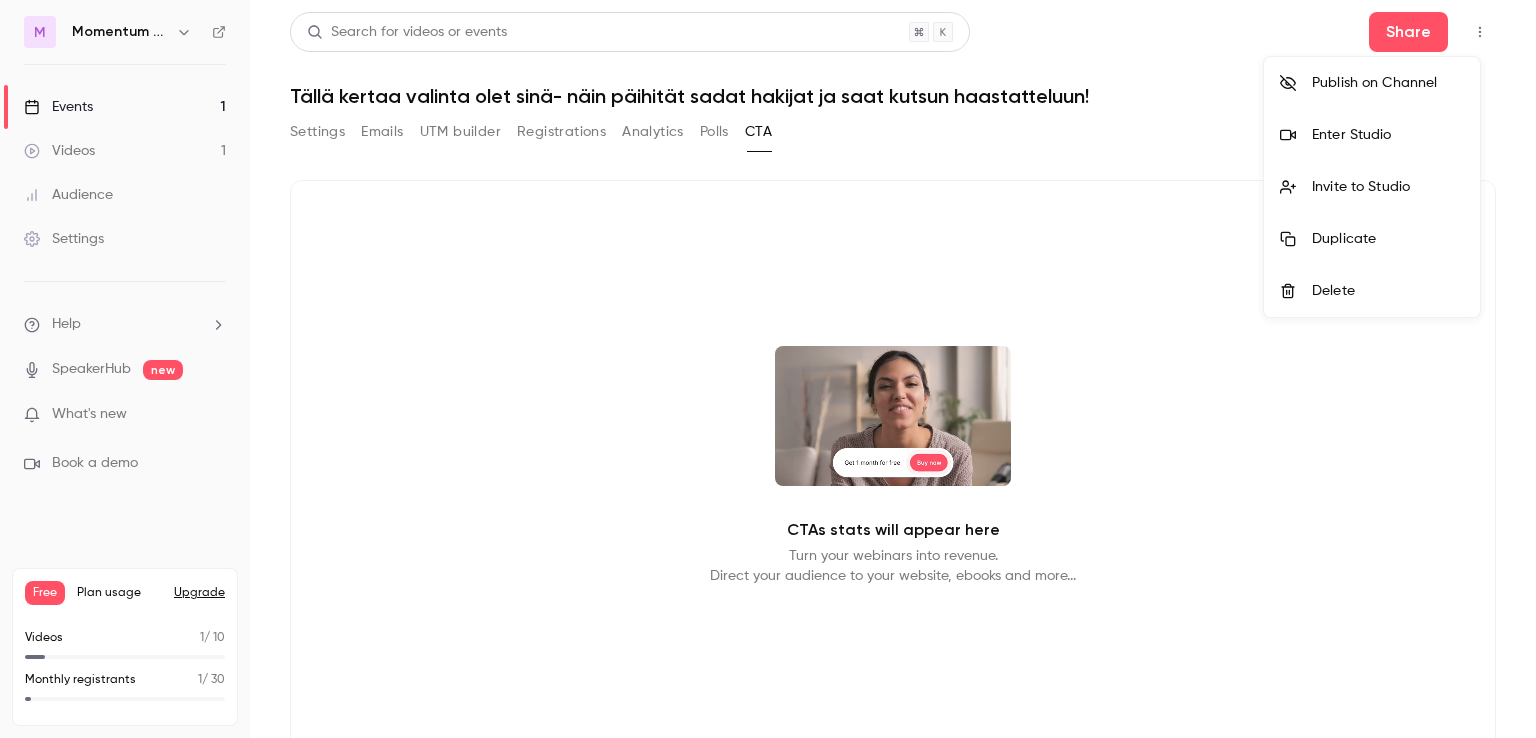 click at bounding box center (768, 369) 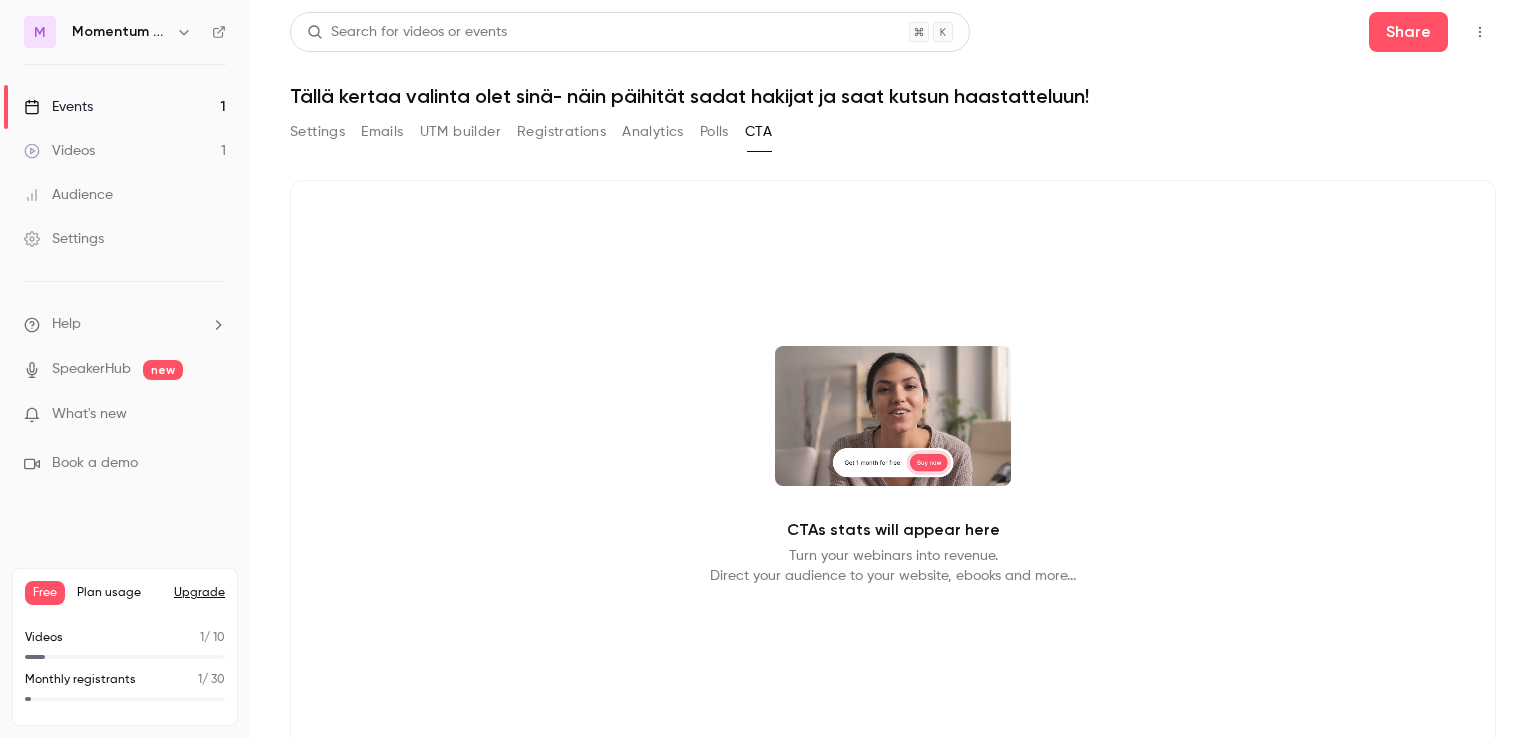 click on "Polls" at bounding box center [714, 132] 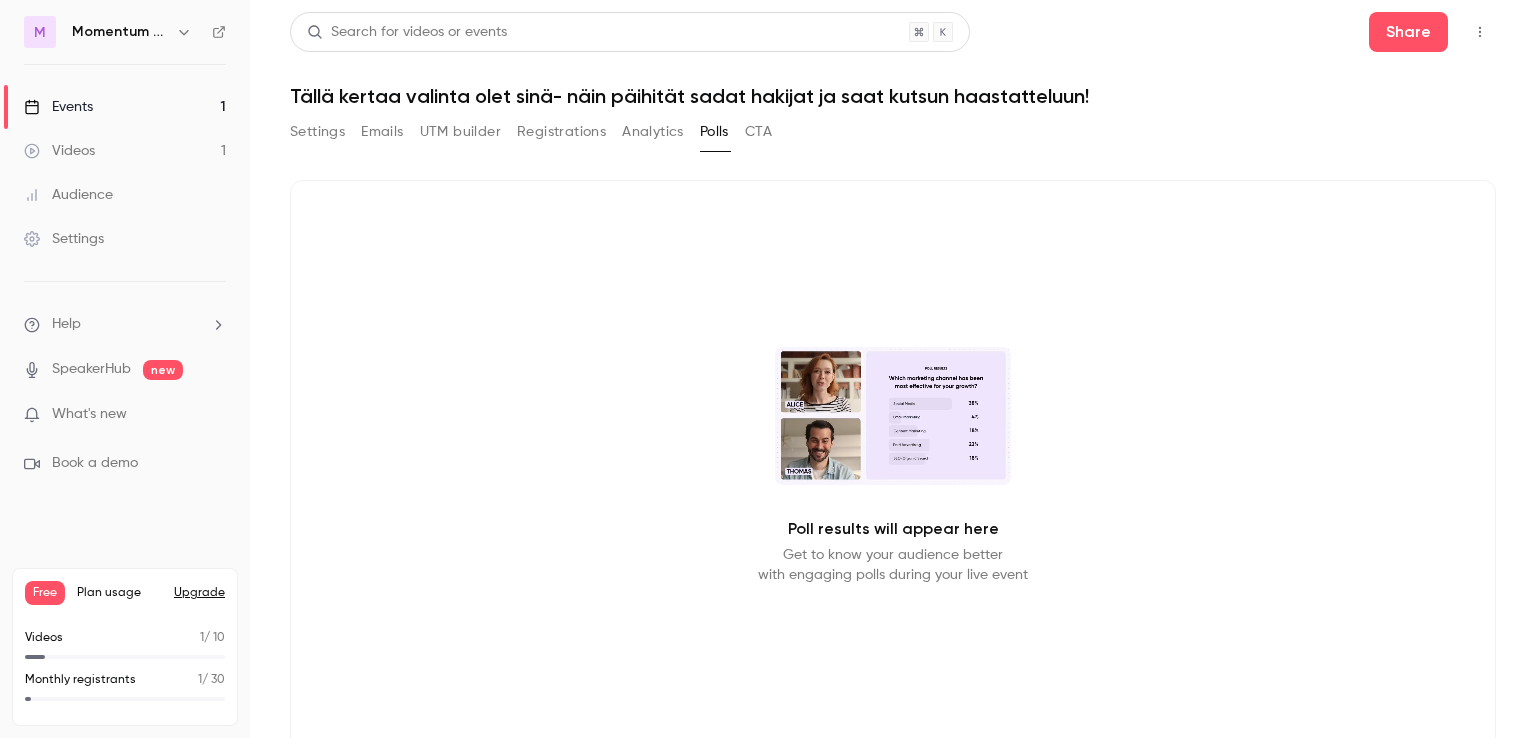 click on "Analytics" at bounding box center (653, 132) 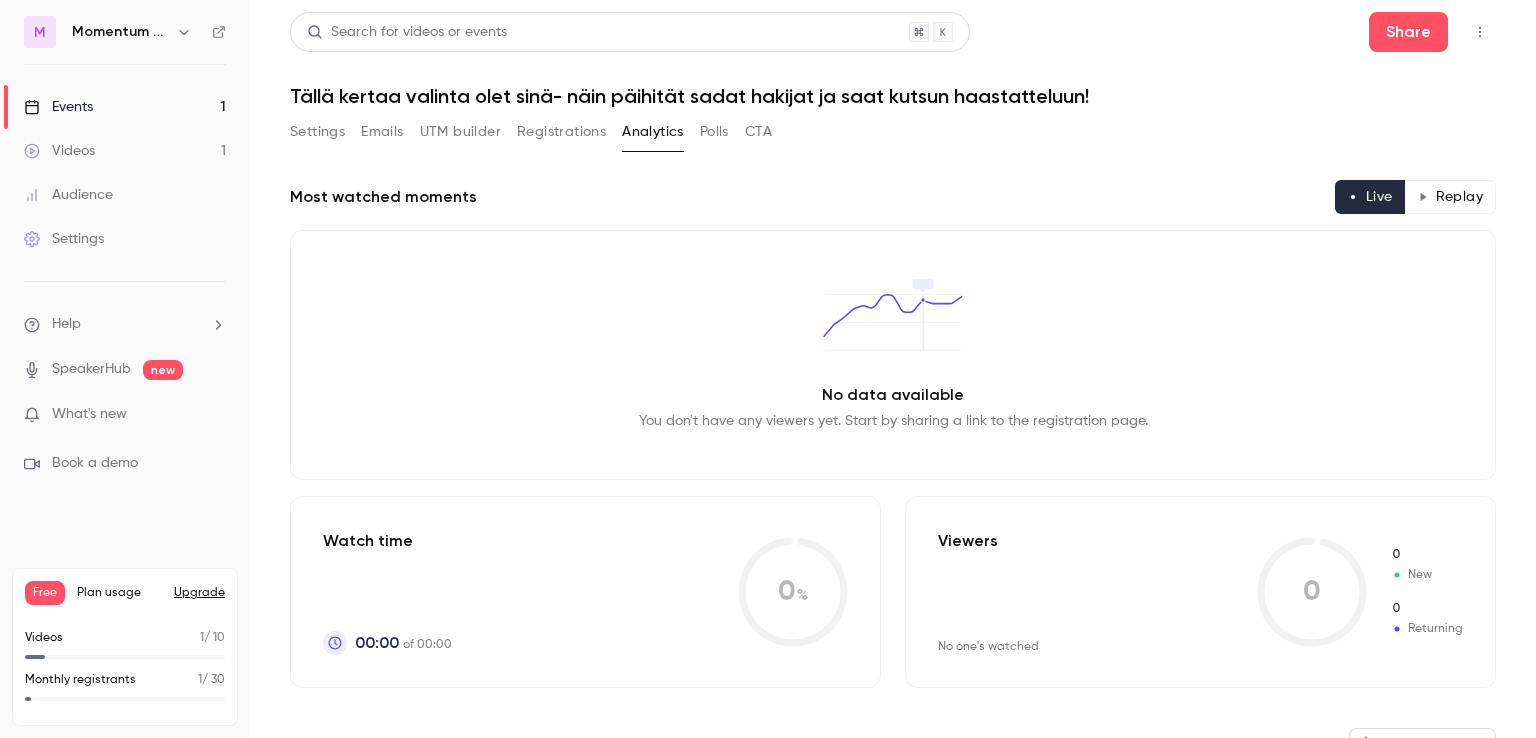 click on "Registrations" at bounding box center (561, 132) 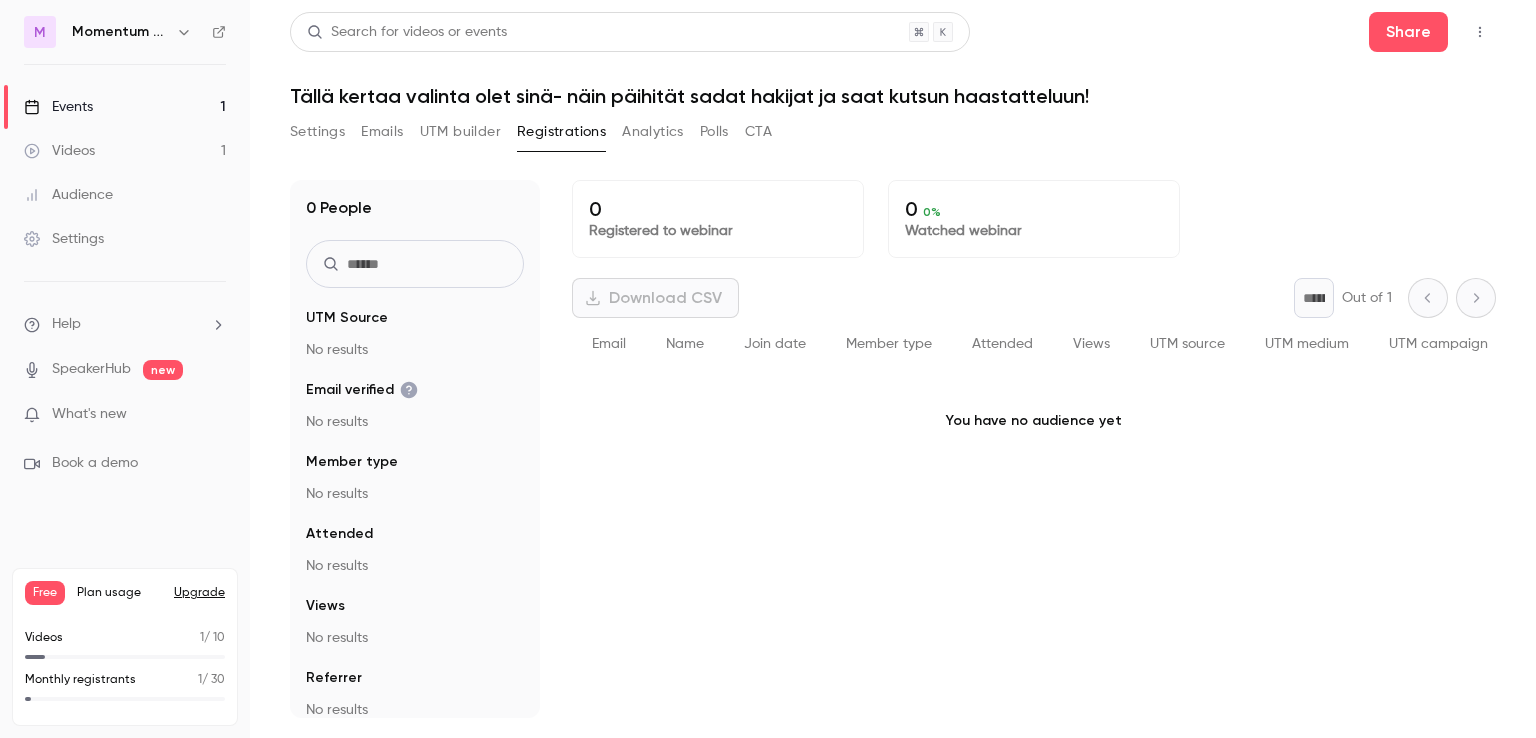 click on "UTM builder" at bounding box center (460, 132) 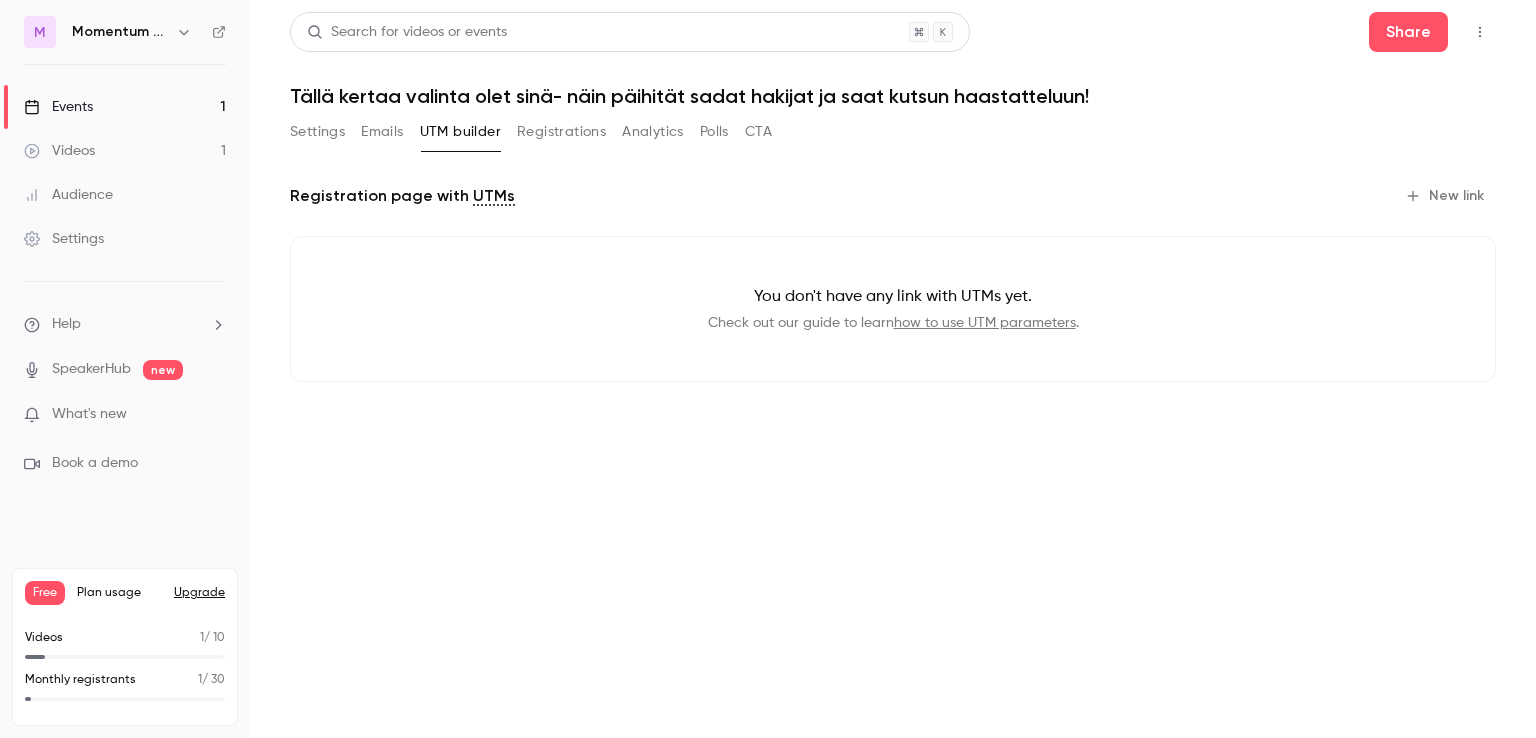 click on "Help SpeakerHub new What's new Book a demo" at bounding box center (125, 394) 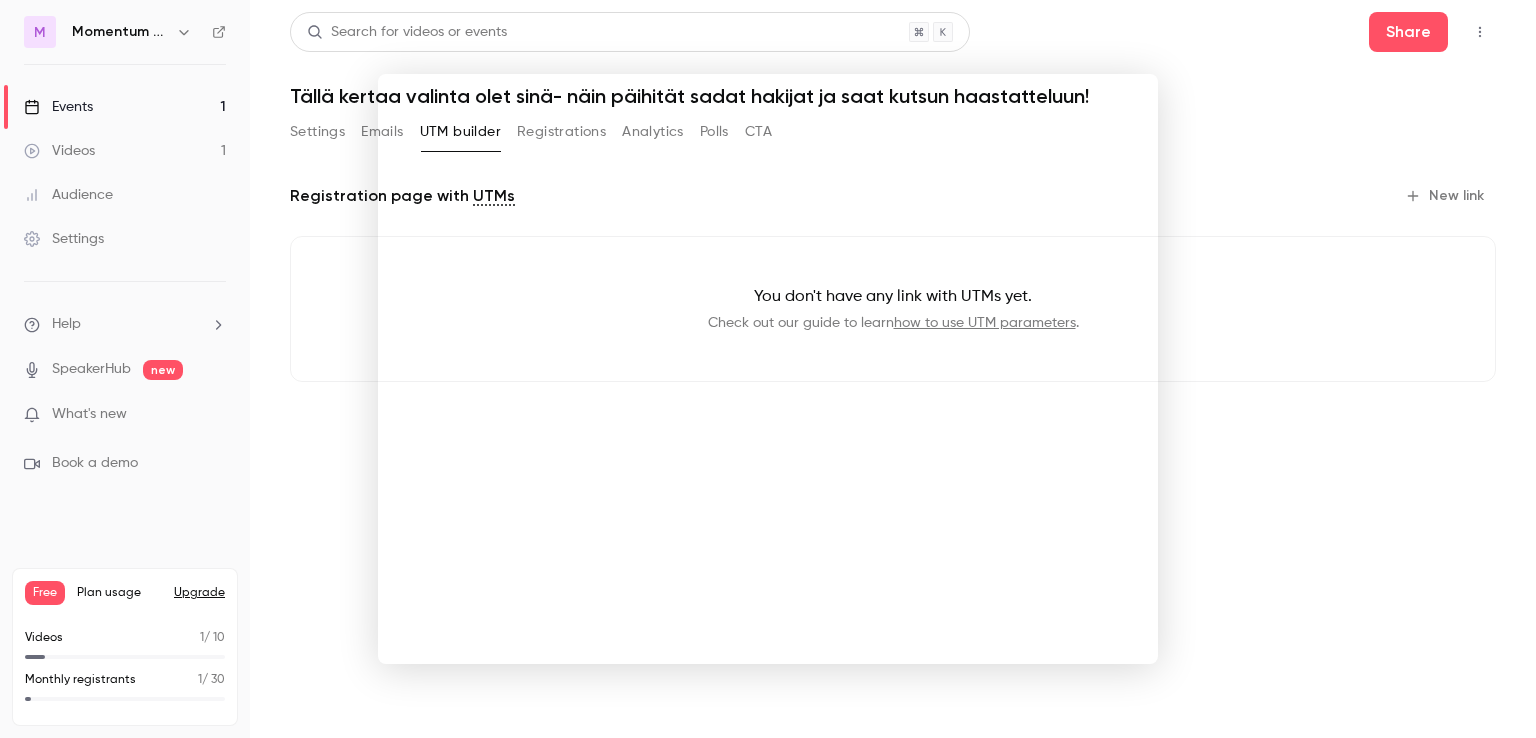 click at bounding box center [768, 369] 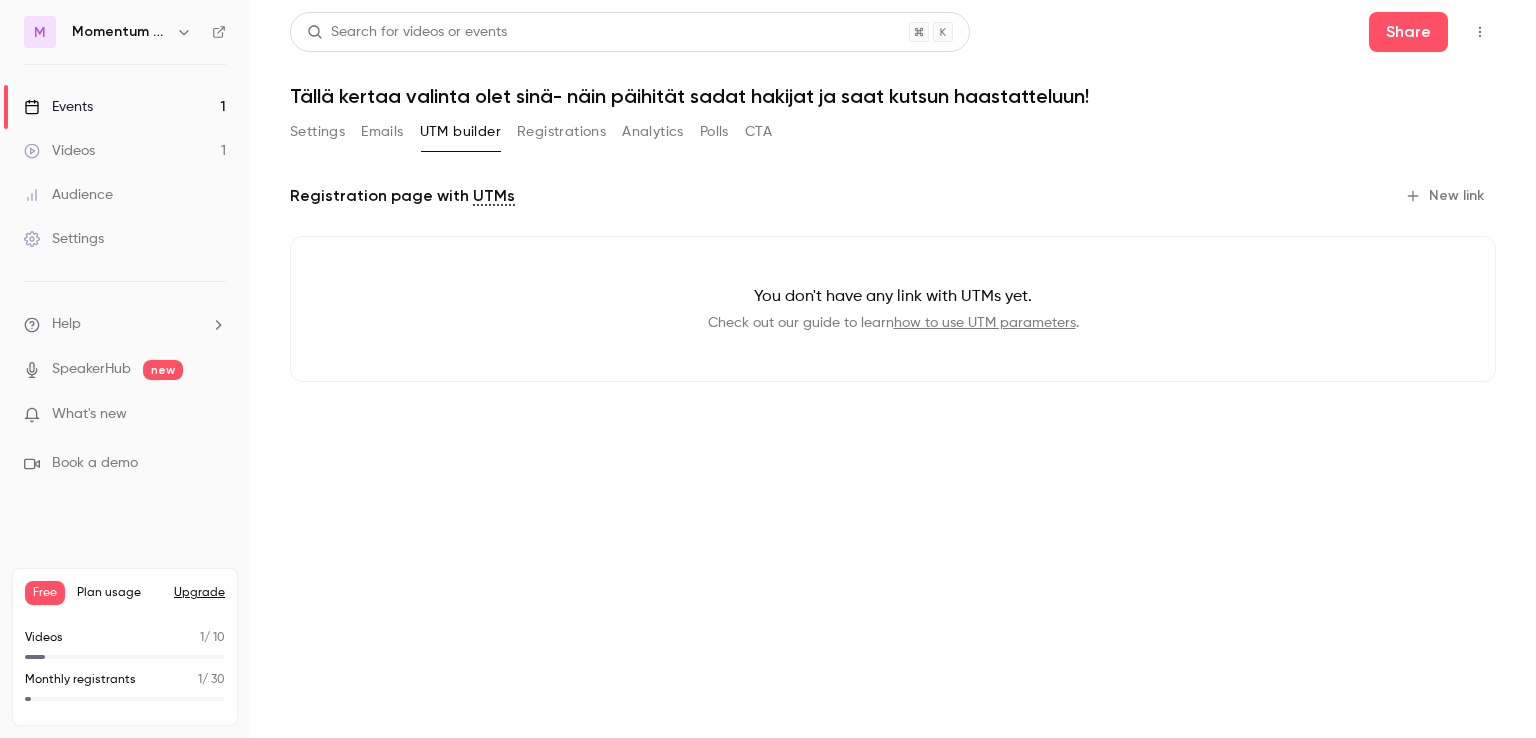 click on "Events 1" at bounding box center [125, 107] 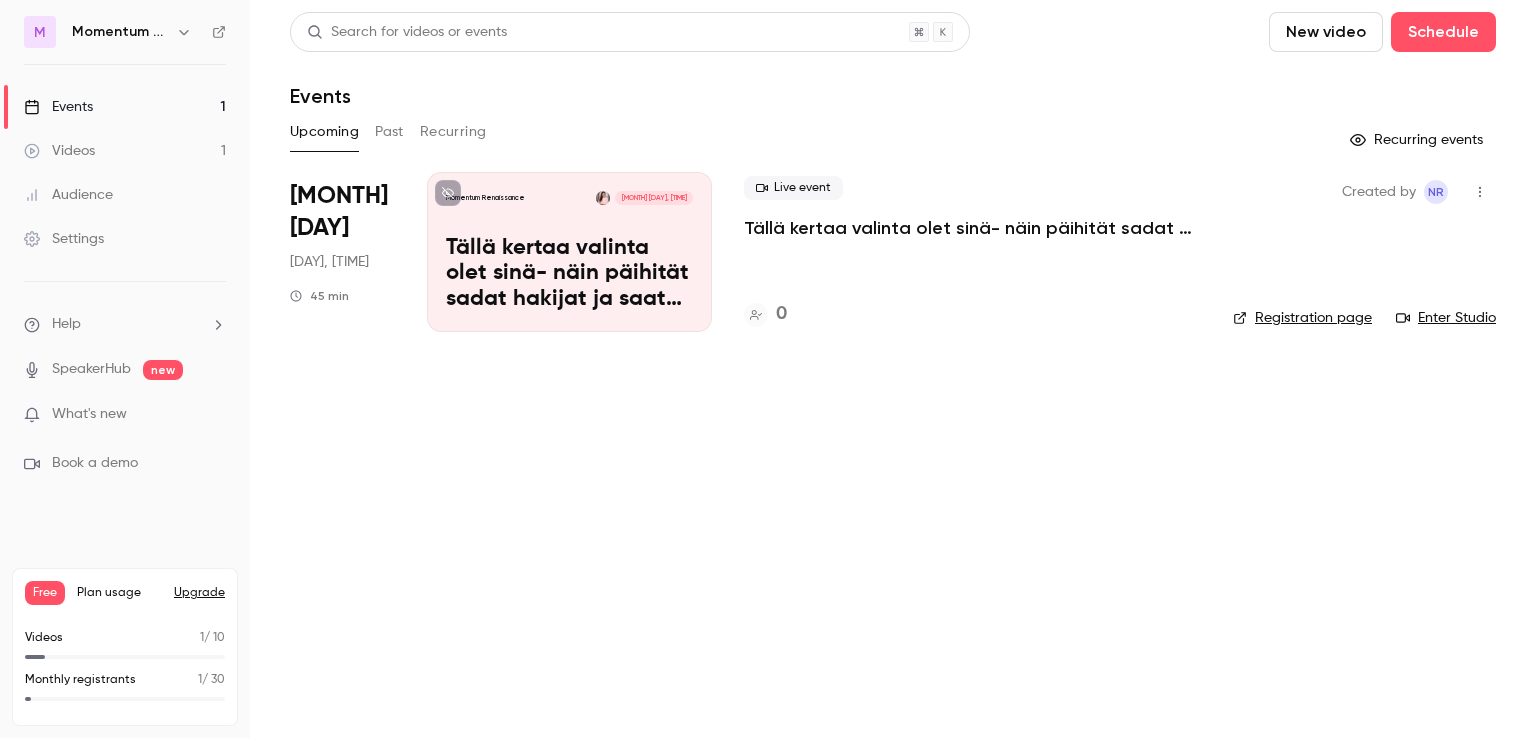 click on "Tällä kertaa valinta olet sinä- näin päihität sadat hakijat ja saat kutsun haastatteluun!" at bounding box center (972, 228) 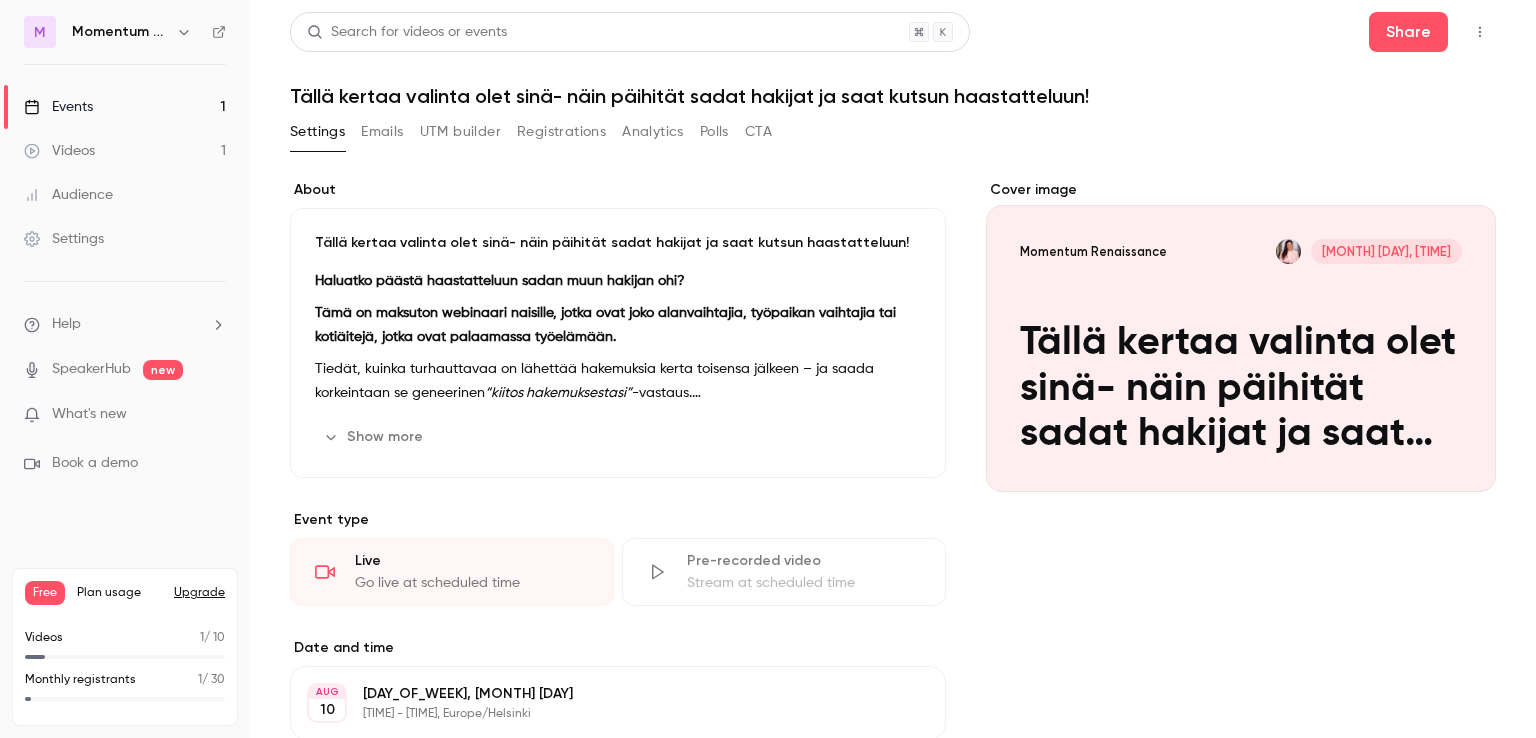 click on "Emails" at bounding box center [382, 132] 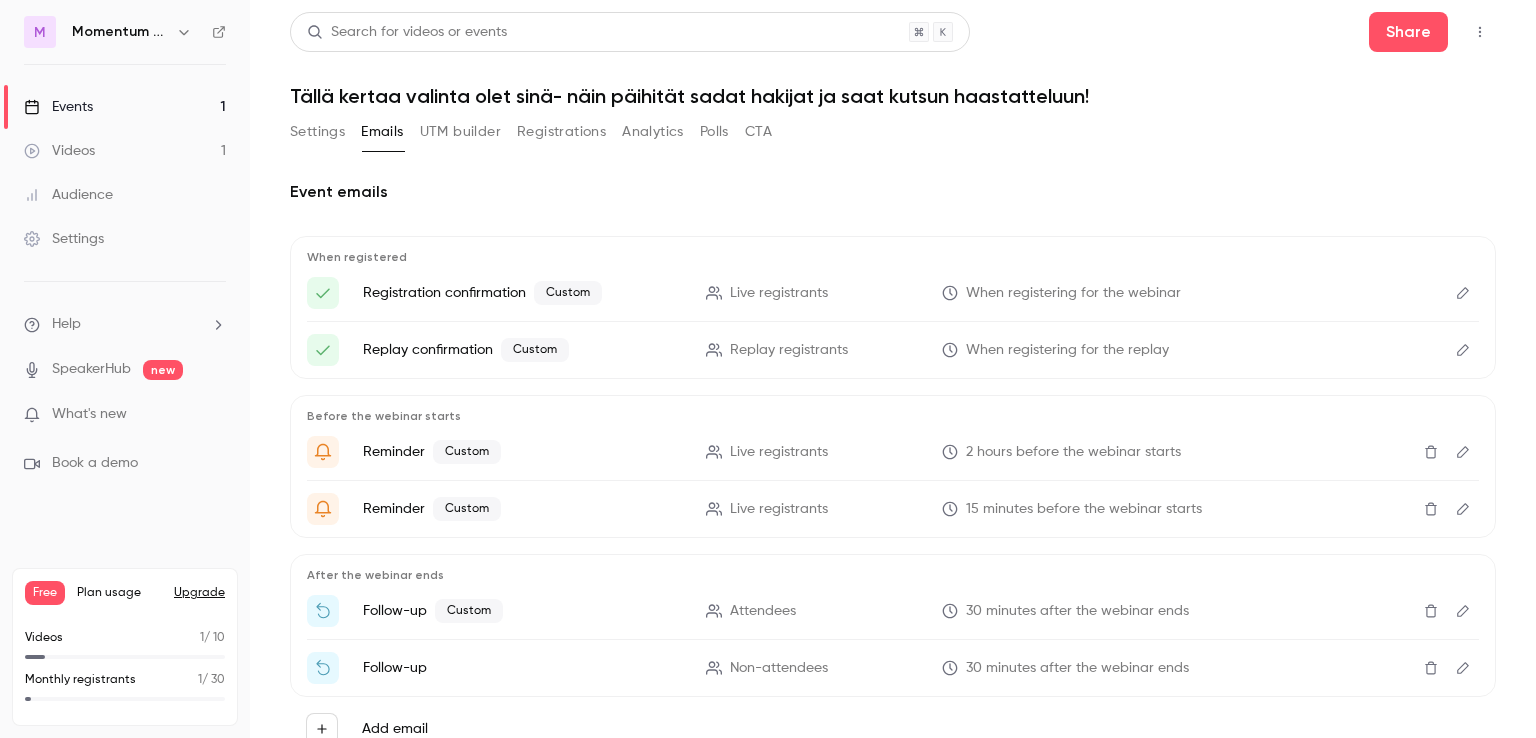 scroll, scrollTop: 74, scrollLeft: 0, axis: vertical 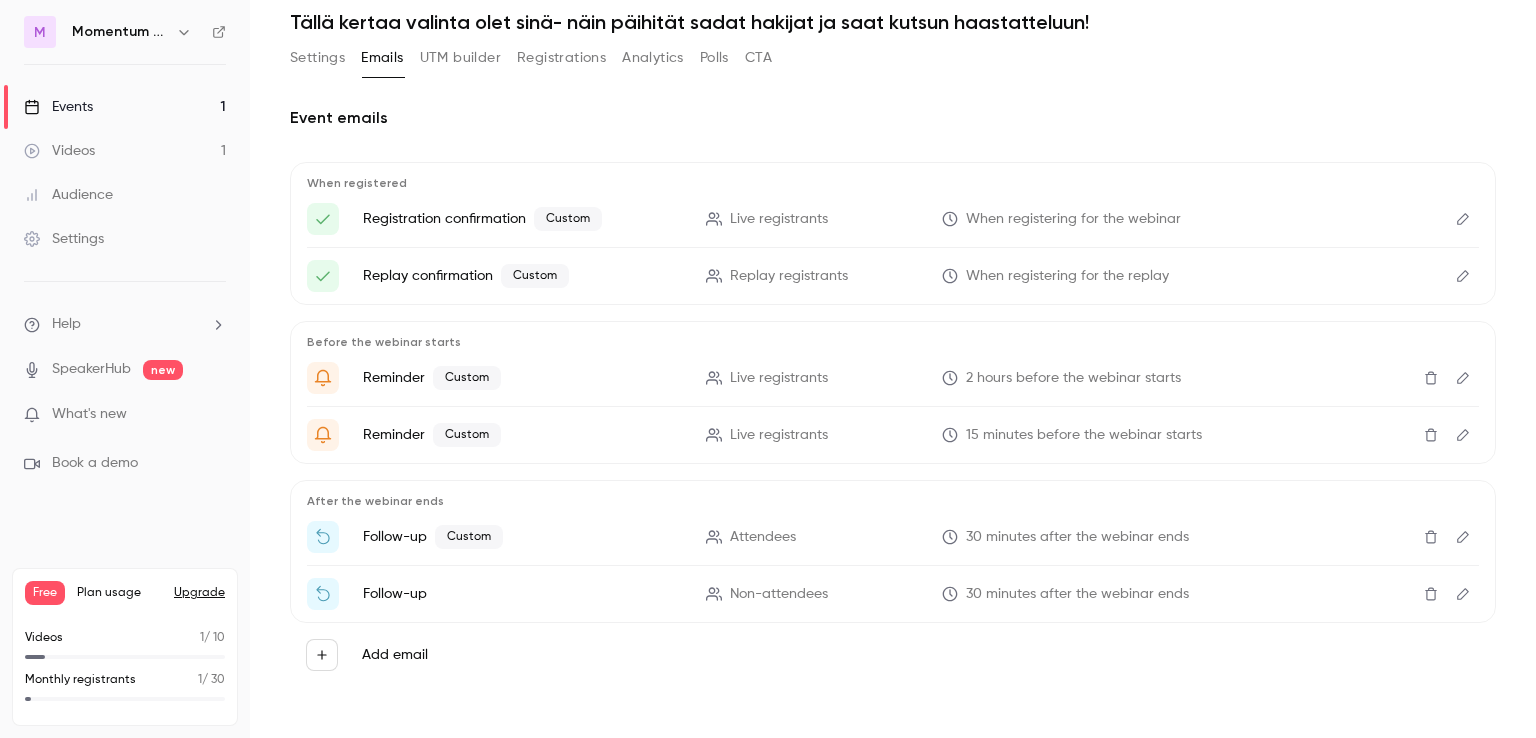 click 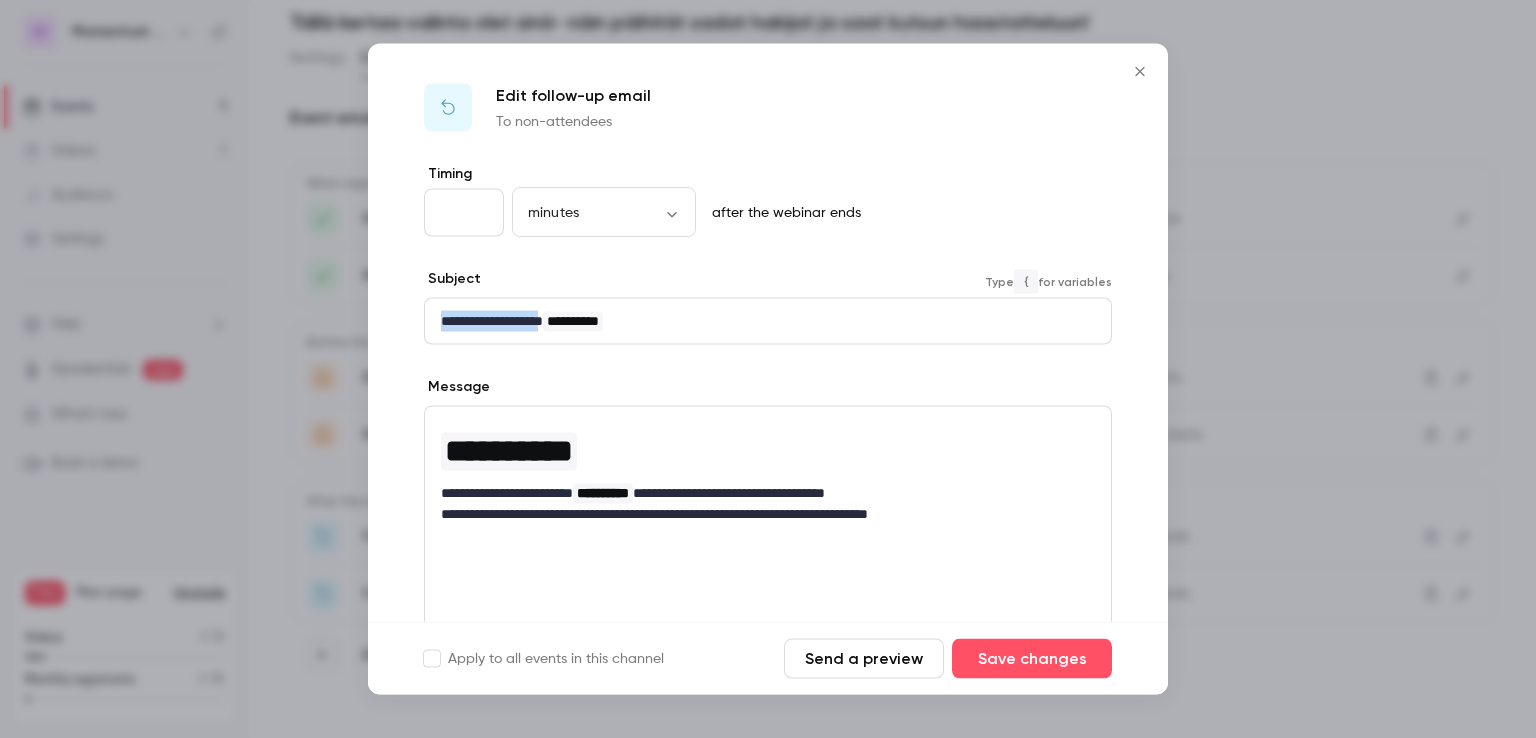 drag, startPoint x: 569, startPoint y: 323, endPoint x: 388, endPoint y: 326, distance: 181.02486 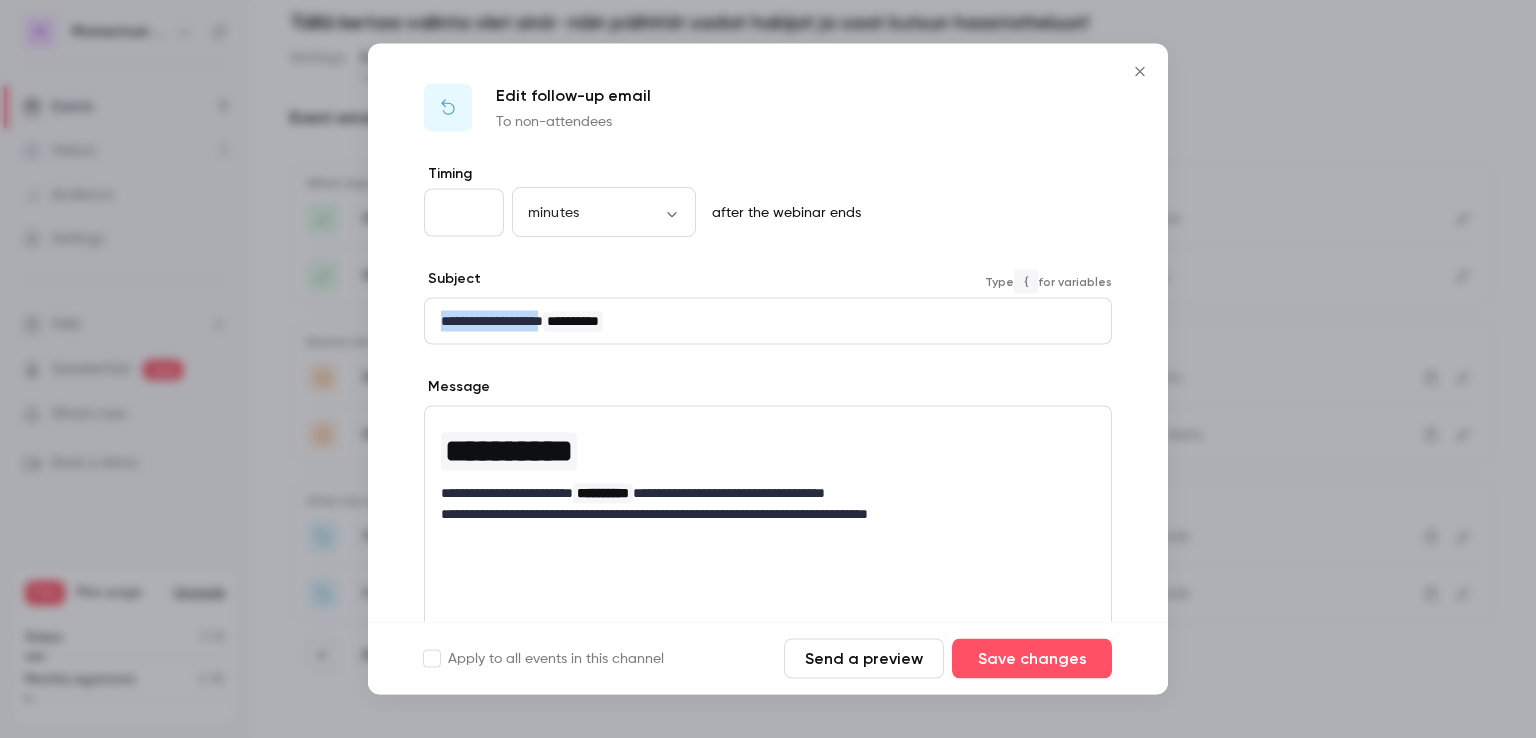 click on "**********" at bounding box center (768, 525) 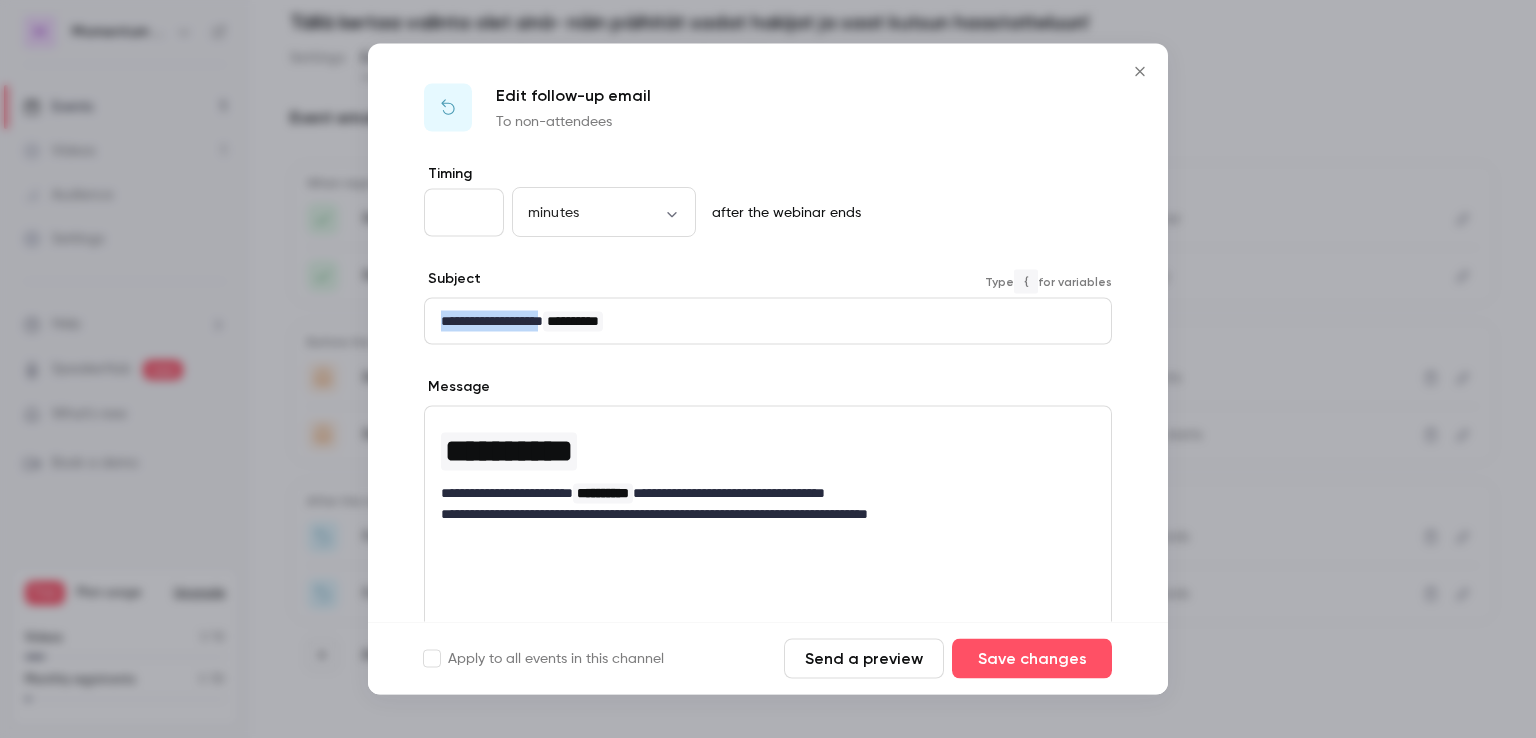 type 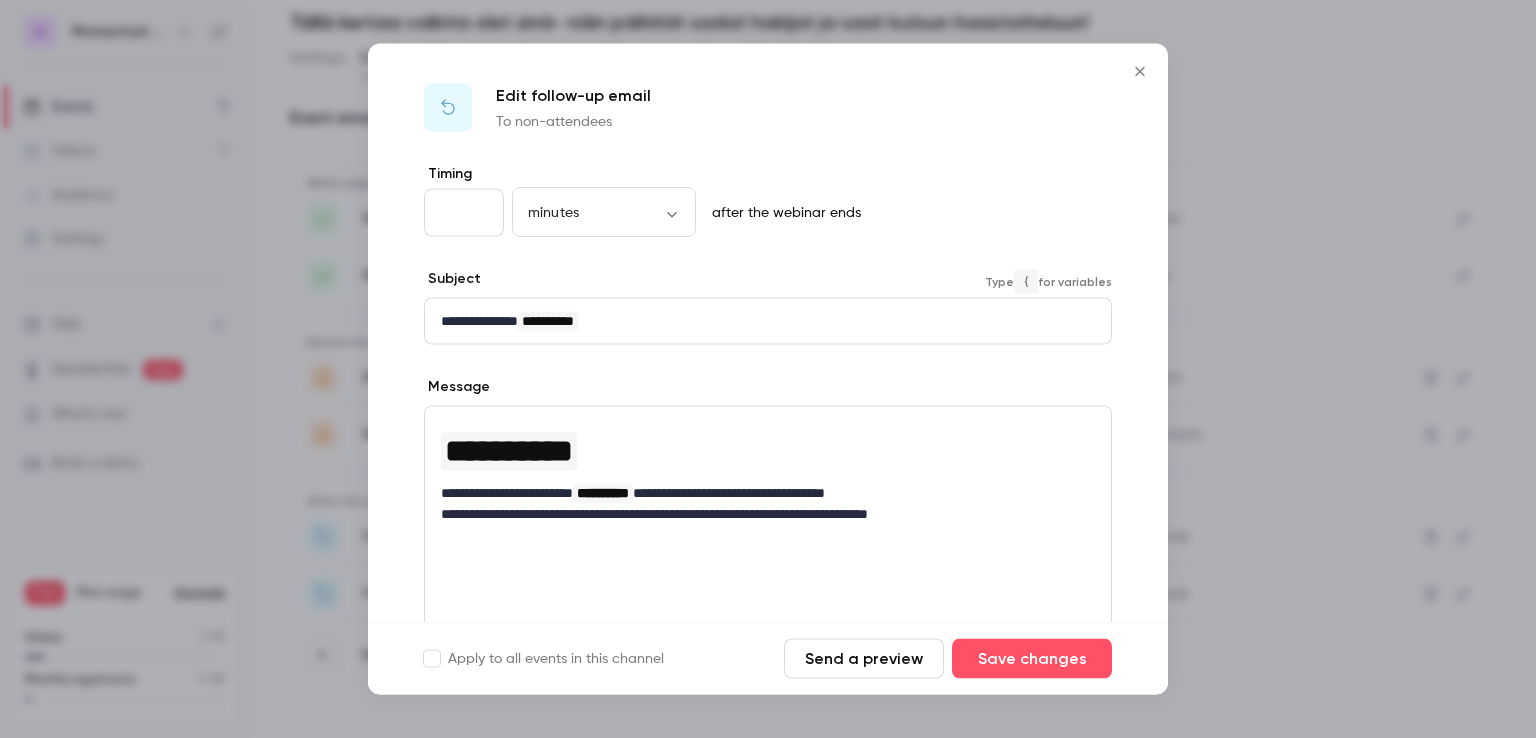 scroll, scrollTop: 100, scrollLeft: 0, axis: vertical 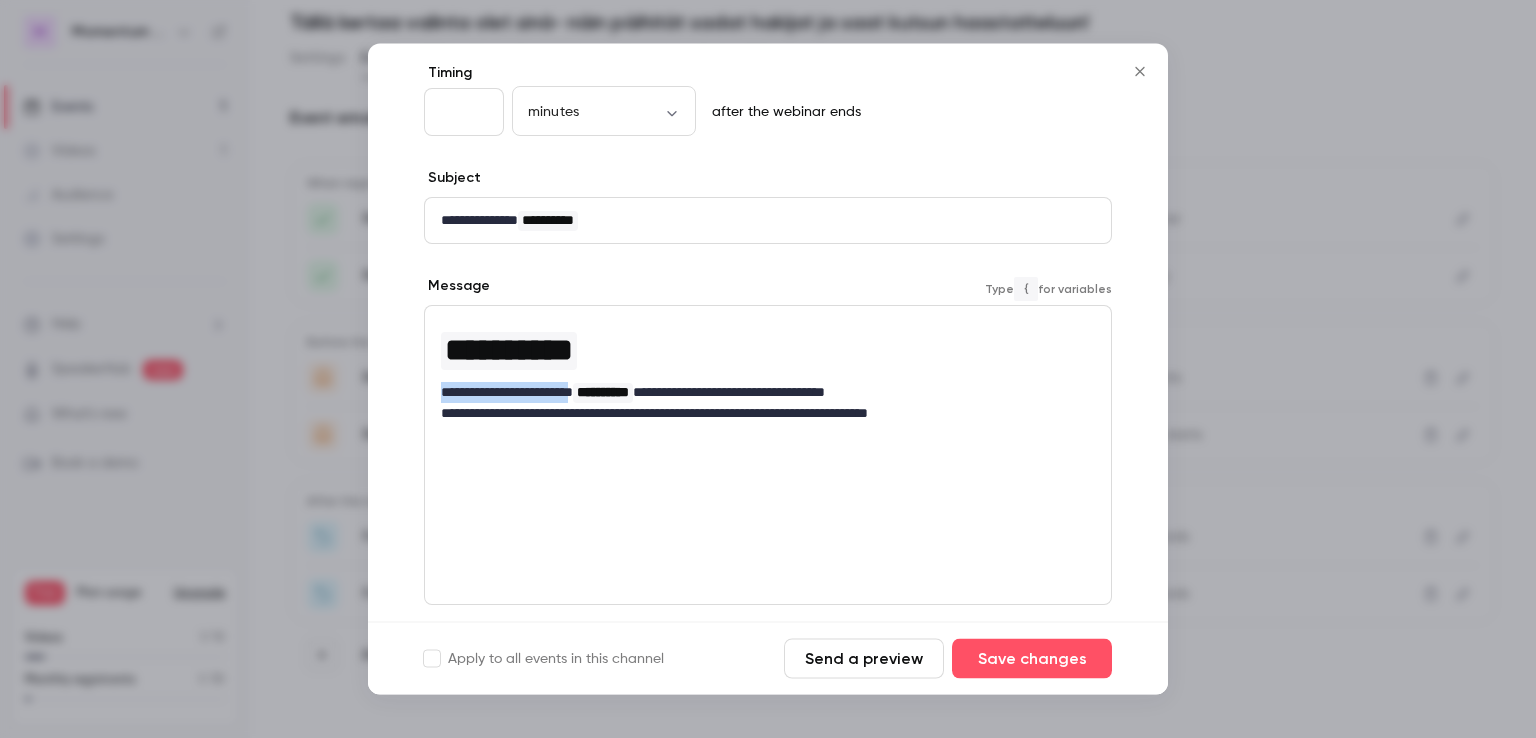 drag, startPoint x: 594, startPoint y: 393, endPoint x: 386, endPoint y: 389, distance: 208.03845 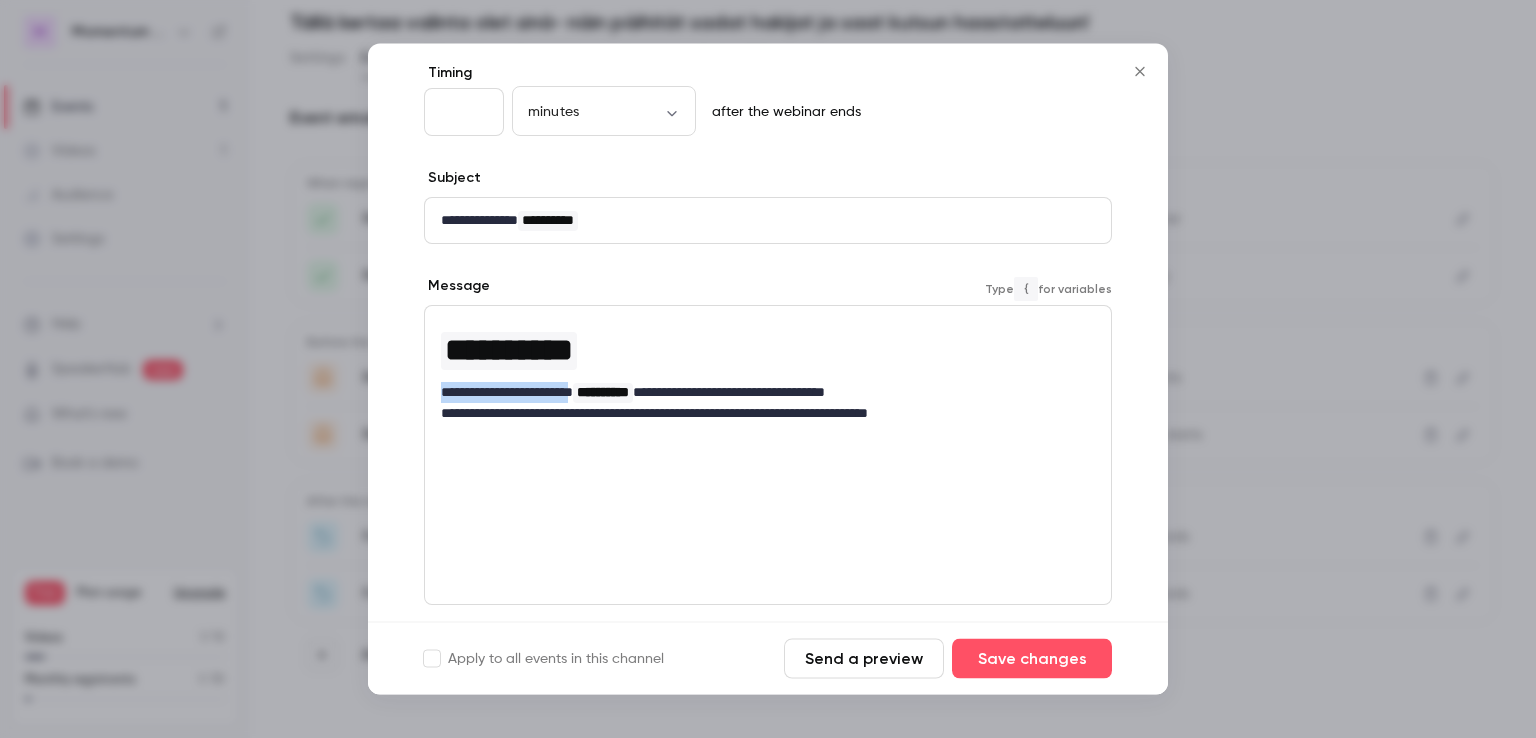 click on "**********" at bounding box center (768, 425) 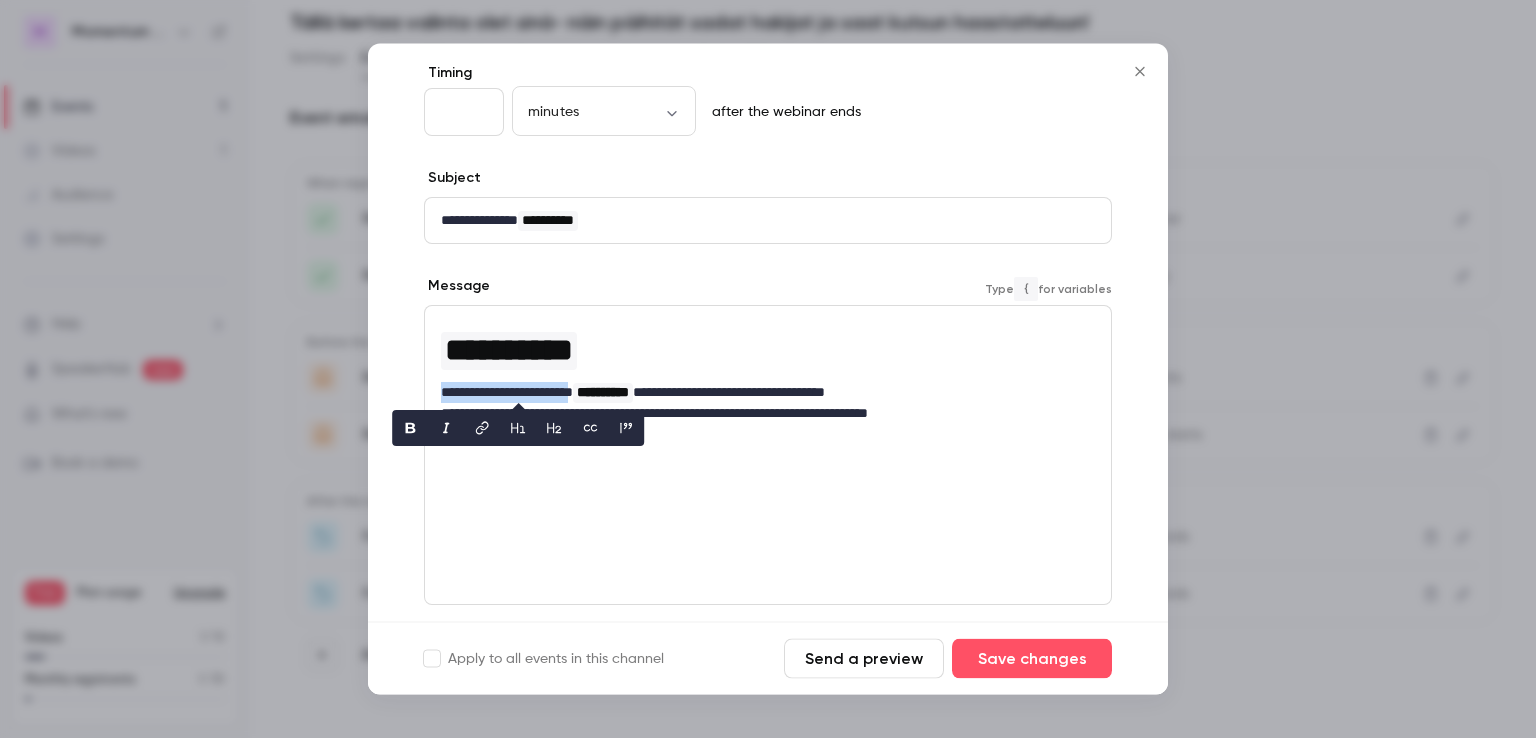 type 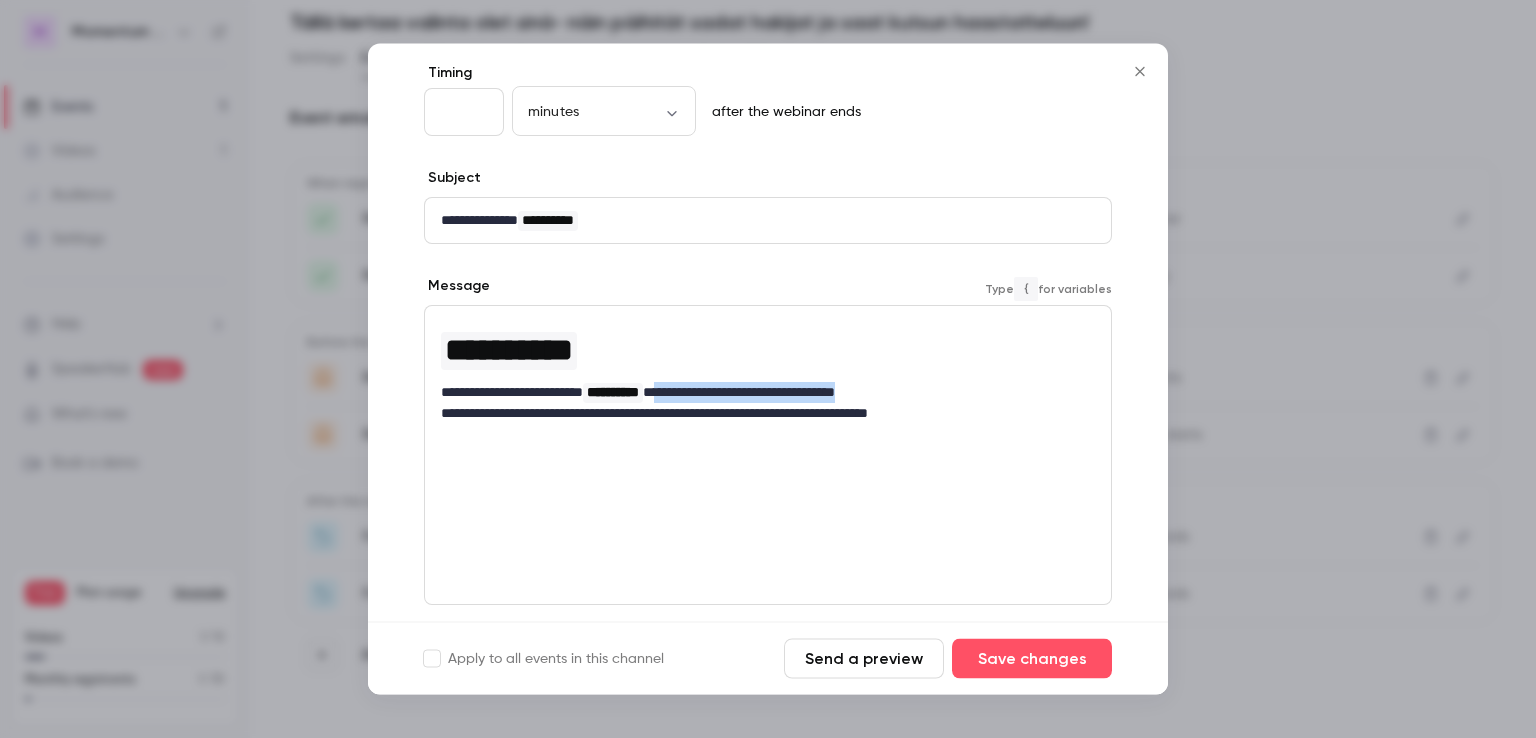 drag, startPoint x: 967, startPoint y: 387, endPoint x: 701, endPoint y: 397, distance: 266.1879 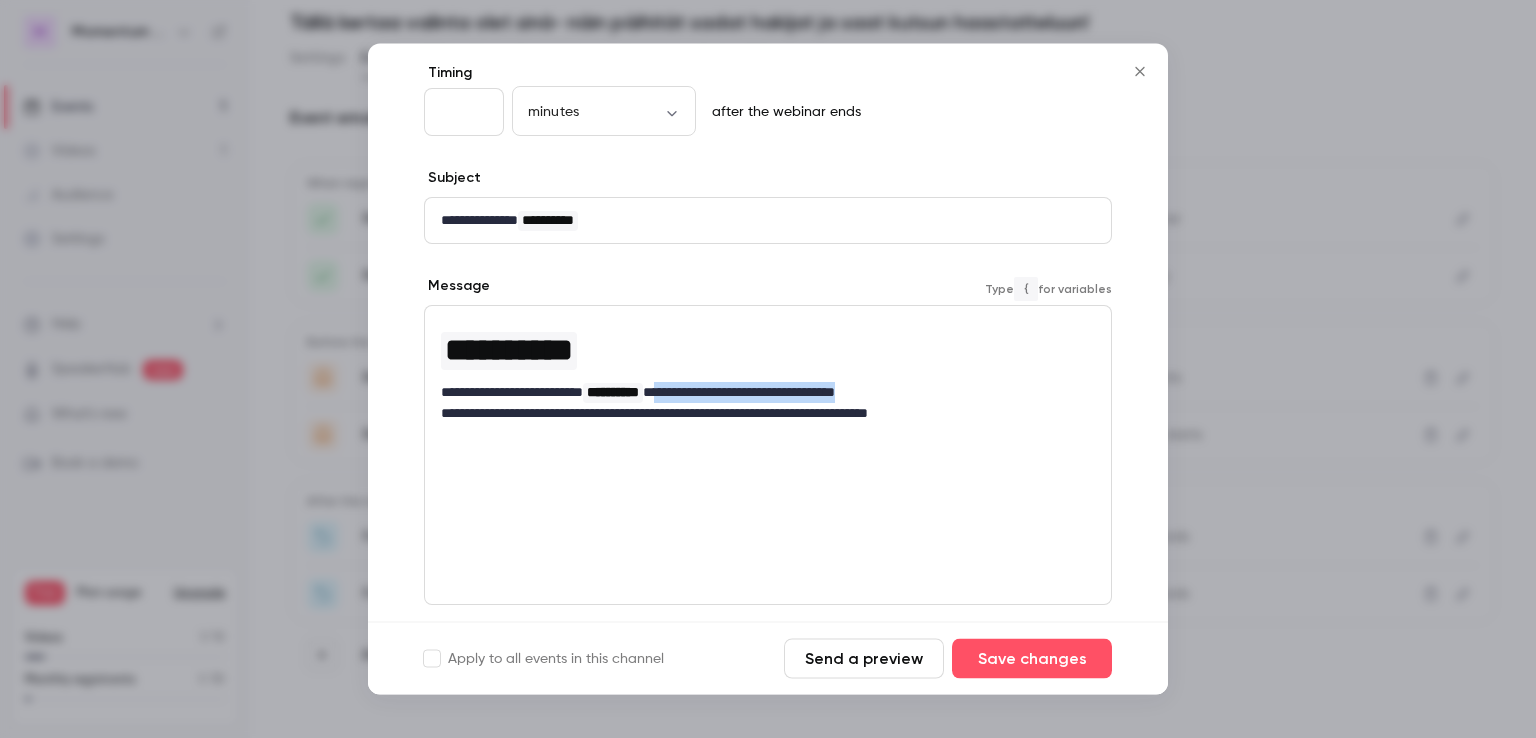click on "**********" at bounding box center [760, 393] 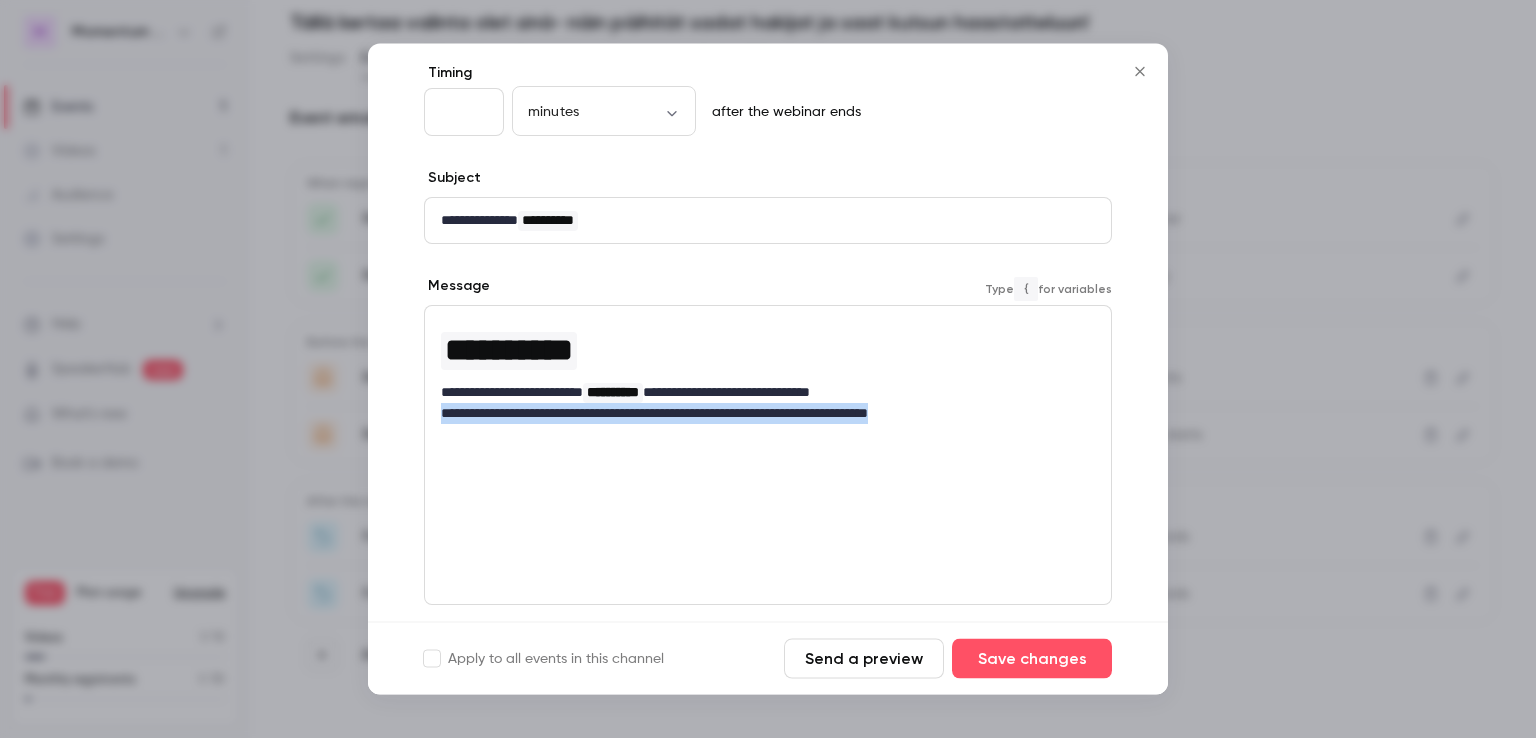 drag, startPoint x: 975, startPoint y: 413, endPoint x: 431, endPoint y: 438, distance: 544.57416 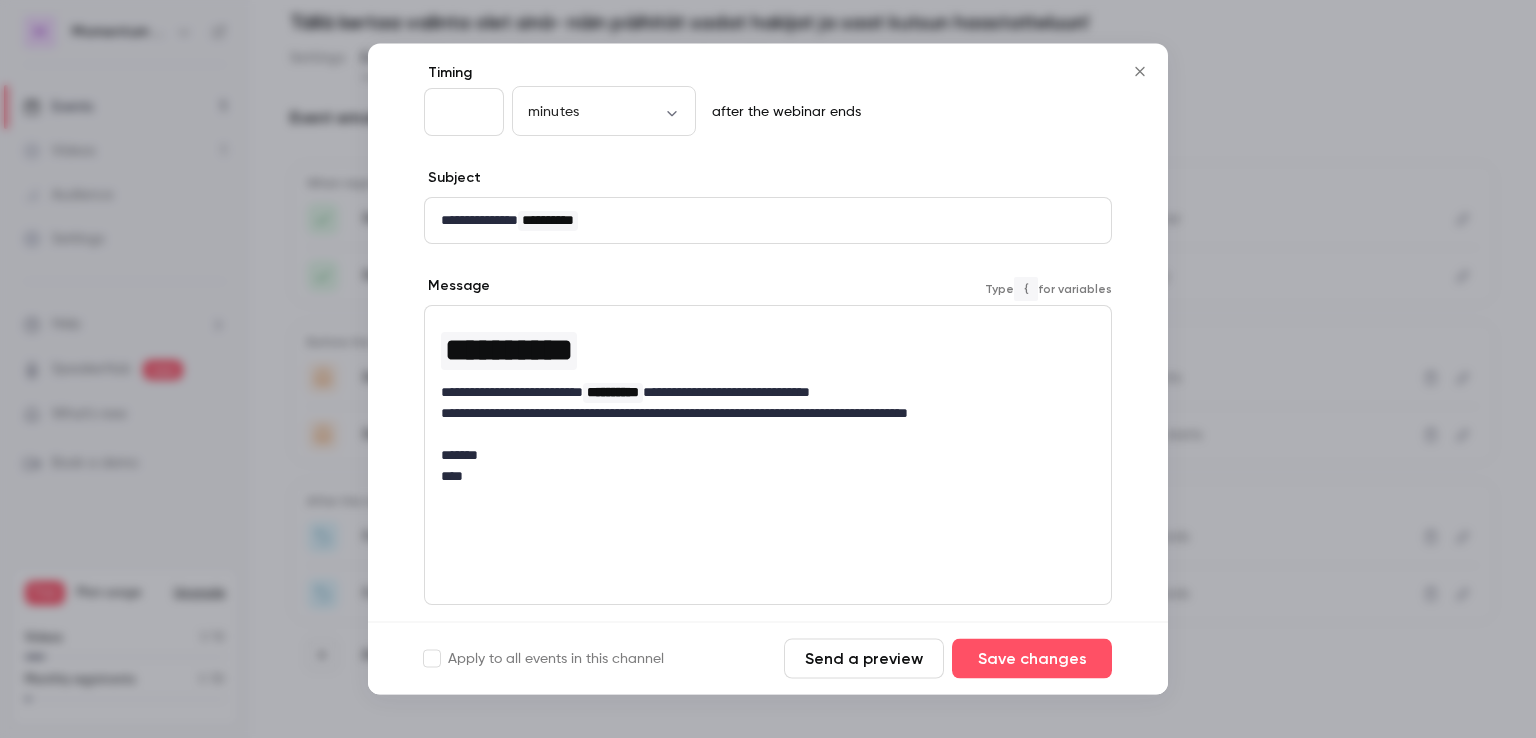 scroll, scrollTop: 264, scrollLeft: 0, axis: vertical 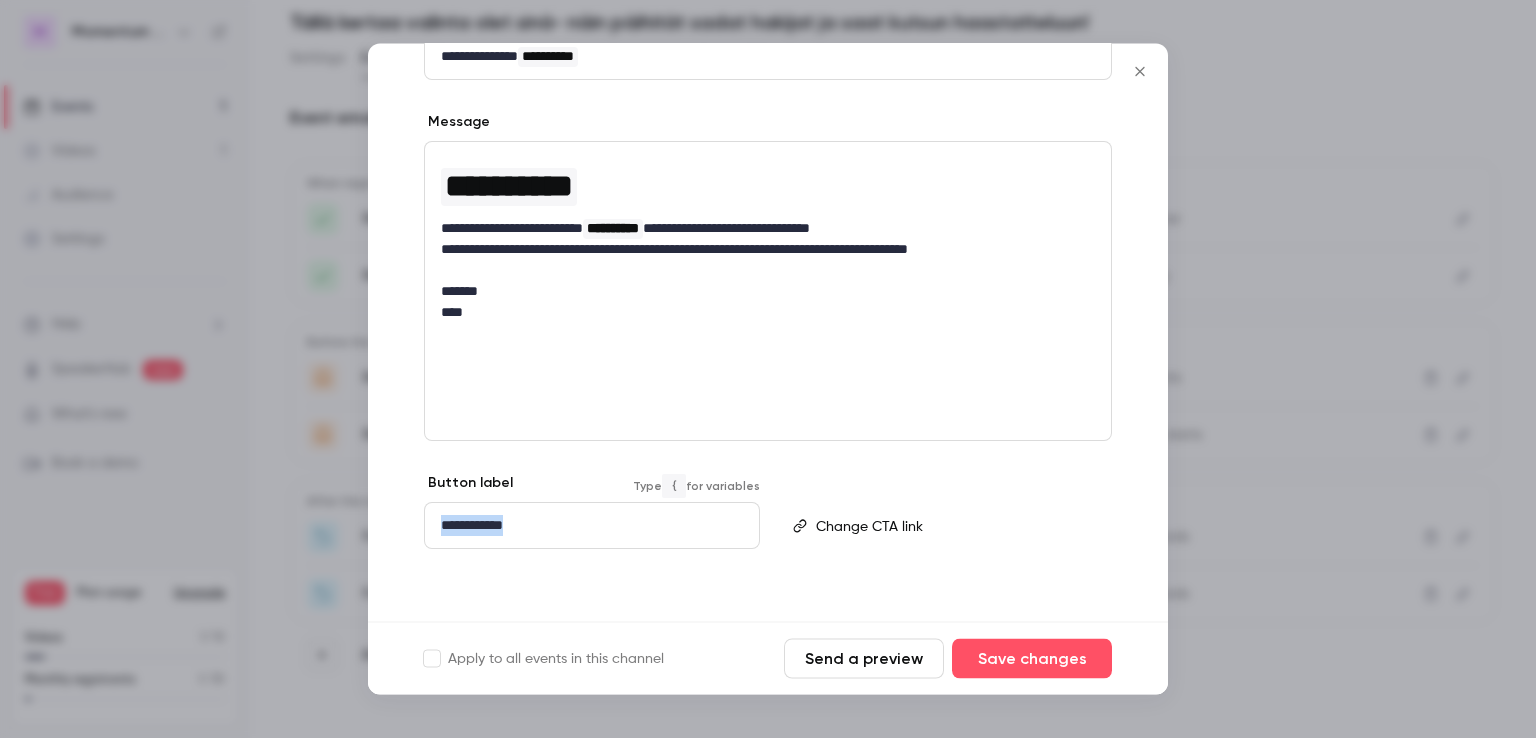 drag, startPoint x: 684, startPoint y: 523, endPoint x: 114, endPoint y: 515, distance: 570.05615 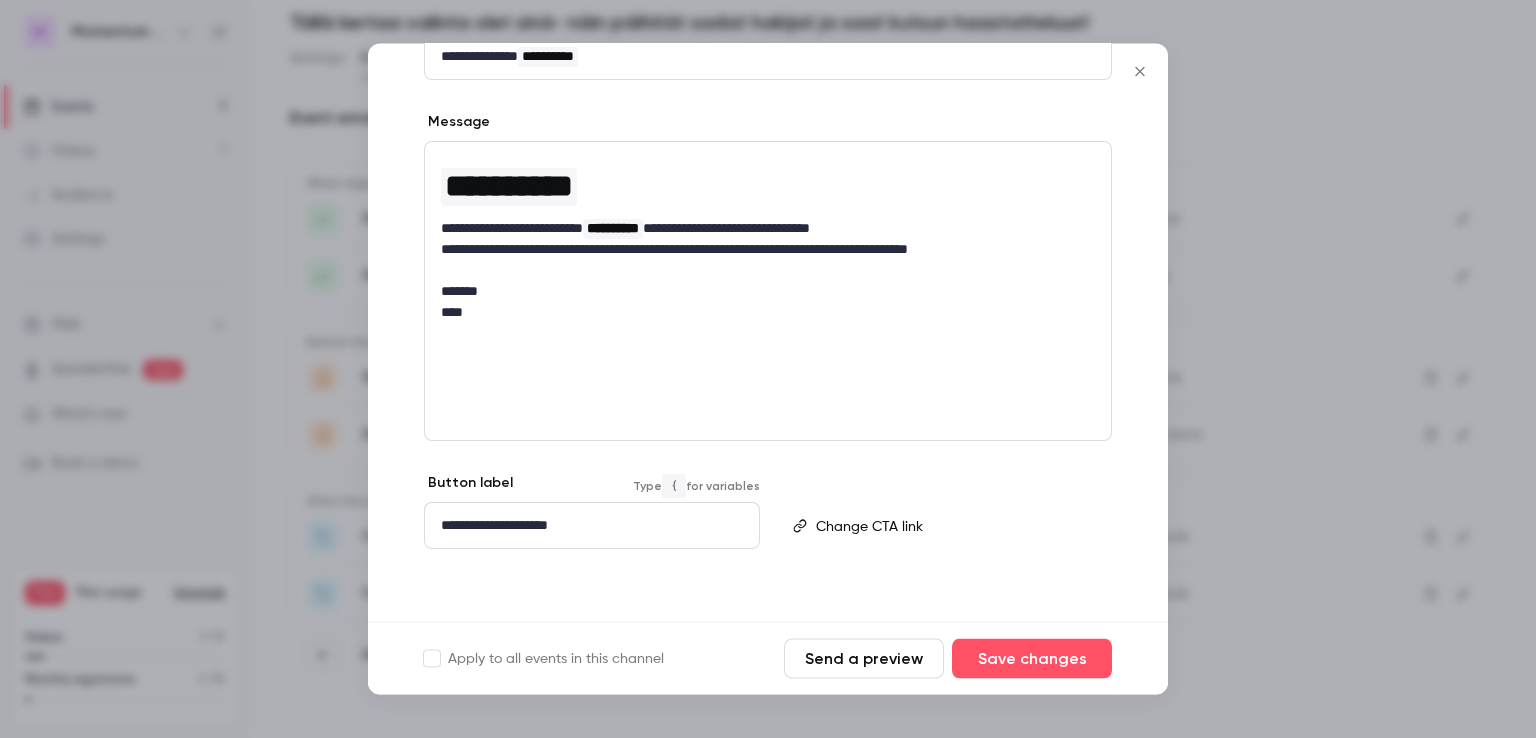 click on "**********" at bounding box center (760, 229) 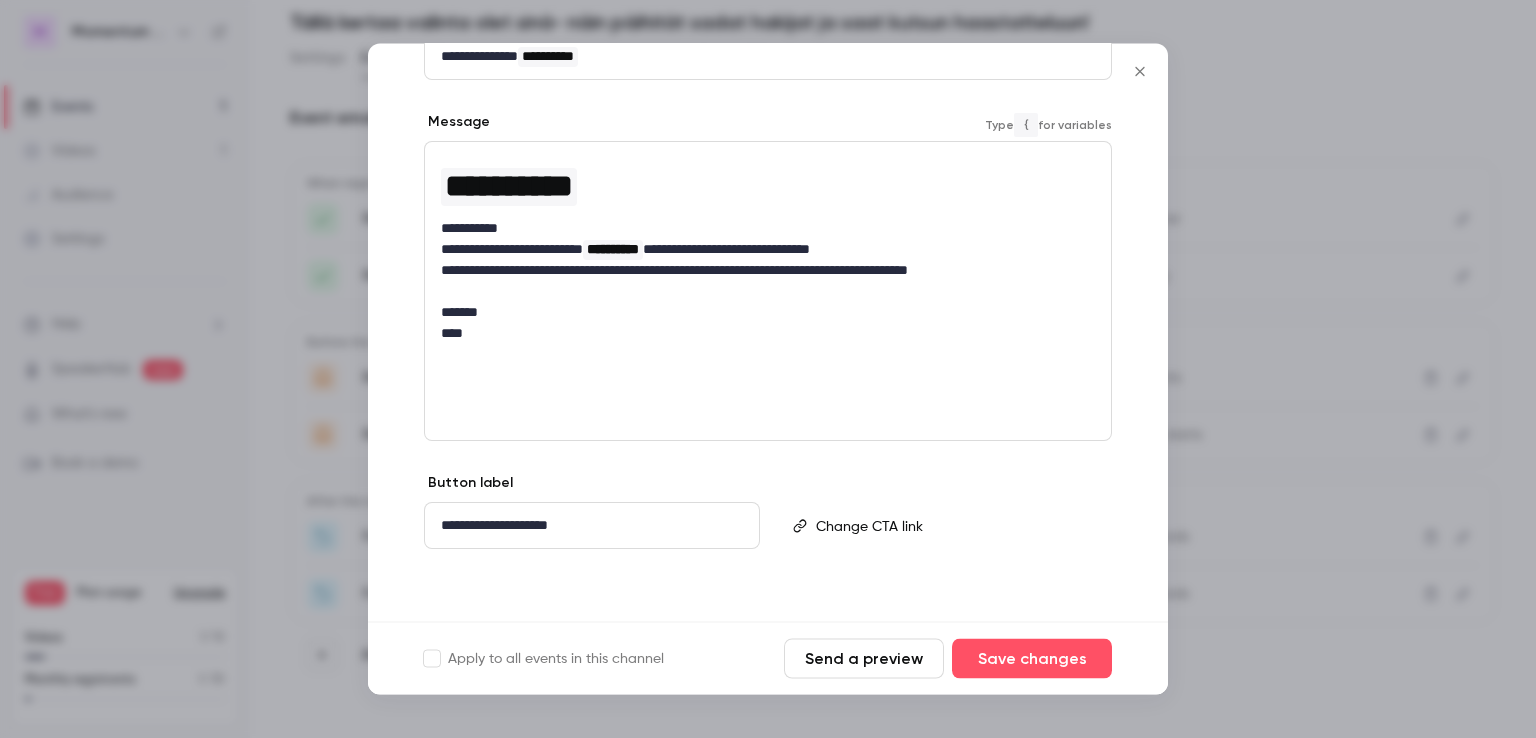 click on "Send a preview" at bounding box center (864, 659) 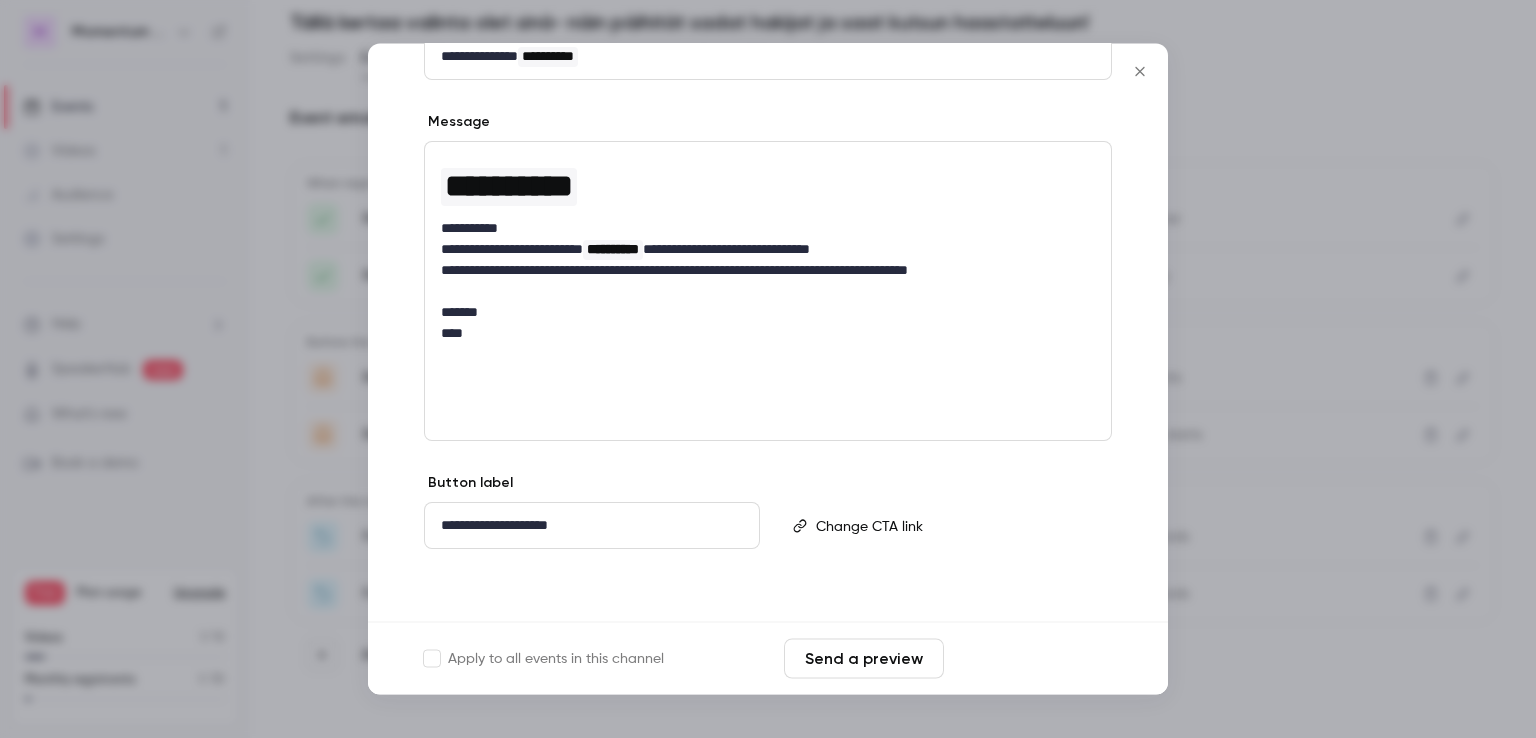 click on "Save changes" at bounding box center [1032, 659] 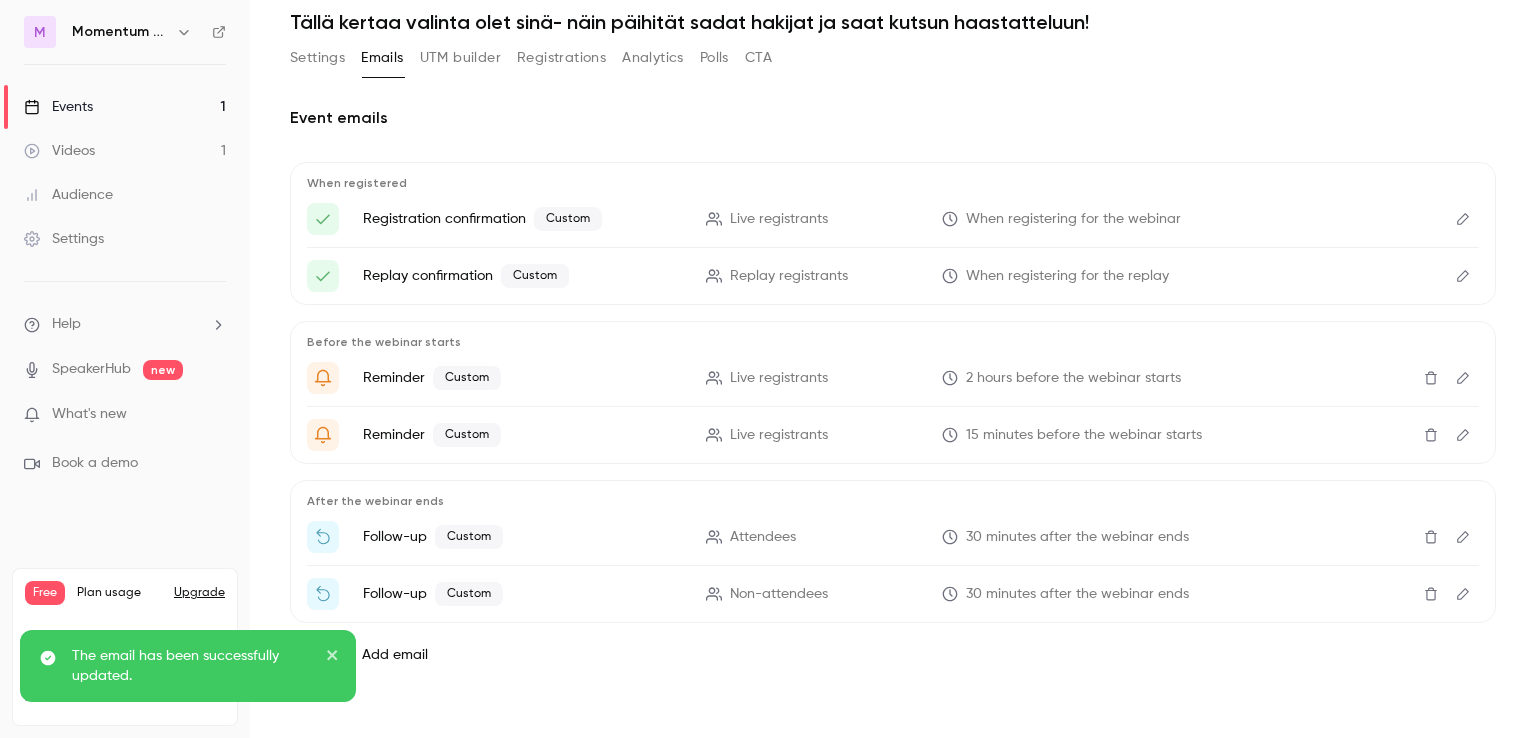 click 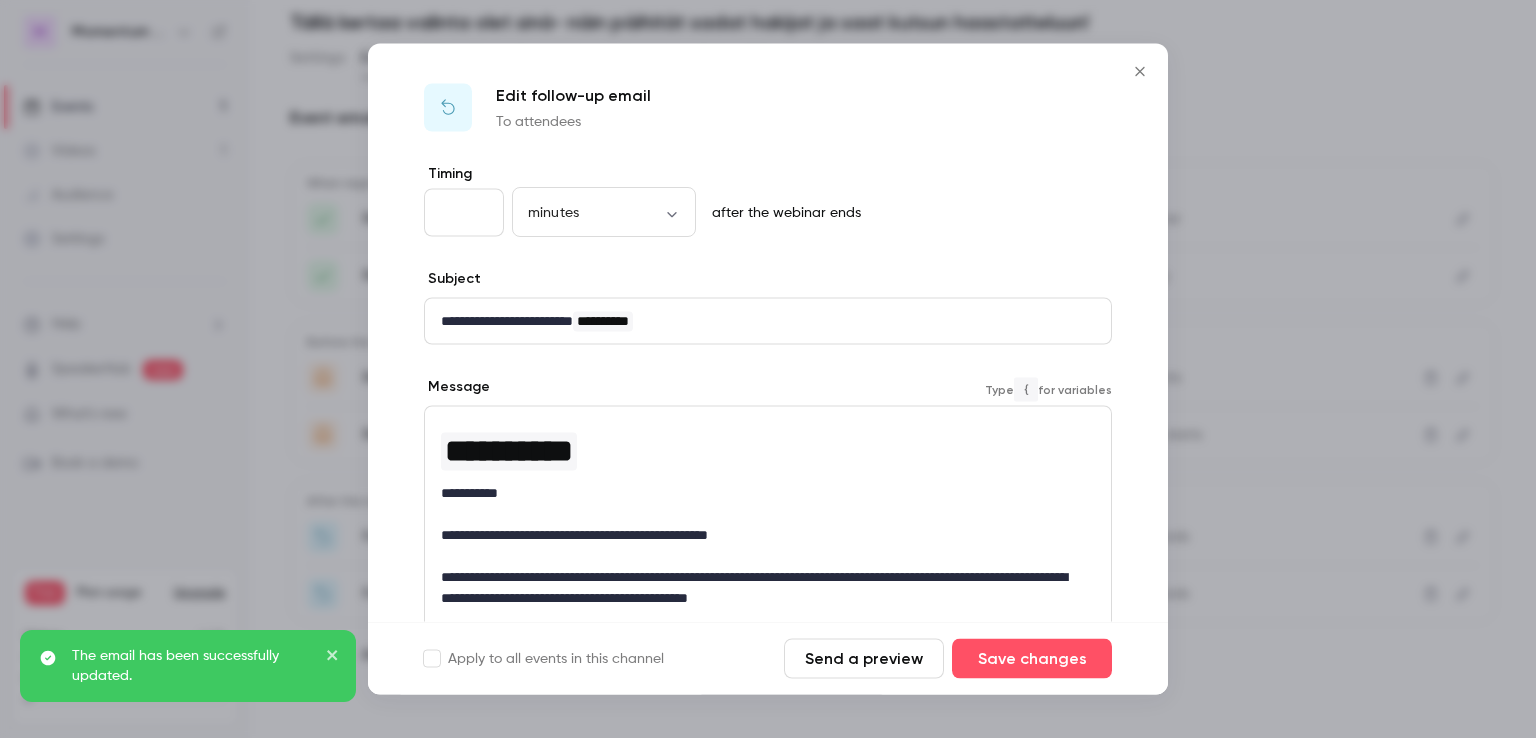 click at bounding box center (768, 514) 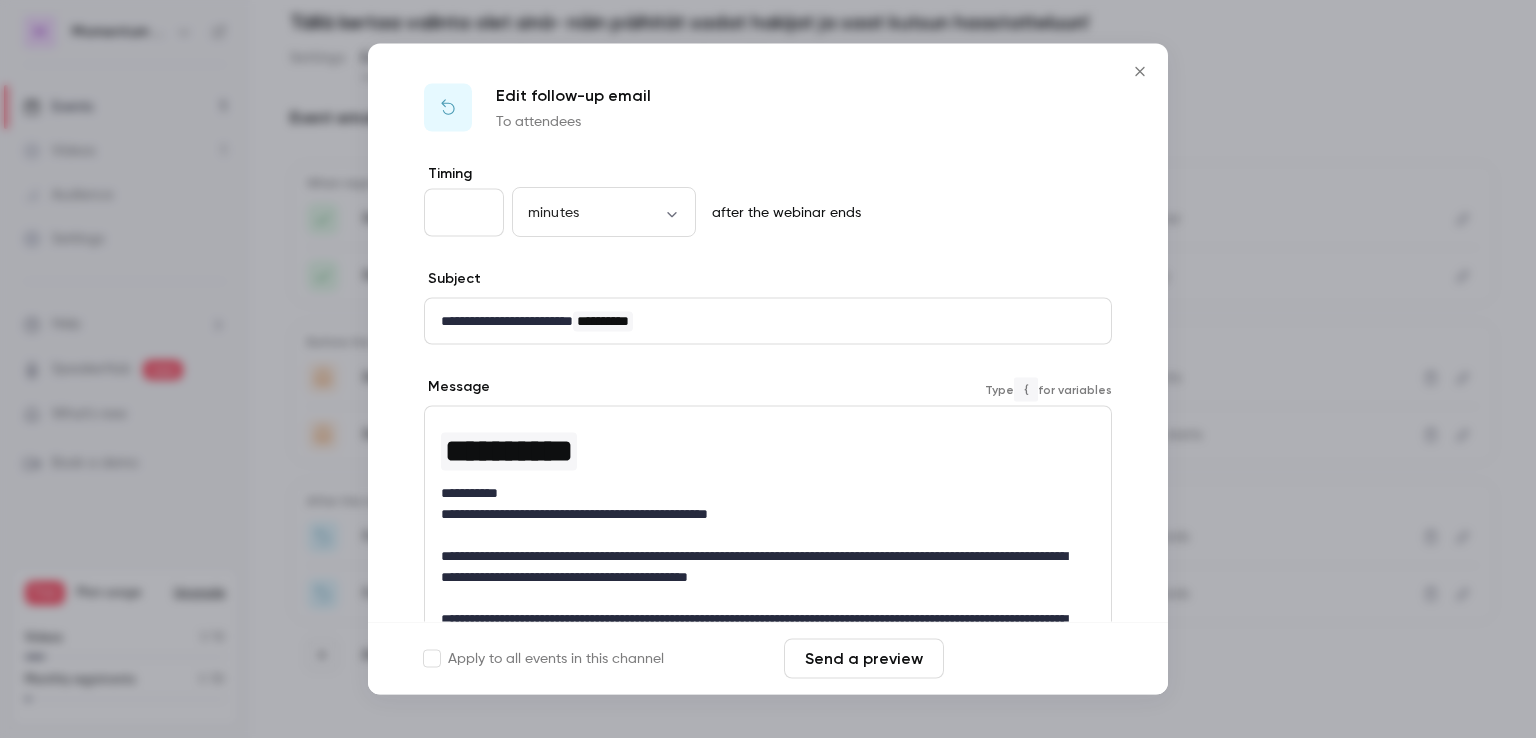 click on "Save changes" at bounding box center (1032, 659) 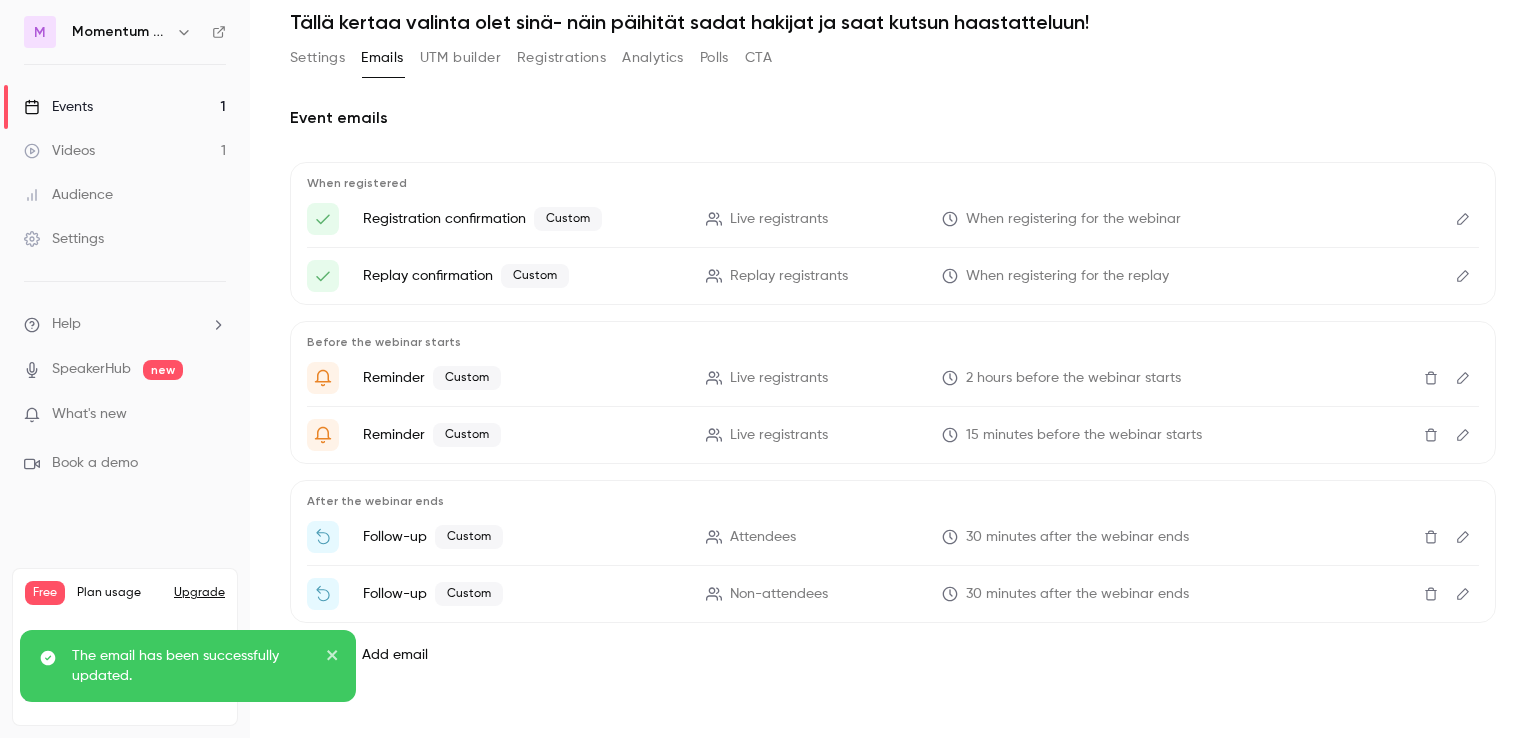 click at bounding box center [1463, 435] 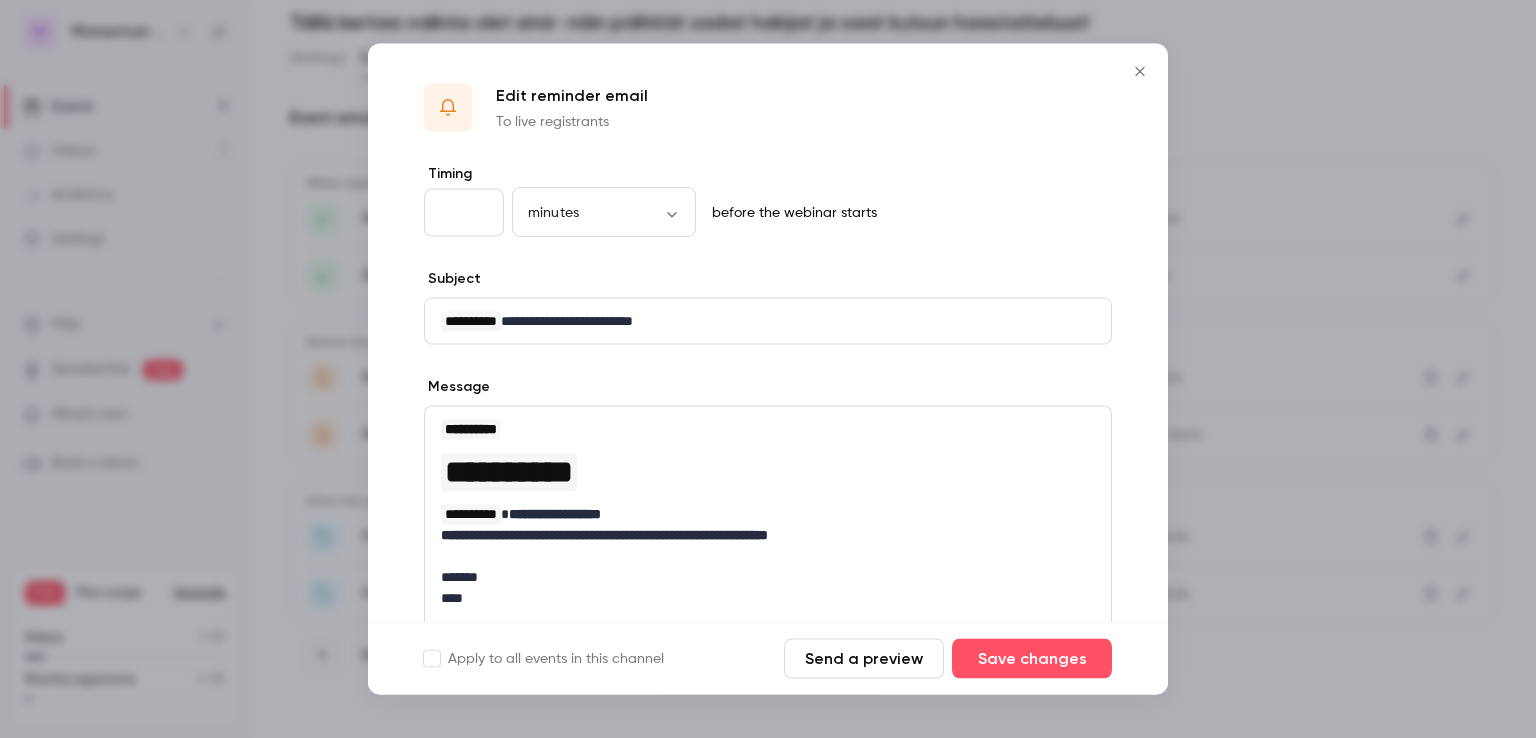 click 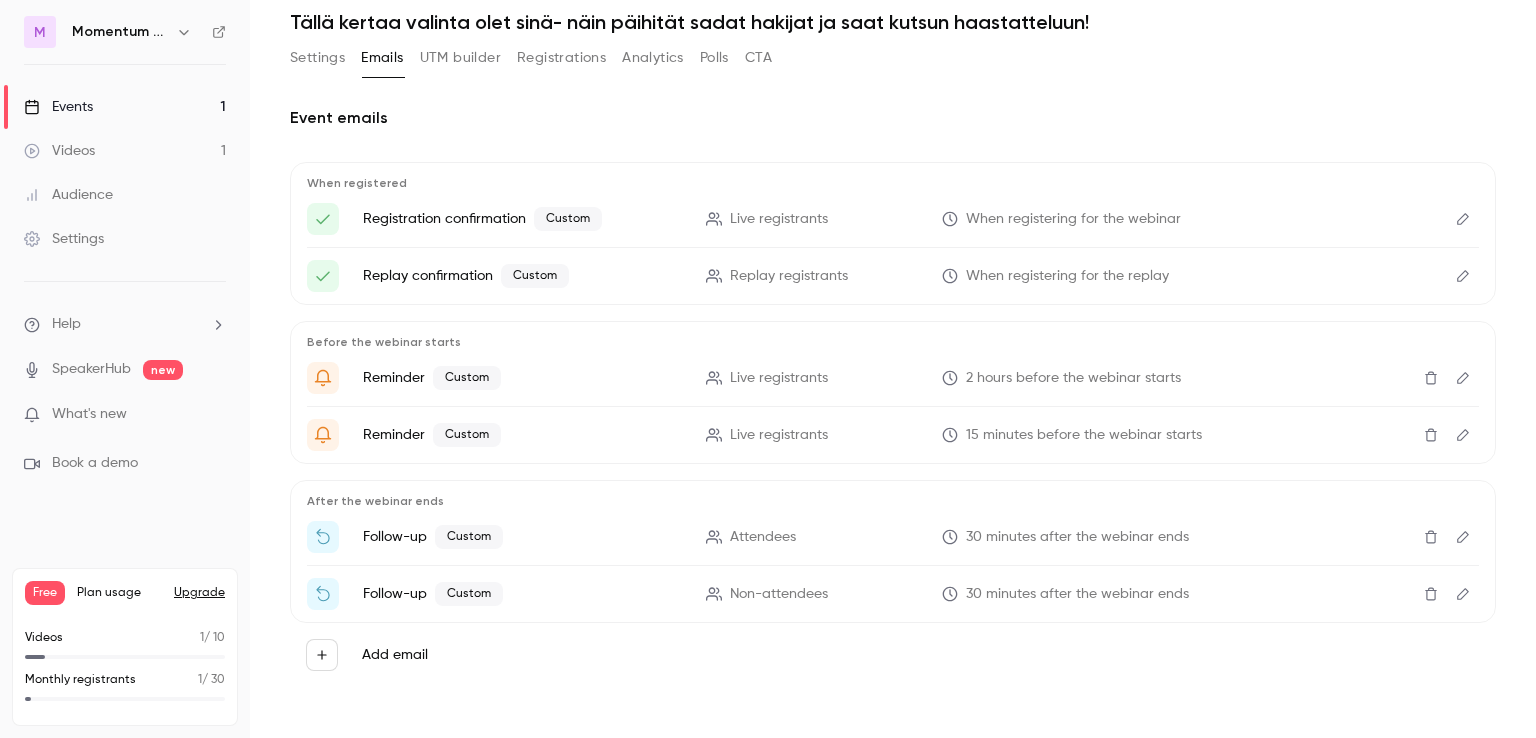 click 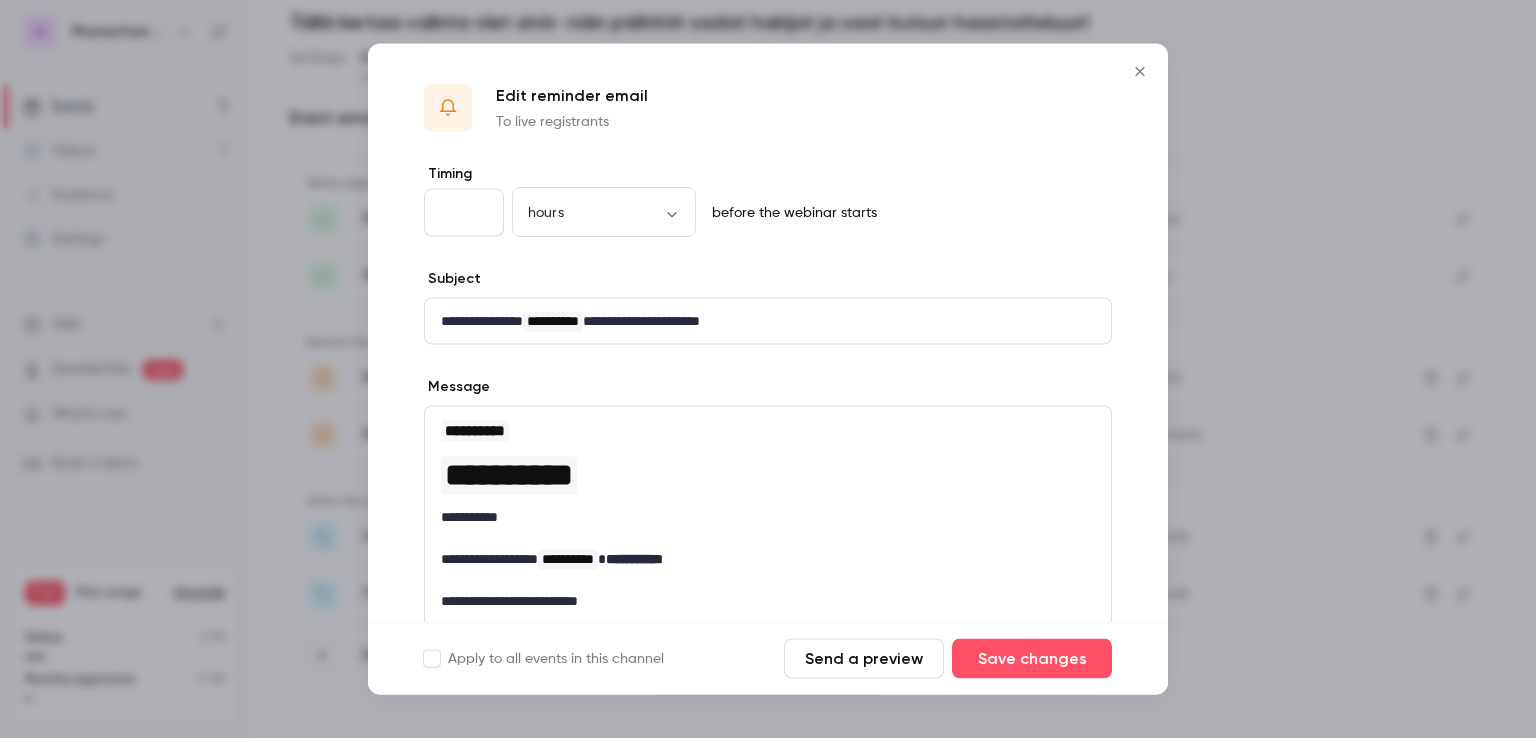 click 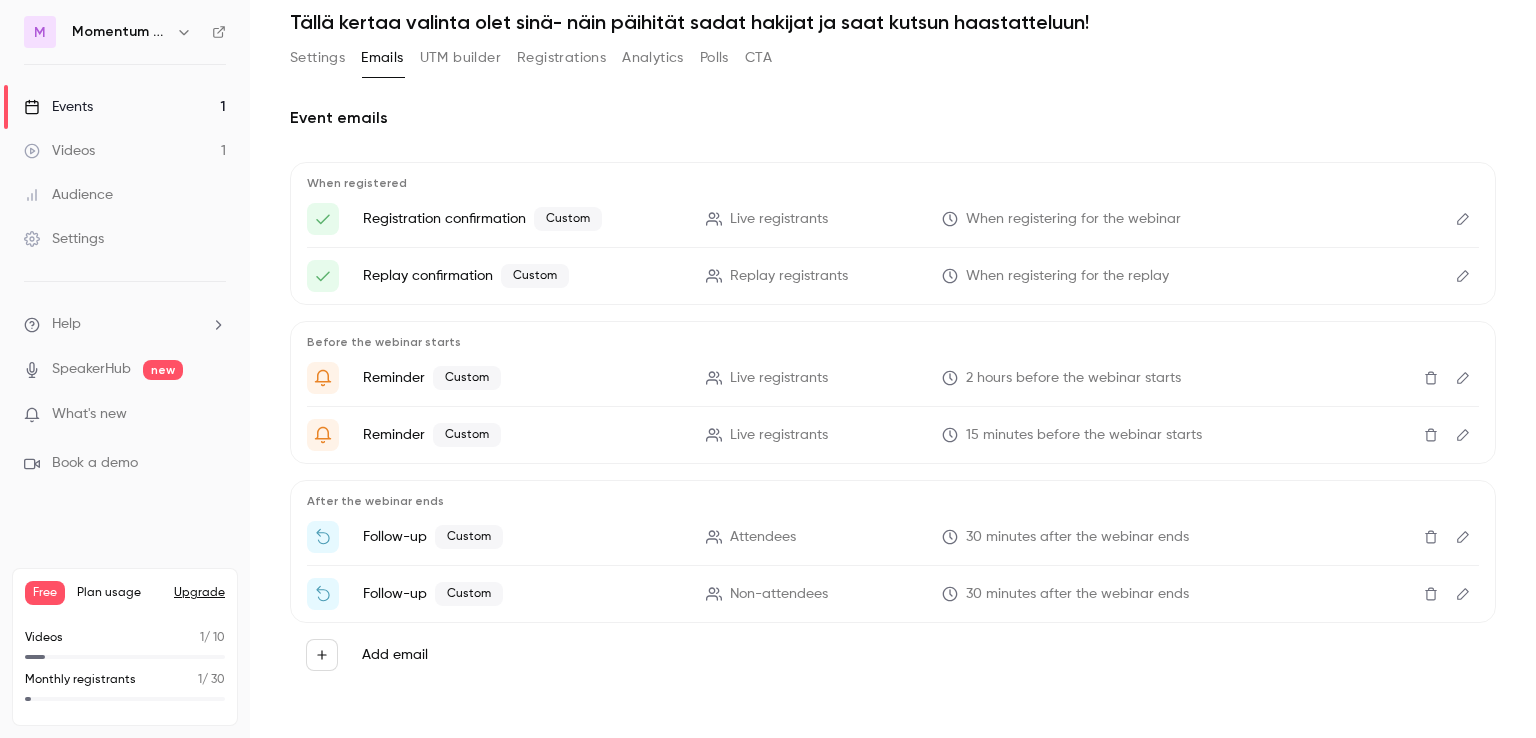 click 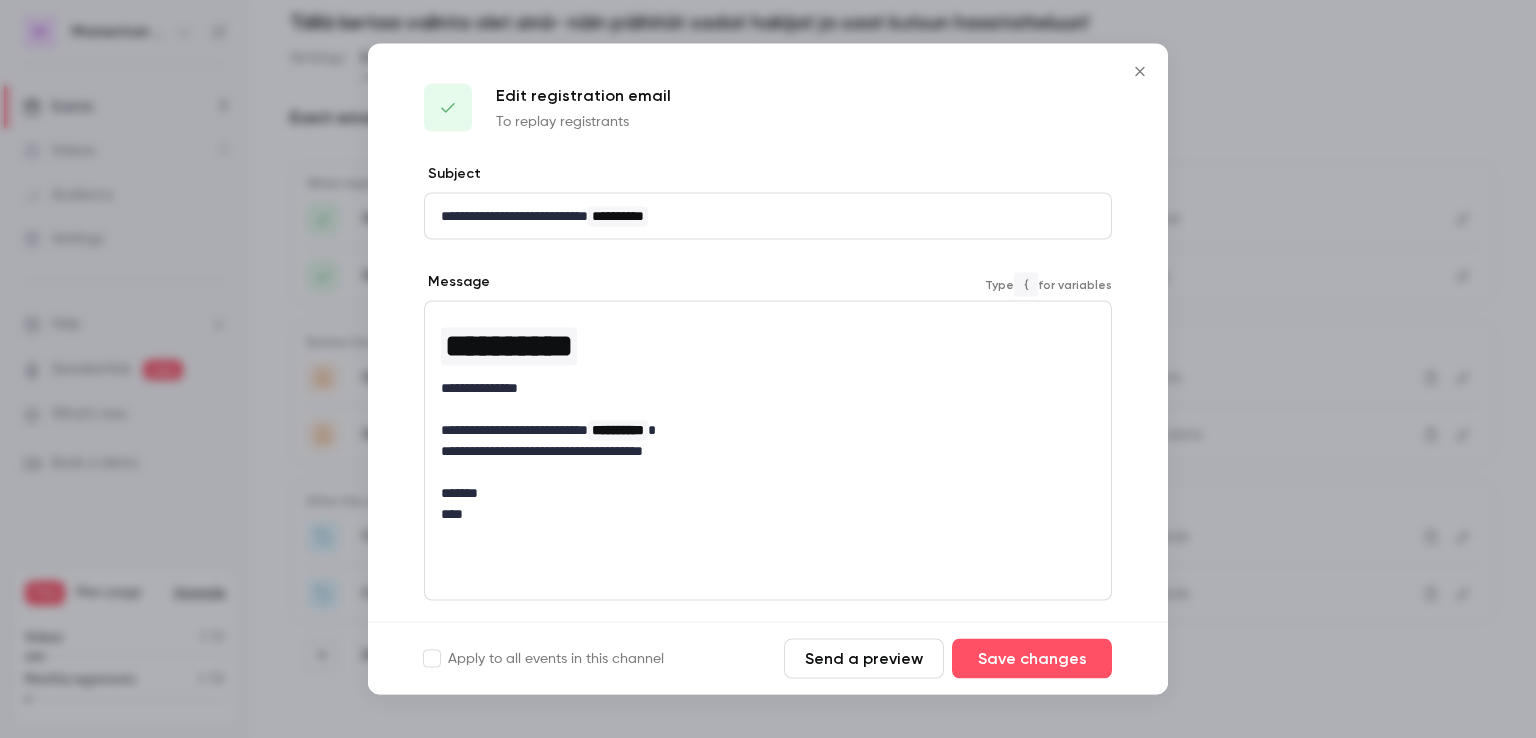 click at bounding box center (768, 409) 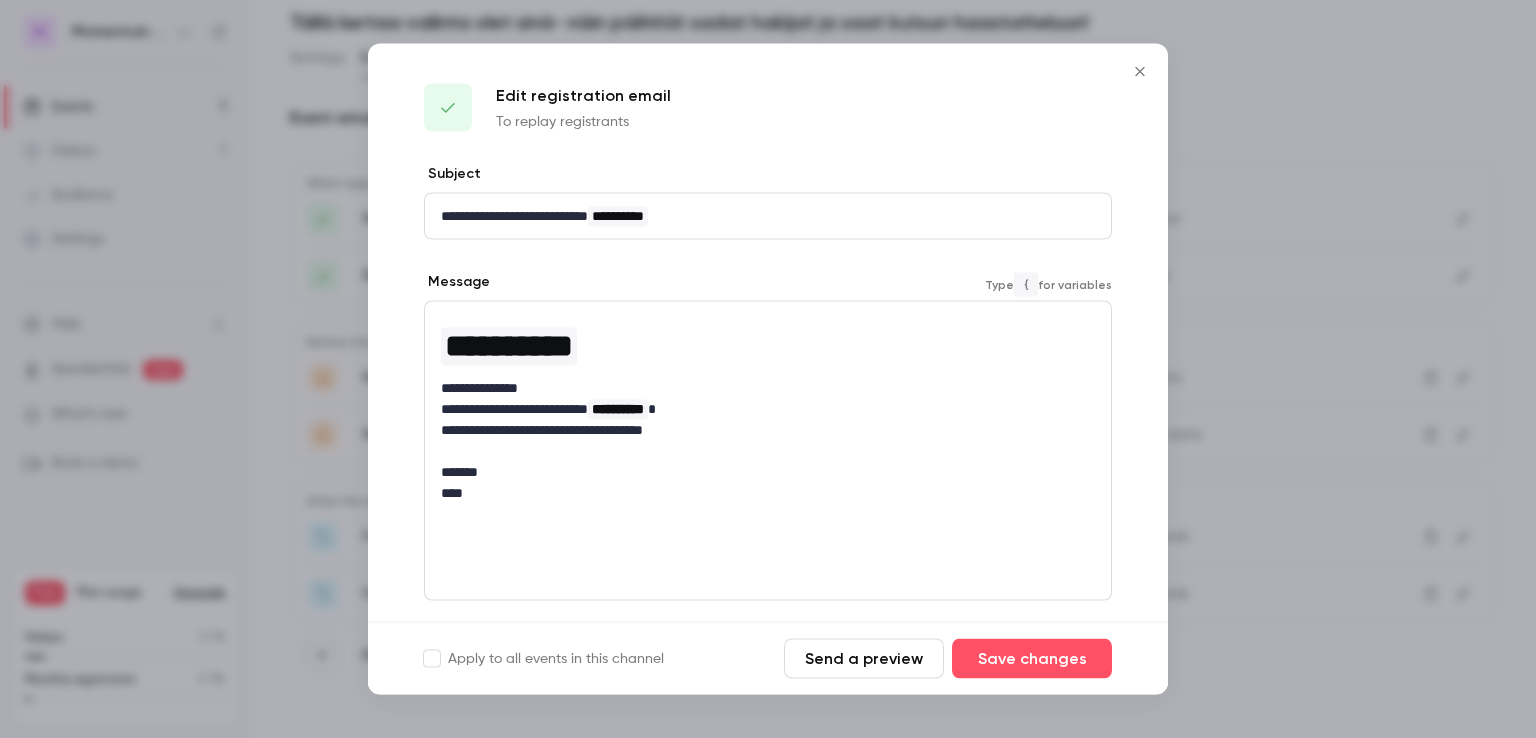 click on "Apply to all events in this channel Send a preview Save changes" at bounding box center [768, 658] 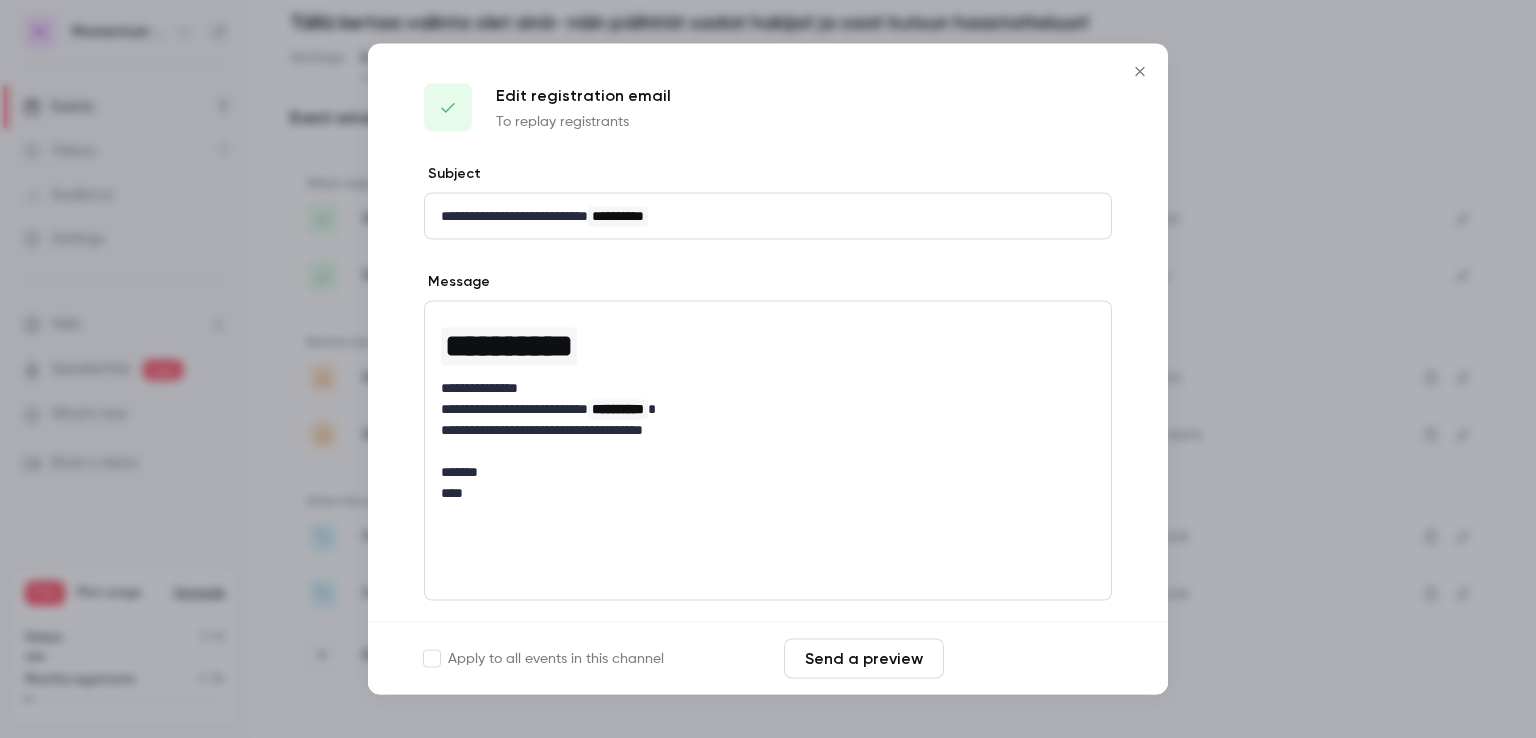 click on "Save changes" at bounding box center (1032, 659) 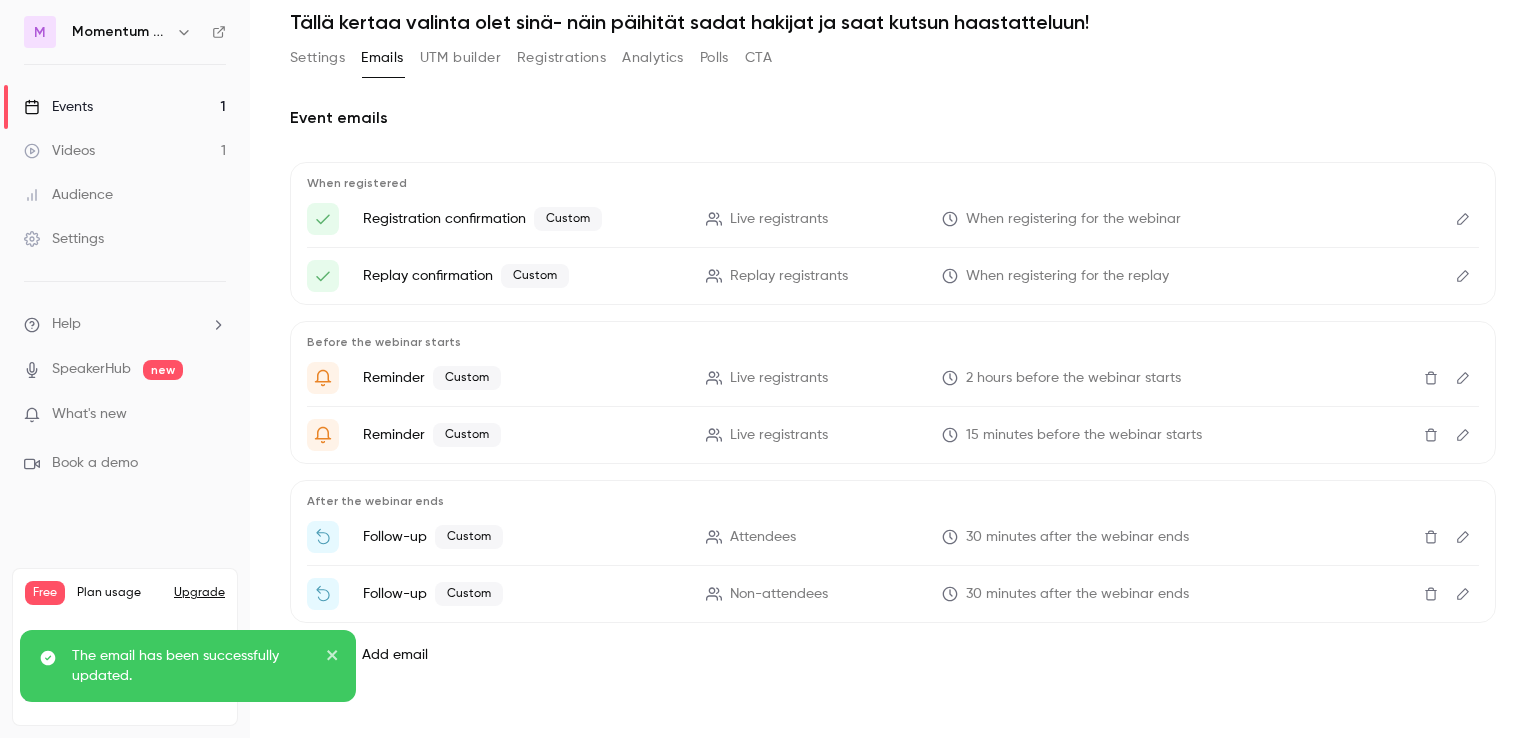 click 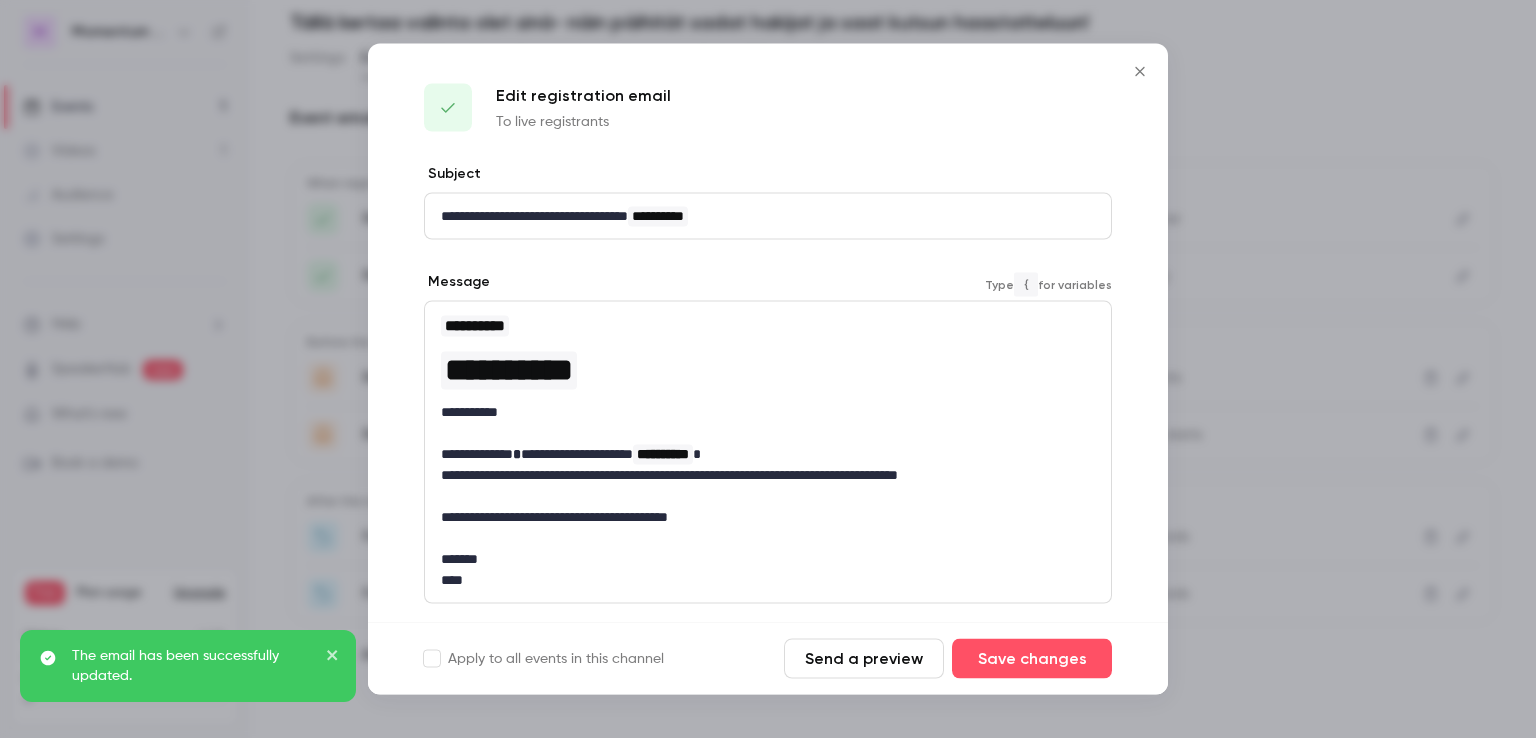 click at bounding box center (768, 433) 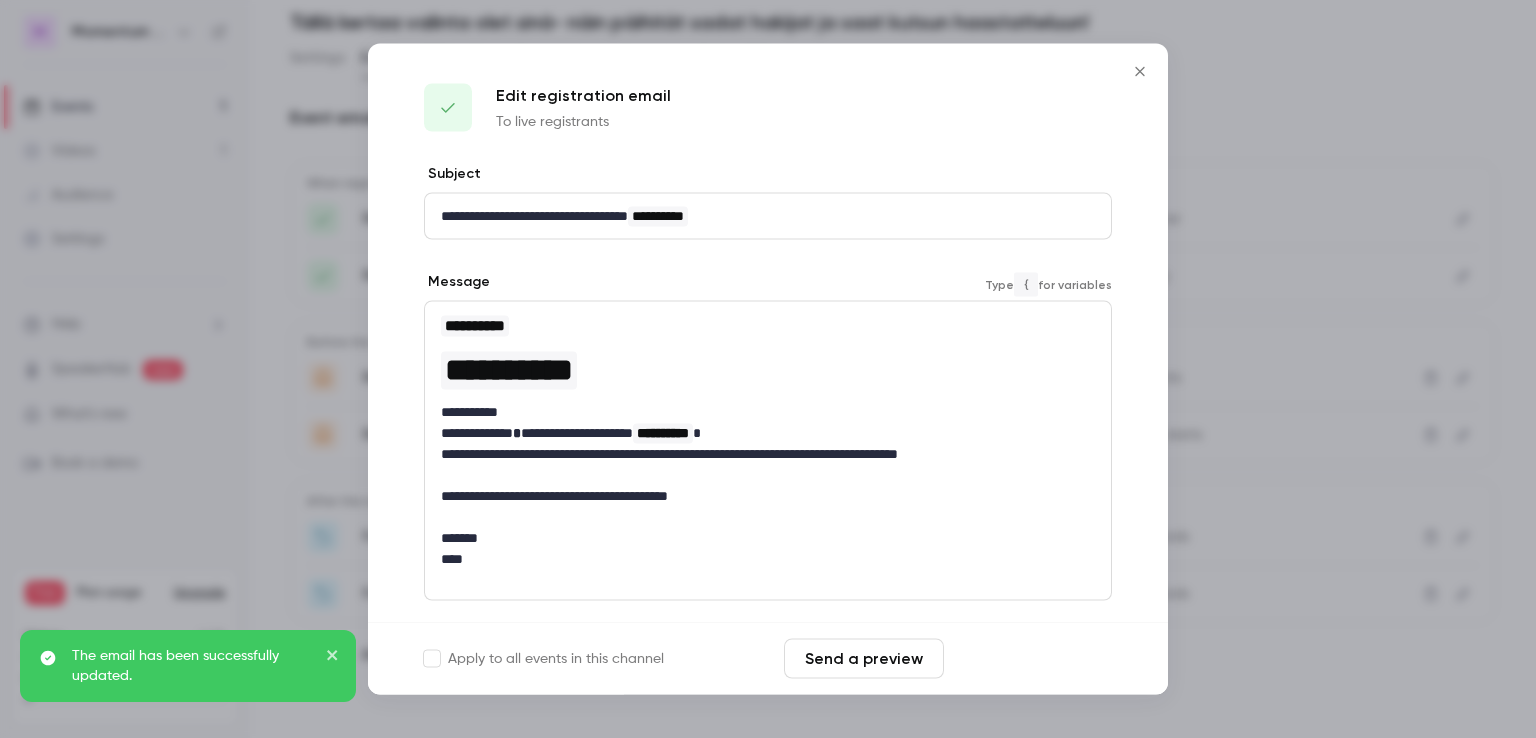click on "Save changes" at bounding box center (1032, 659) 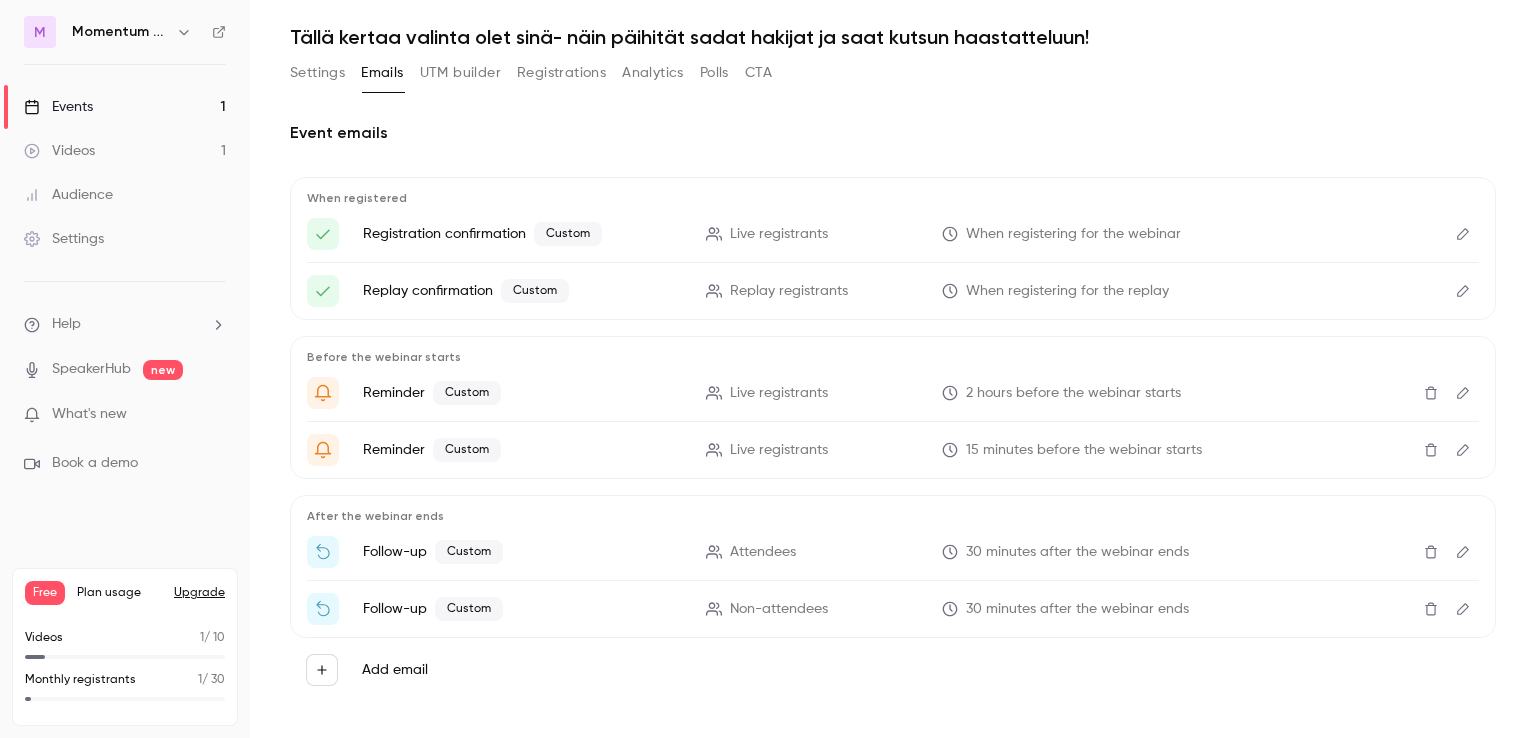 scroll, scrollTop: 58, scrollLeft: 0, axis: vertical 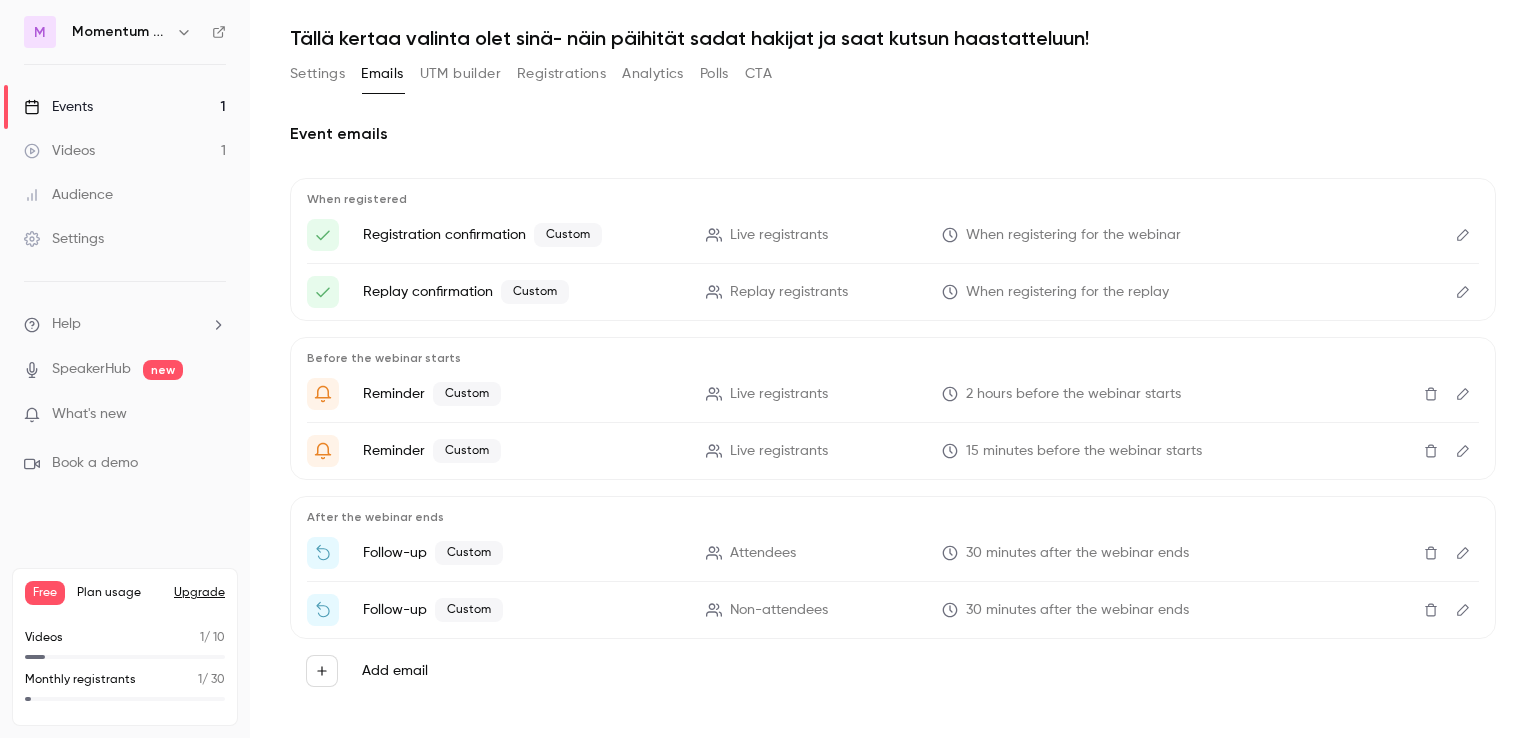click 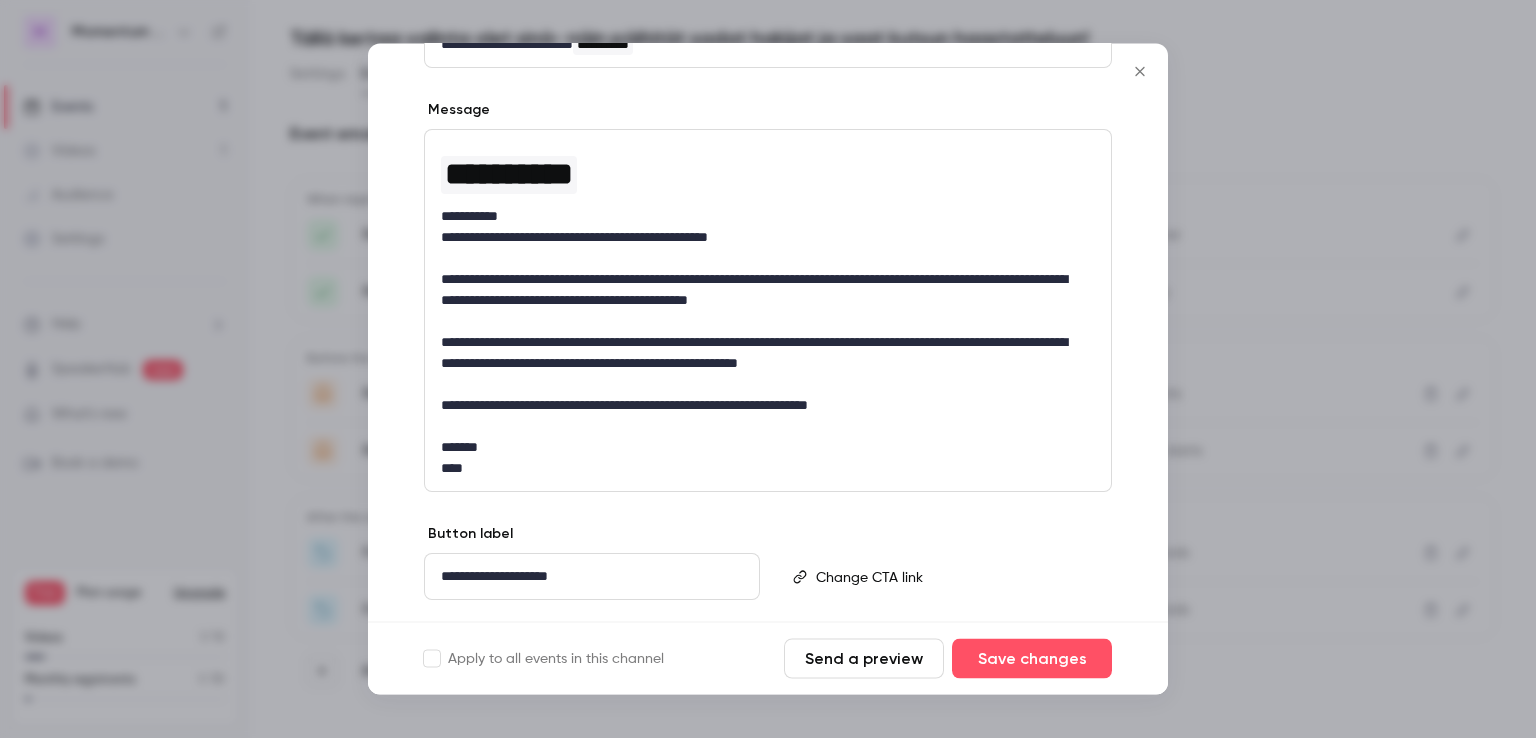 scroll, scrollTop: 288, scrollLeft: 0, axis: vertical 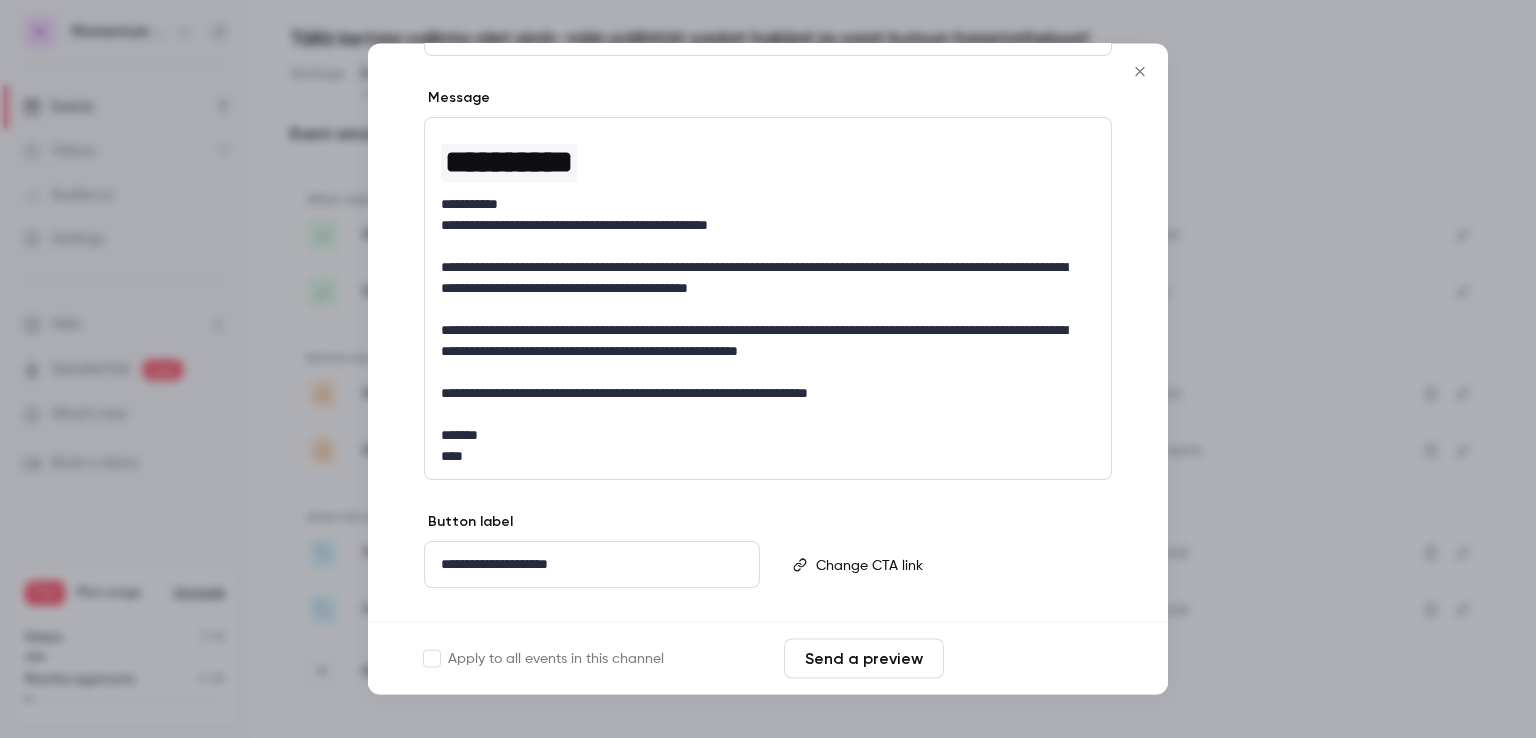 click on "Save changes" at bounding box center [1032, 659] 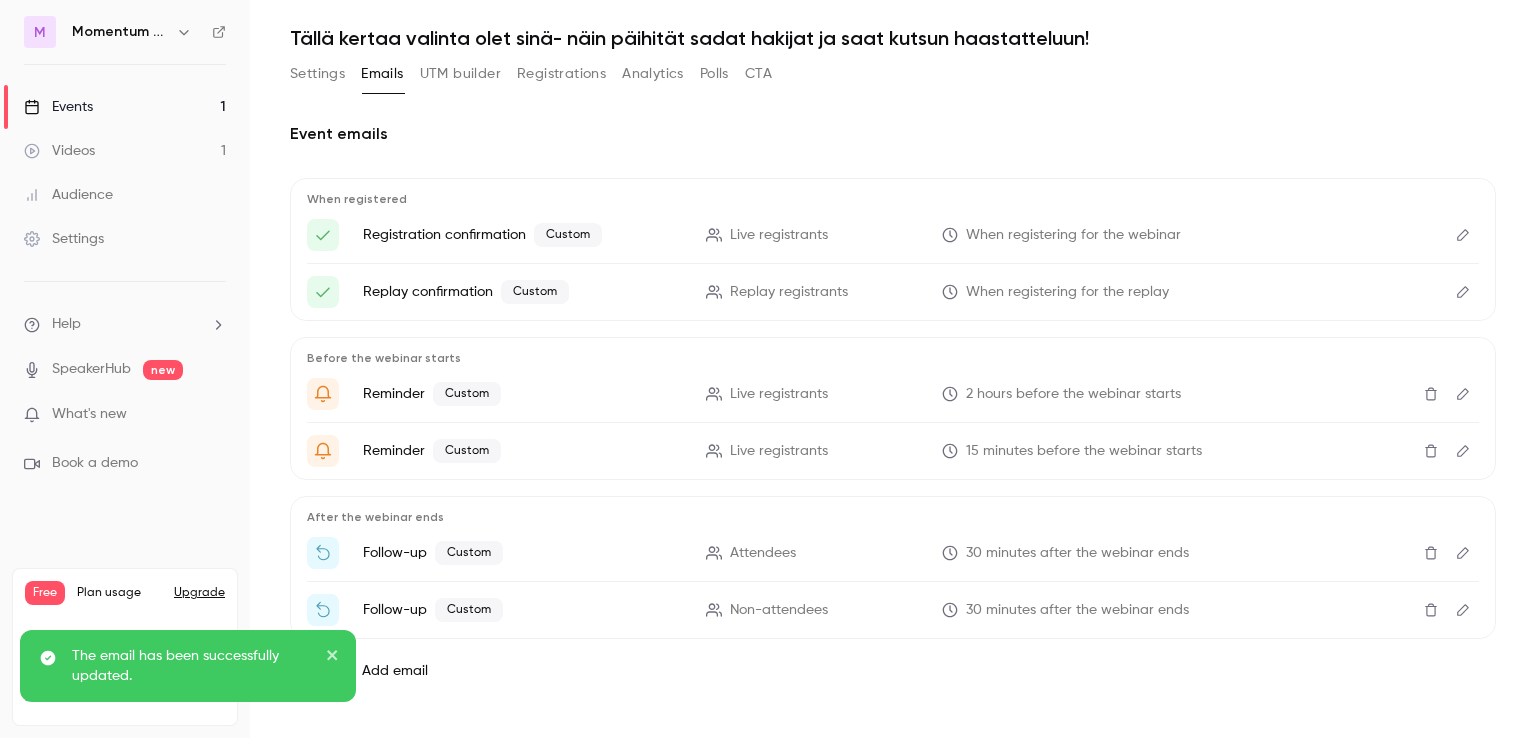 click on "Videos 1" at bounding box center [125, 151] 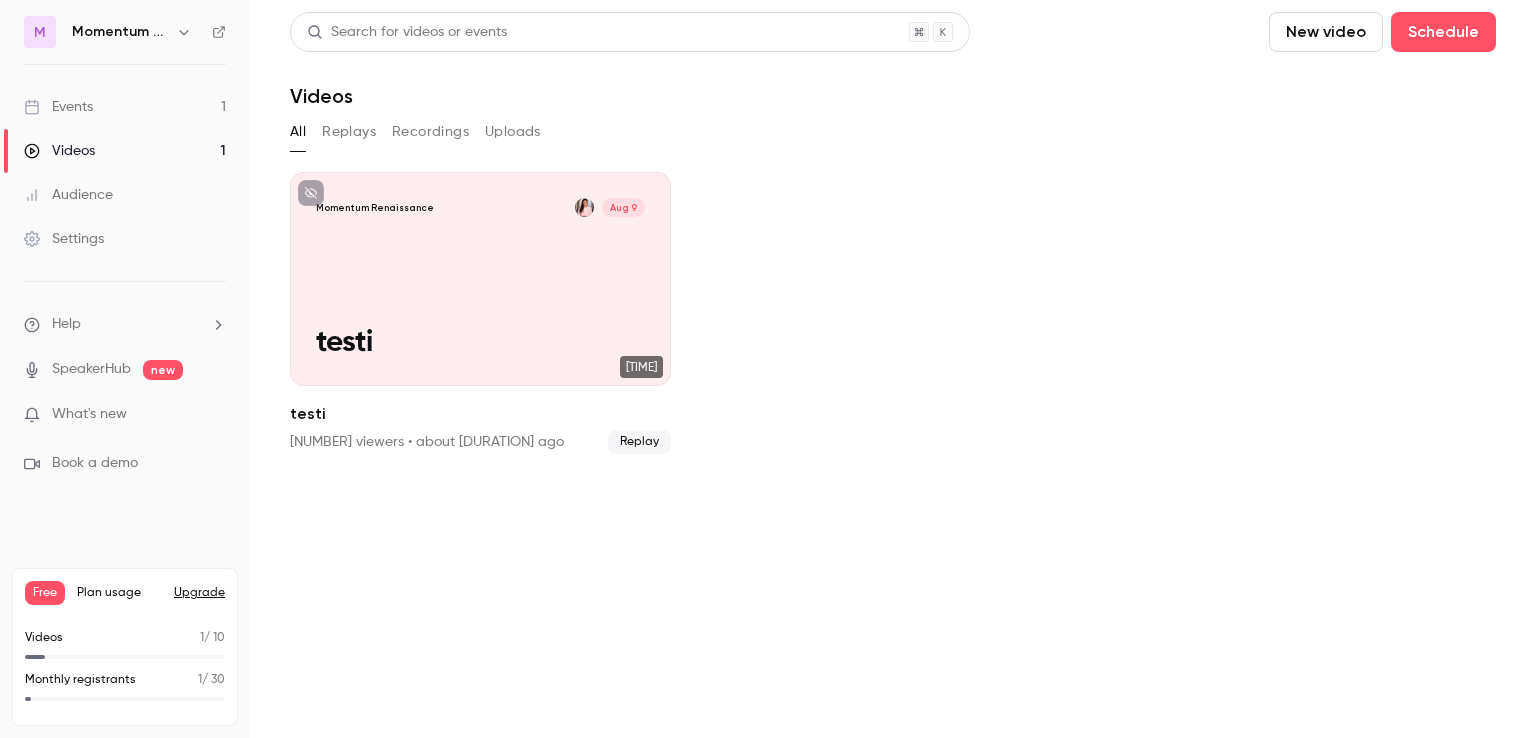 click on "Events 1" at bounding box center (125, 107) 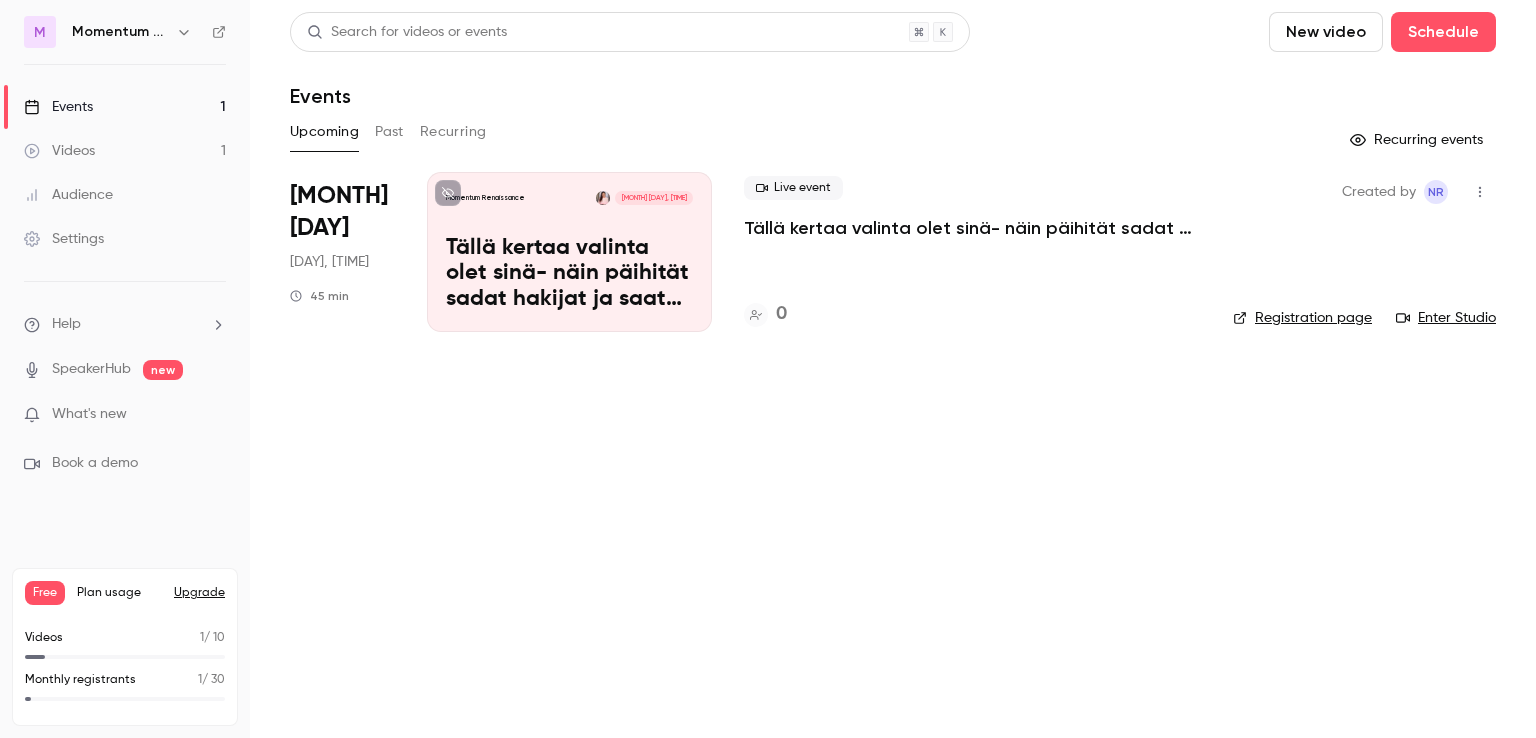 click on "Videos 1" at bounding box center (125, 151) 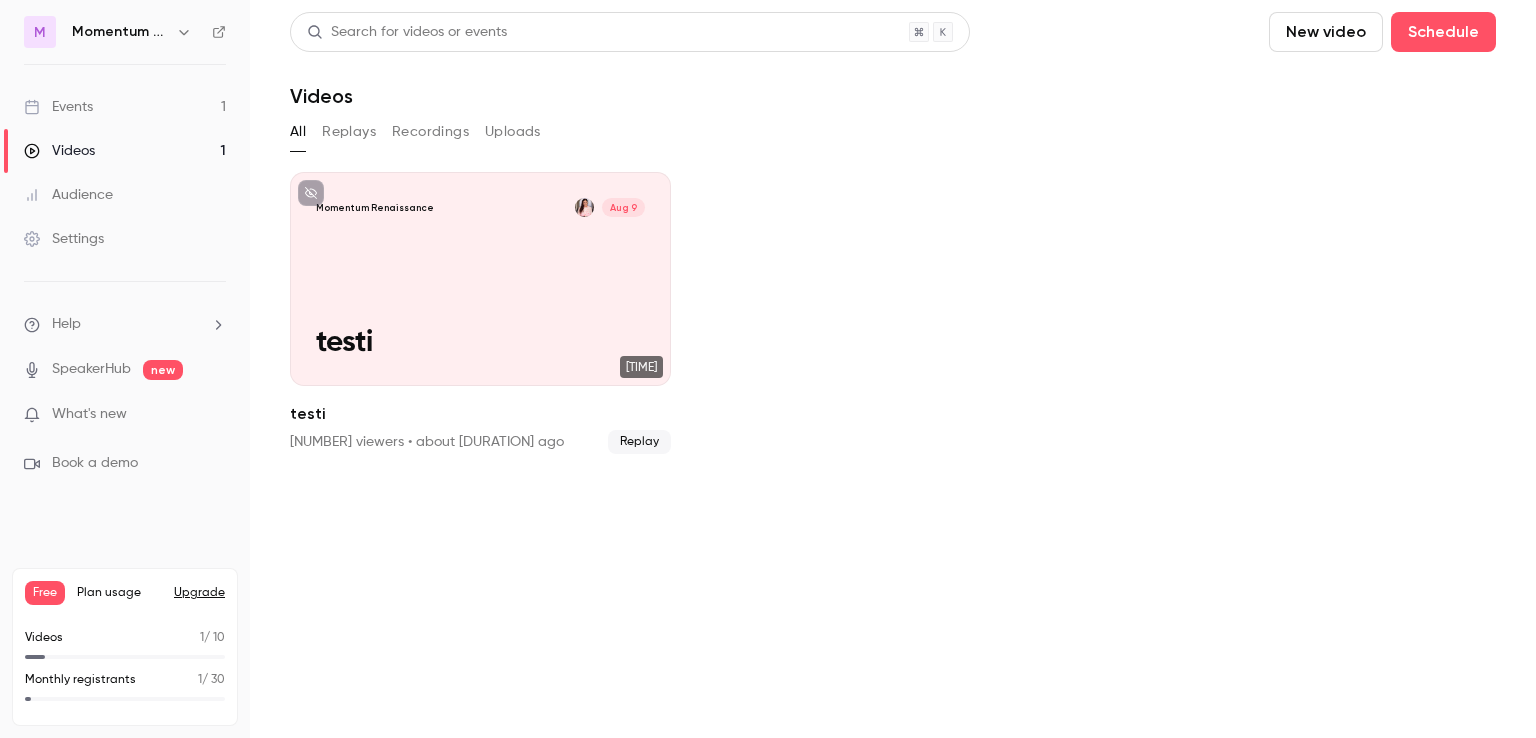 click on "Audience" at bounding box center [125, 195] 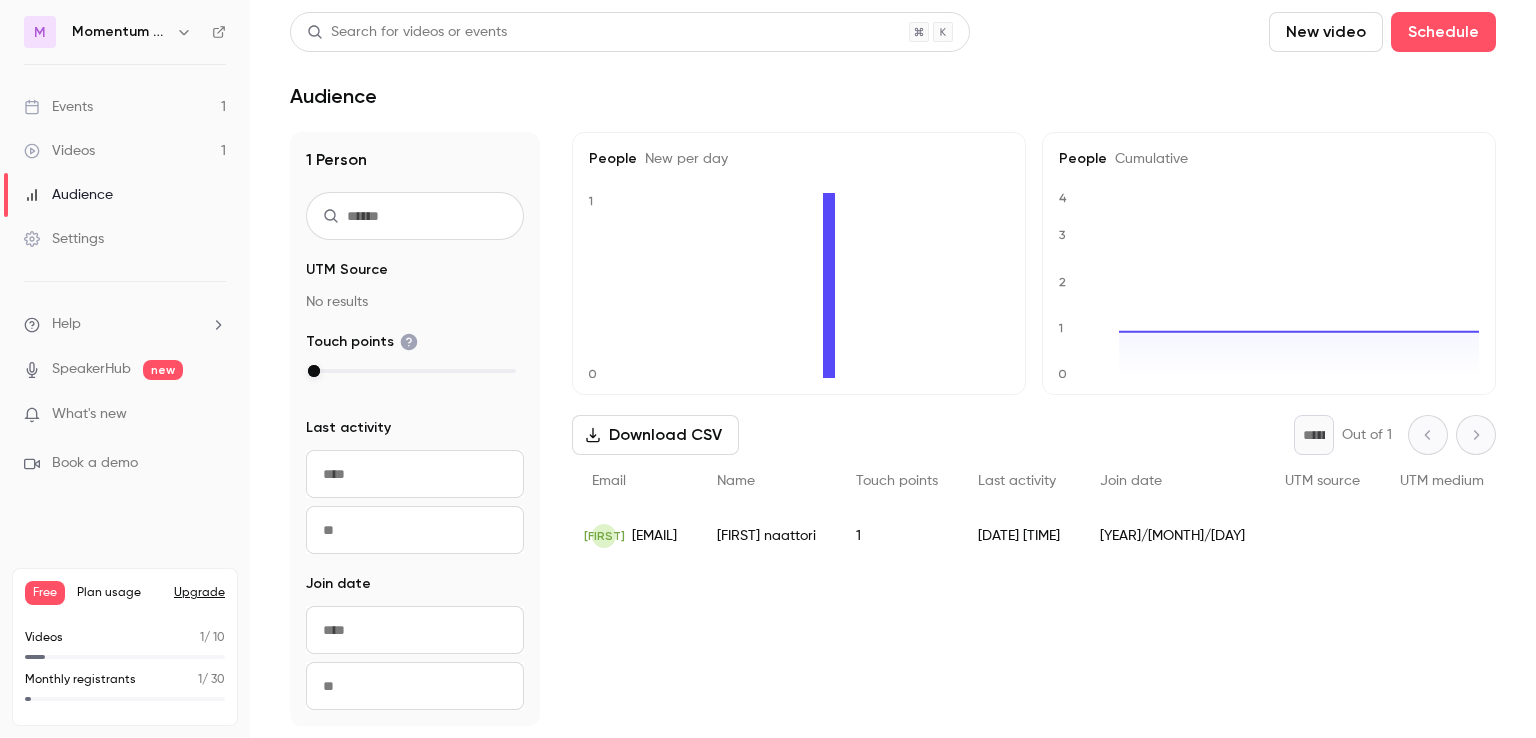 click on "1" at bounding box center [897, 536] 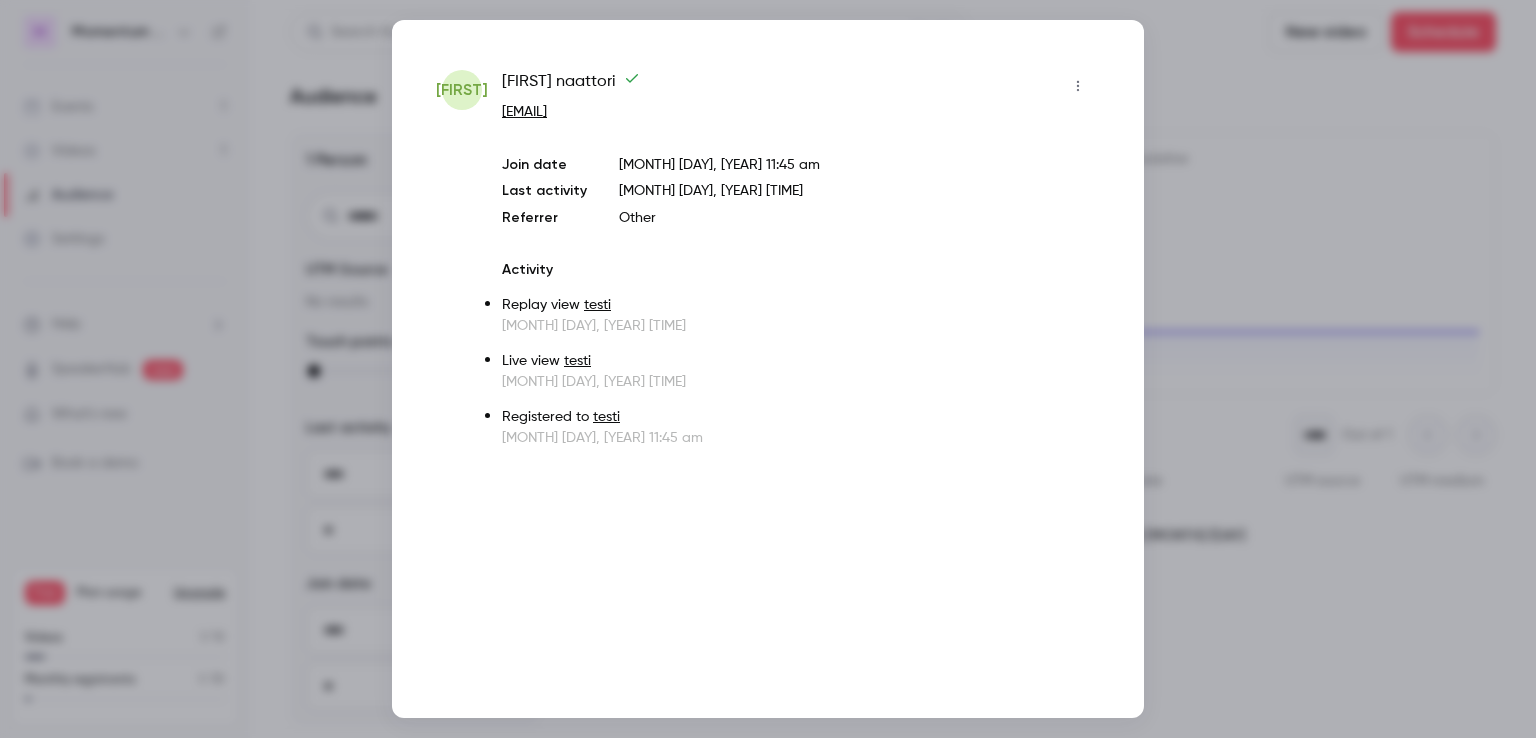 click at bounding box center (768, 369) 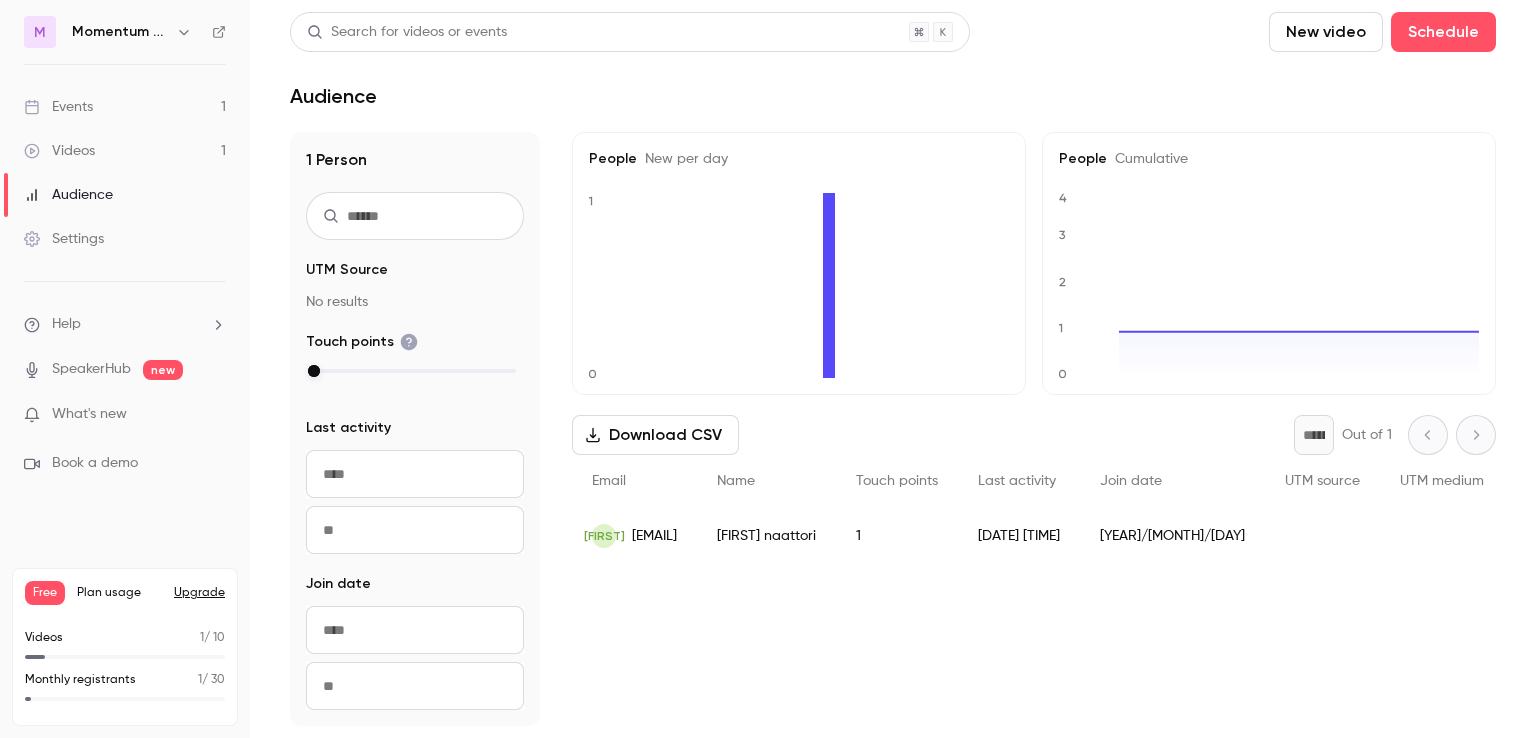 click on "Email Name Touch points Last activity Join date UTM source UTM medium UTM campaign UTM term UTM content Nn rostedtni@[EMAIL] Niba   naattori 1 [YEAR]/[MONTH]/[DAY] [TIME] [YEAR]/[MONTH]/[DAY]" at bounding box center [1034, 509] 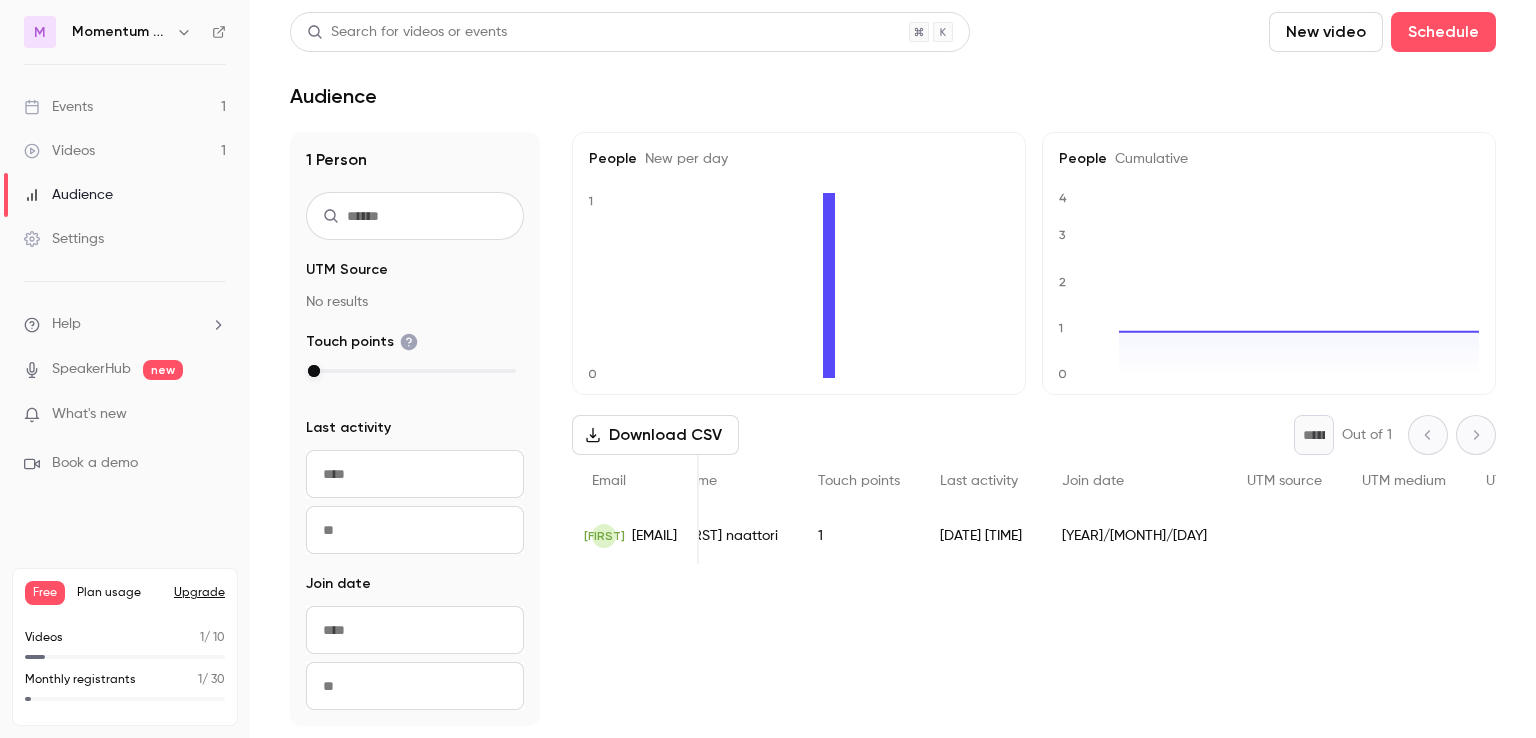 click on "Email Name Touch points Last activity Join date UTM source UTM medium UTM campaign UTM term UTM content Nn rostedtni@[EMAIL] Niba   naattori 1 [YEAR]/[MONTH]/[DAY] [TIME] [YEAR]/[MONTH]/[DAY]" at bounding box center [1034, 509] 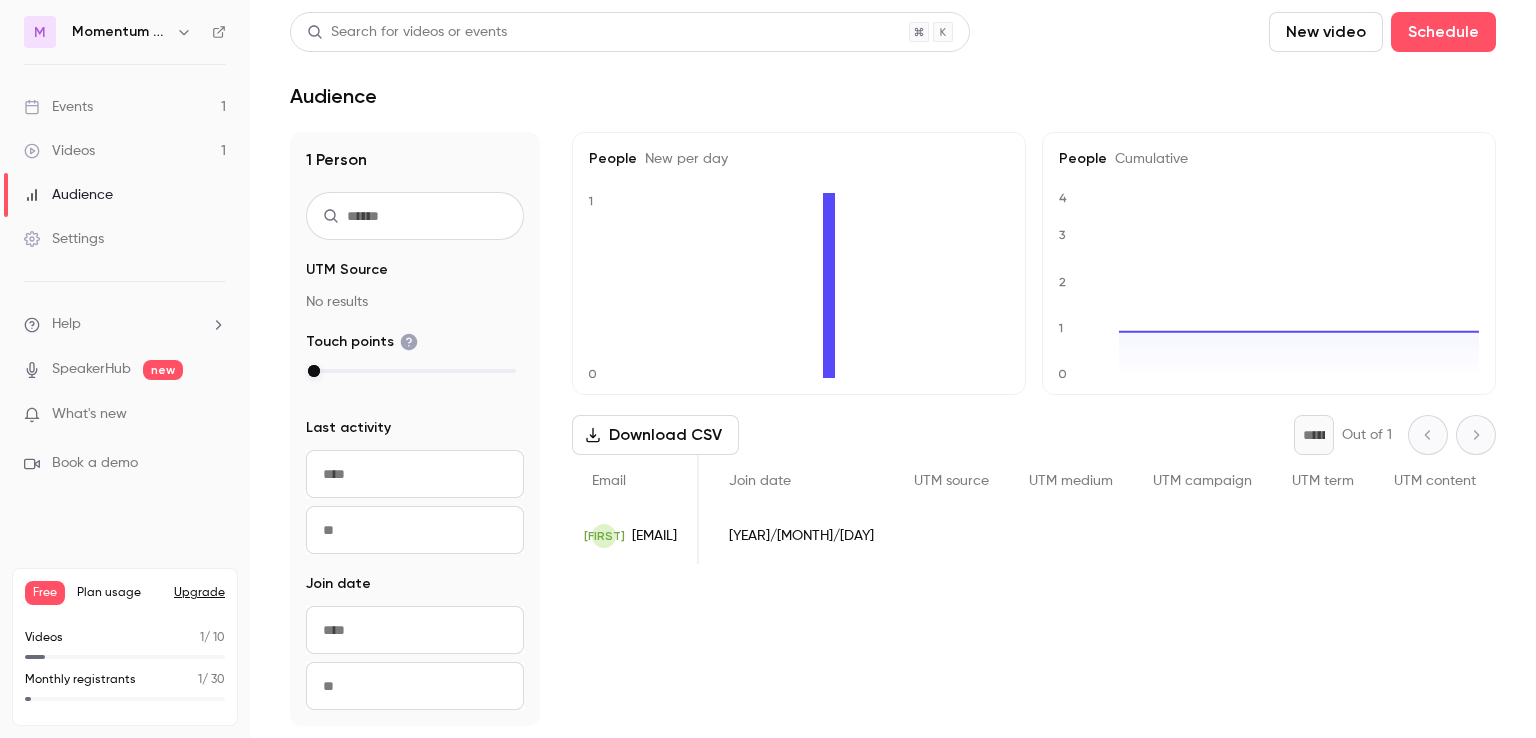 scroll, scrollTop: 0, scrollLeft: 424, axis: horizontal 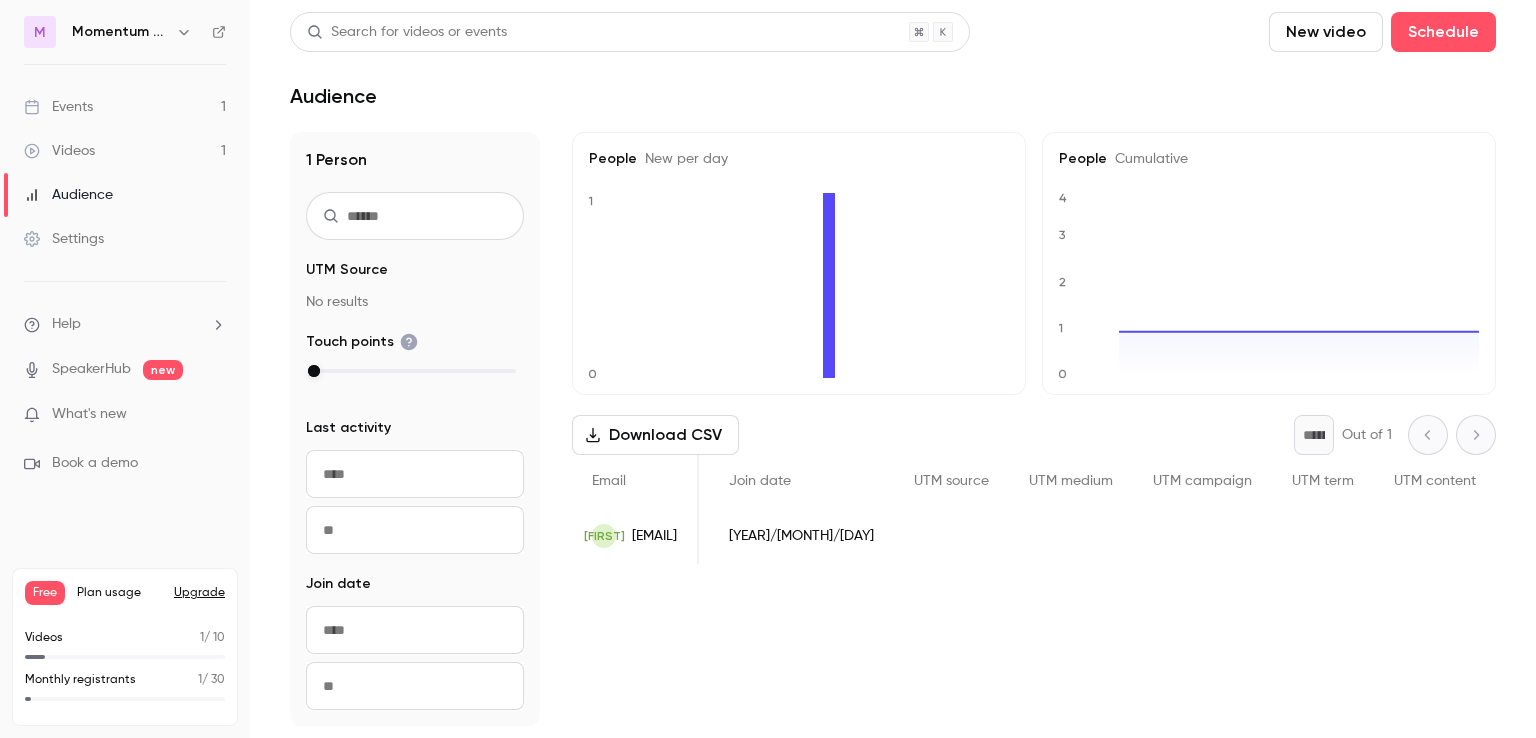 click on "Events" at bounding box center (58, 107) 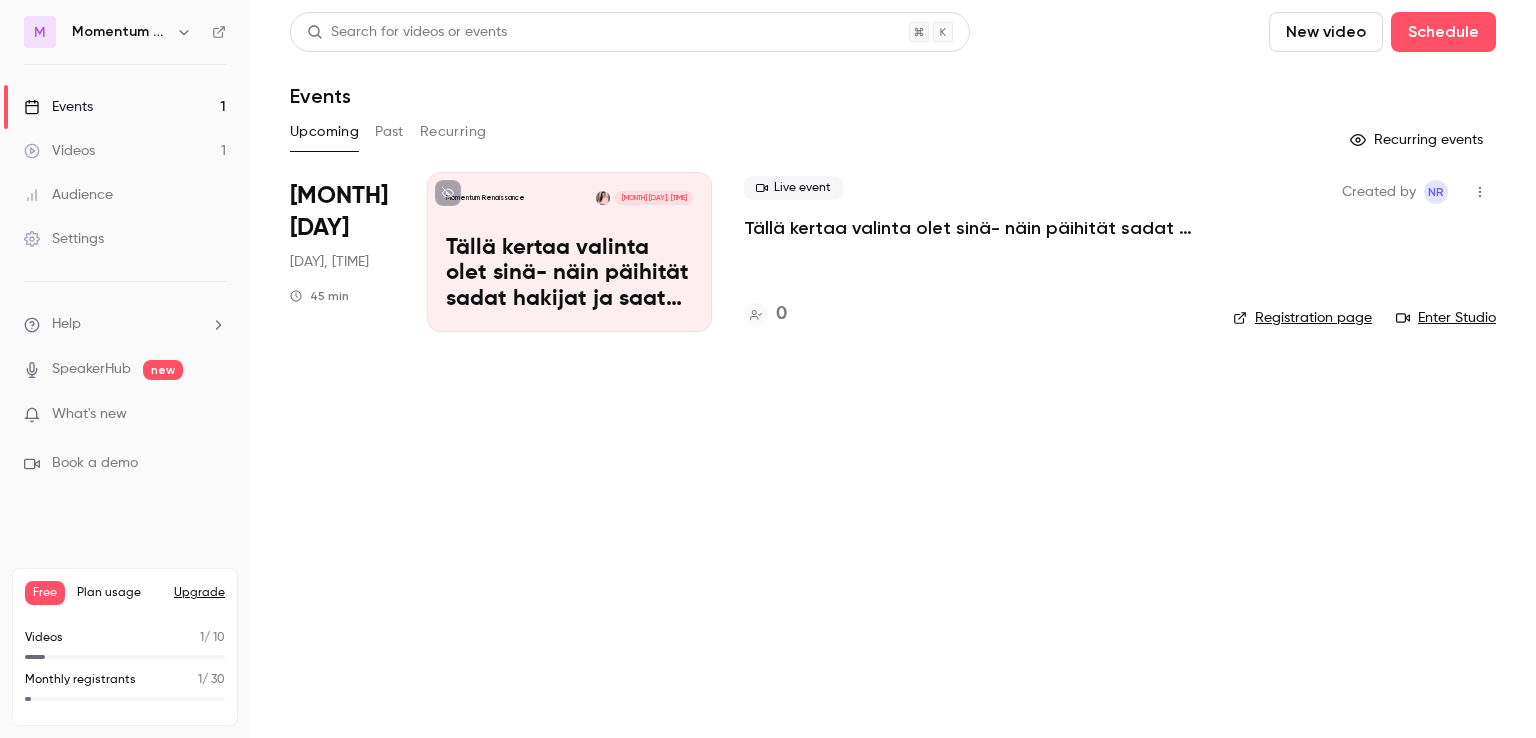 click on "Tällä kertaa valinta olet sinä- näin päihität sadat hakijat ja saat kutsun haastatteluun!" at bounding box center [569, 274] 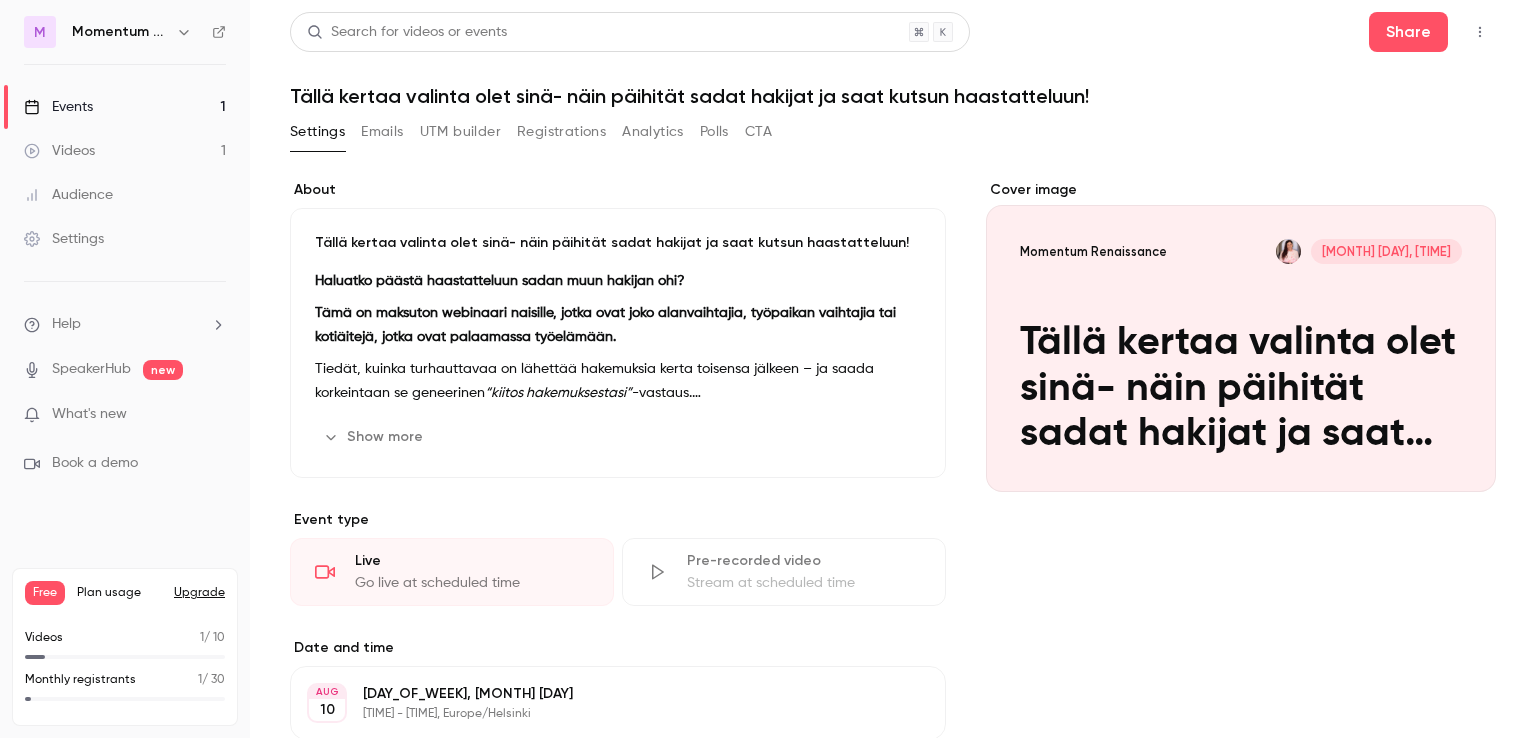 click on "Emails" at bounding box center (382, 132) 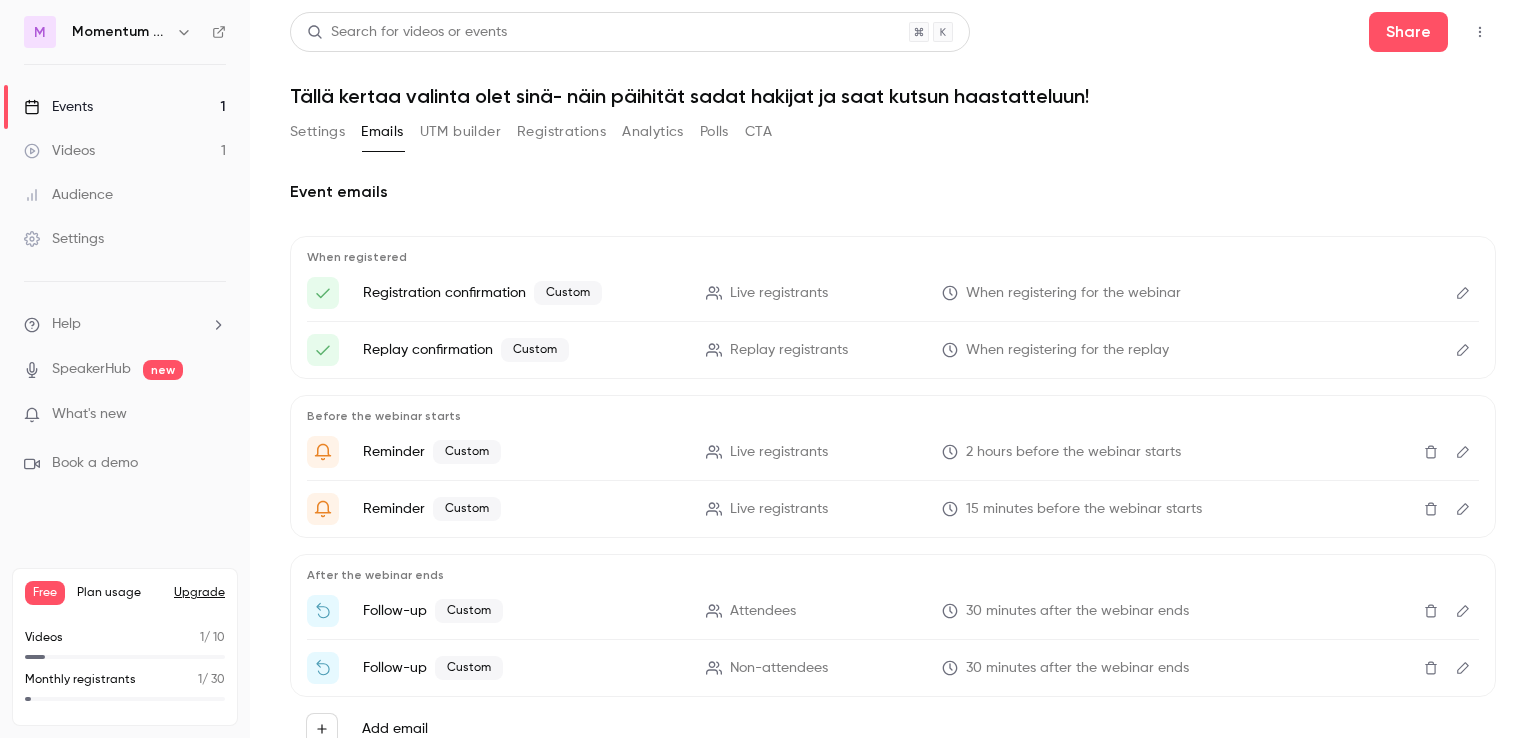 scroll, scrollTop: 74, scrollLeft: 0, axis: vertical 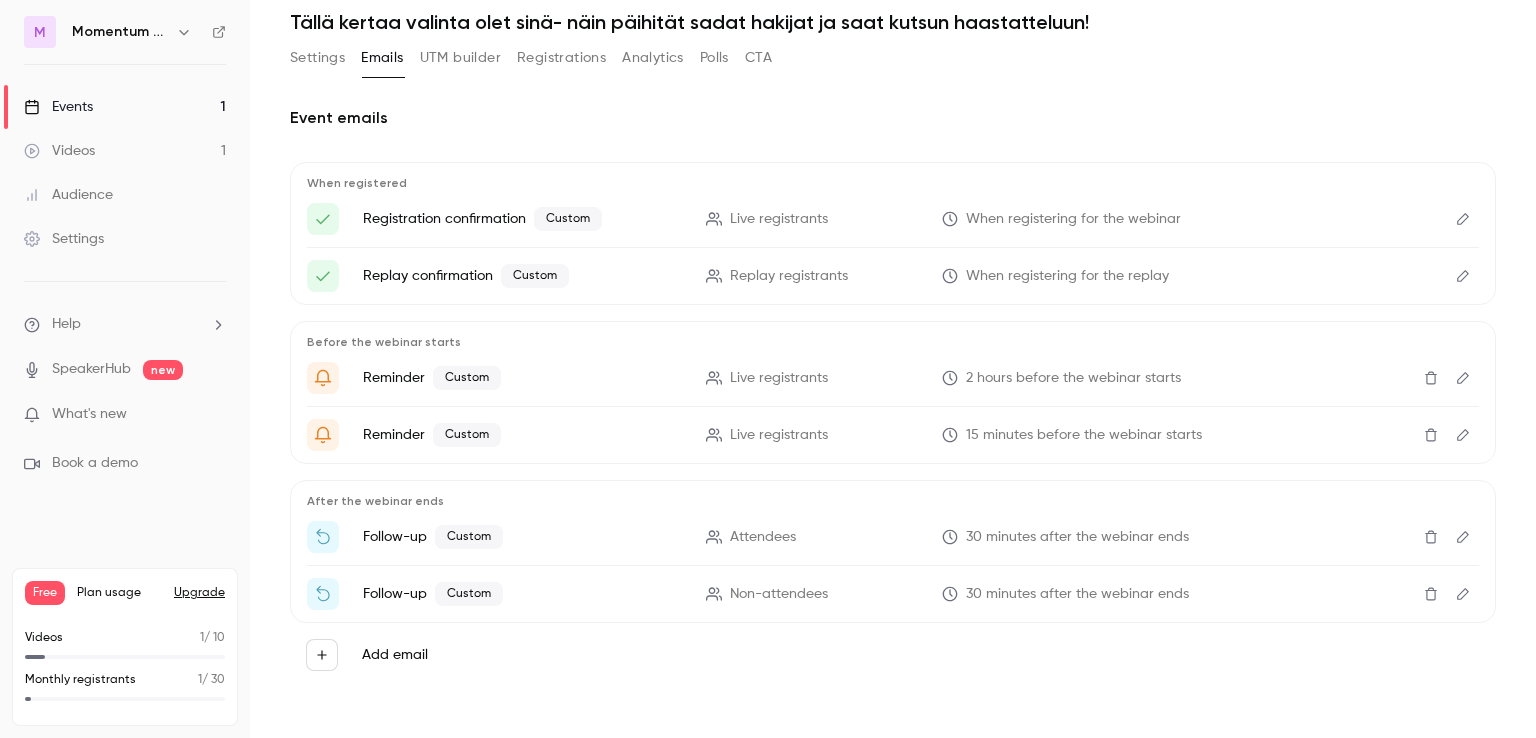 click at bounding box center (1463, 537) 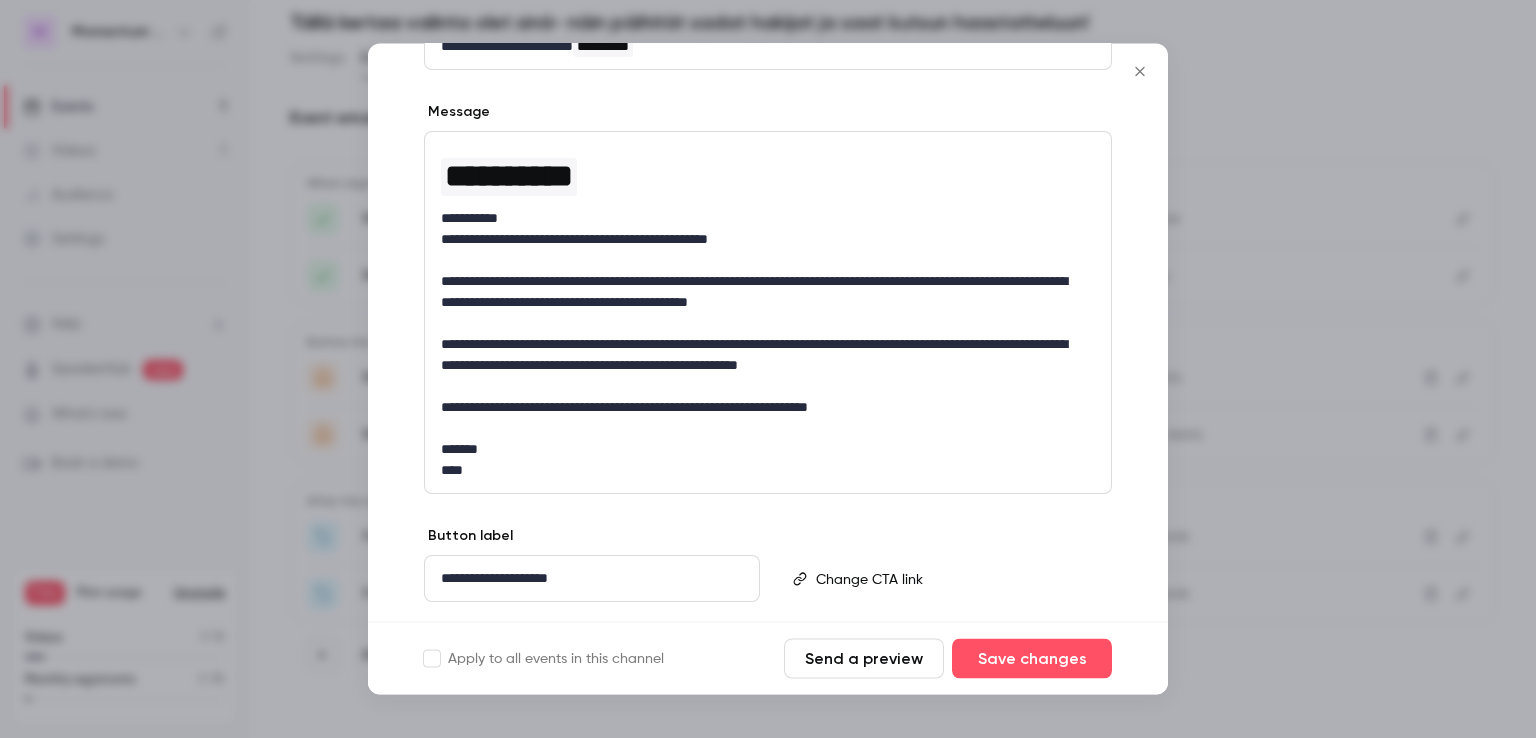 scroll, scrollTop: 326, scrollLeft: 0, axis: vertical 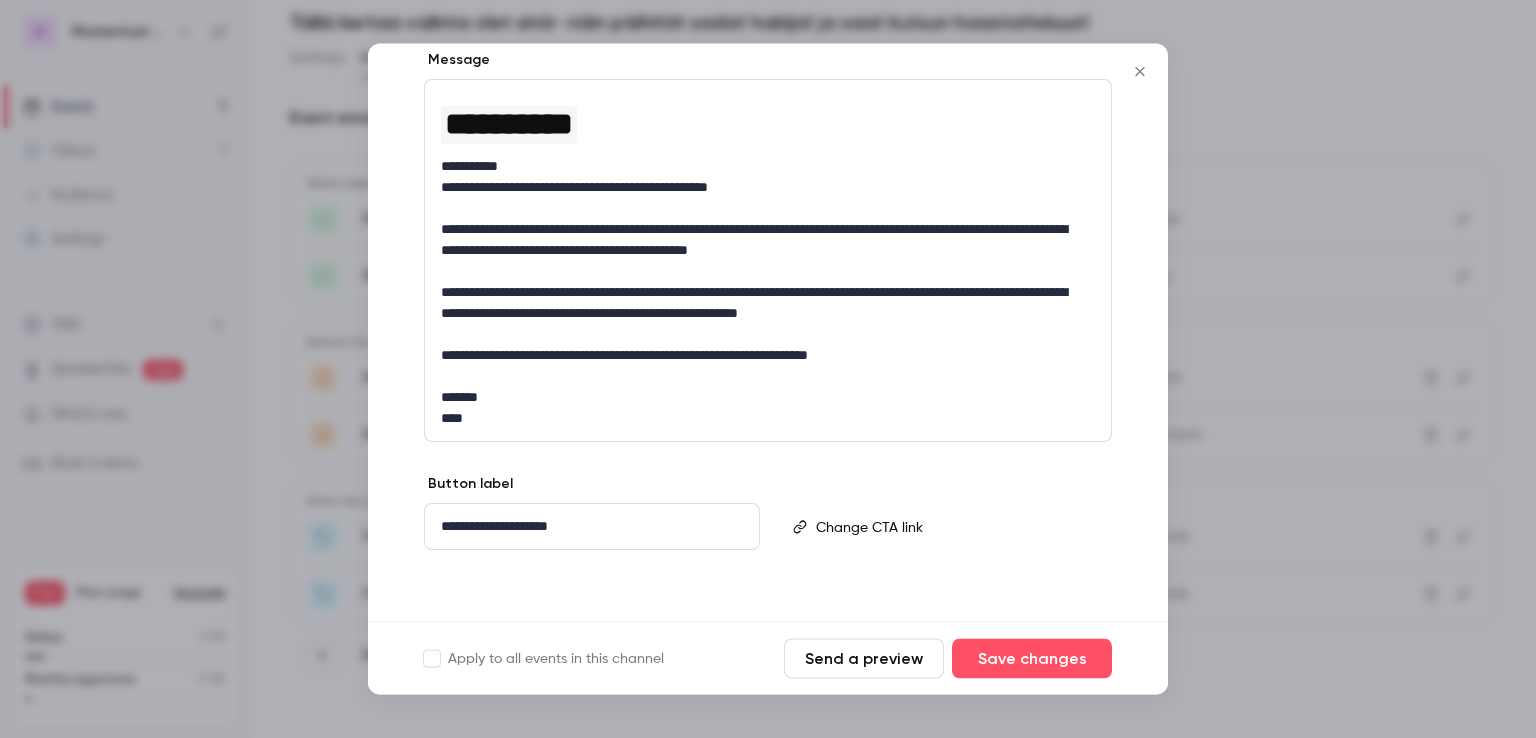 click at bounding box center (955, 527) 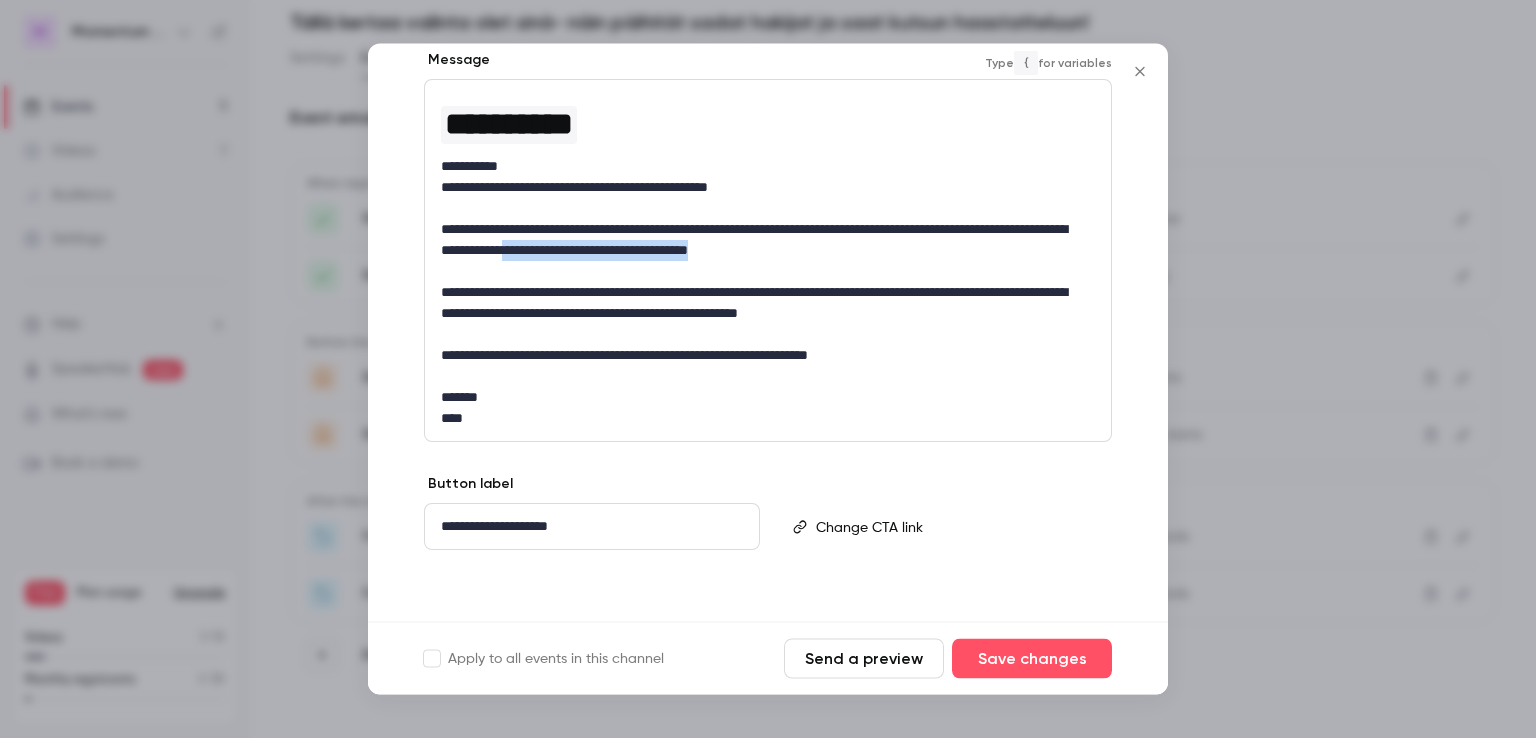 drag, startPoint x: 888, startPoint y: 241, endPoint x: 678, endPoint y: 242, distance: 210.00238 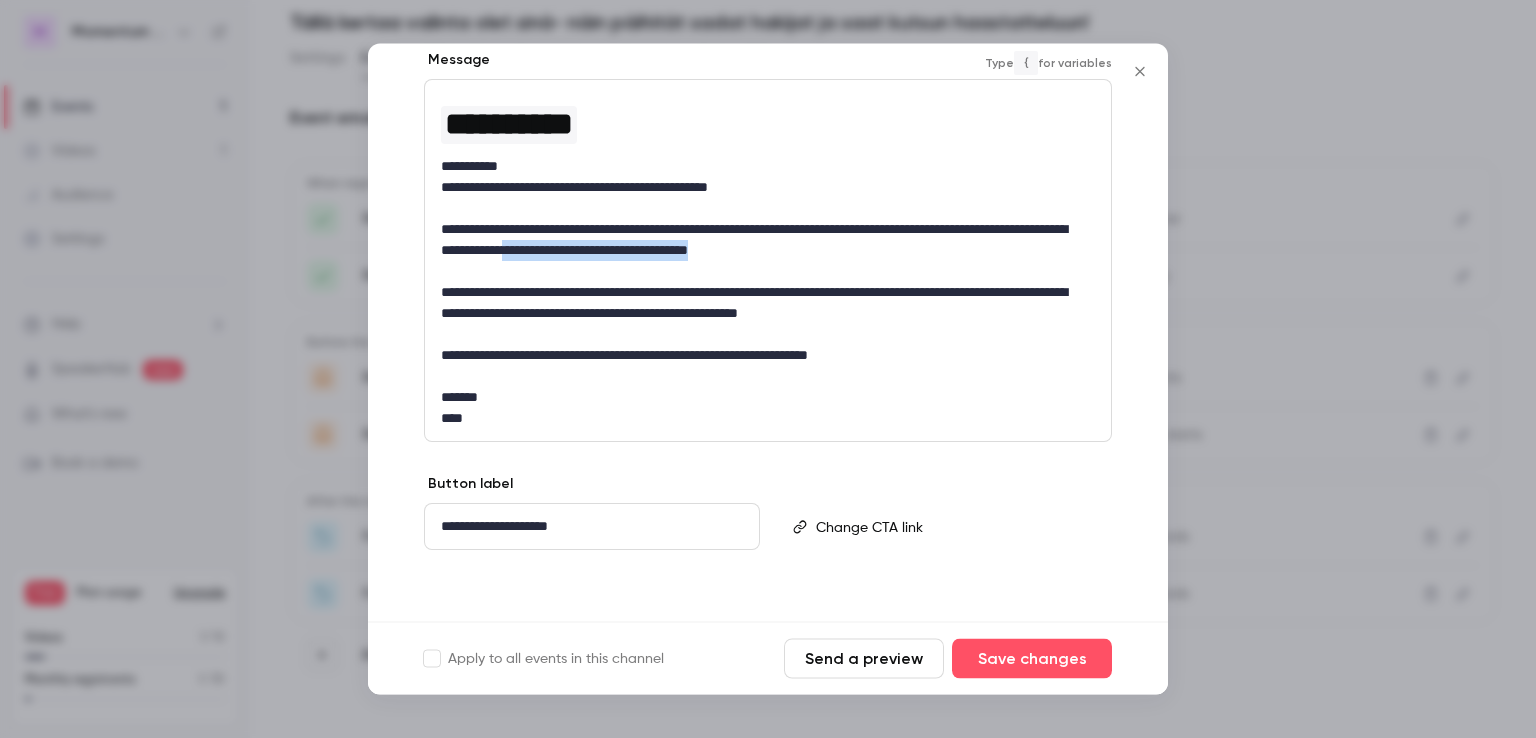 click on "**********" at bounding box center (760, 241) 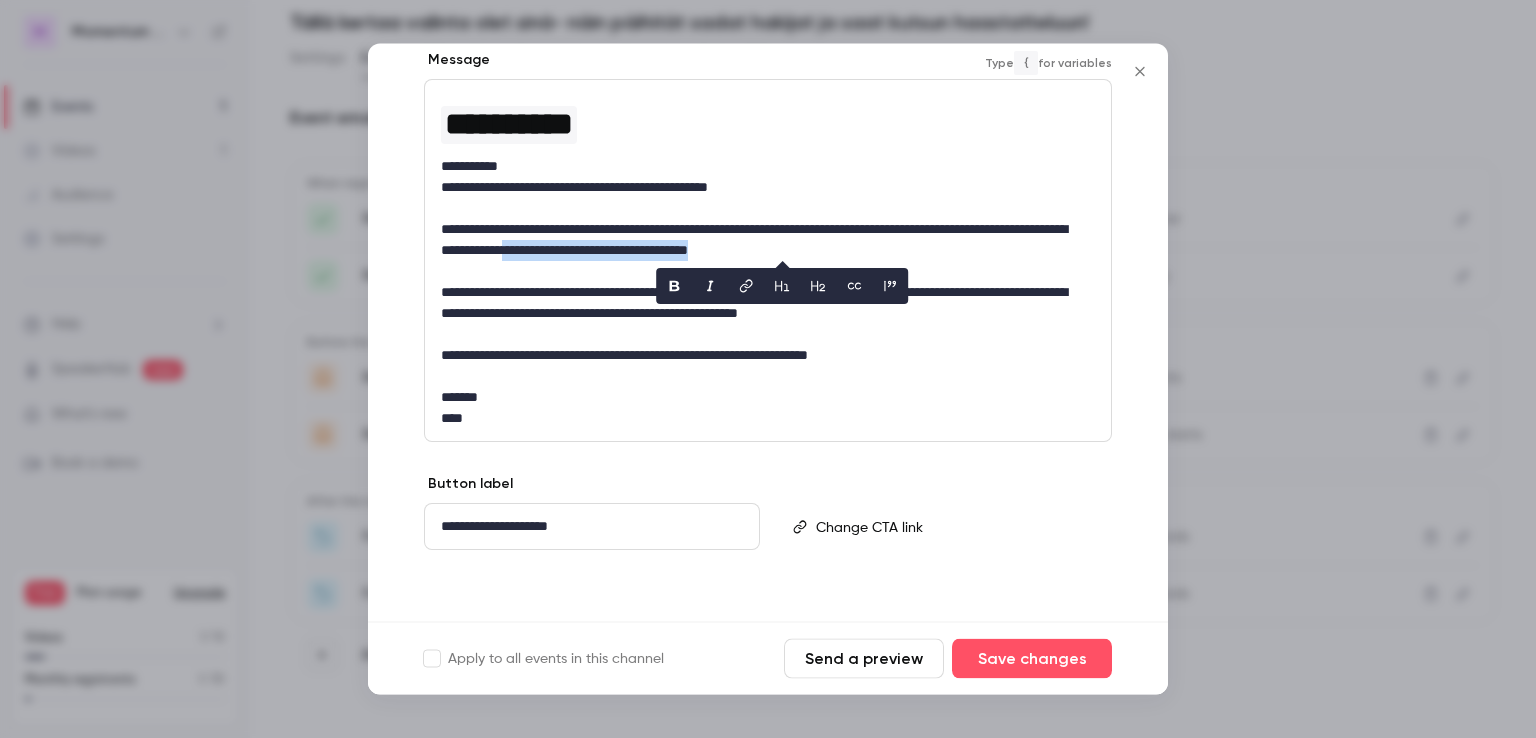 click on "**********" at bounding box center (760, 241) 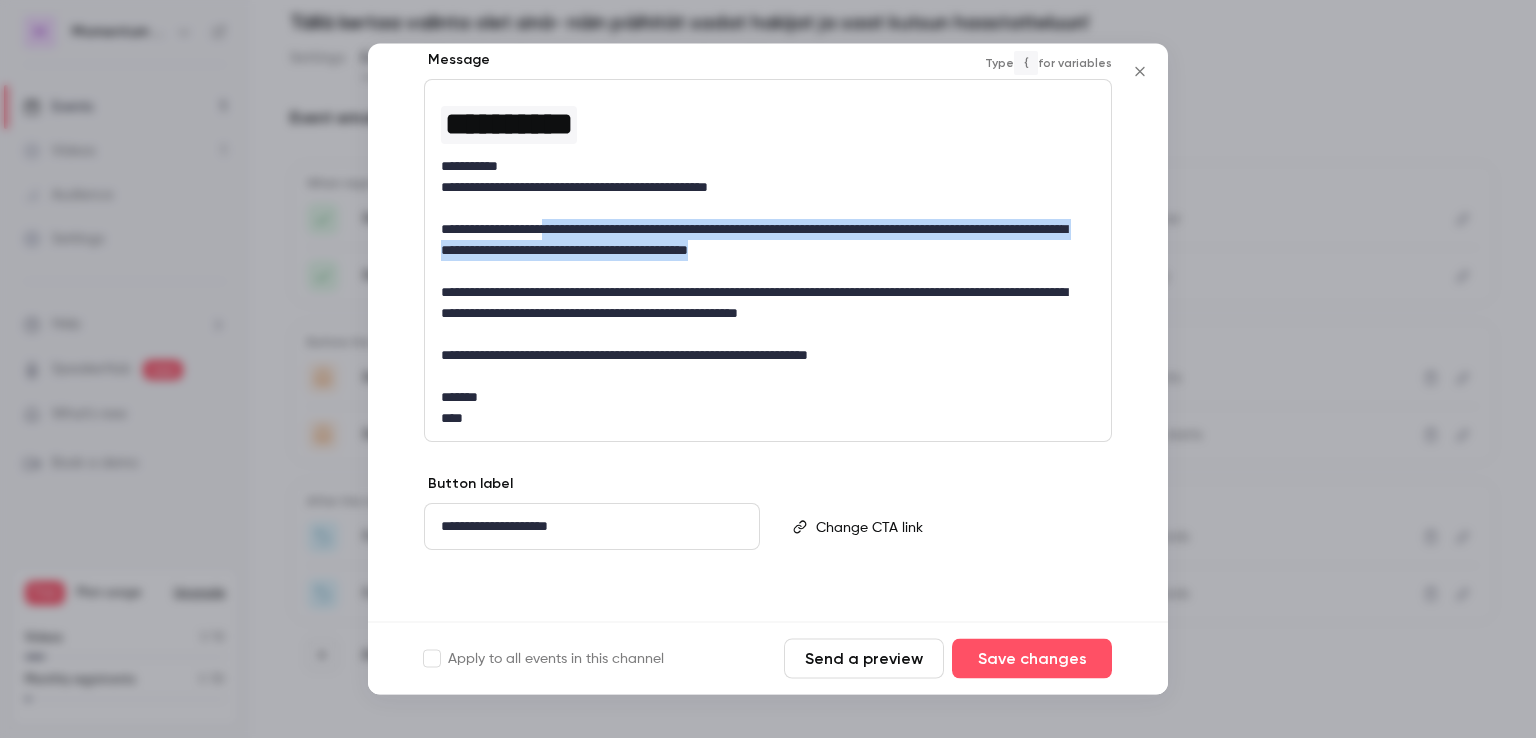 drag, startPoint x: 894, startPoint y: 256, endPoint x: 555, endPoint y: 221, distance: 340.802 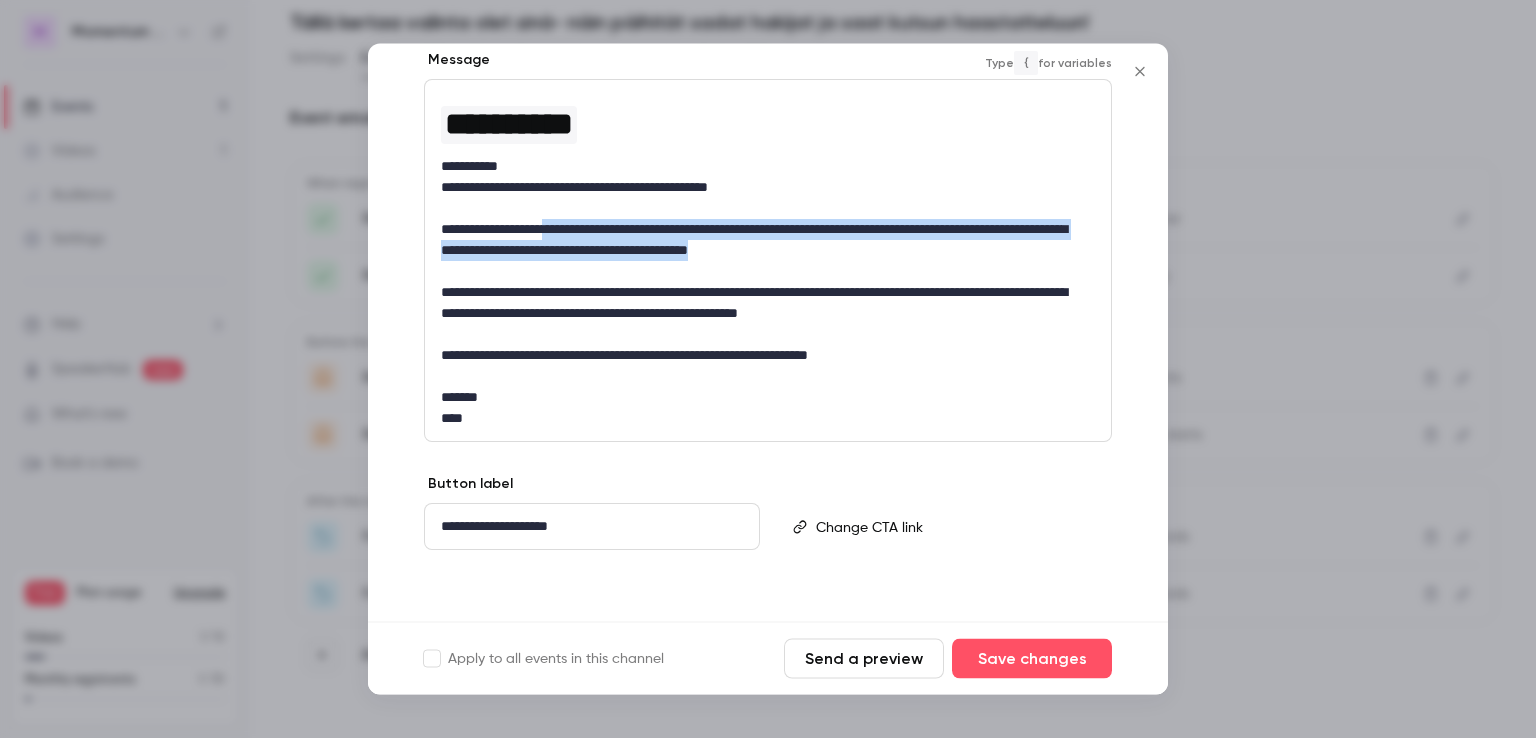 click on "**********" at bounding box center (760, 241) 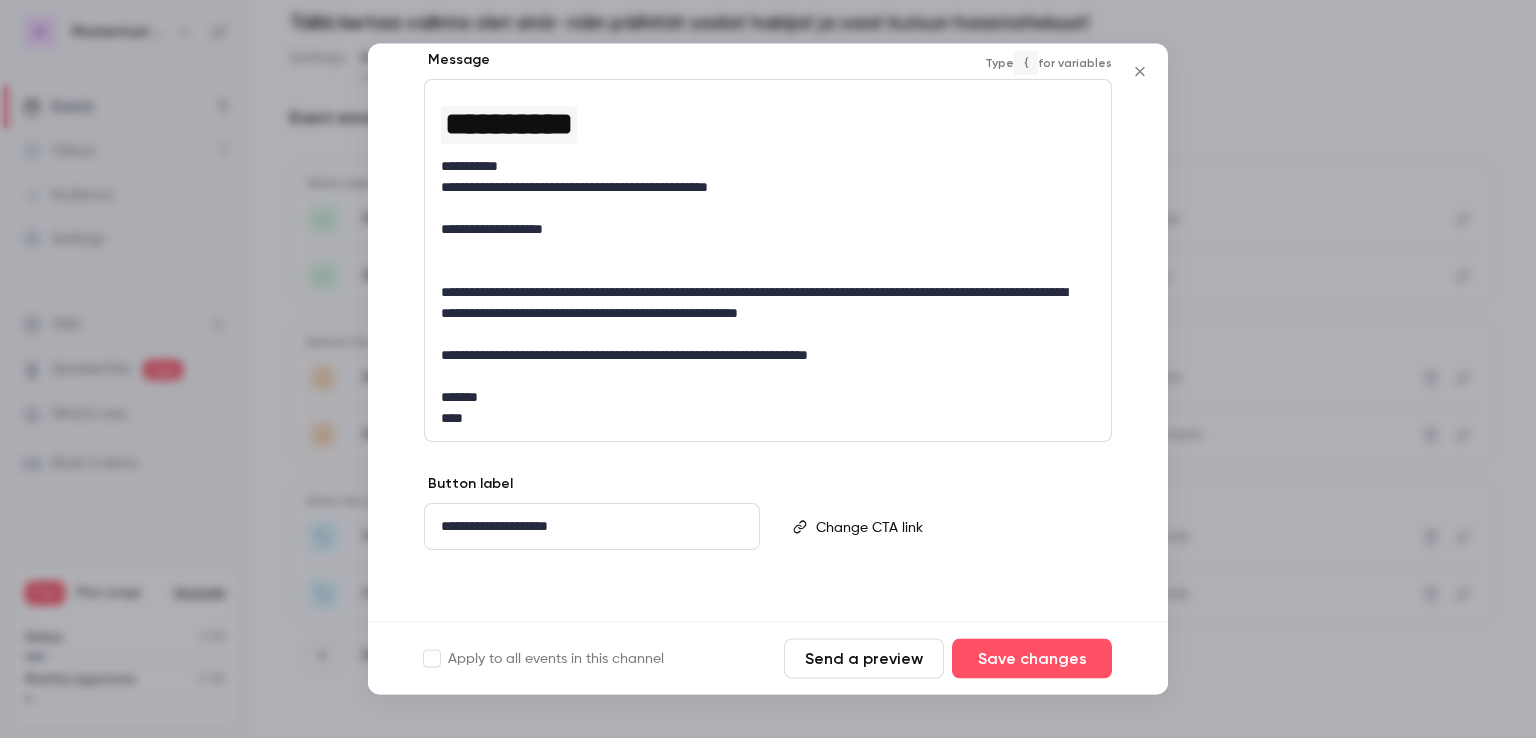 scroll, scrollTop: 305, scrollLeft: 0, axis: vertical 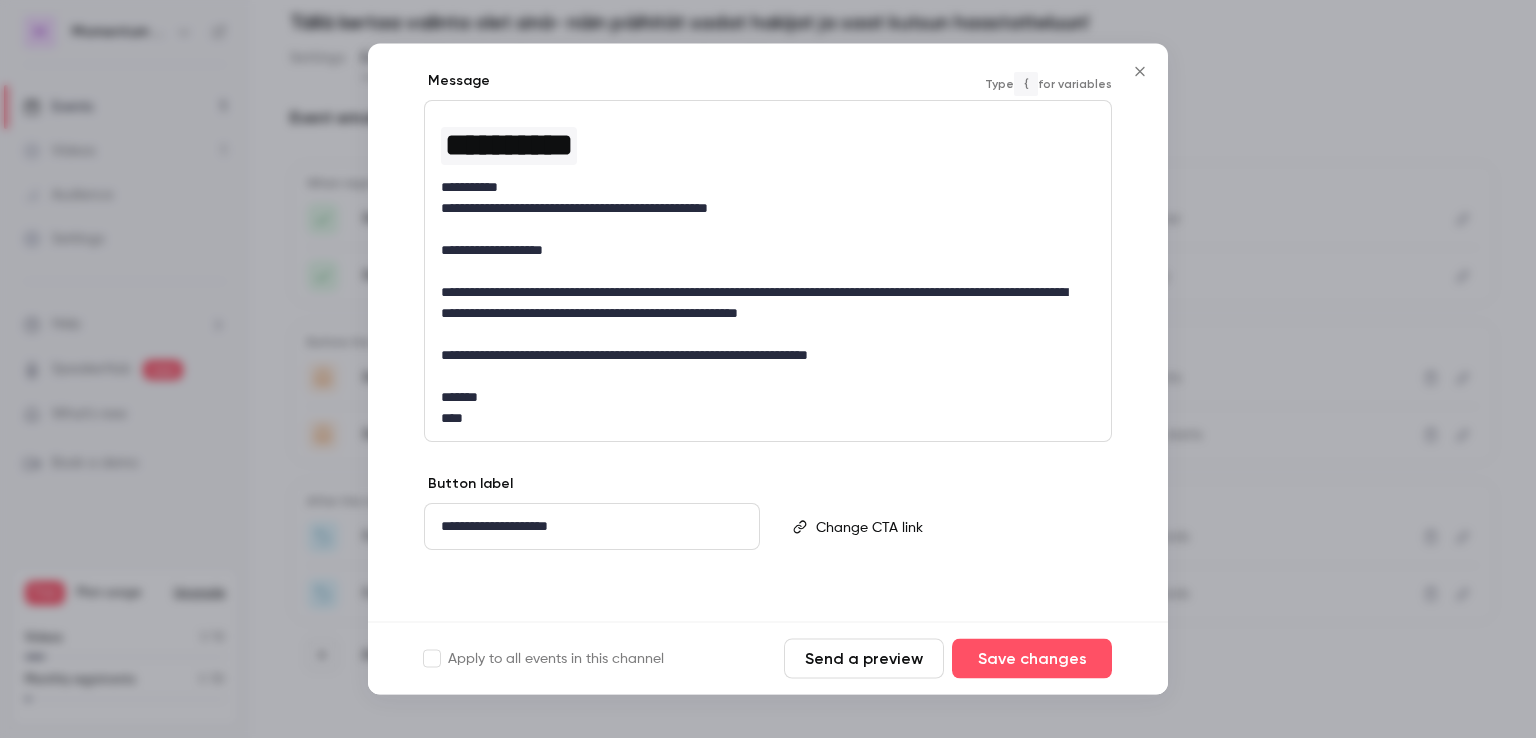 type 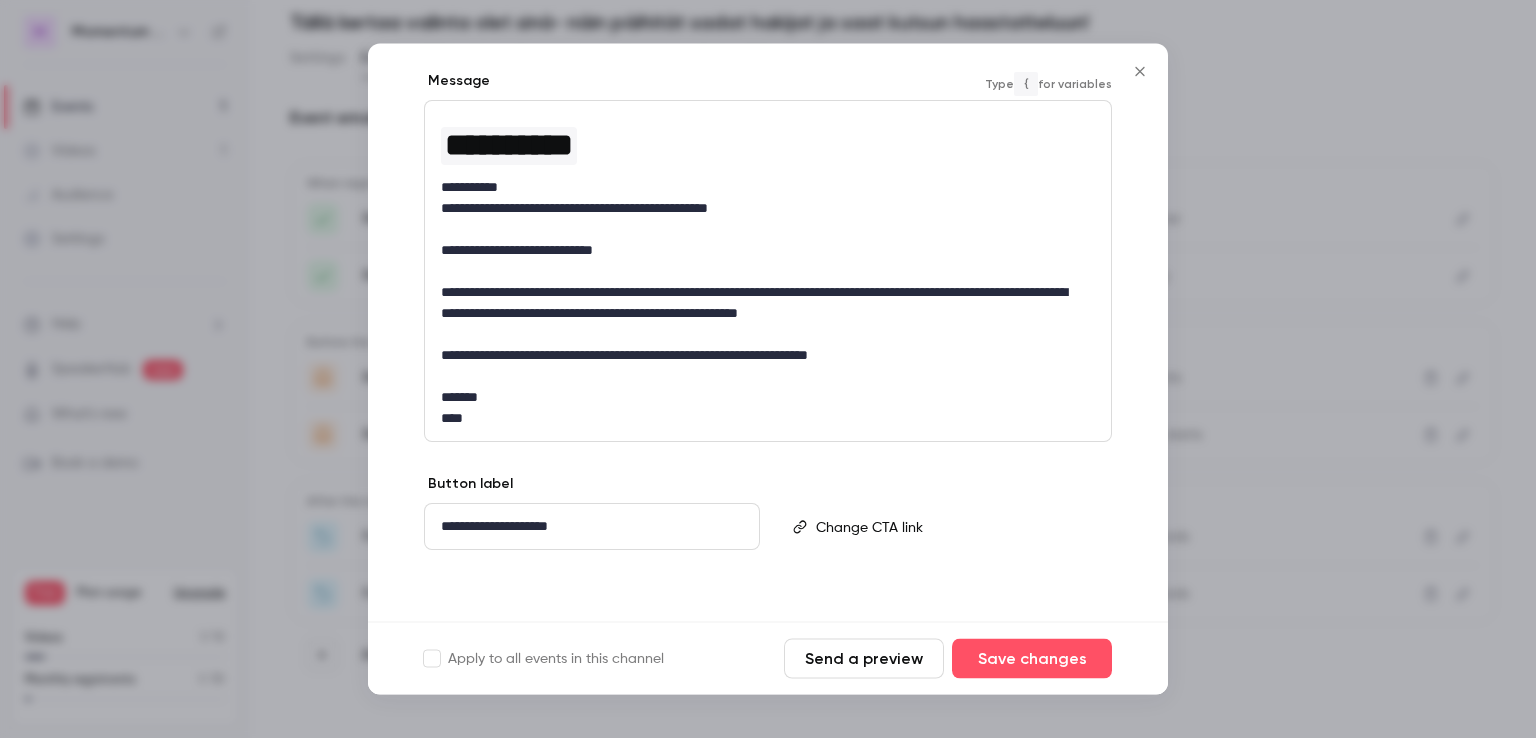 click on "**********" at bounding box center (760, 304) 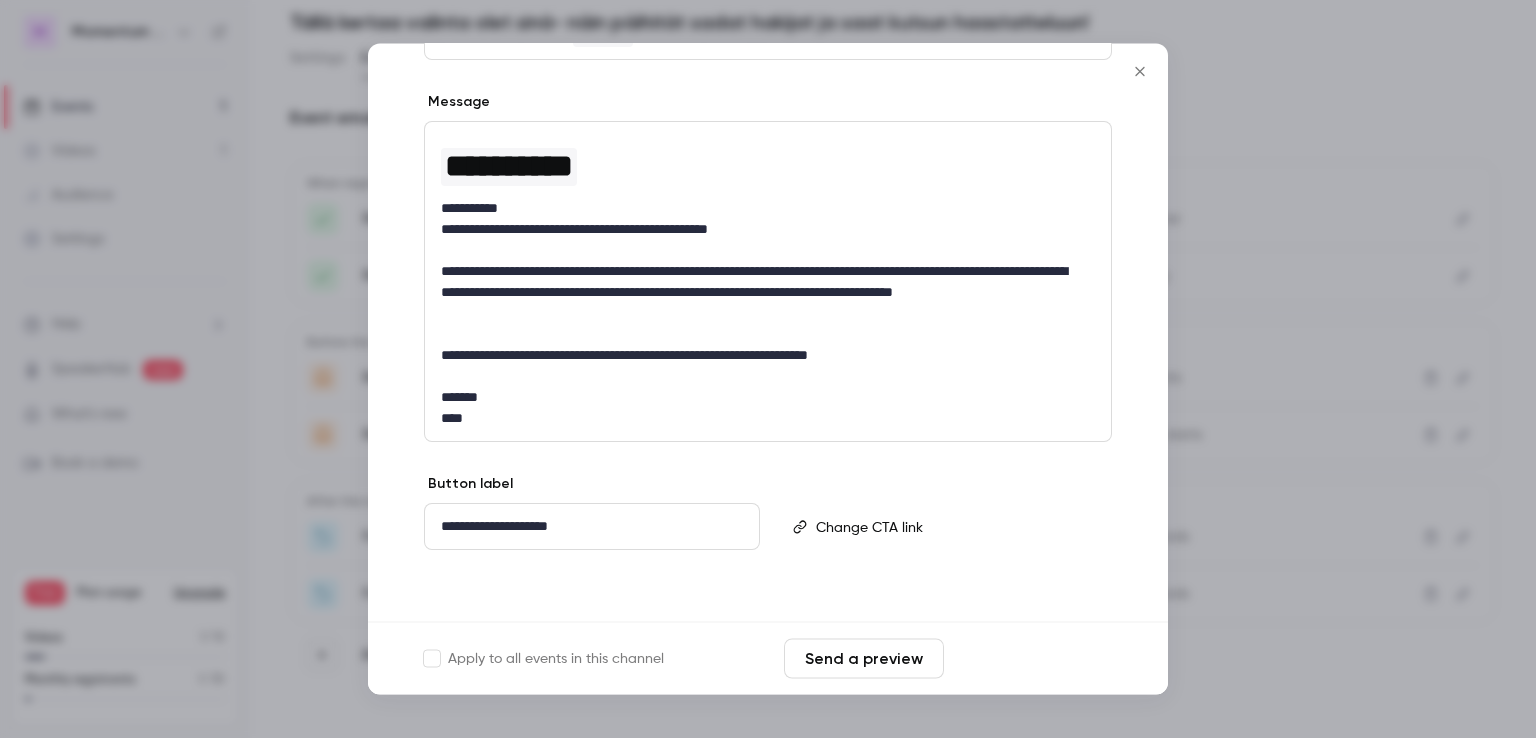 click on "Save changes" at bounding box center (1032, 659) 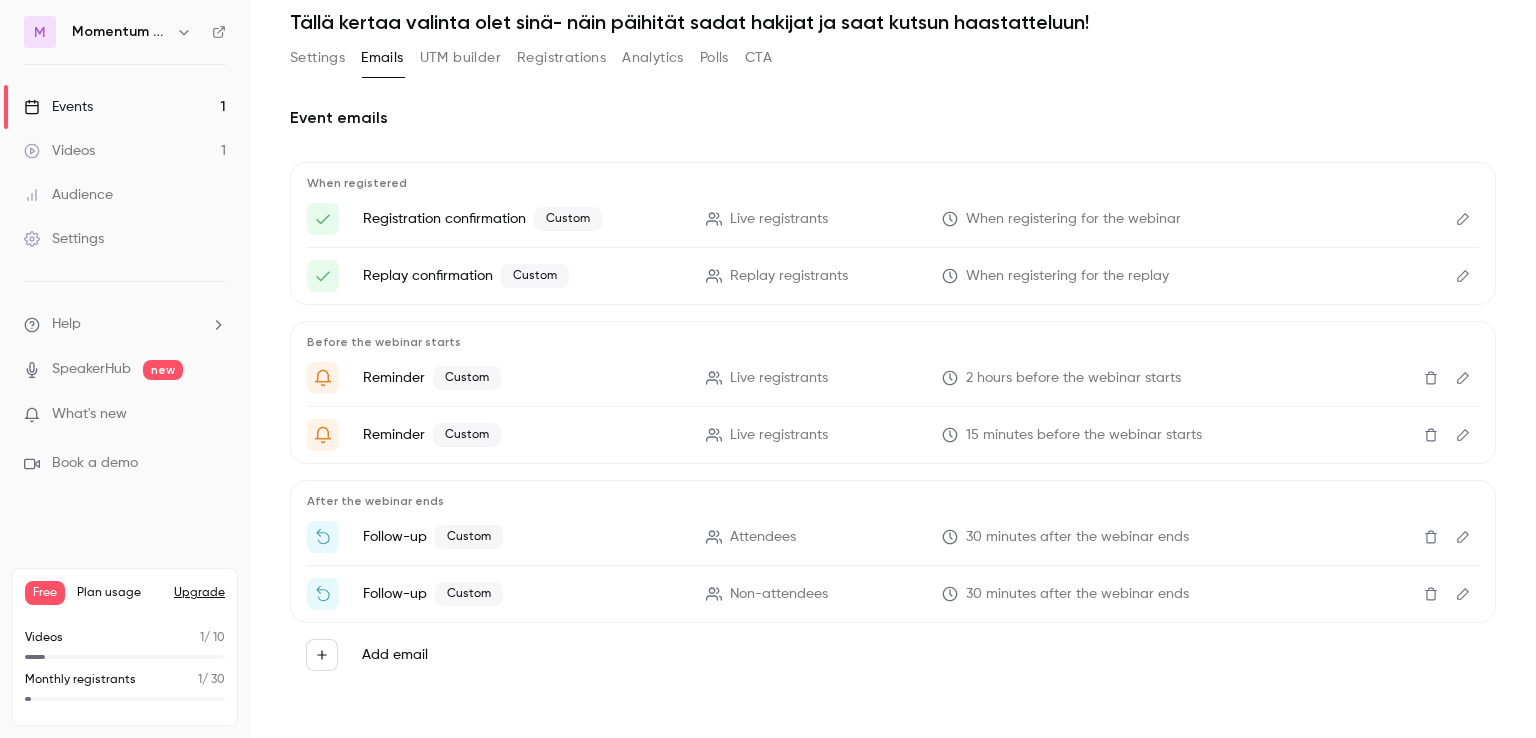 click 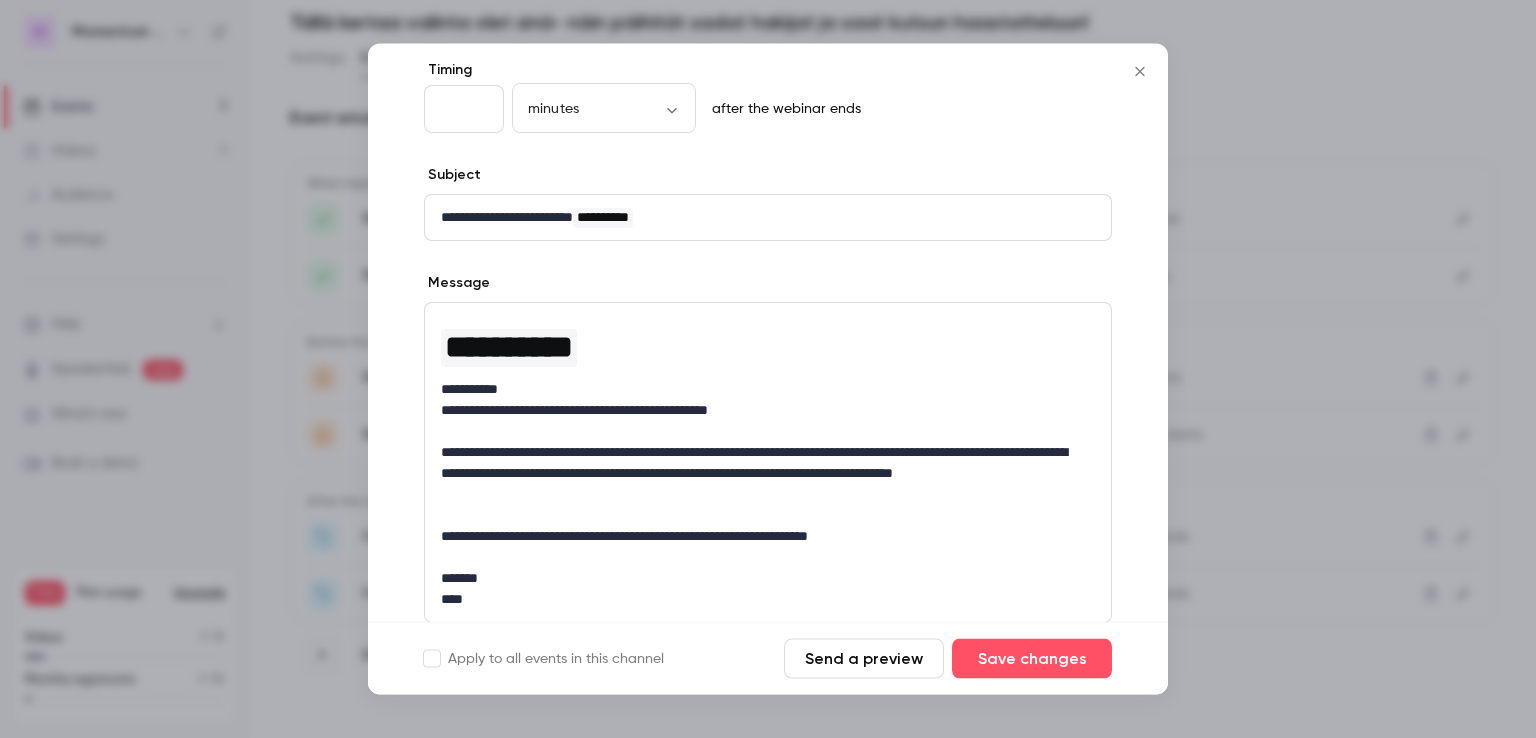 scroll, scrollTop: 284, scrollLeft: 0, axis: vertical 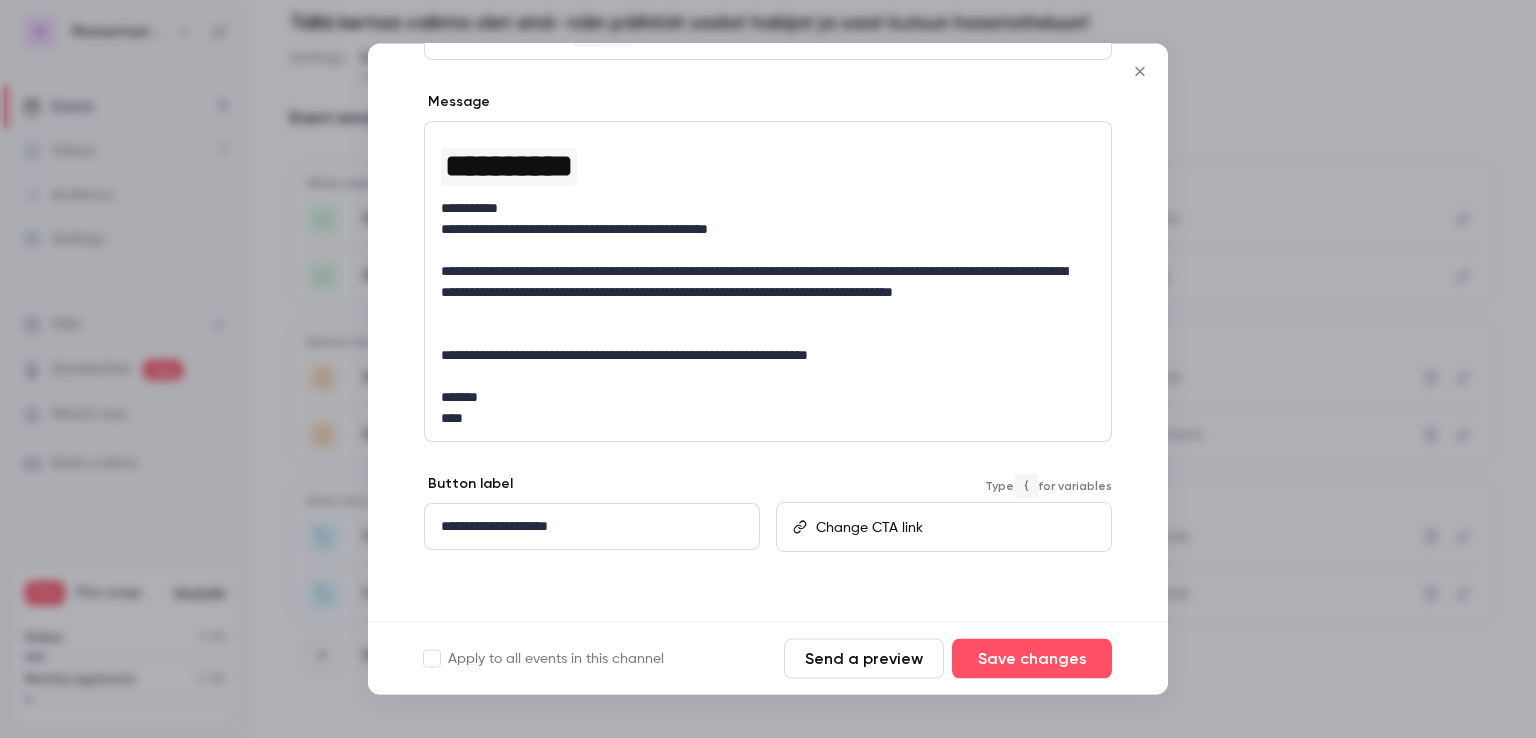 click at bounding box center (959, 528) 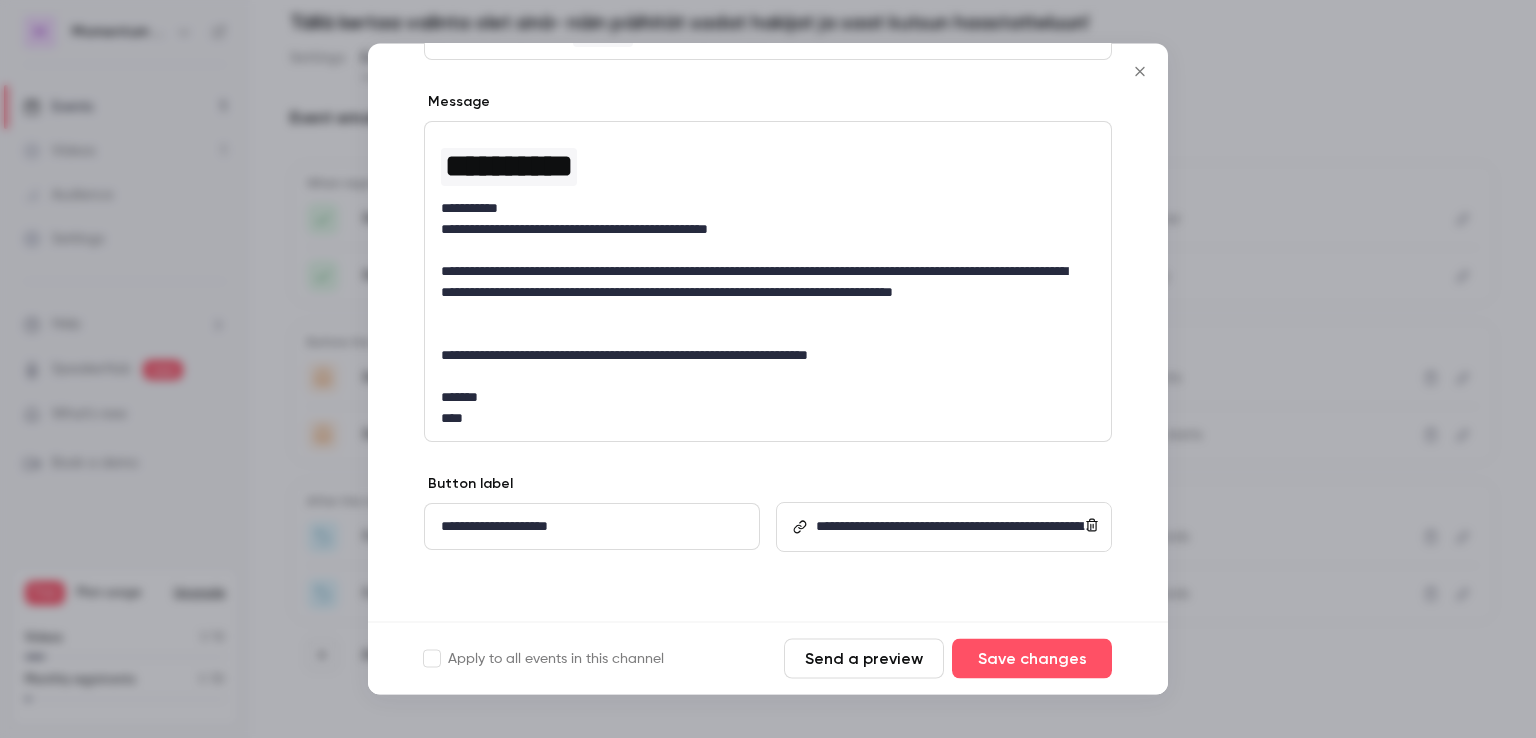click on "Send a preview" at bounding box center [864, 659] 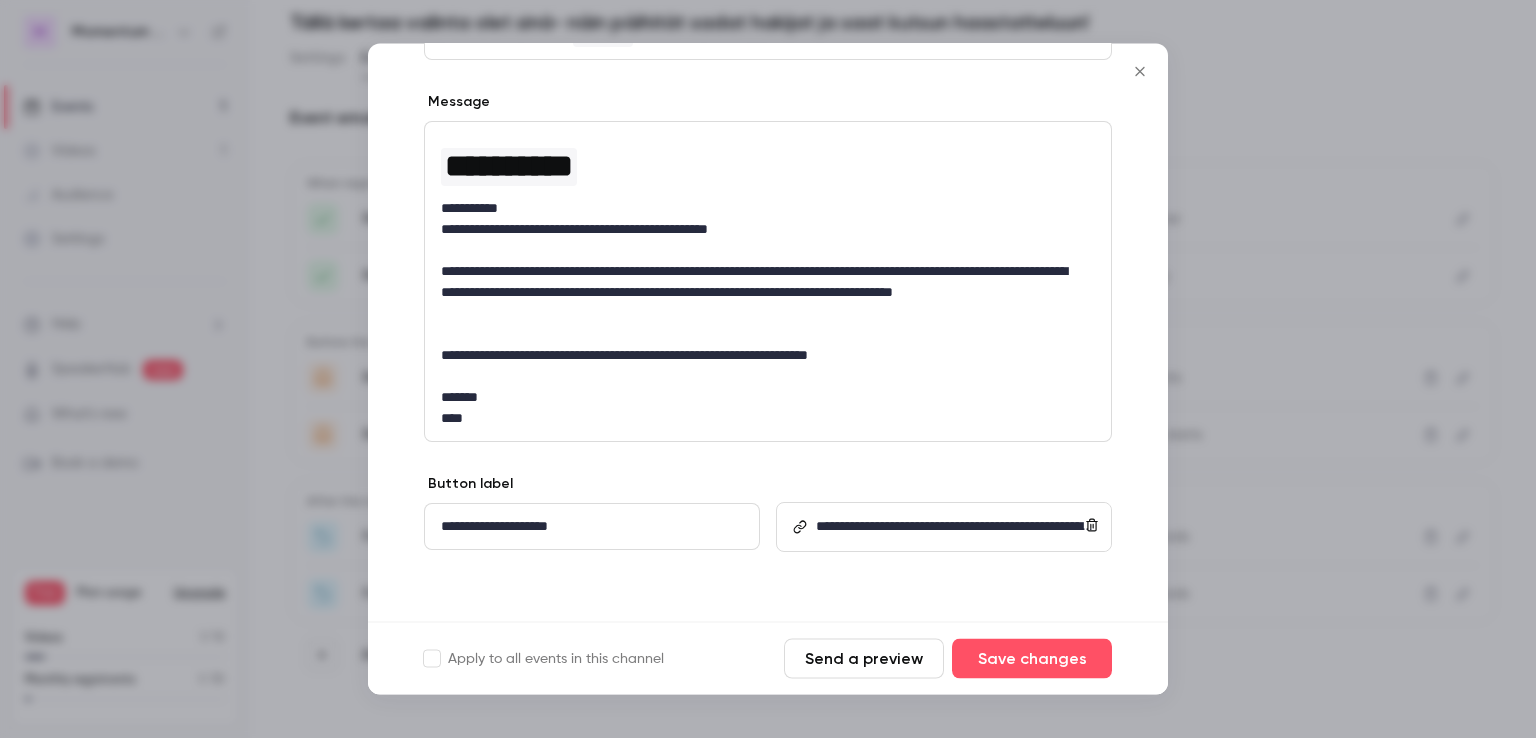click at bounding box center [768, 251] 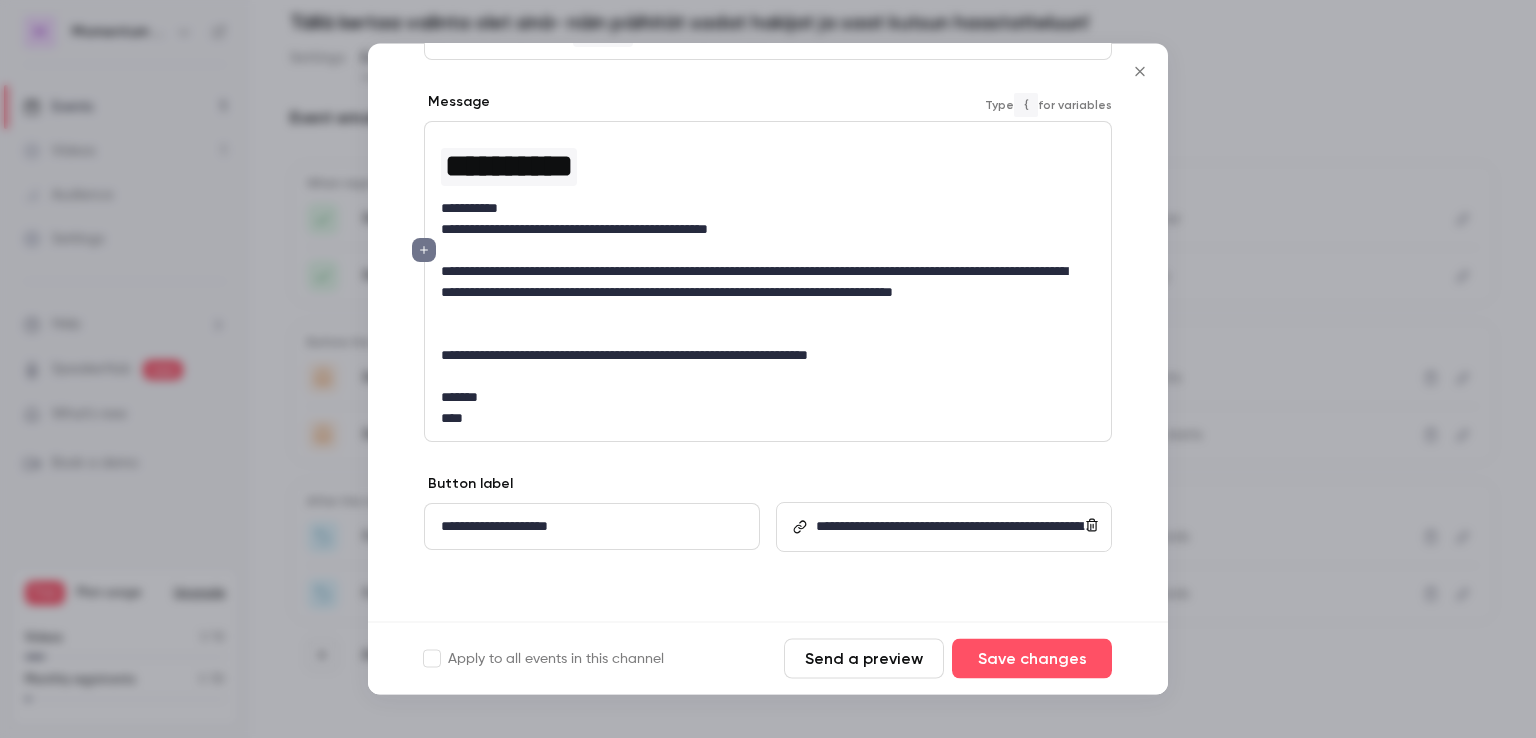 scroll, scrollTop: 264, scrollLeft: 0, axis: vertical 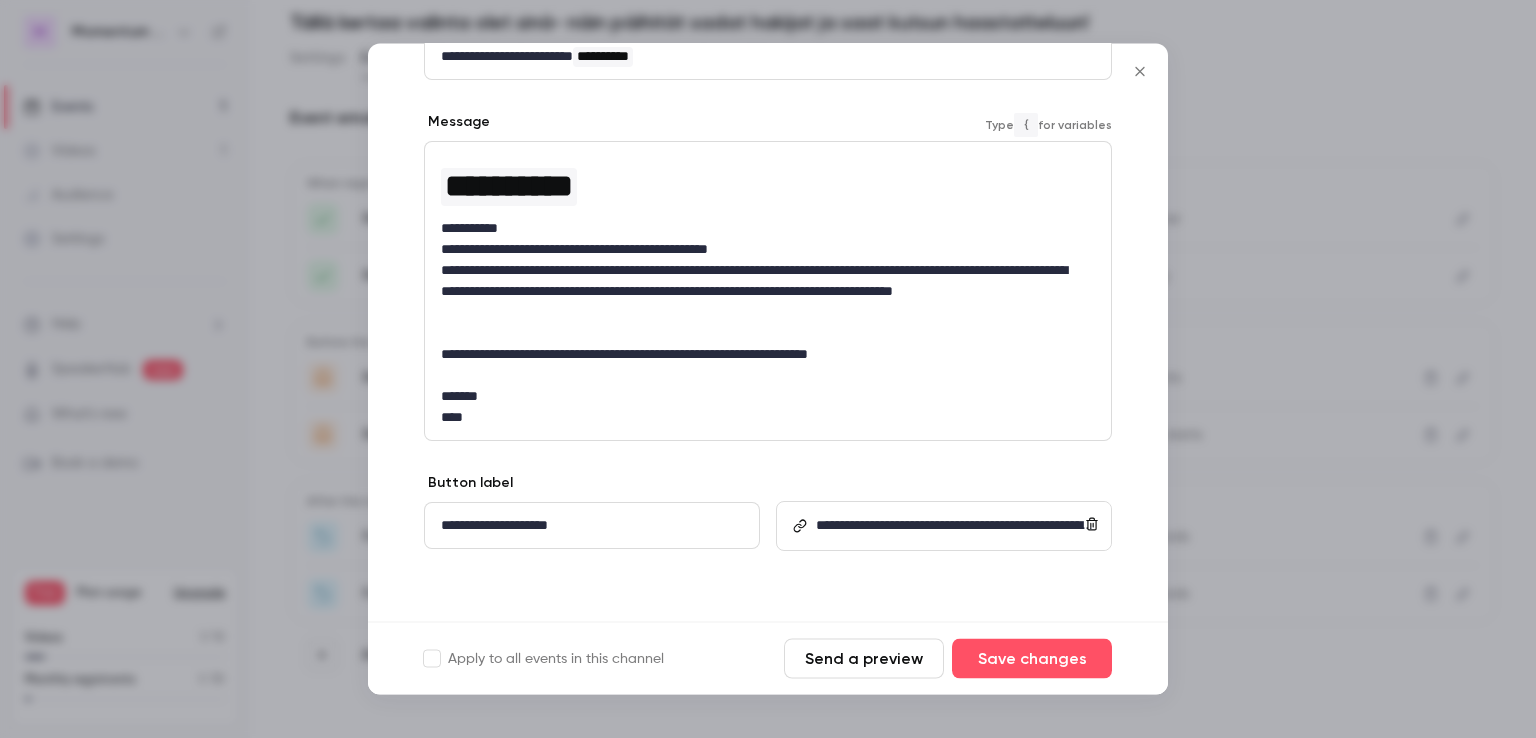 click at bounding box center [768, 334] 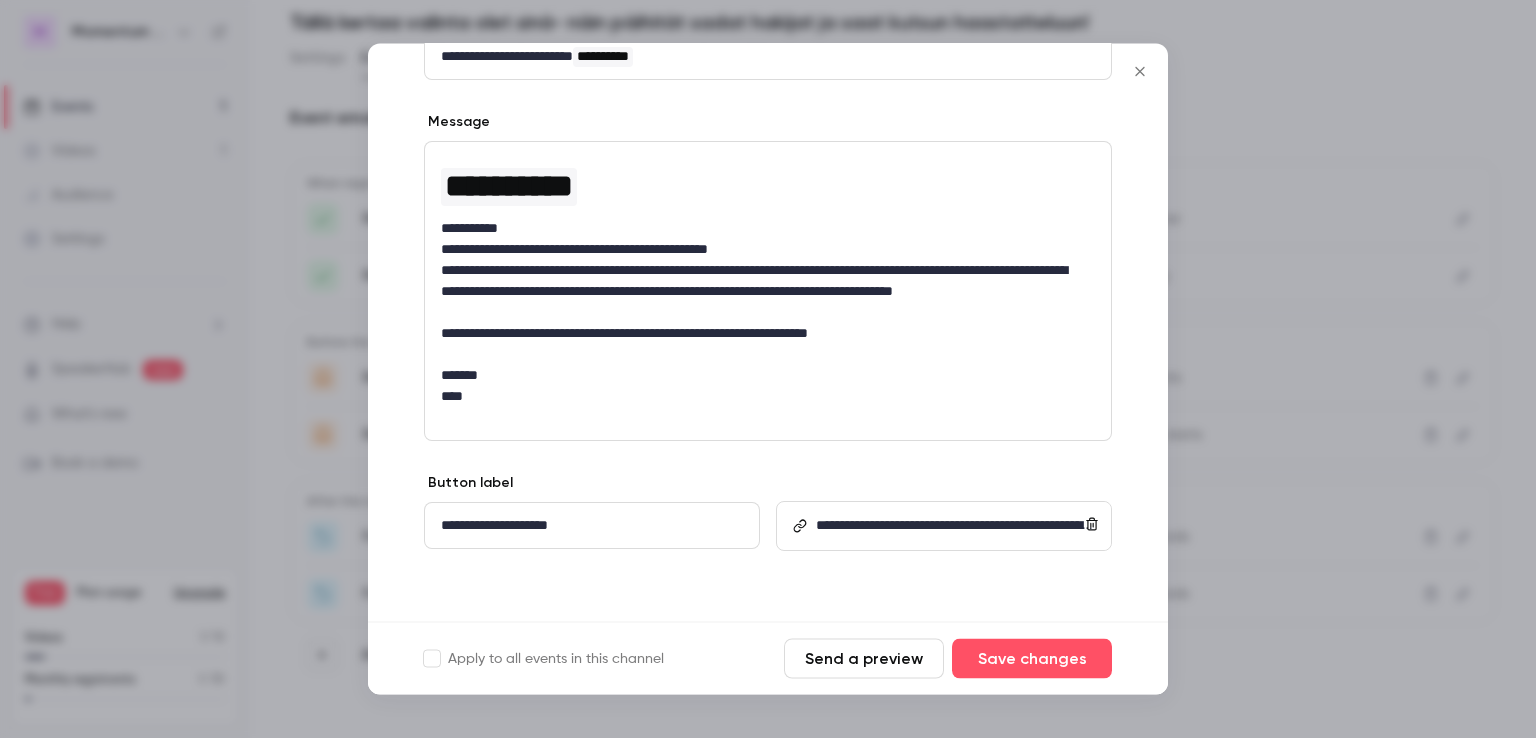 click on "Send a preview" at bounding box center (864, 659) 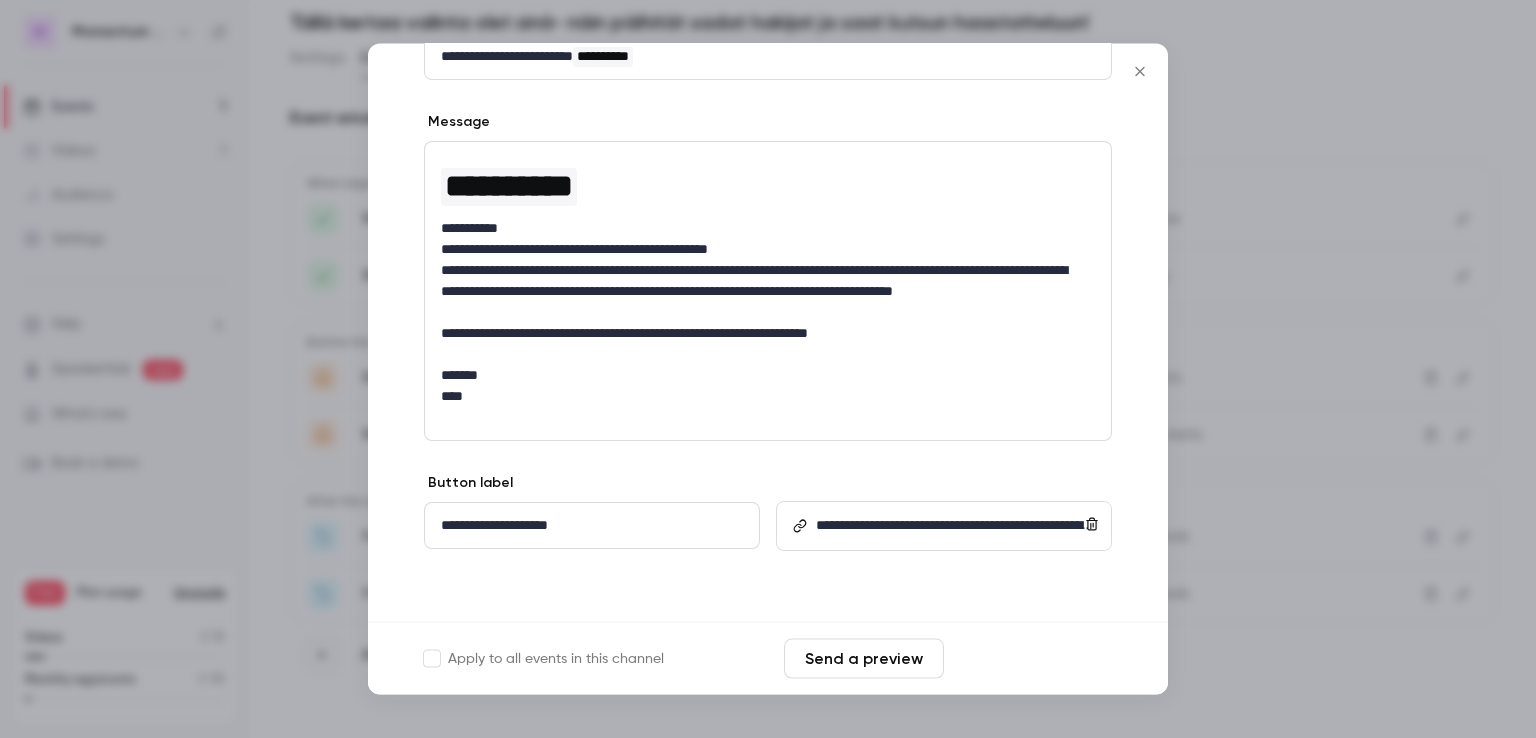 click on "Save changes" at bounding box center (1032, 659) 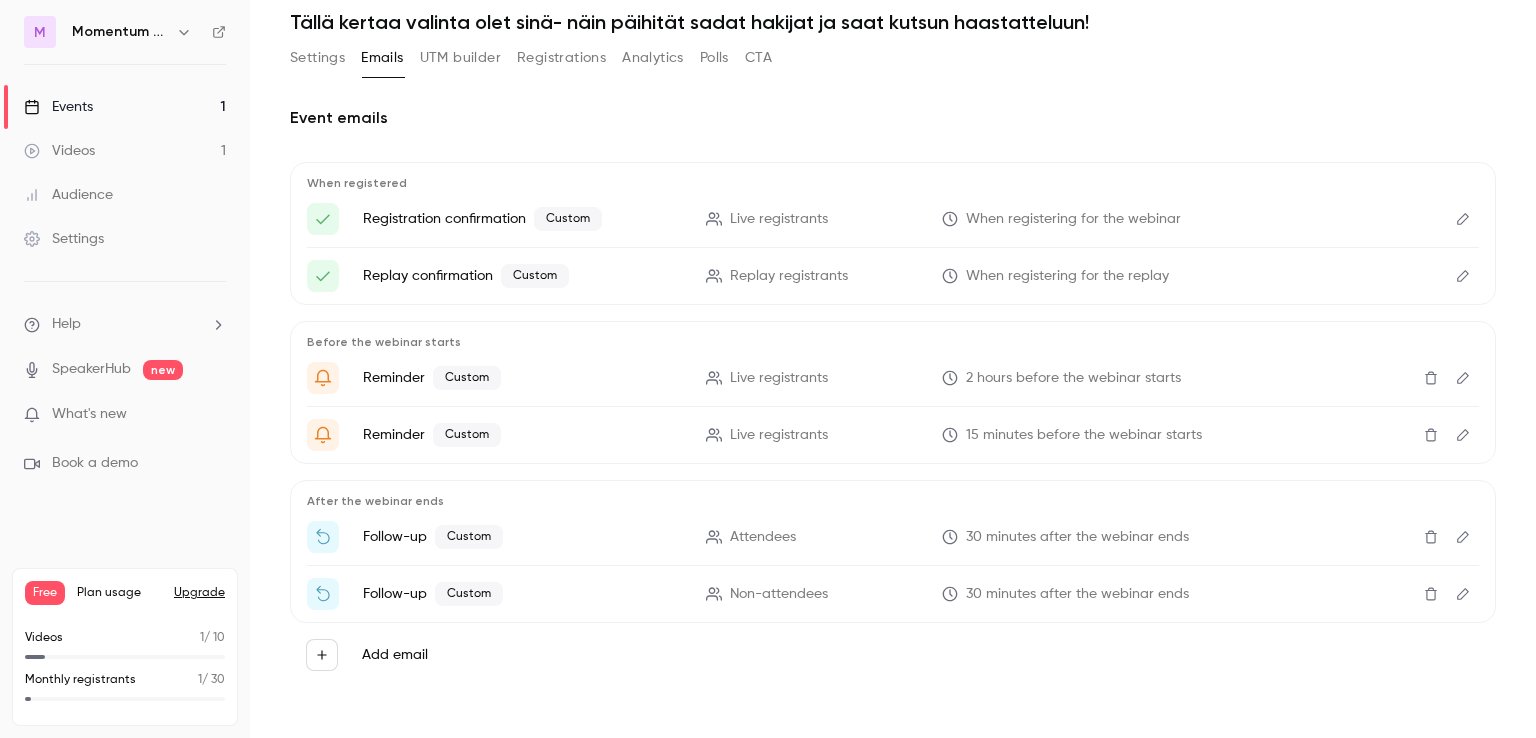 click on "Events" at bounding box center (58, 107) 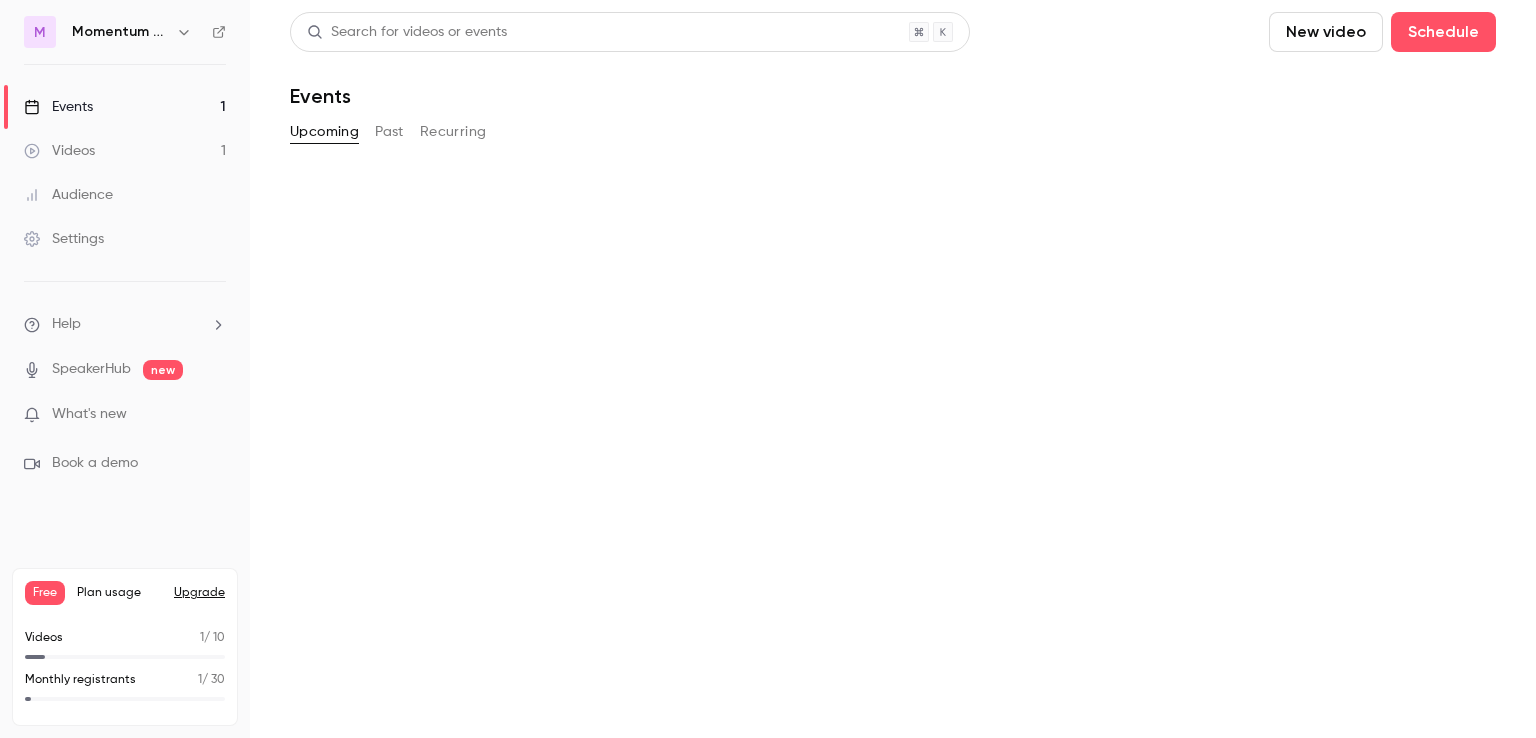 scroll, scrollTop: 0, scrollLeft: 0, axis: both 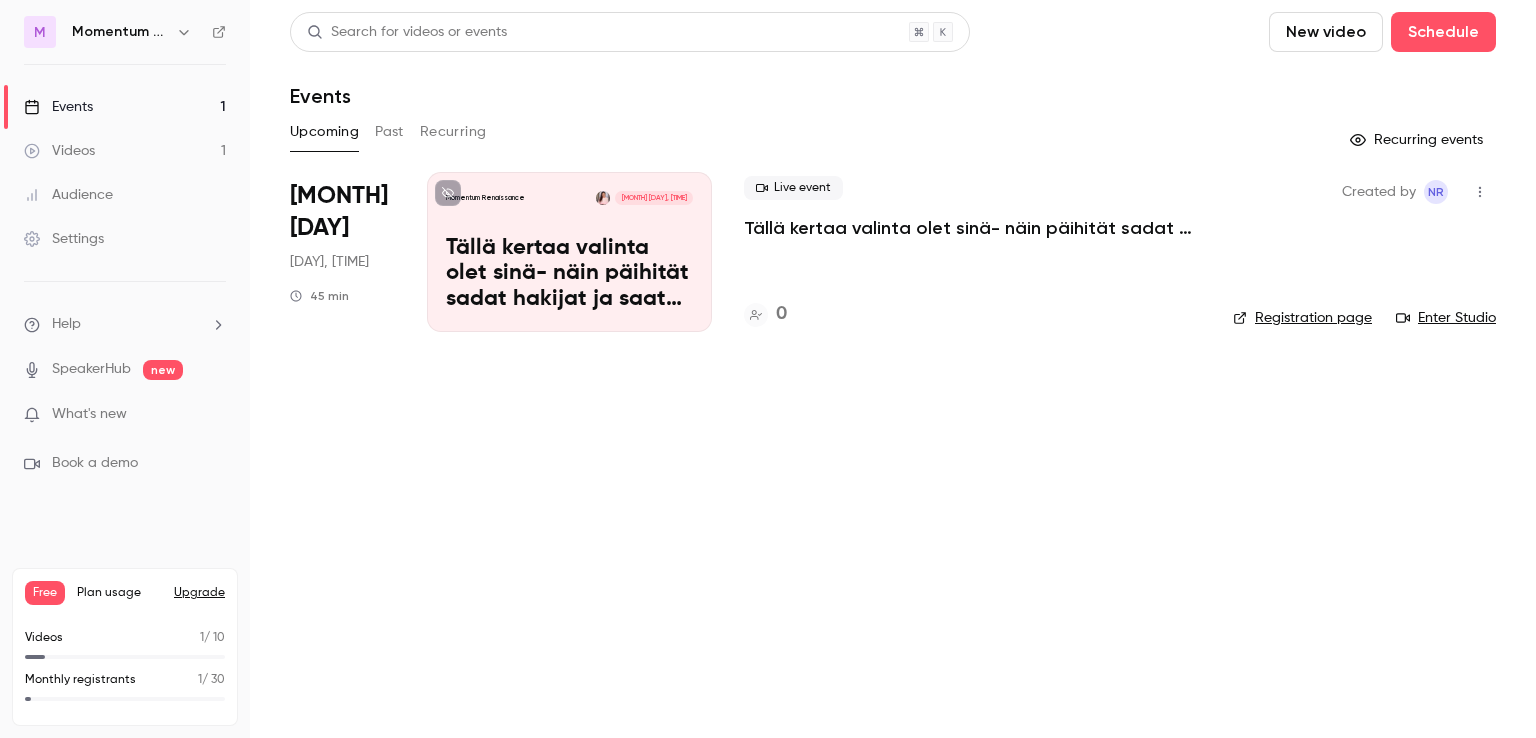 click on "Tällä kertaa valinta olet sinä- näin päihität sadat hakijat ja saat kutsun haastatteluun!" at bounding box center (569, 274) 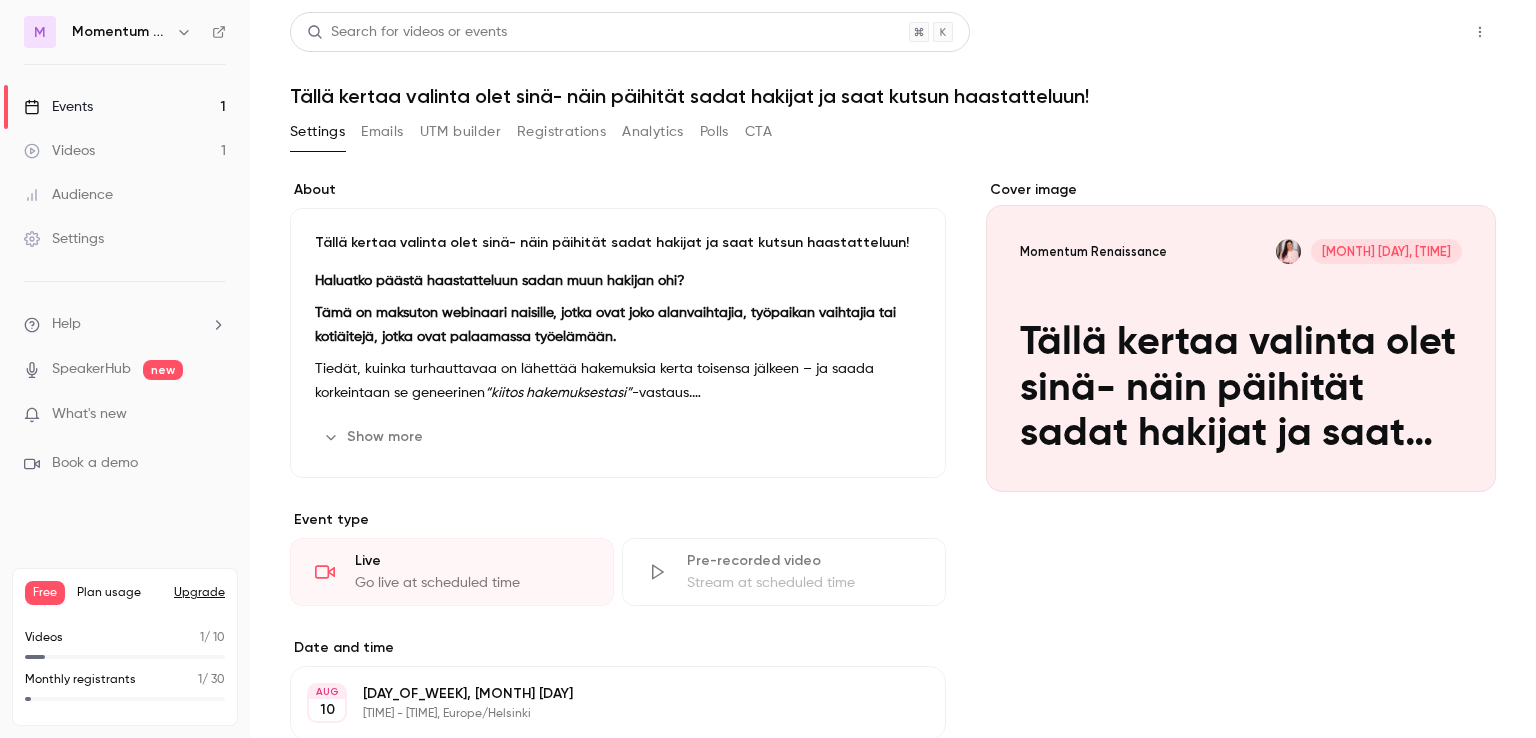 click on "Share" at bounding box center (1408, 32) 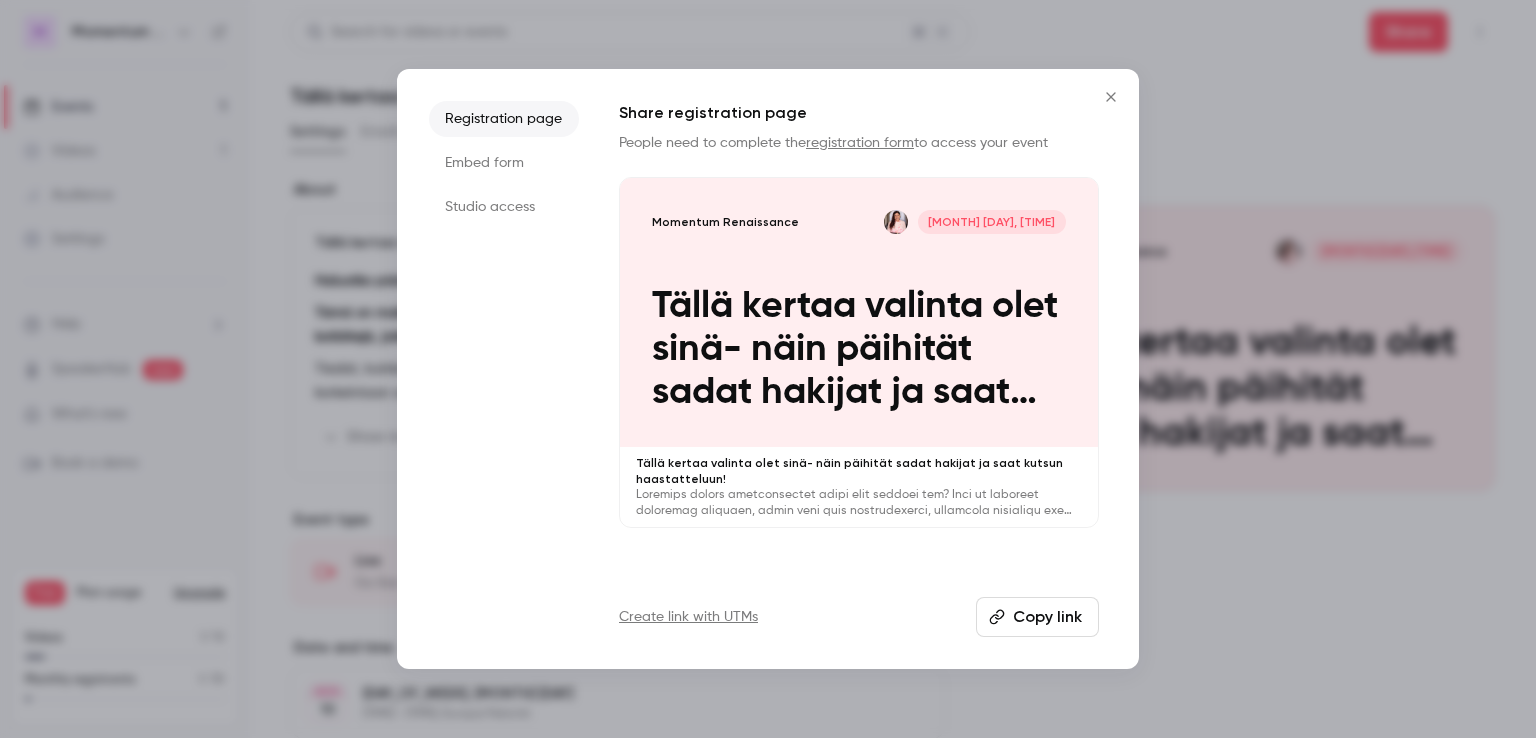 click on "Copy link" at bounding box center [1037, 617] 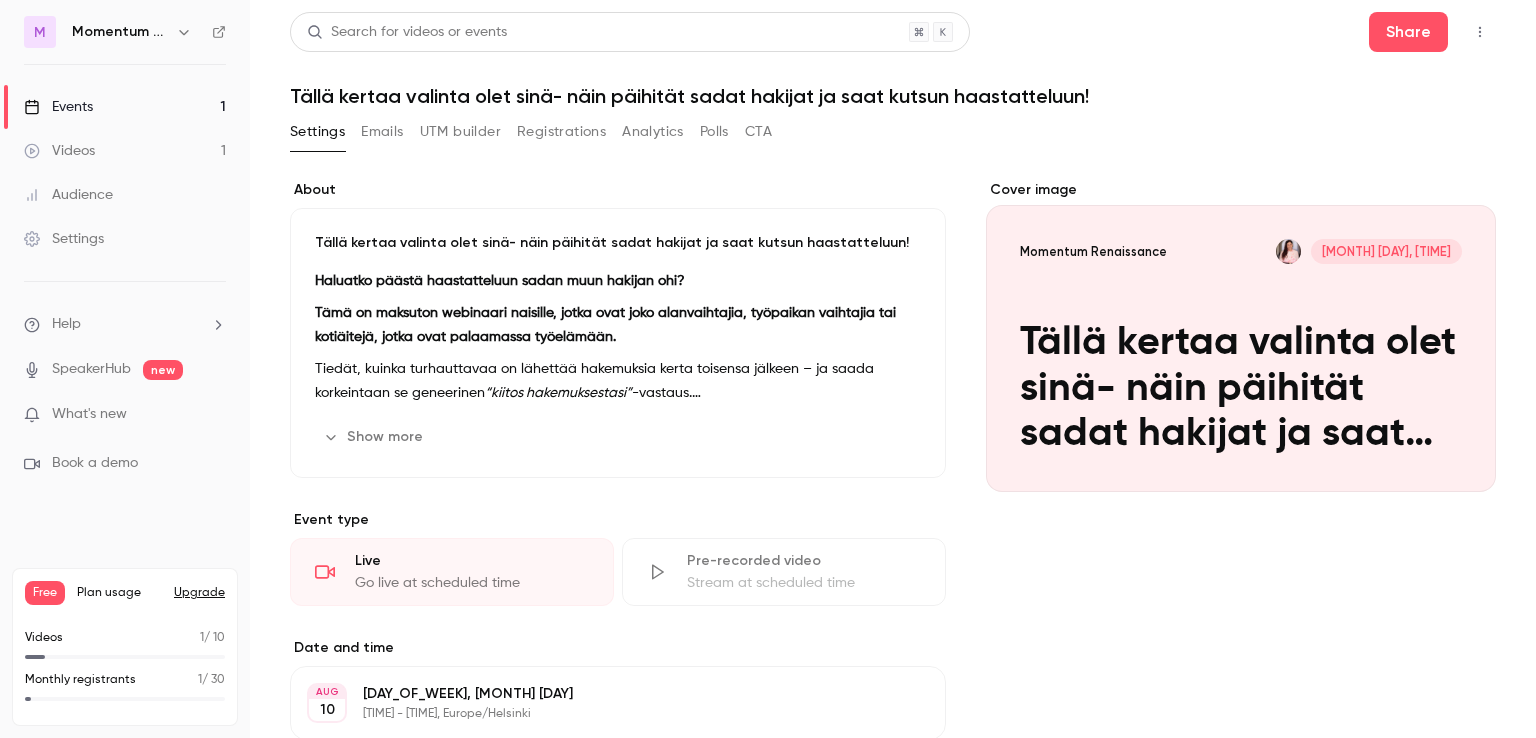 click on "Emails" at bounding box center [382, 132] 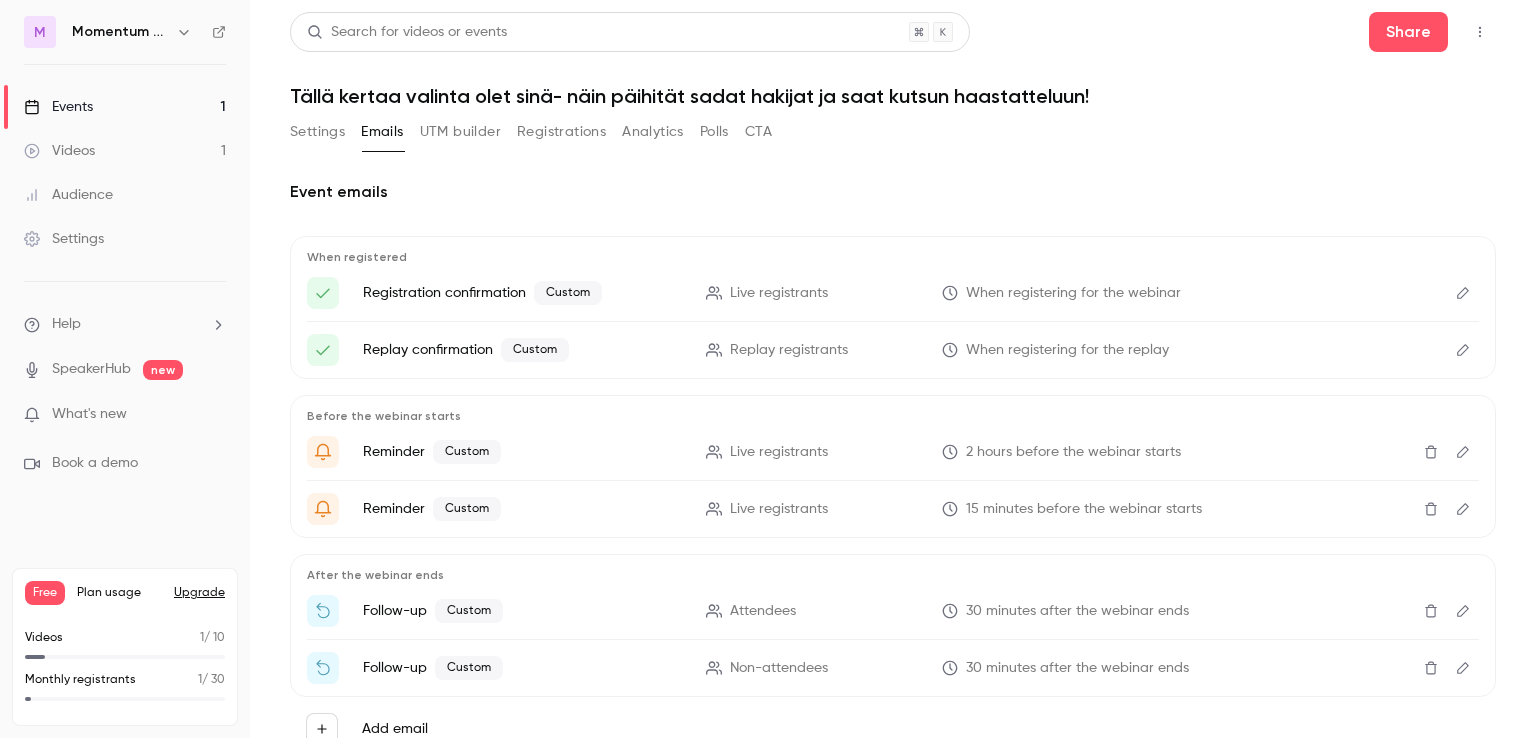 click 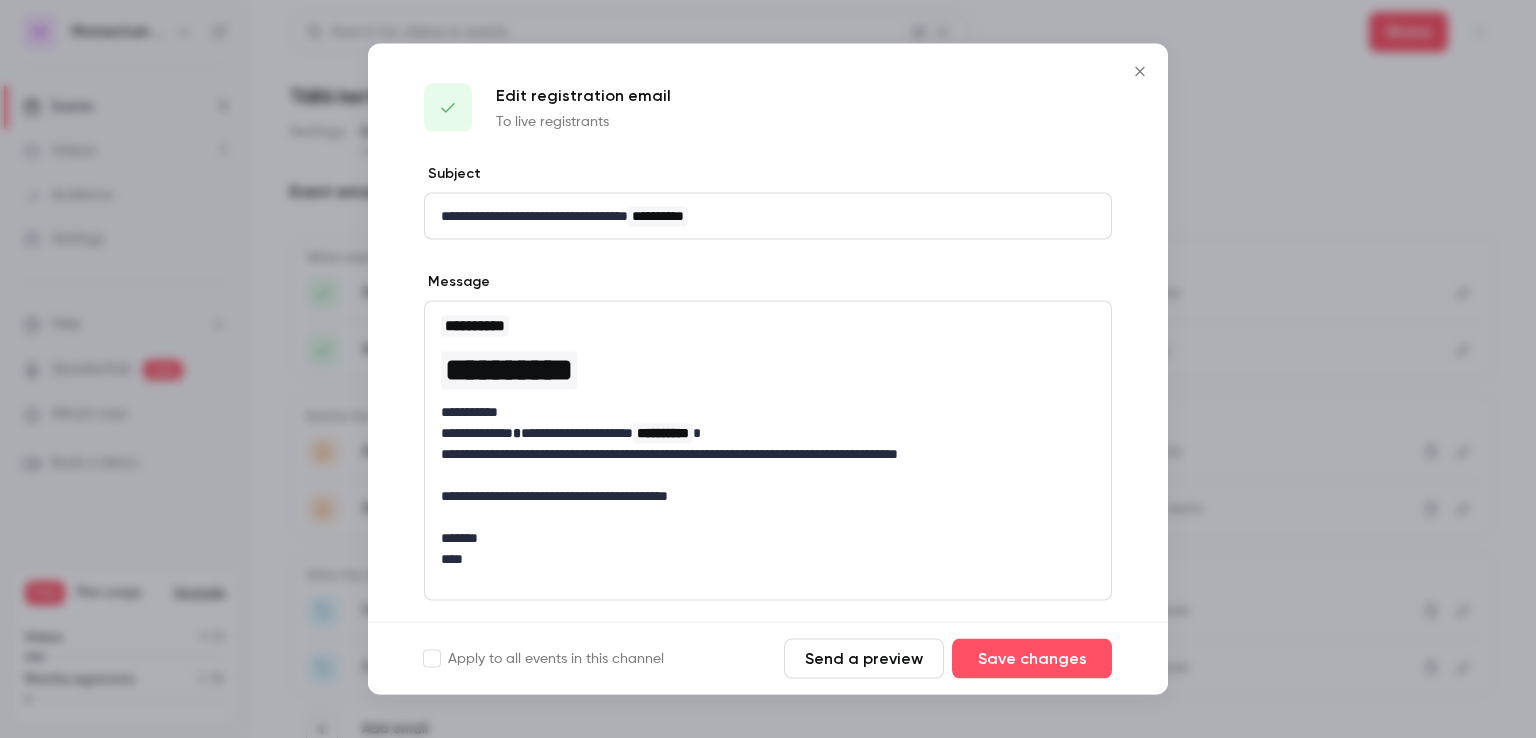 click on "**********" at bounding box center [760, 496] 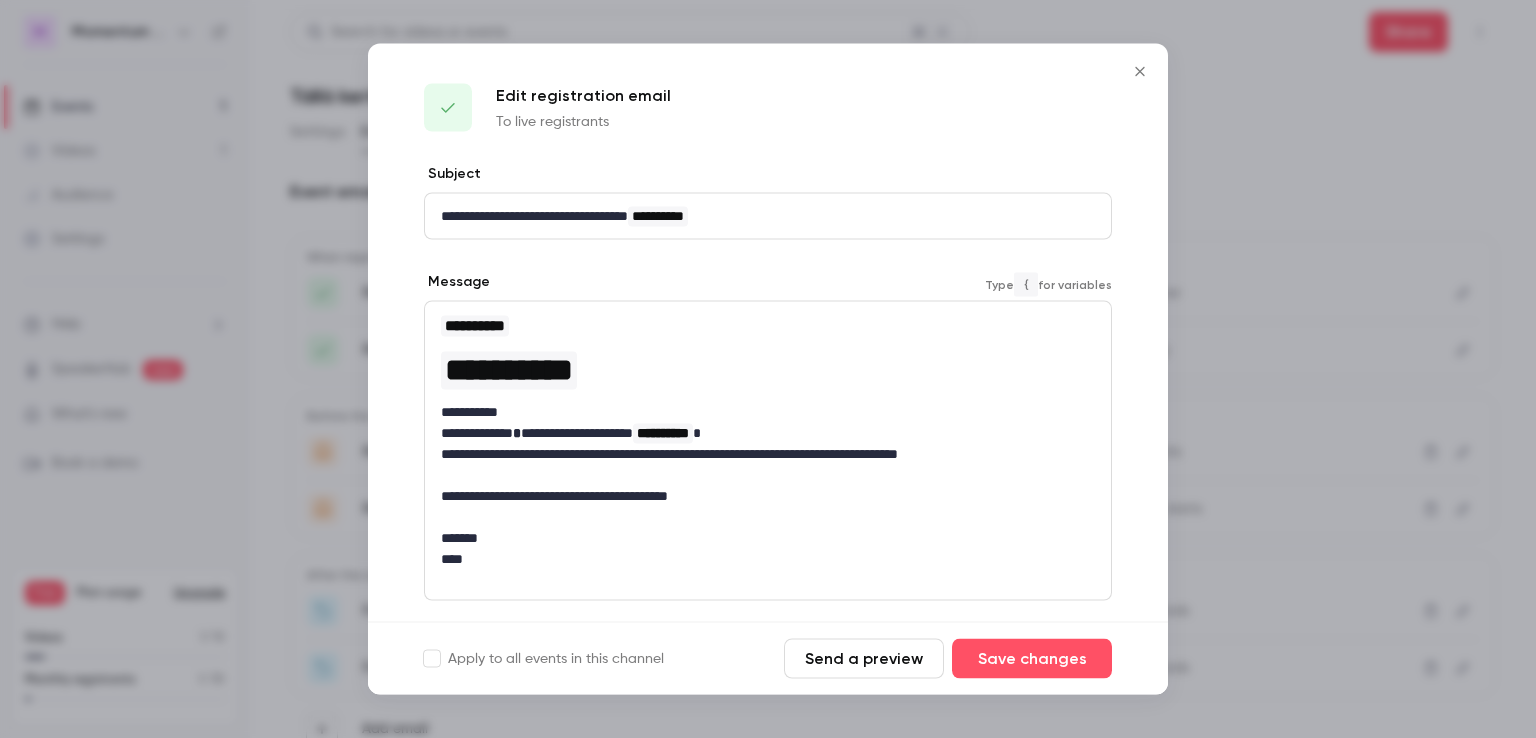 type 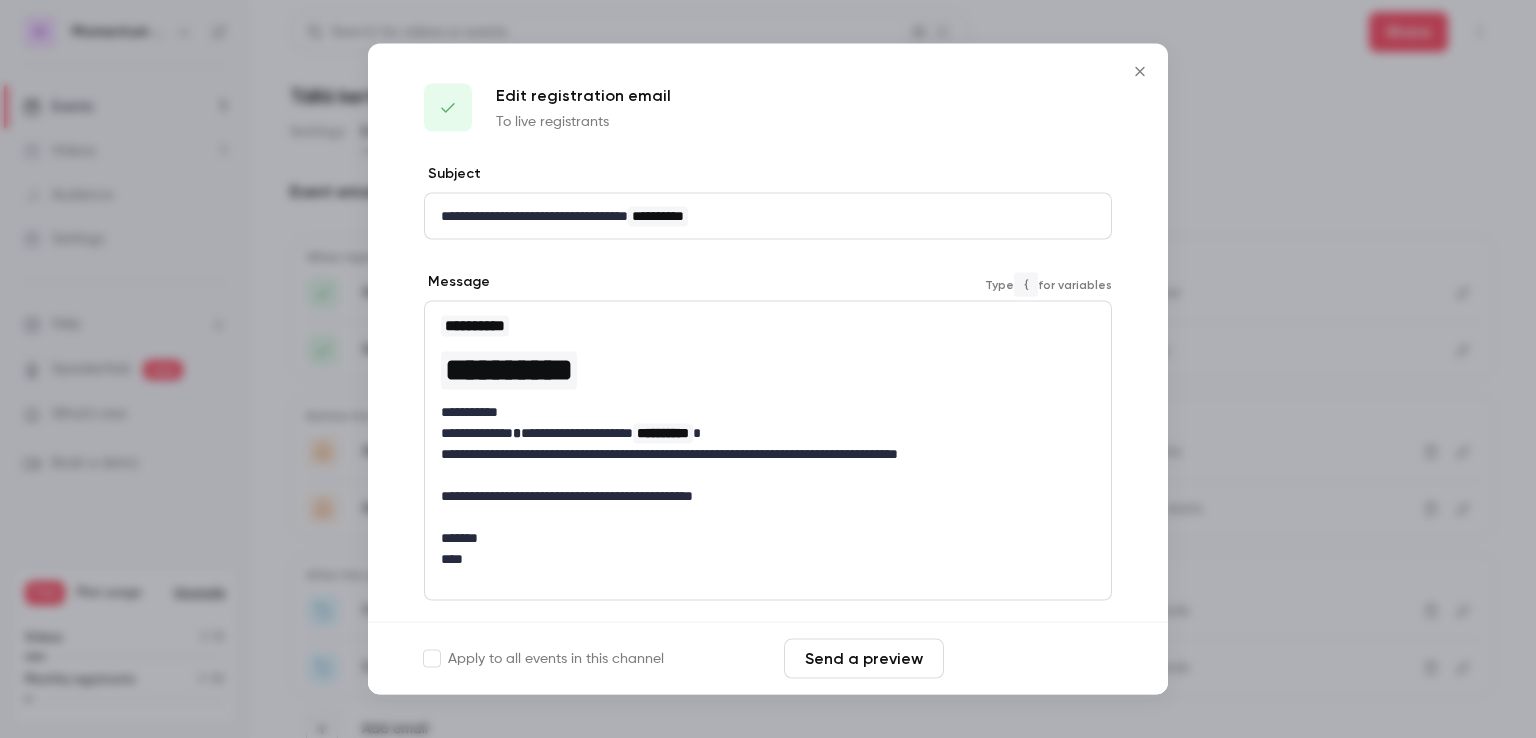 click on "Save changes" at bounding box center (1032, 659) 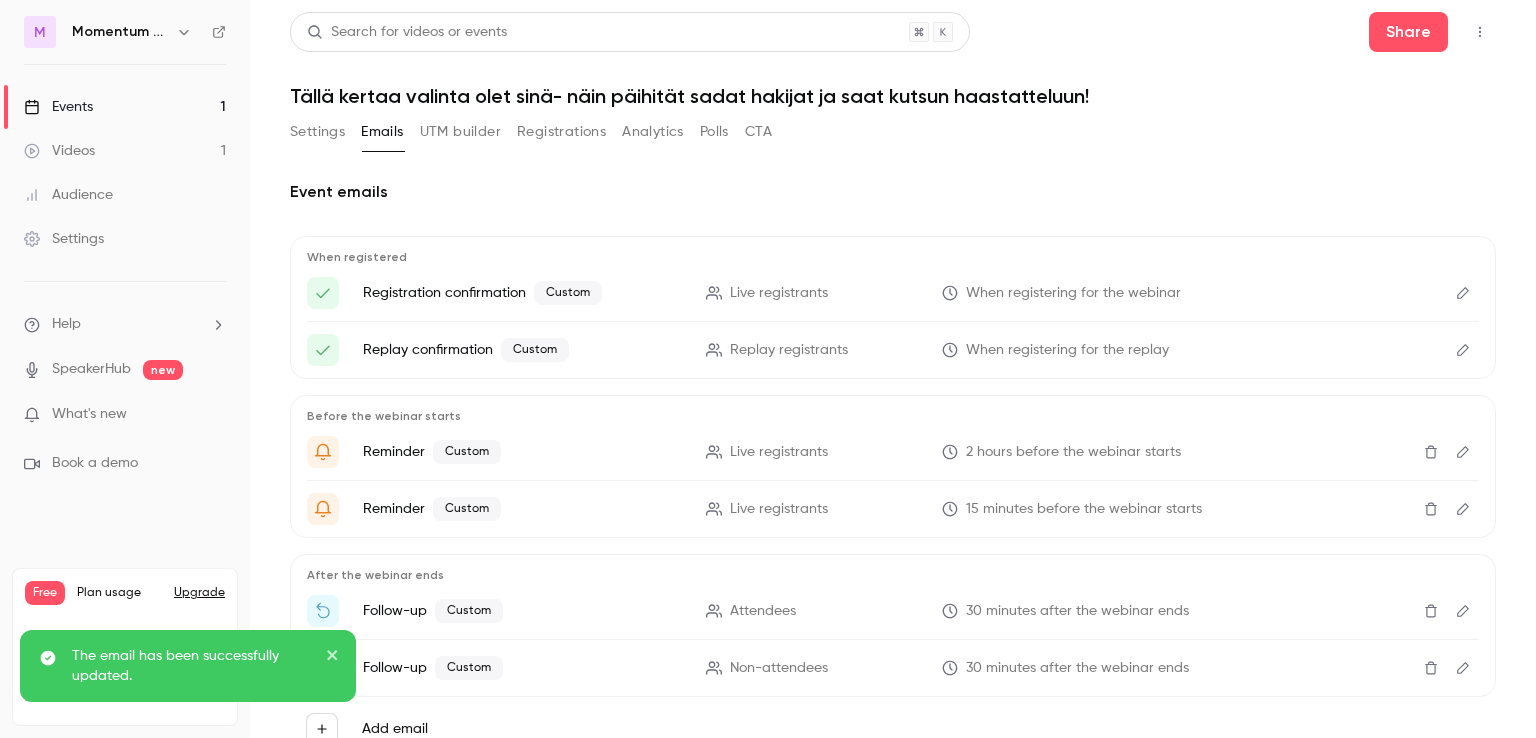 click at bounding box center [1463, 350] 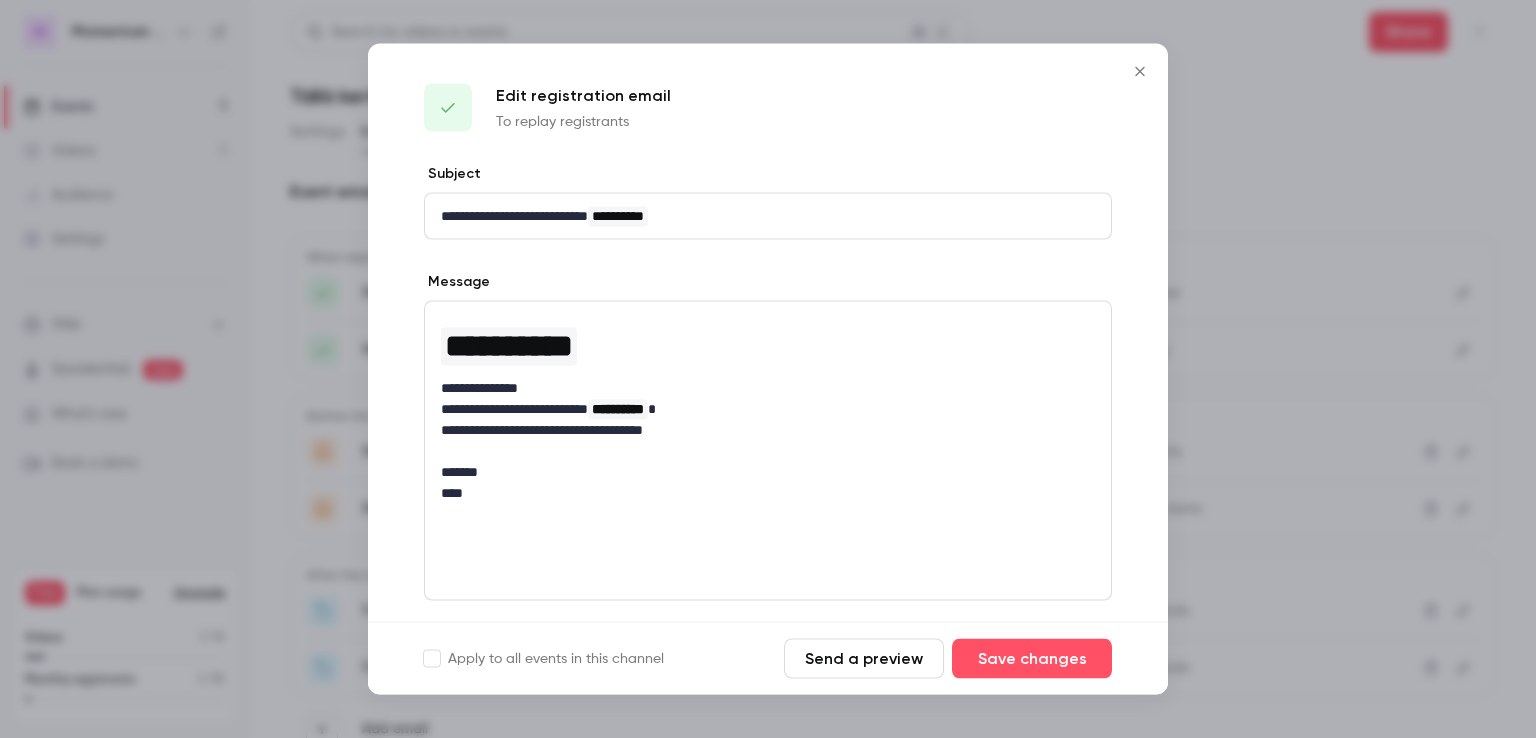 click 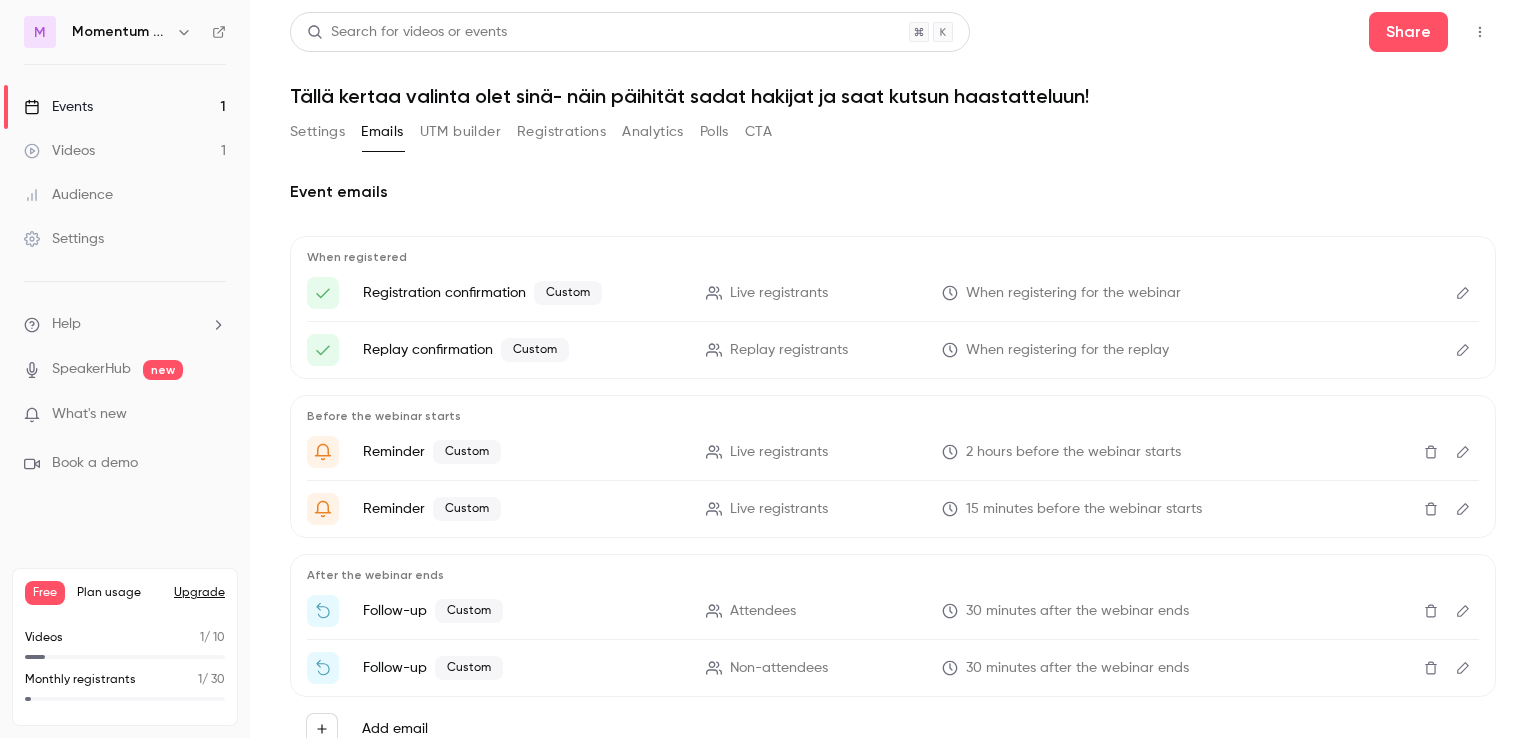 click 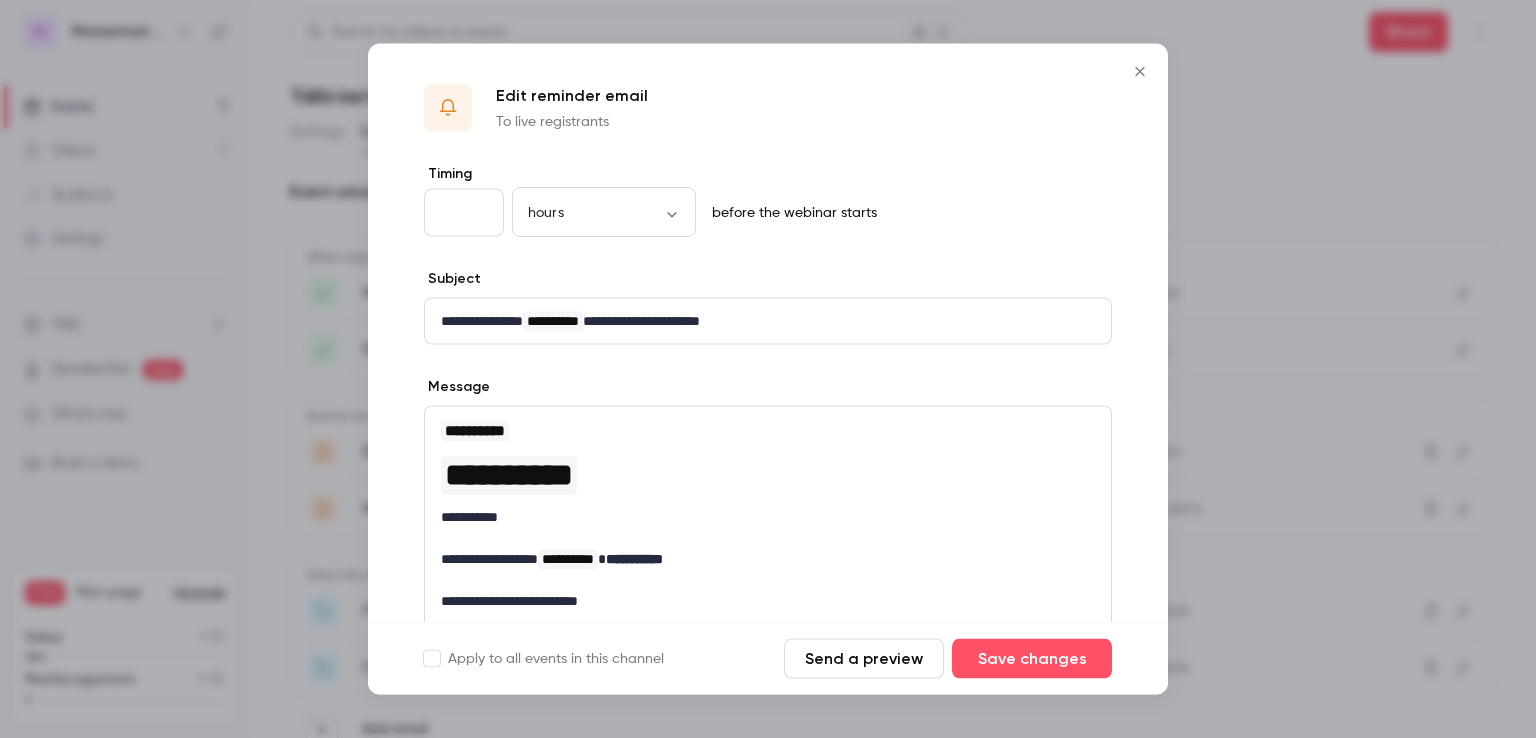 click 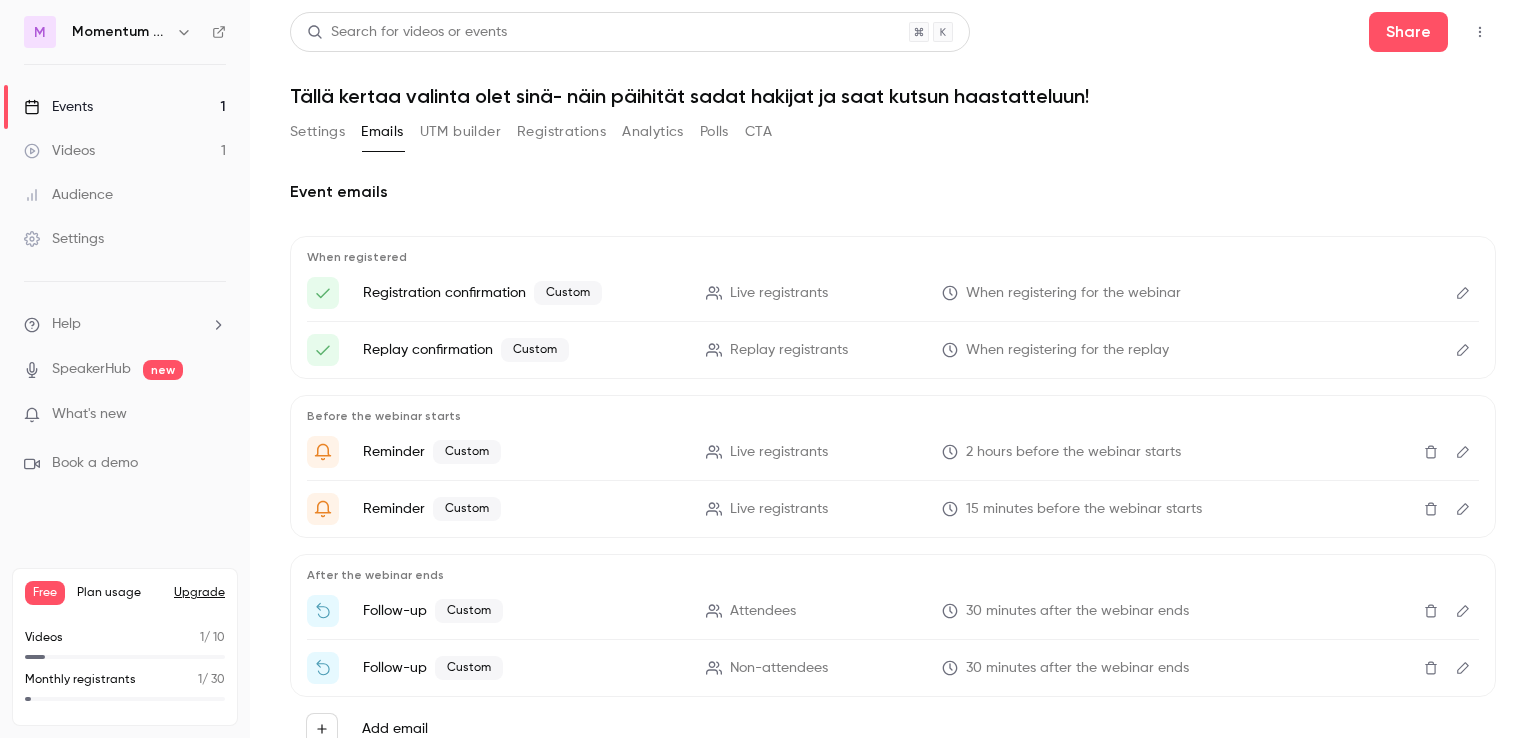 click 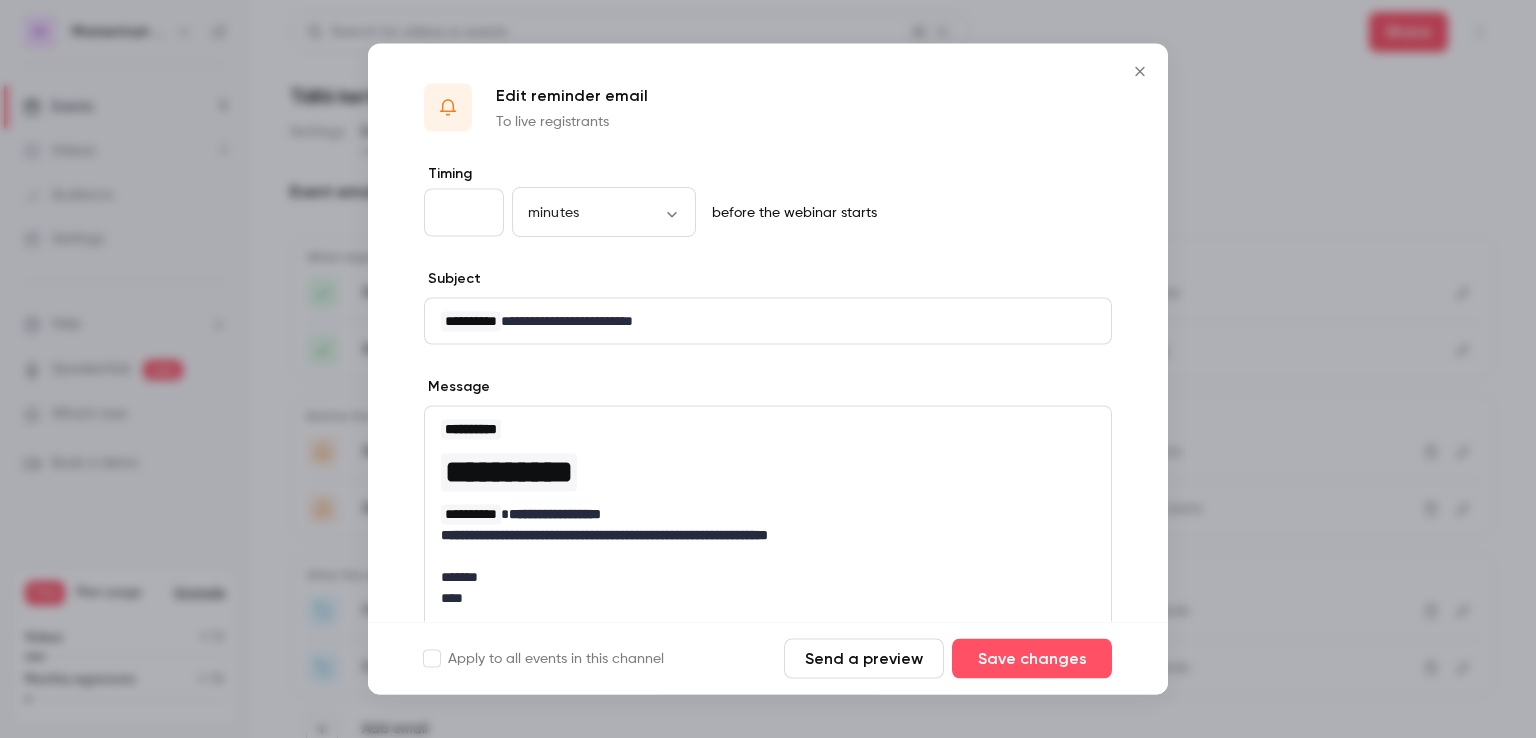 click at bounding box center (1140, 72) 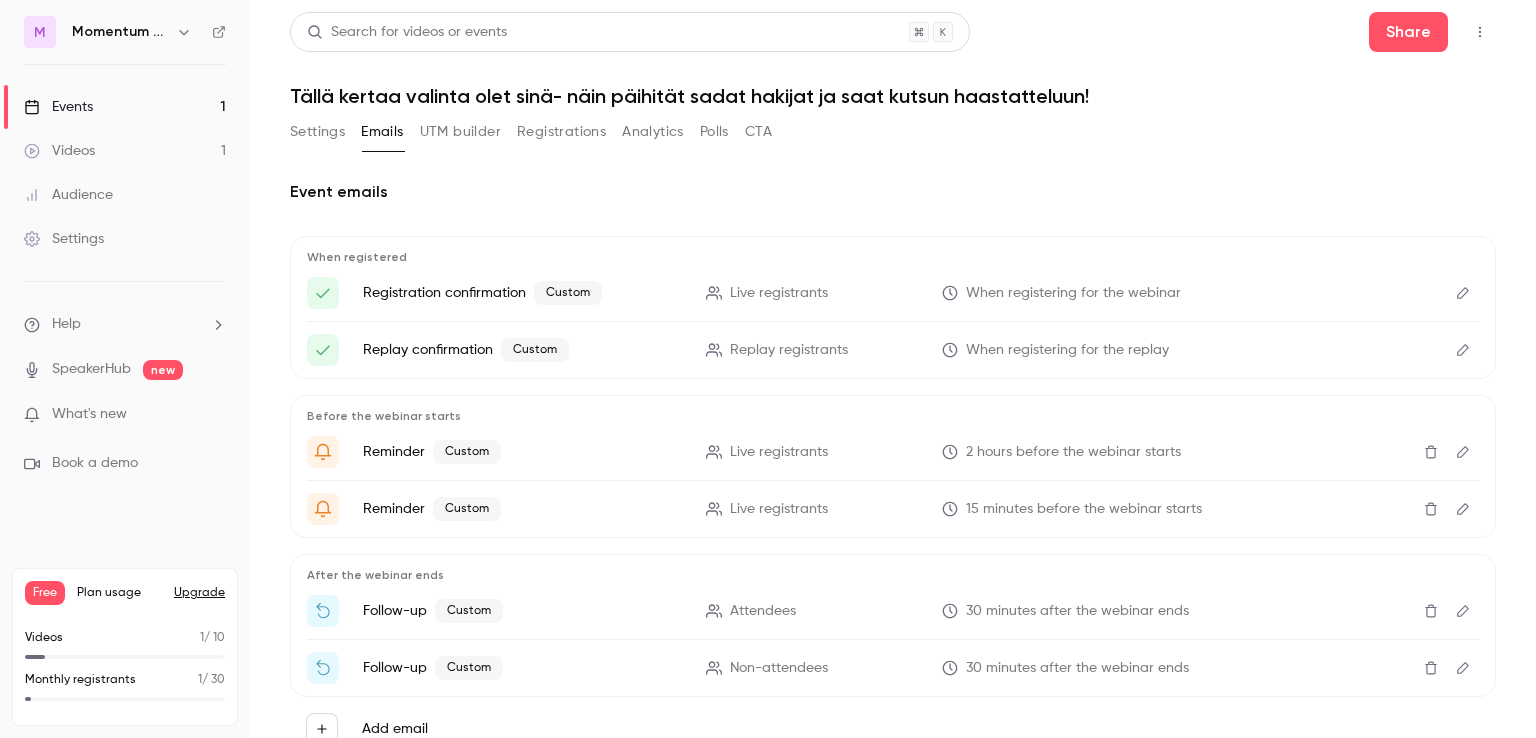 scroll, scrollTop: 74, scrollLeft: 0, axis: vertical 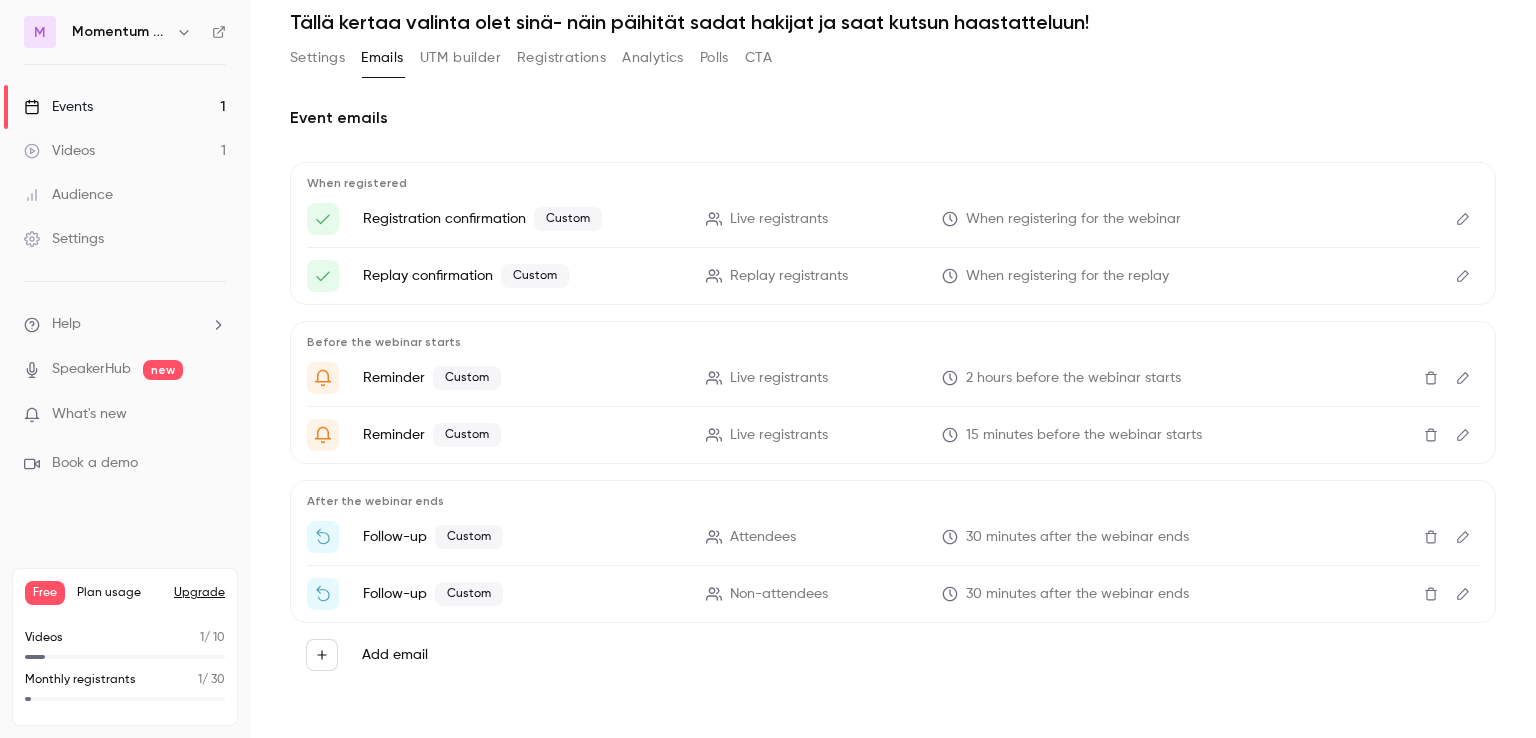click 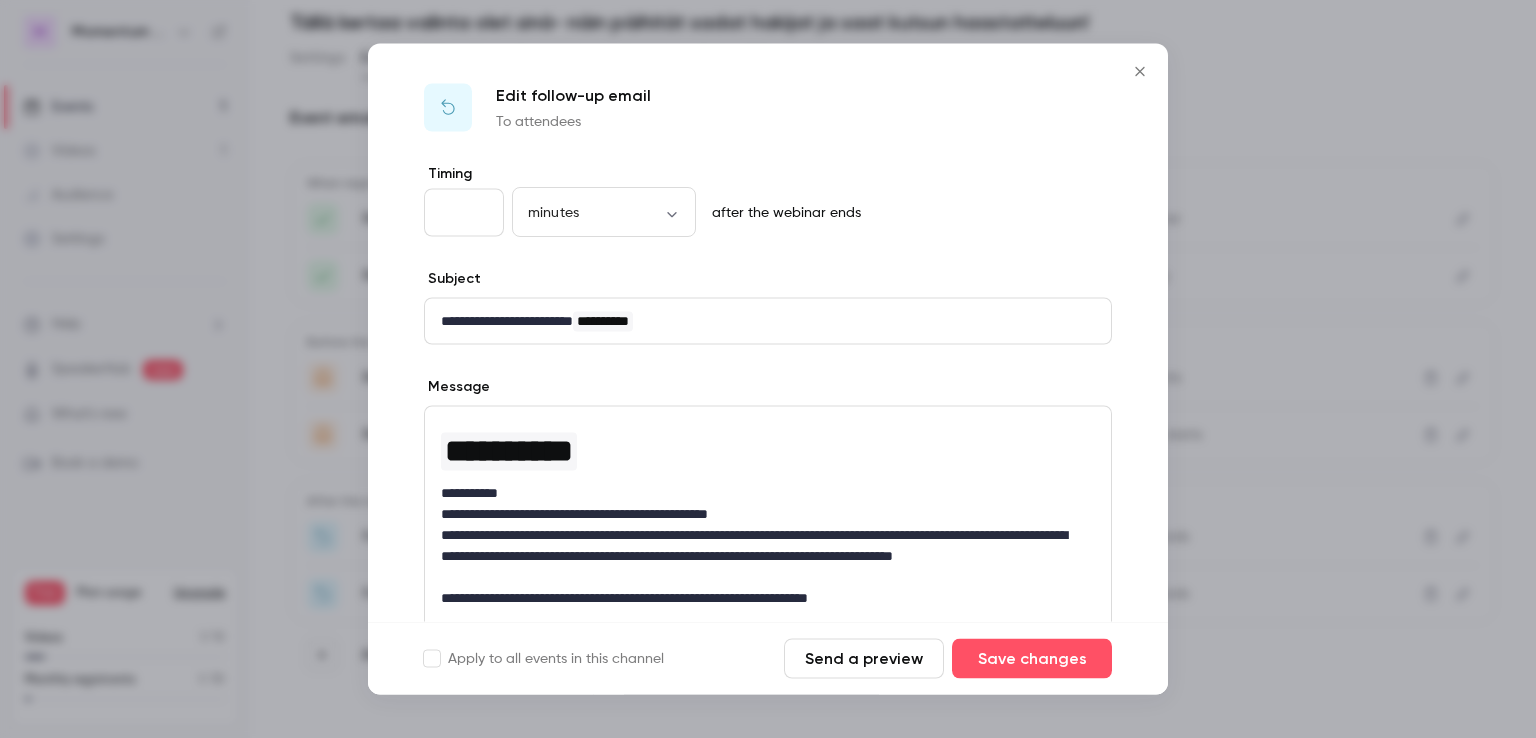click 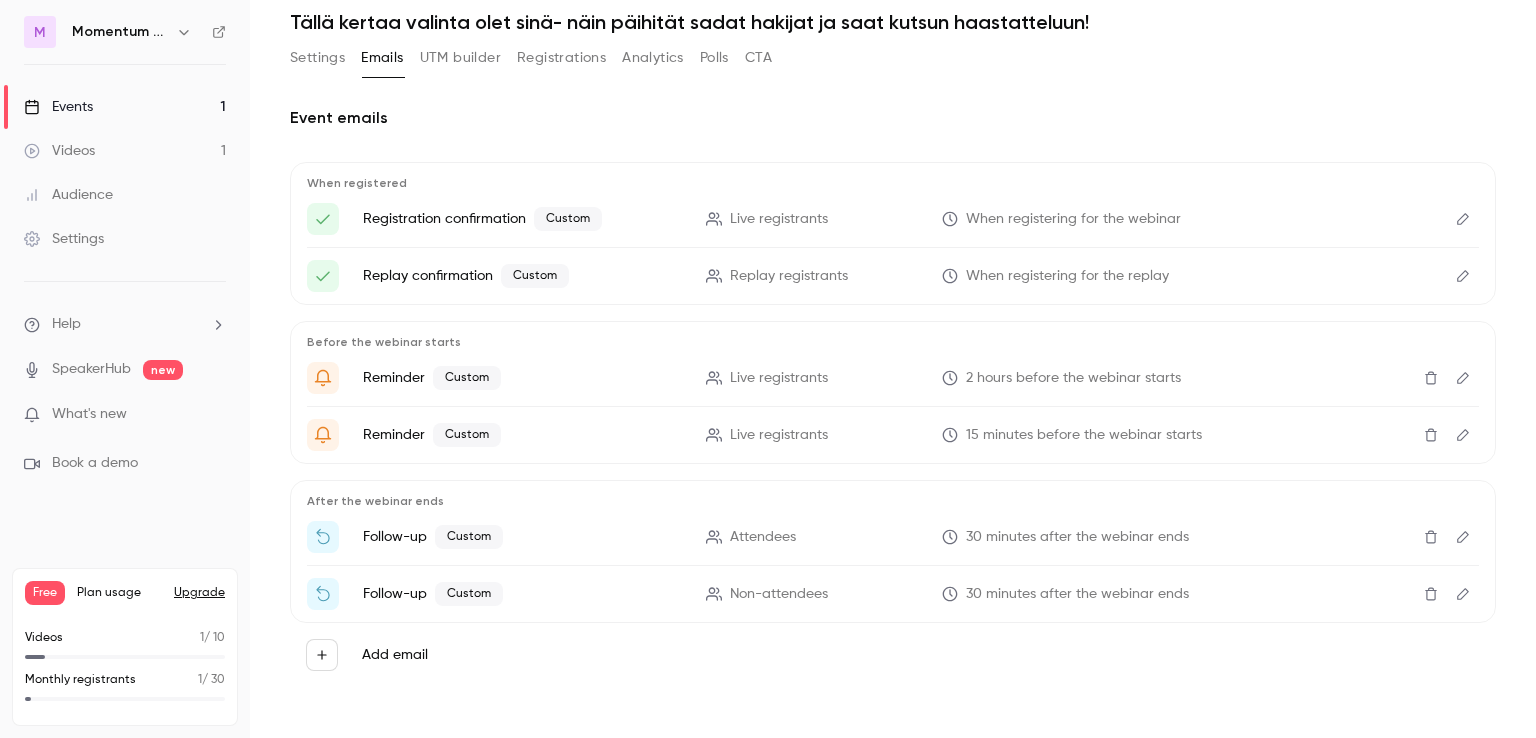 click 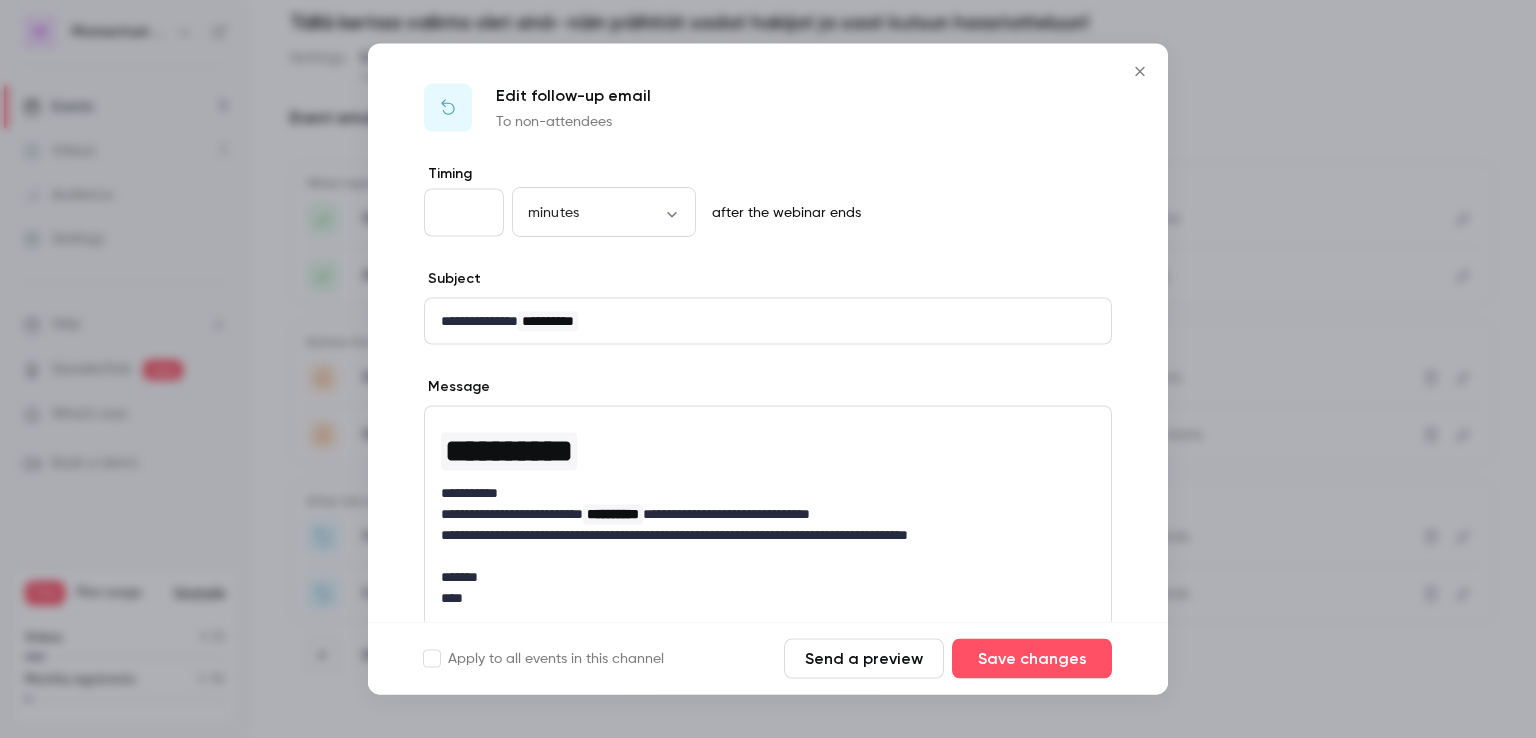click 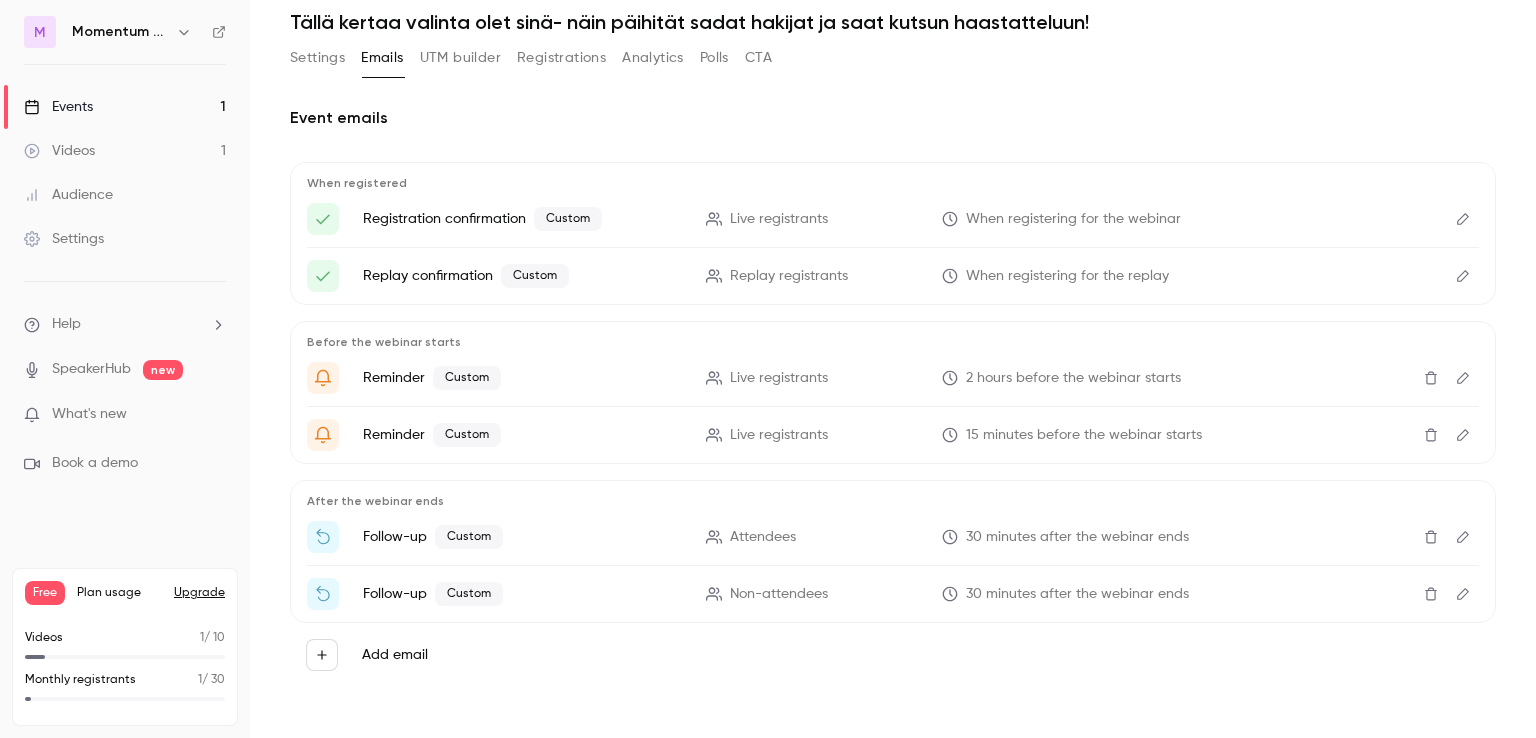 scroll, scrollTop: 0, scrollLeft: 0, axis: both 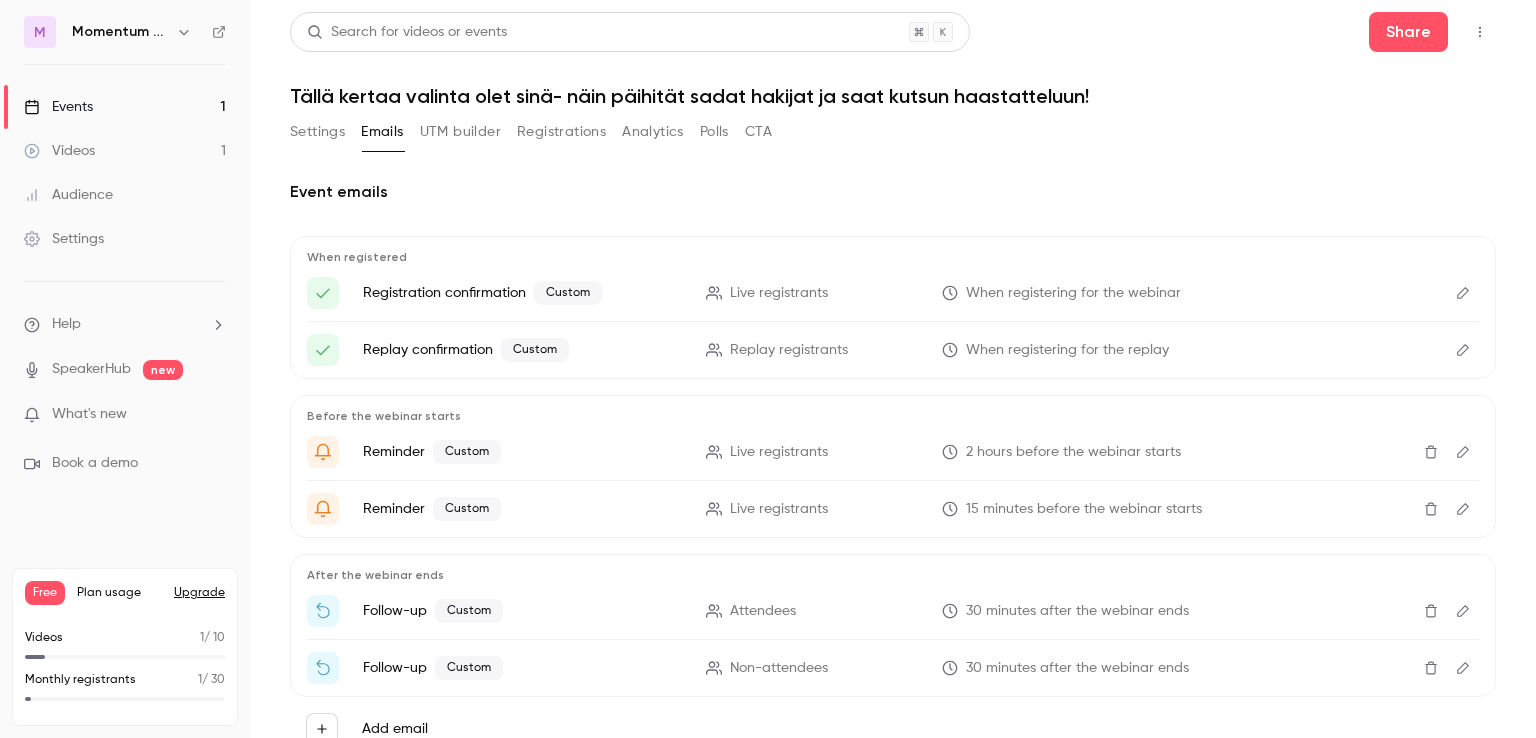 click on "Tällä kertaa valinta olet sinä- näin päihität sadat hakijat ja saat kutsun haastatteluun!" at bounding box center [893, 96] 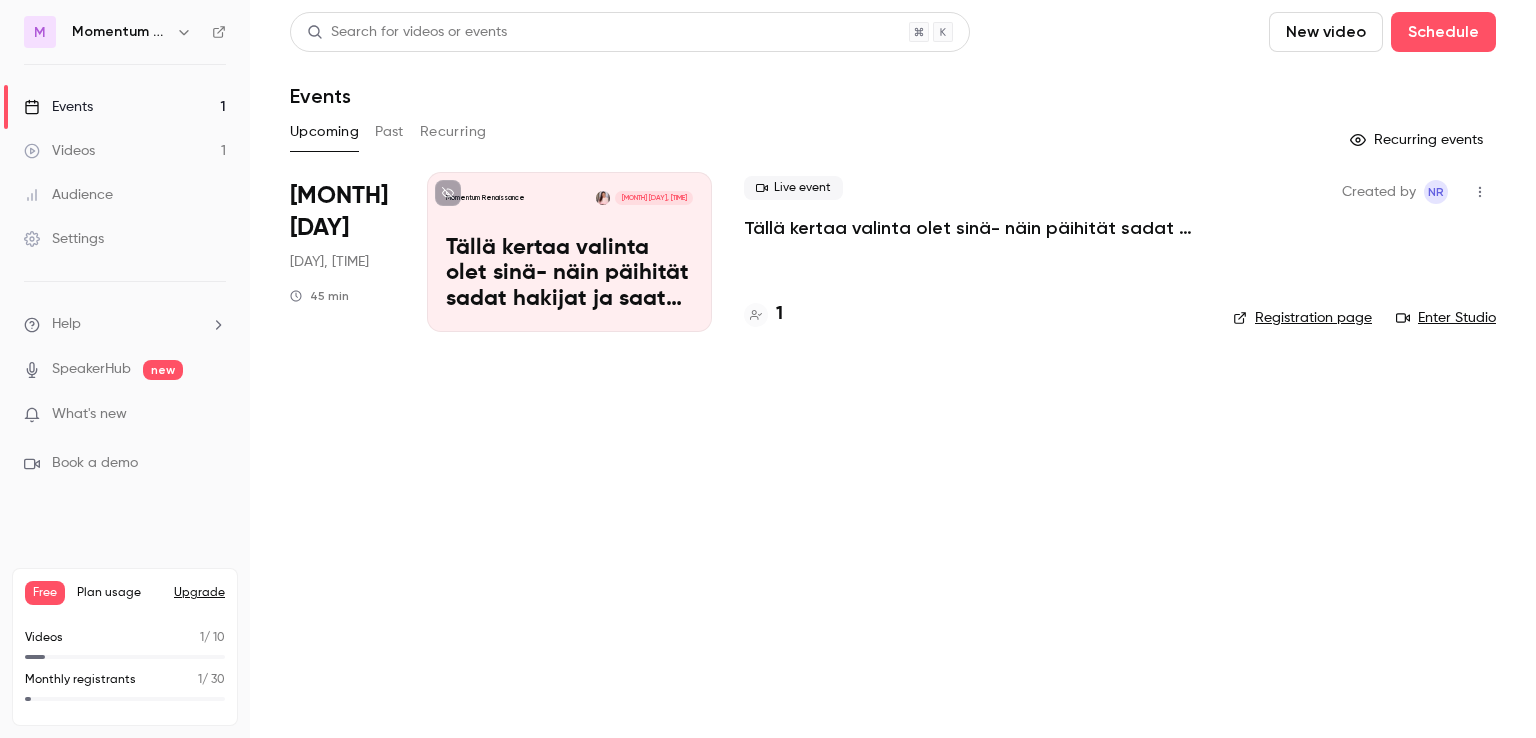 click on "Momentum Renaissance [MONTH] [DAY], [TIME] Tällä kertaa valinta olet sinä- näin päihität sadat hakijat ja saat kutsun haastatteluun!" at bounding box center (569, 252) 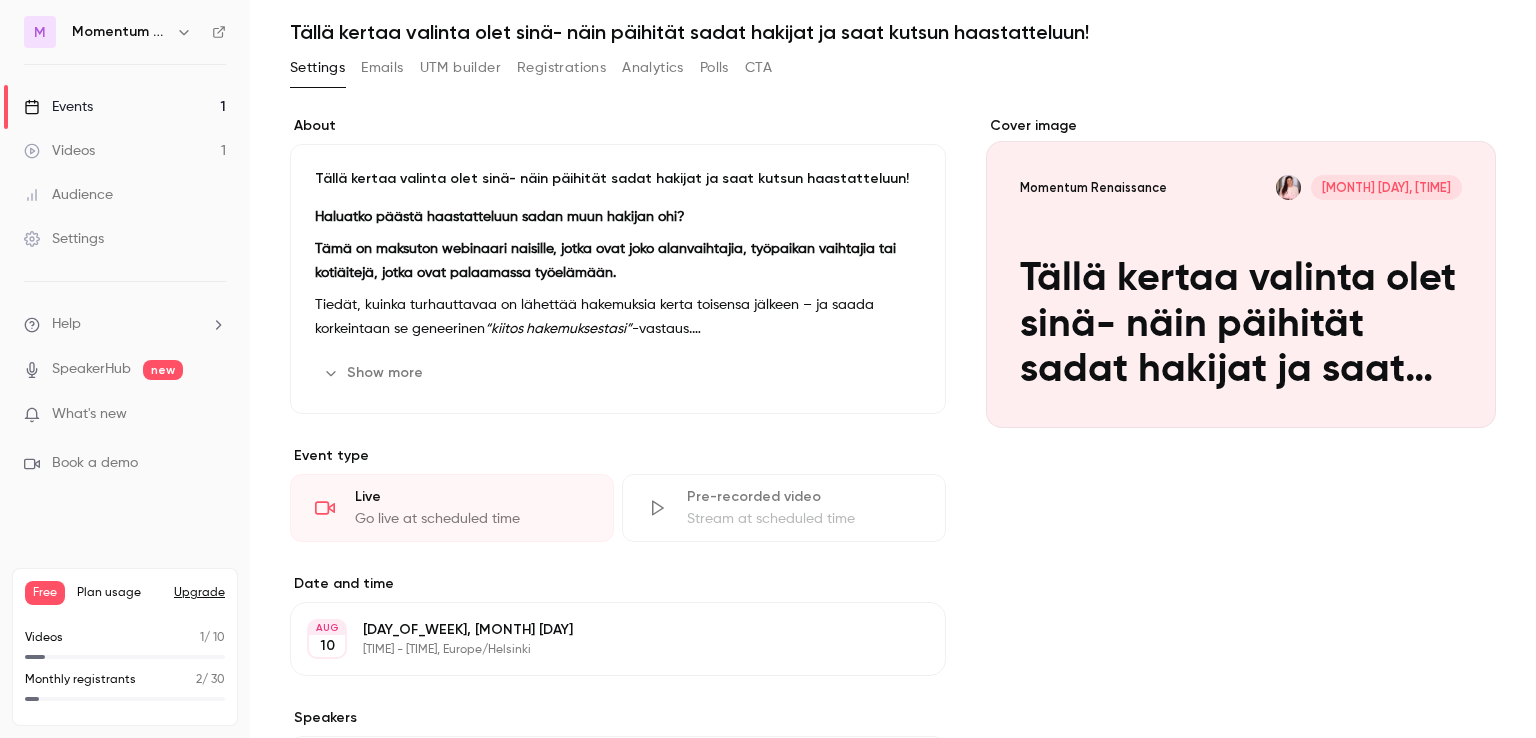 scroll, scrollTop: 66, scrollLeft: 0, axis: vertical 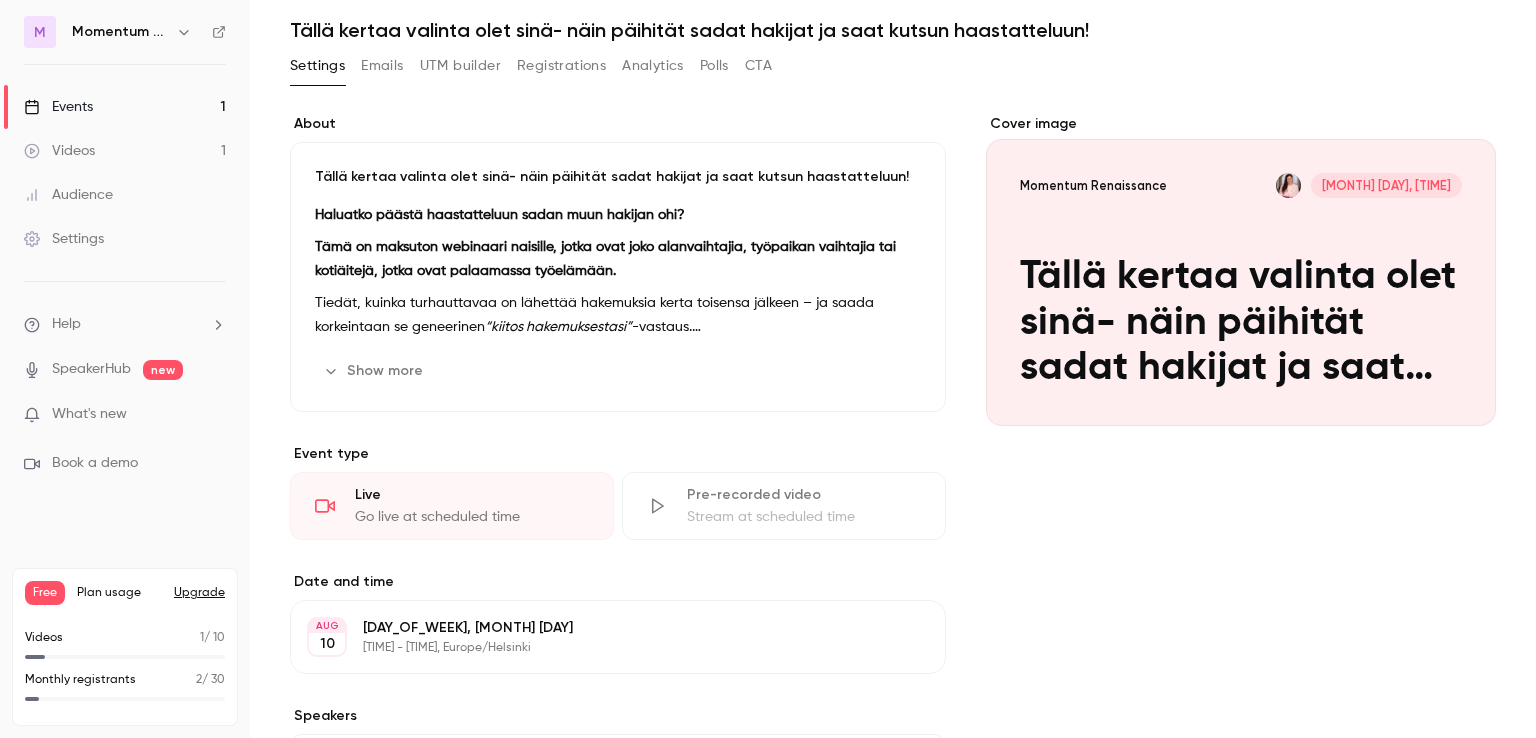 click on "Edit" at bounding box center (884, 371) 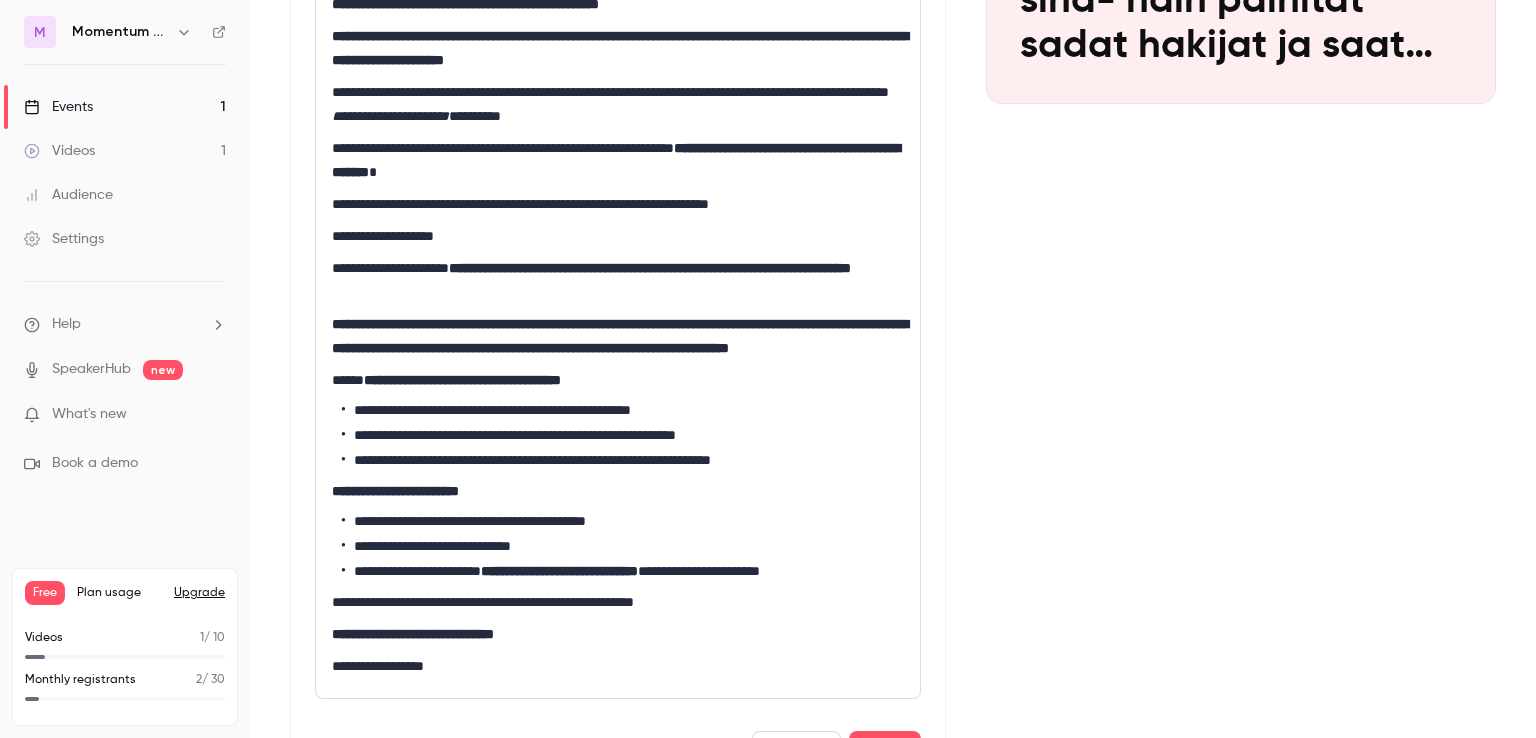 scroll, scrollTop: 392, scrollLeft: 0, axis: vertical 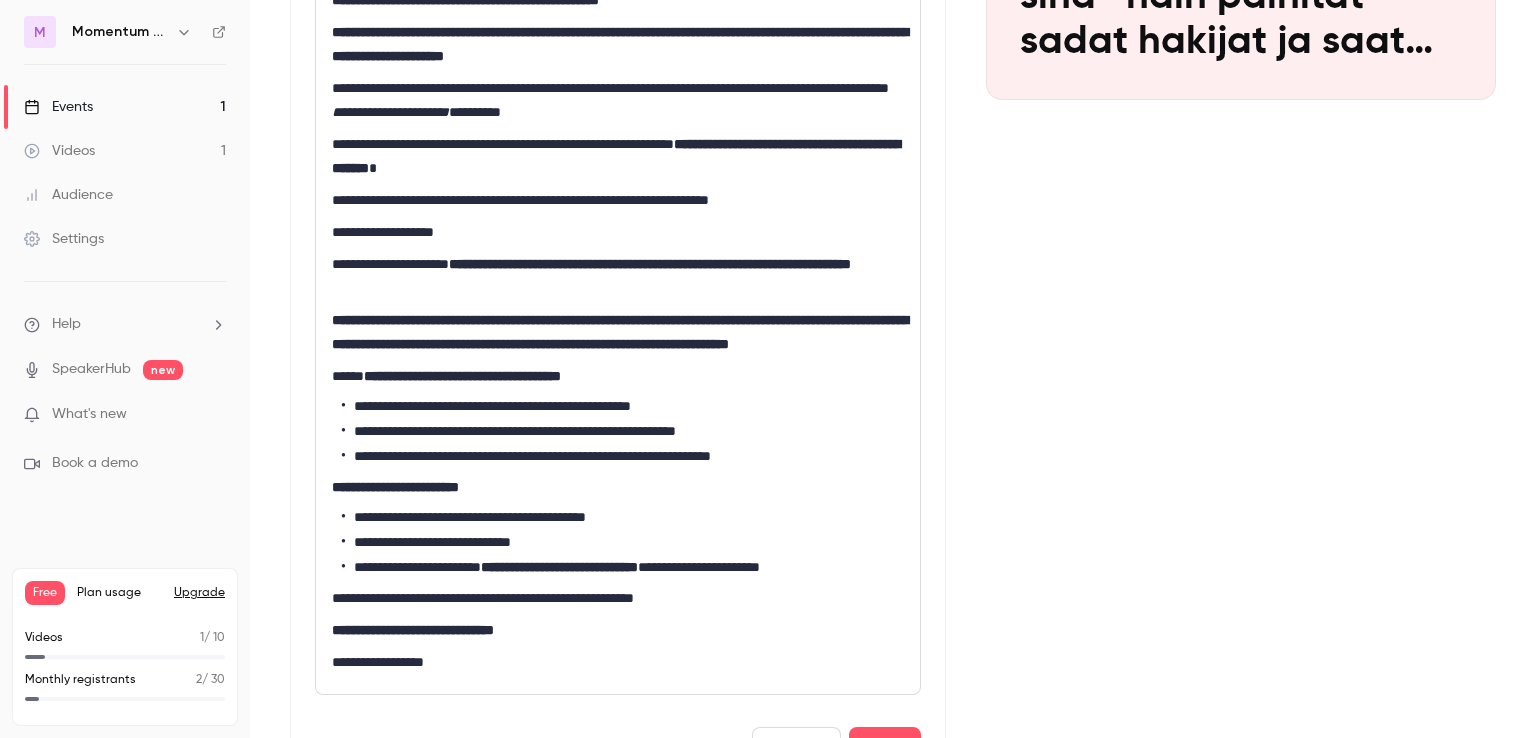 click on "**********" at bounding box center [462, 376] 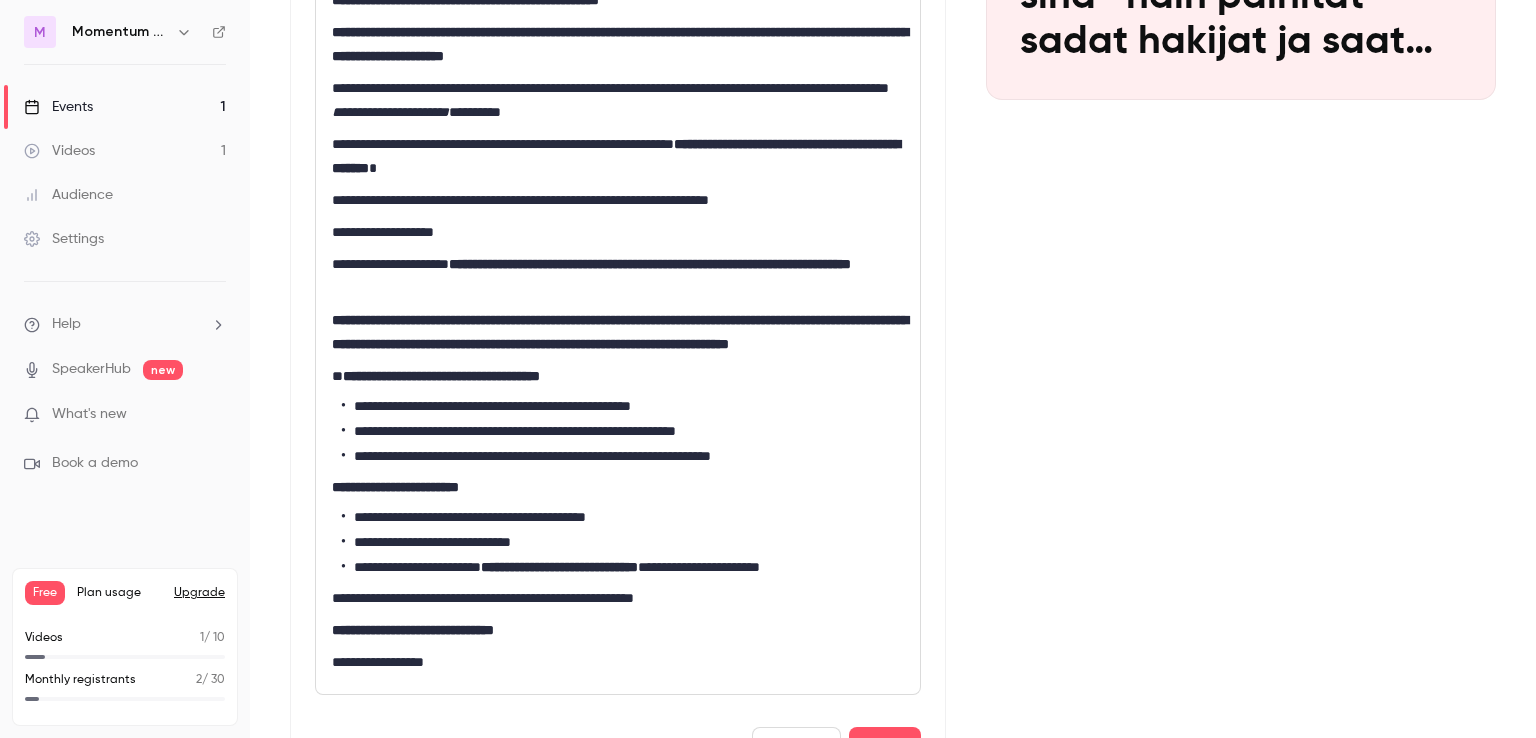 click on "**********" at bounding box center (413, 630) 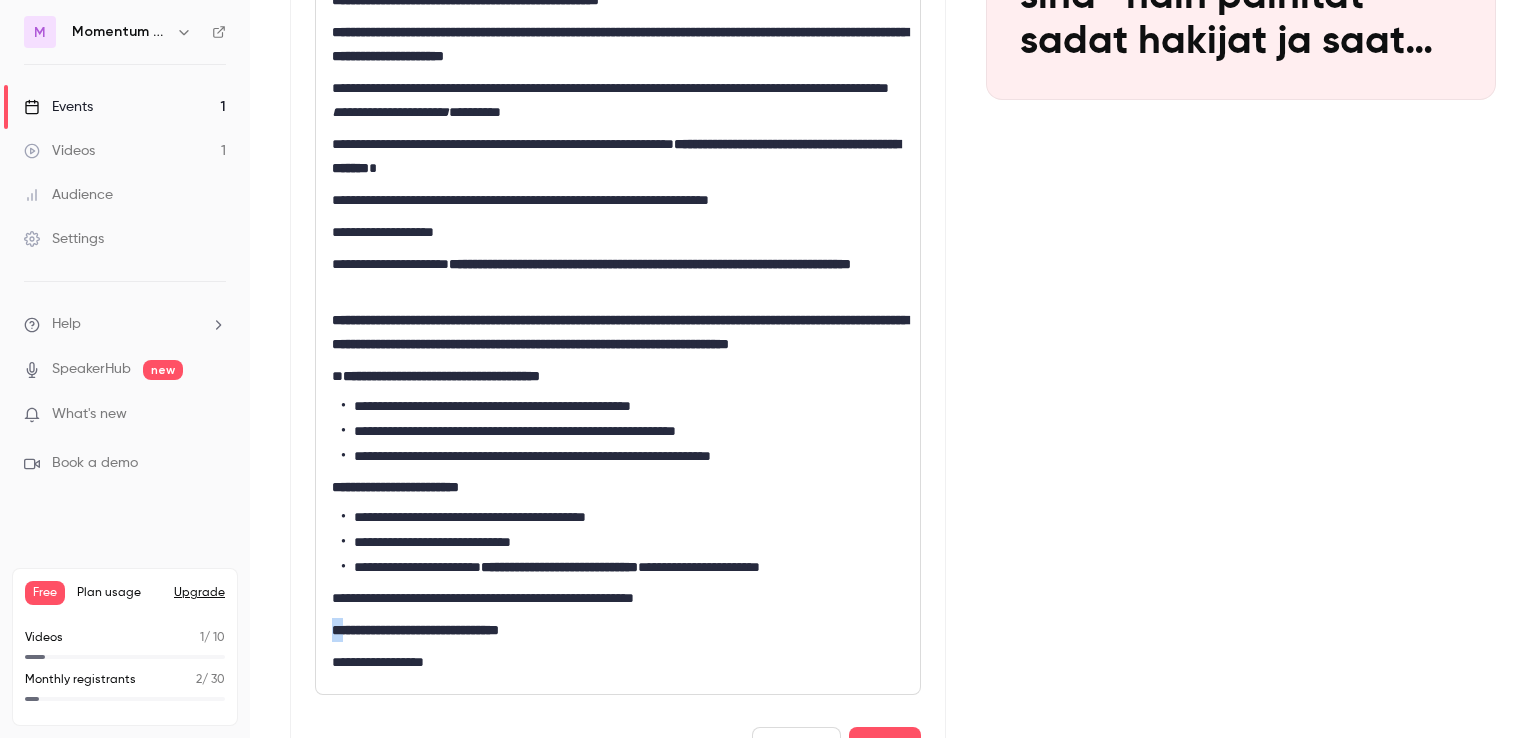 drag, startPoint x: 347, startPoint y: 653, endPoint x: 335, endPoint y: 650, distance: 12.369317 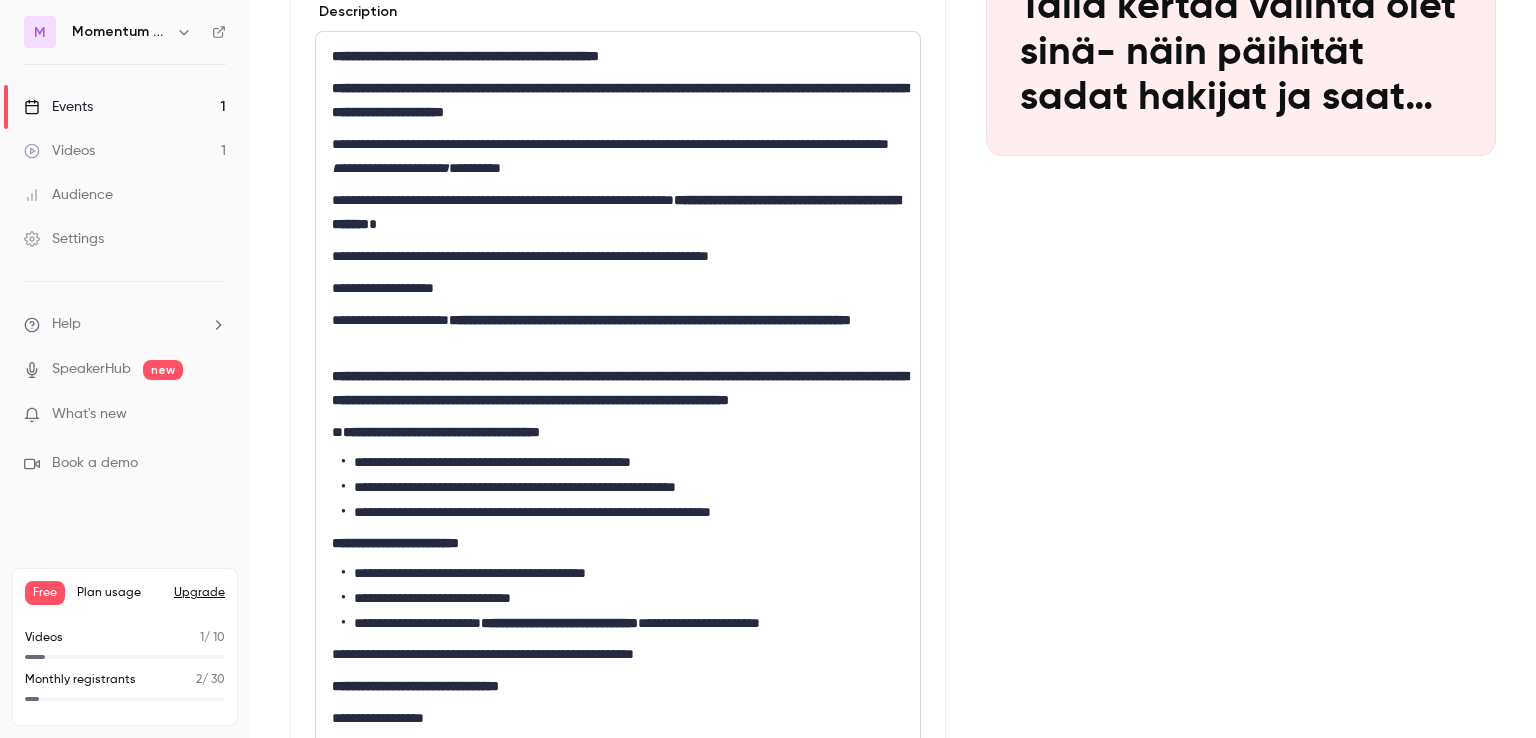 scroll, scrollTop: 387, scrollLeft: 0, axis: vertical 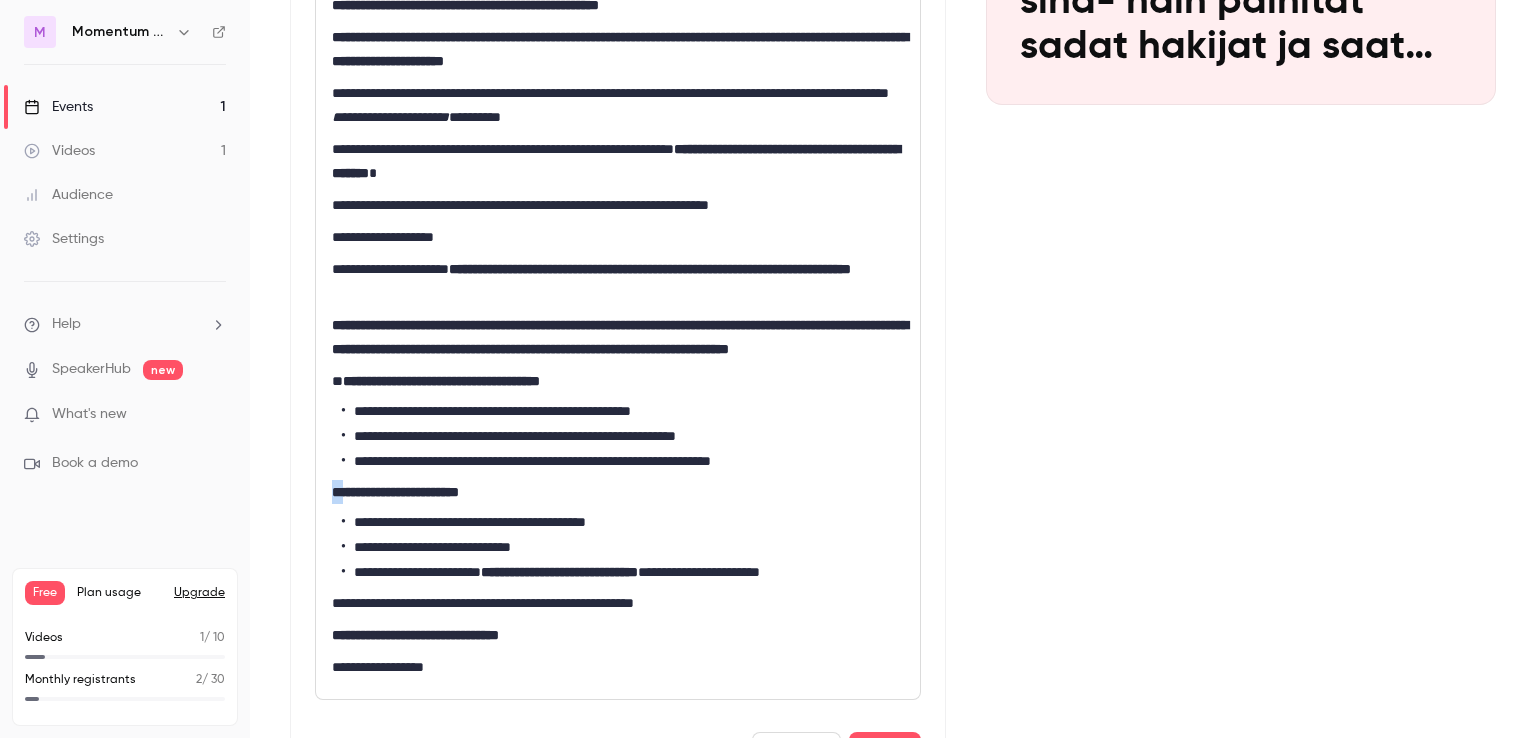 drag, startPoint x: 346, startPoint y: 516, endPoint x: 332, endPoint y: 515, distance: 14.035668 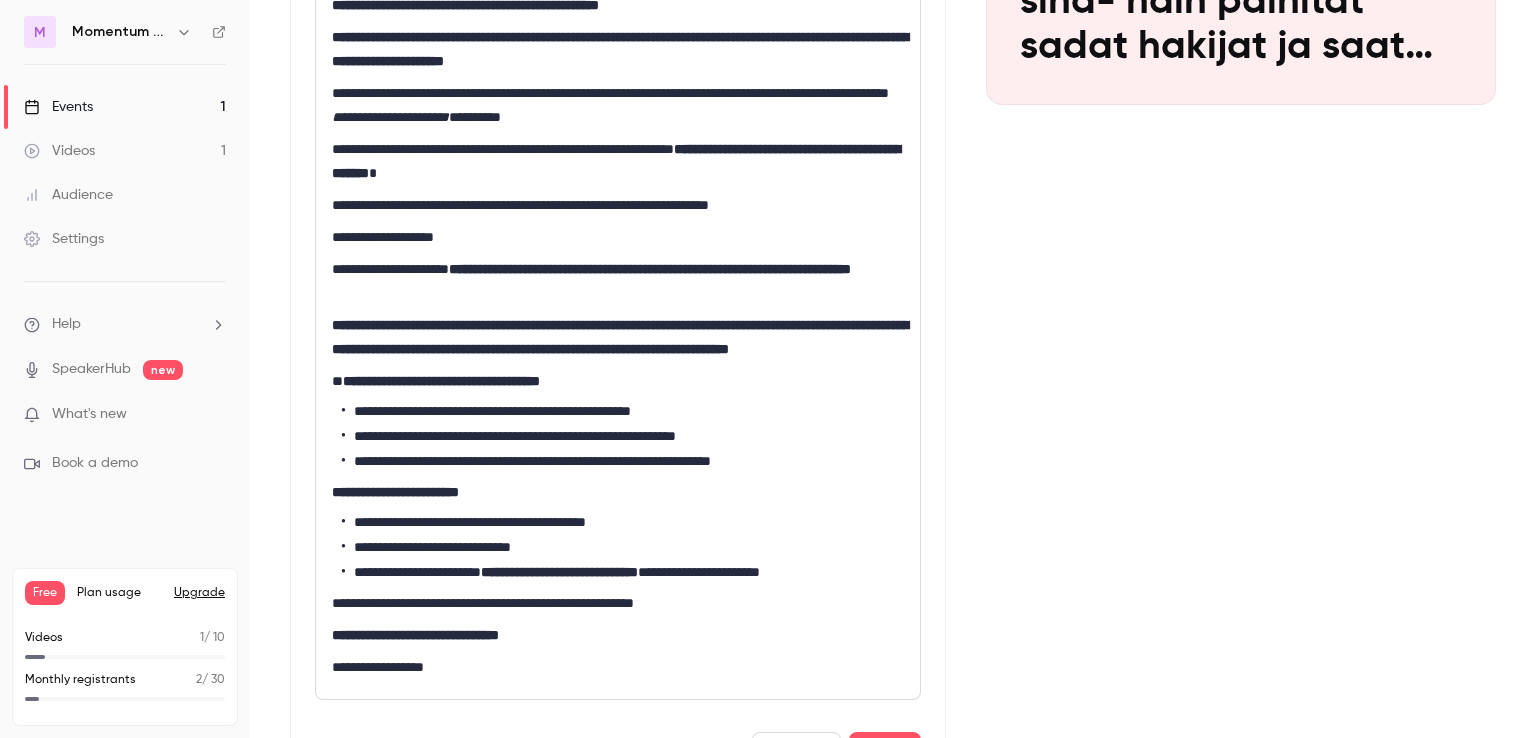 click on "**********" at bounding box center (614, 381) 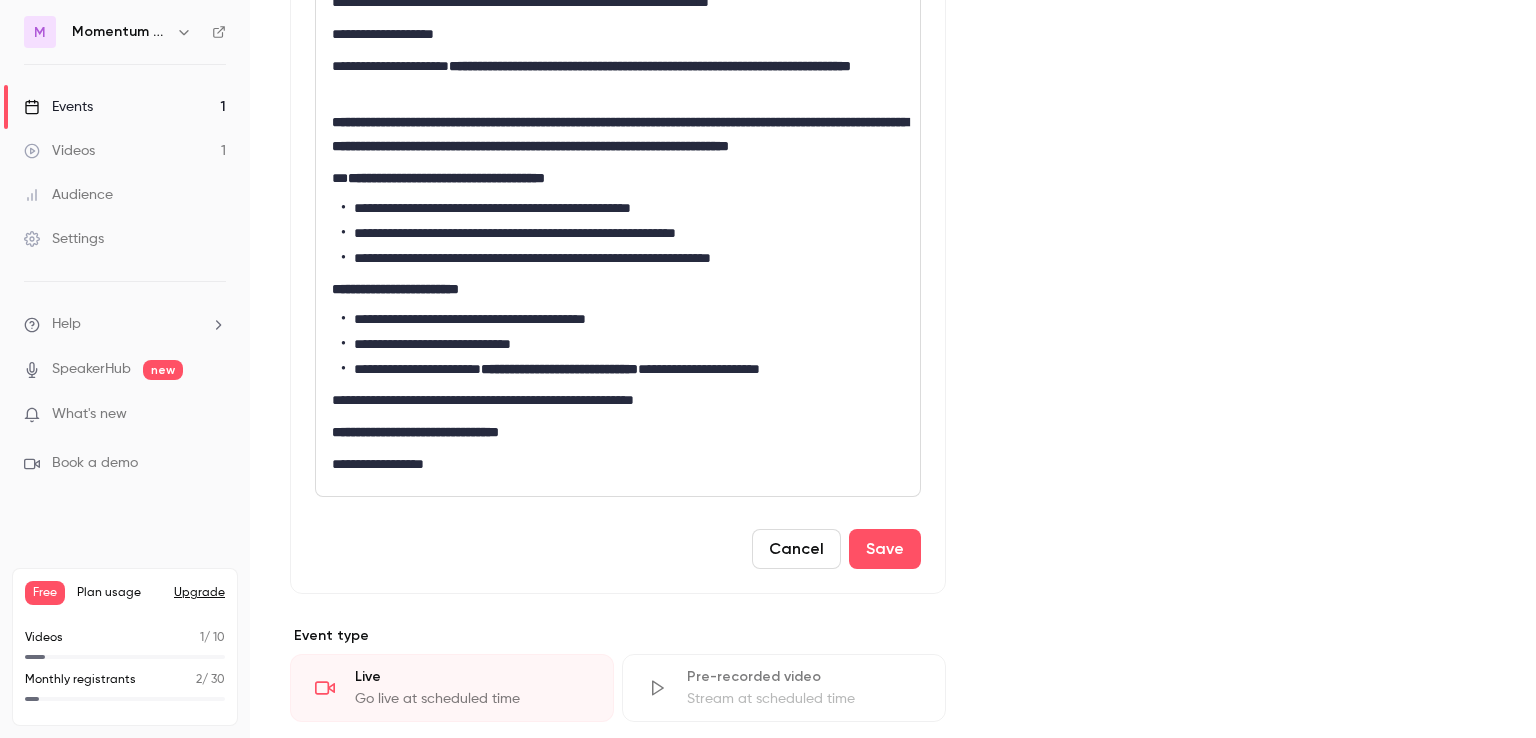 scroll, scrollTop: 591, scrollLeft: 0, axis: vertical 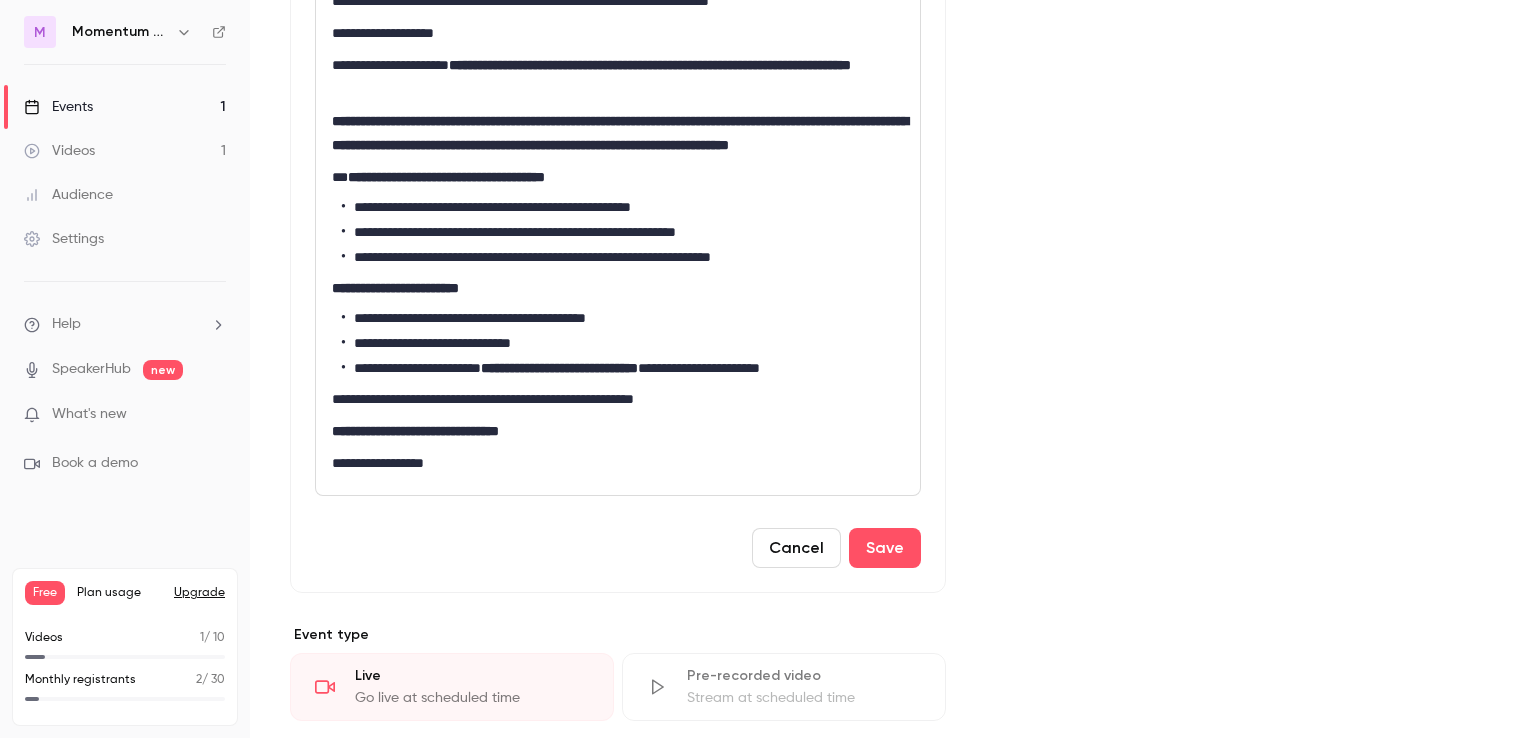 click on "**********" at bounding box center (618, 136) 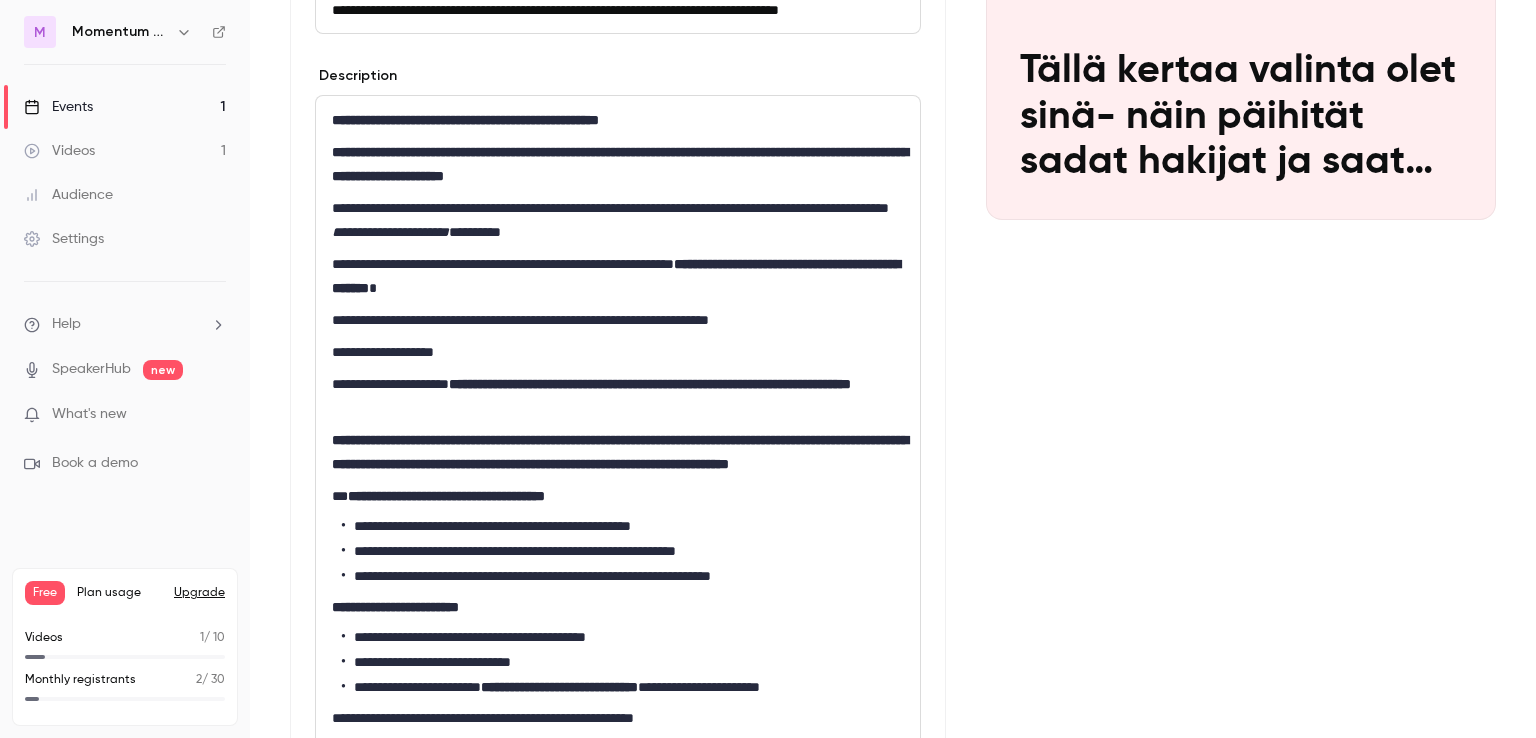 scroll, scrollTop: 272, scrollLeft: 0, axis: vertical 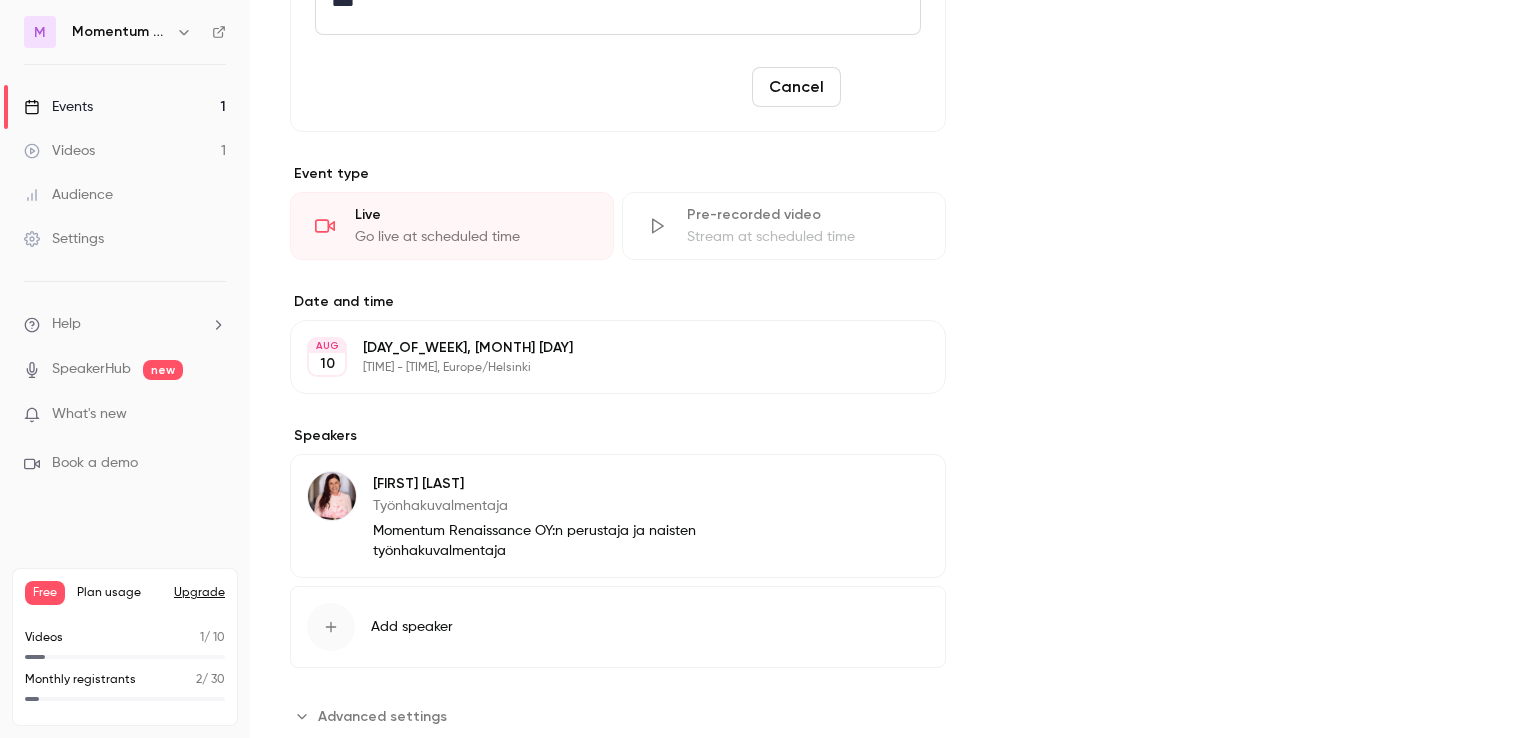 click on "Save" at bounding box center (885, 87) 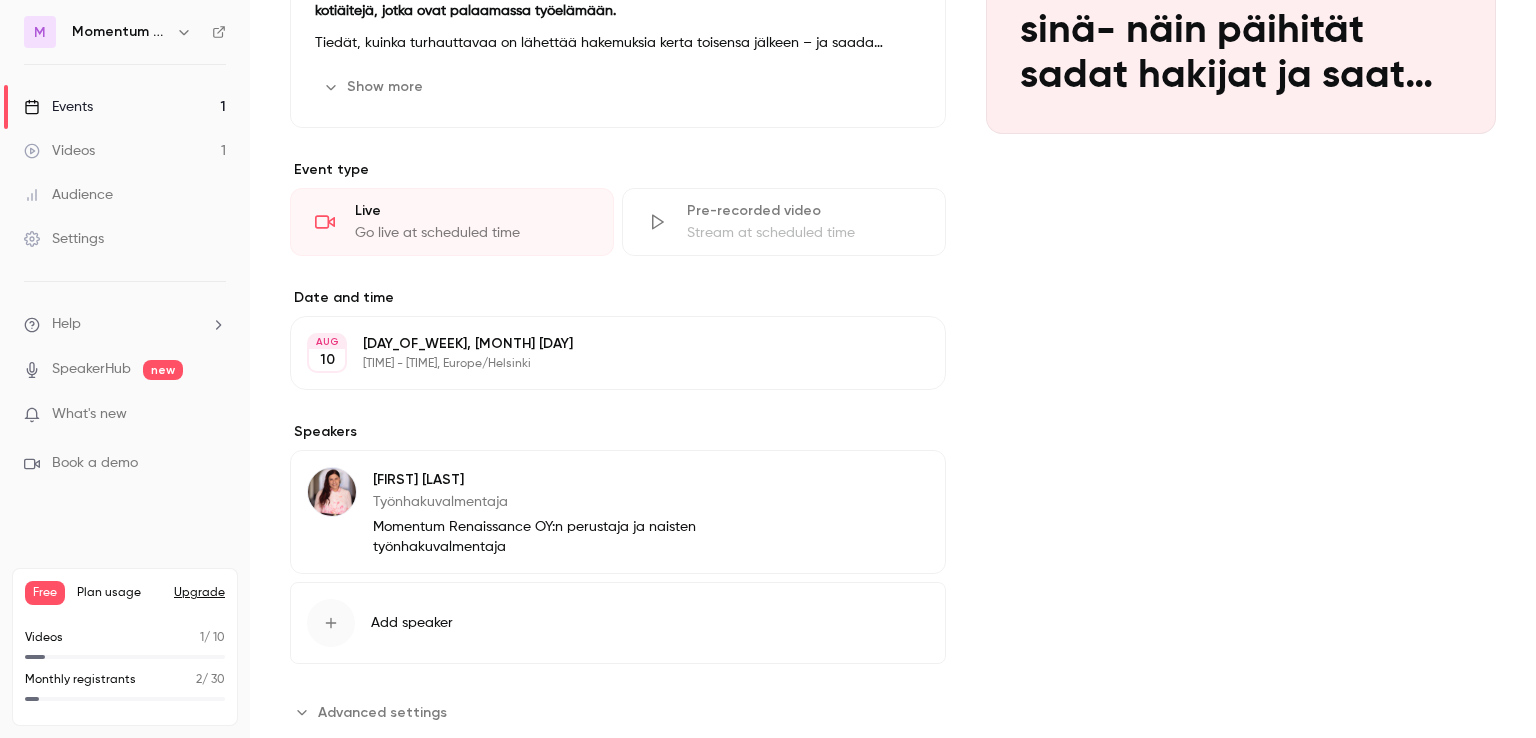 scroll, scrollTop: 0, scrollLeft: 0, axis: both 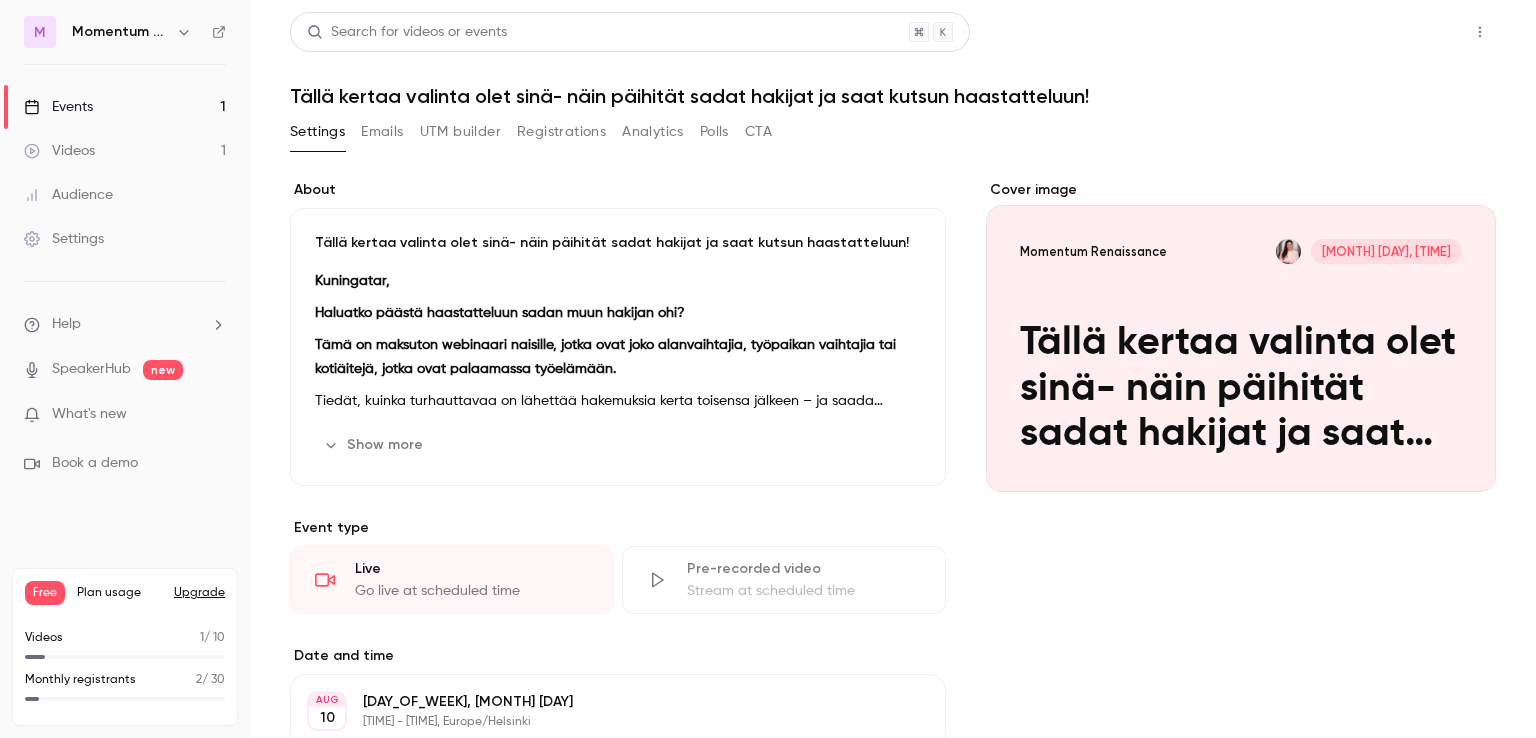 click on "Share" at bounding box center (1408, 32) 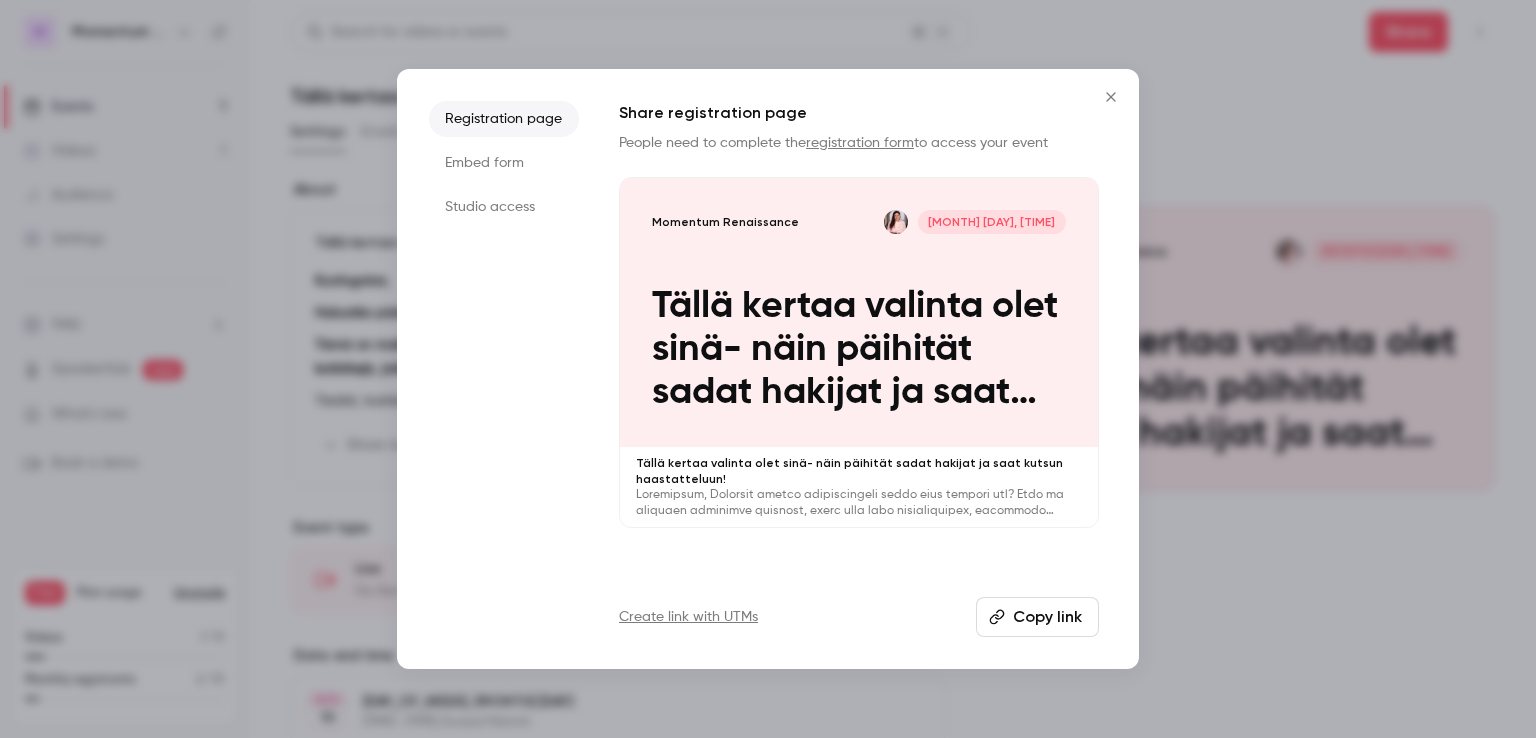 click on "Copy link" at bounding box center (1037, 617) 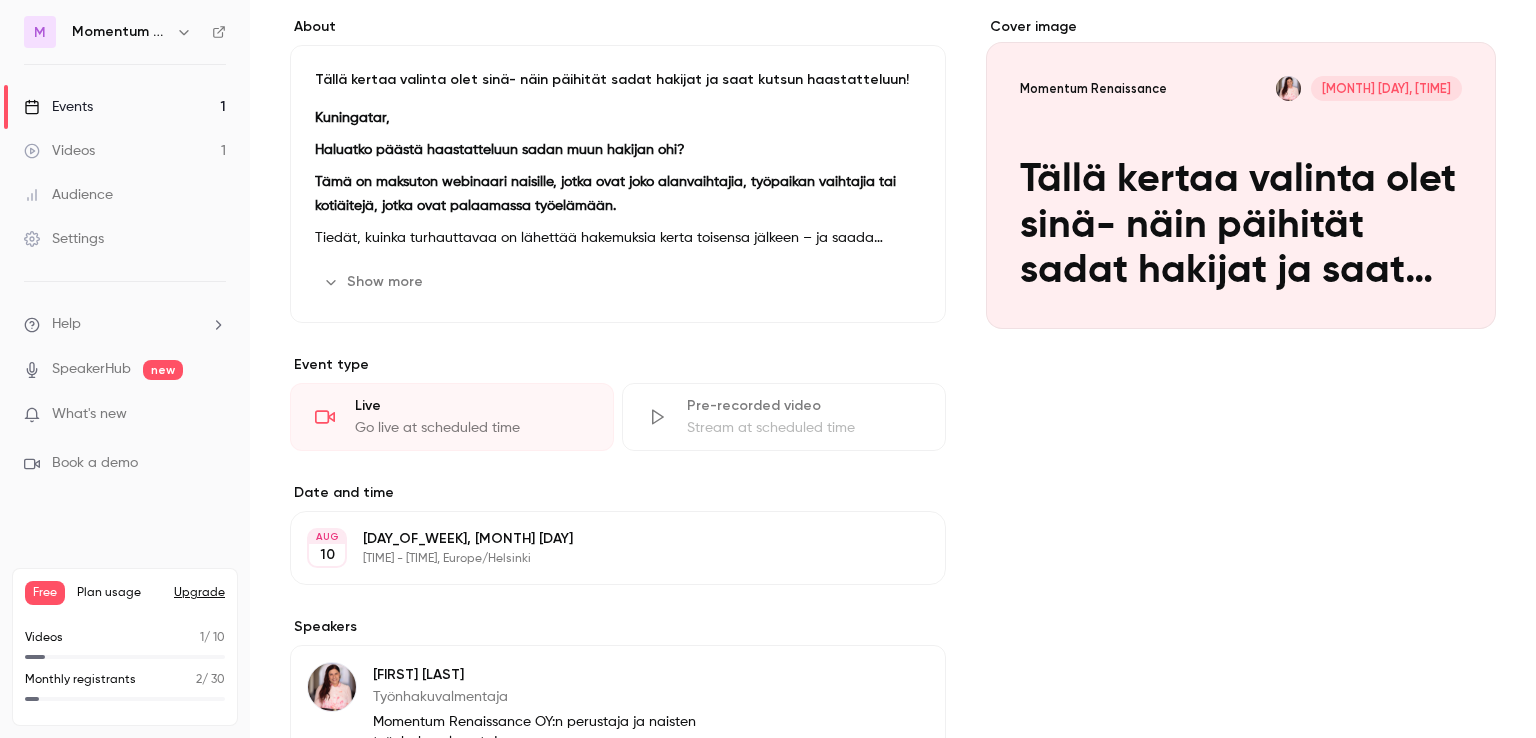 scroll, scrollTop: 164, scrollLeft: 0, axis: vertical 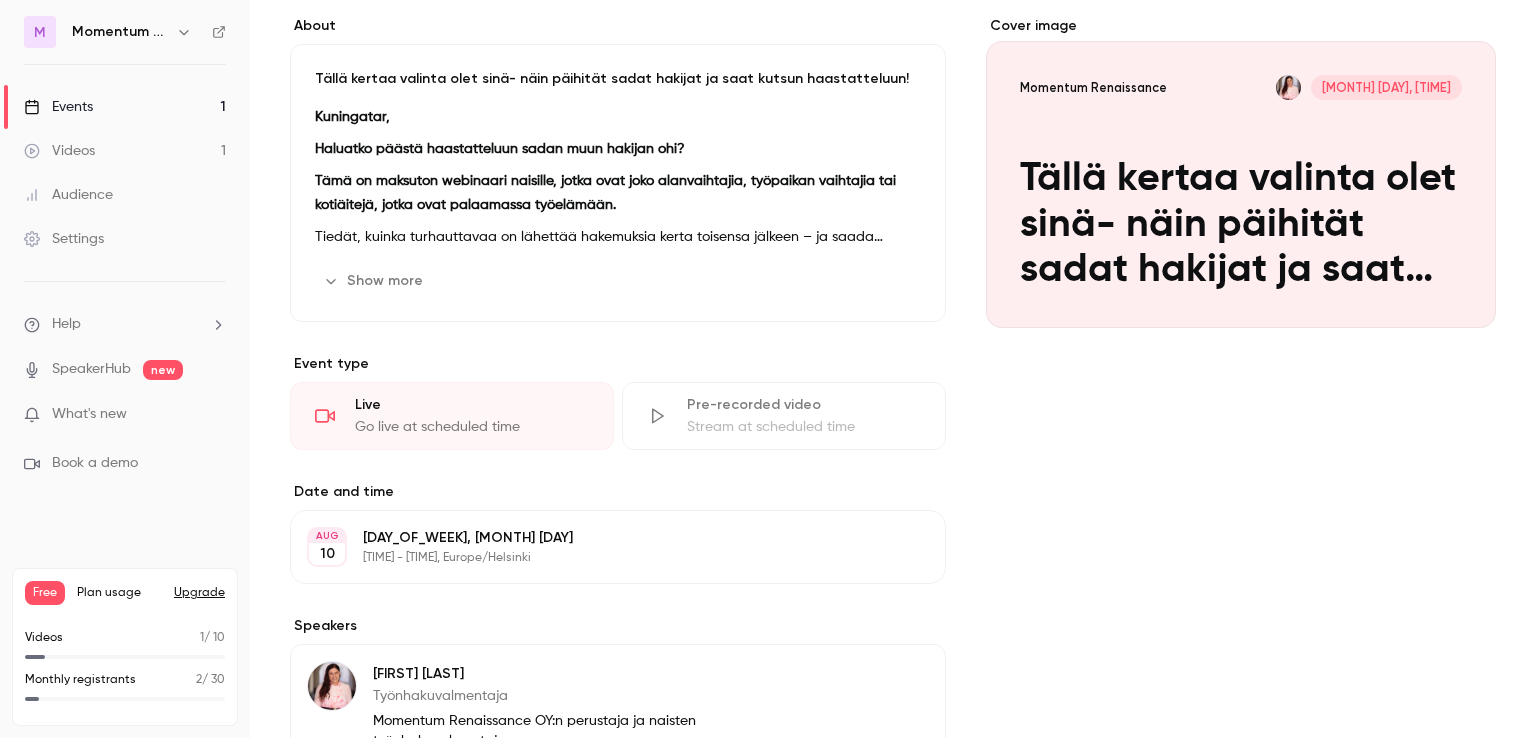 click on "Edit" at bounding box center [884, 281] 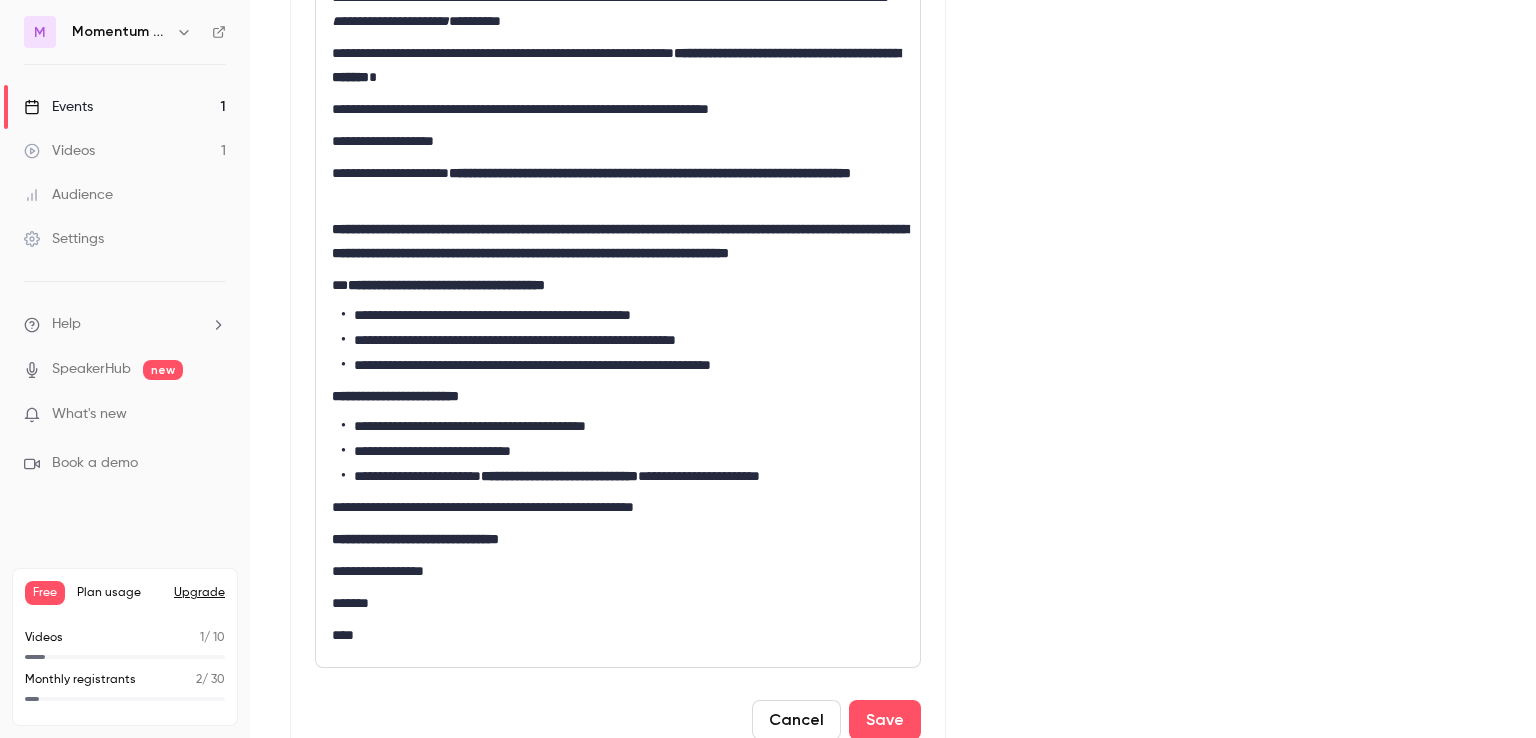 scroll, scrollTop: 595, scrollLeft: 0, axis: vertical 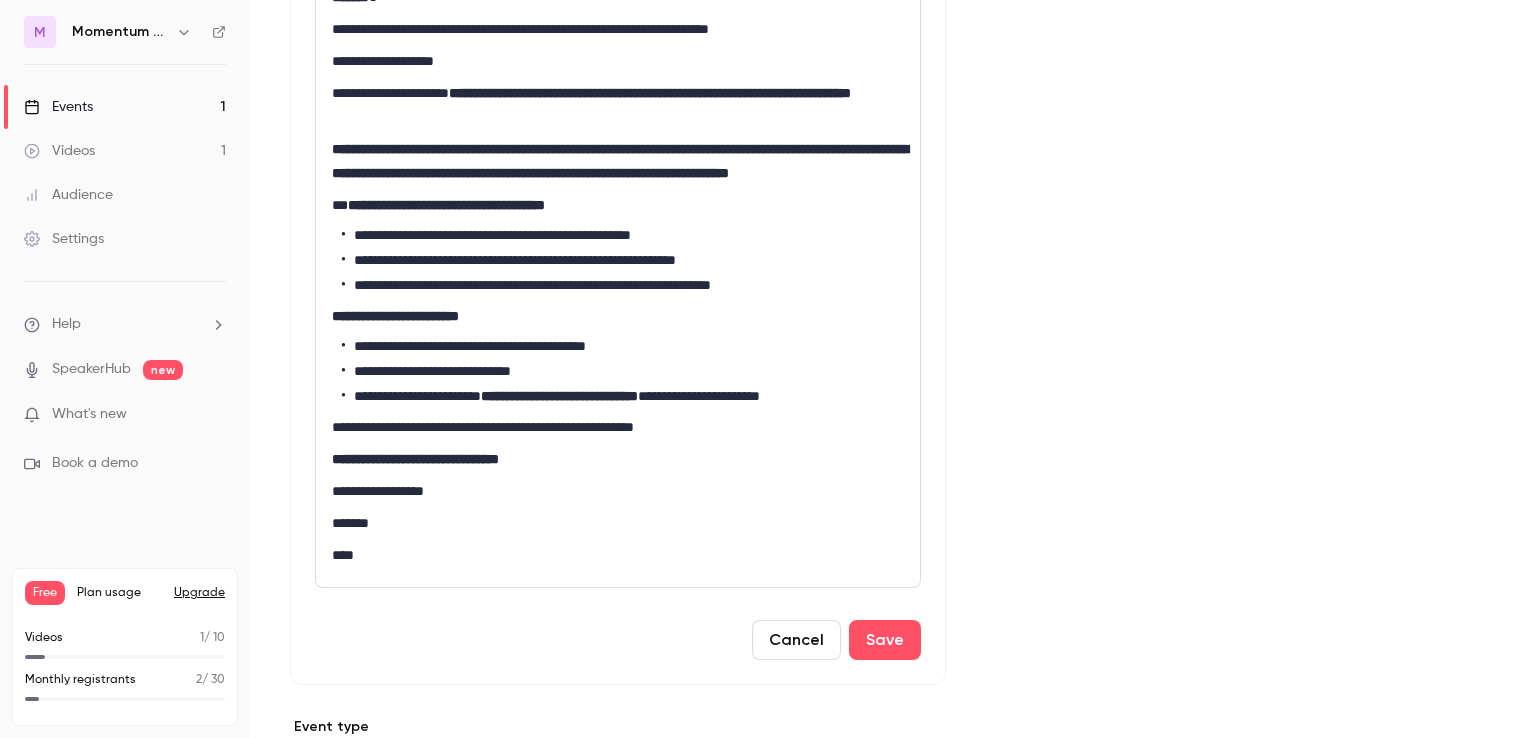 click on "**********" at bounding box center (395, 316) 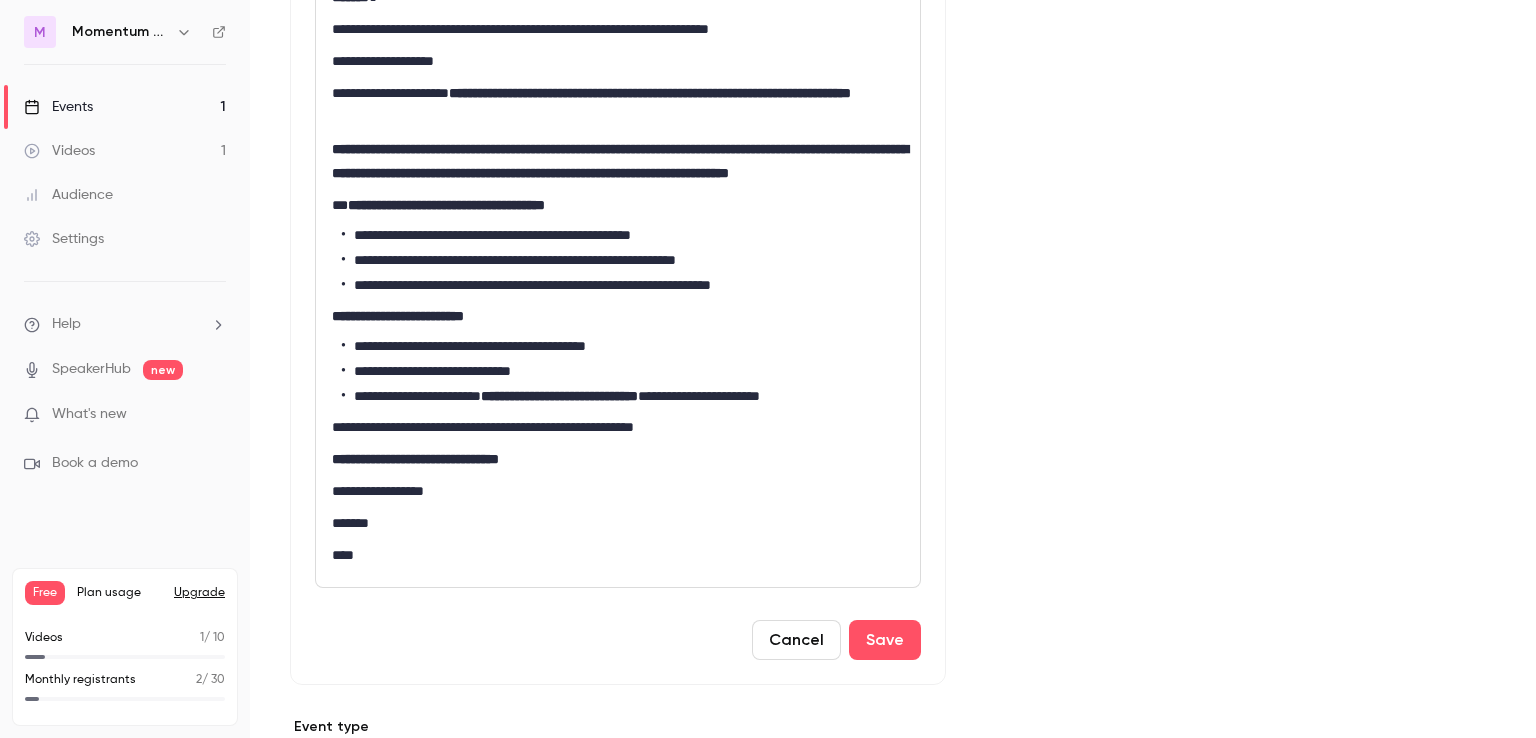 click on "**********" at bounding box center [415, 459] 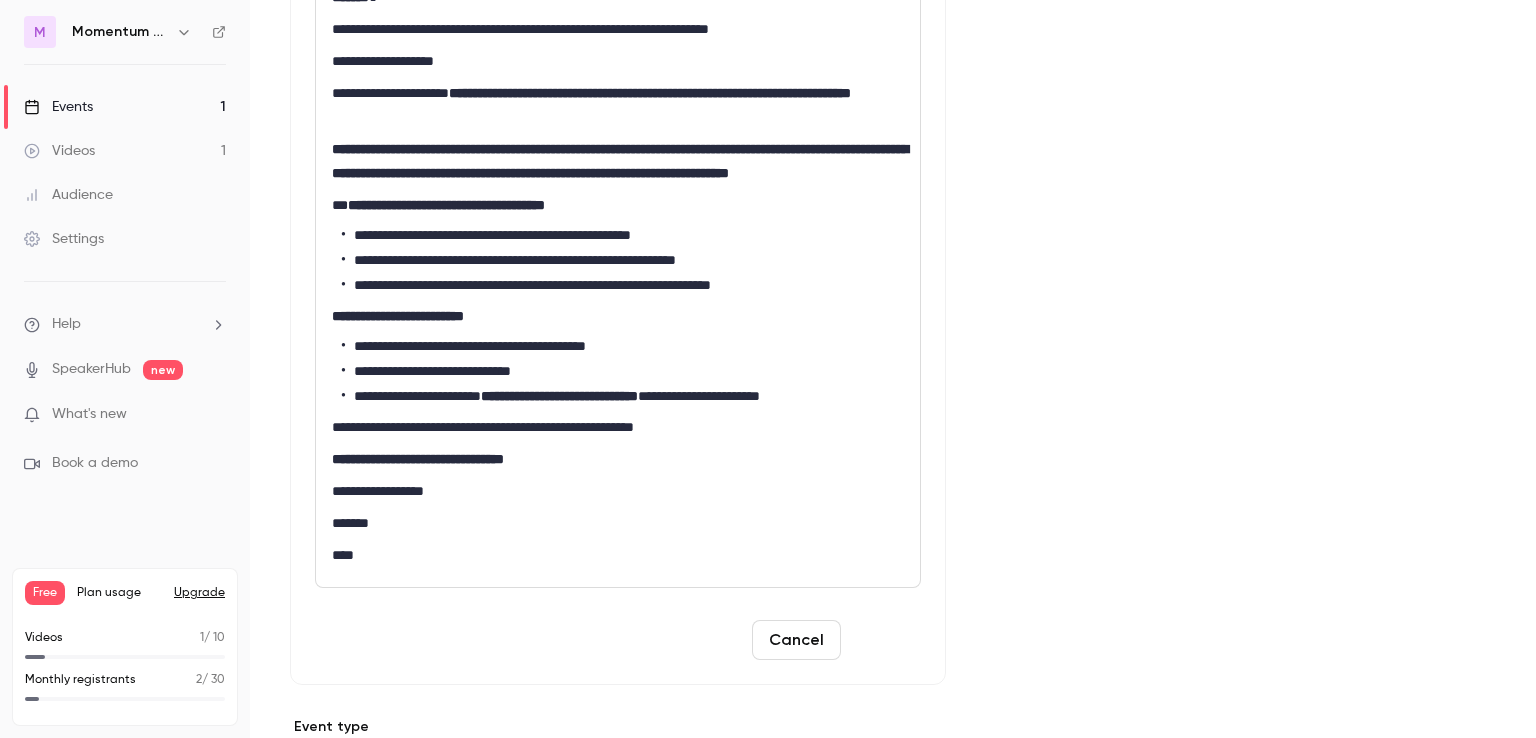 click on "Save" at bounding box center (885, 640) 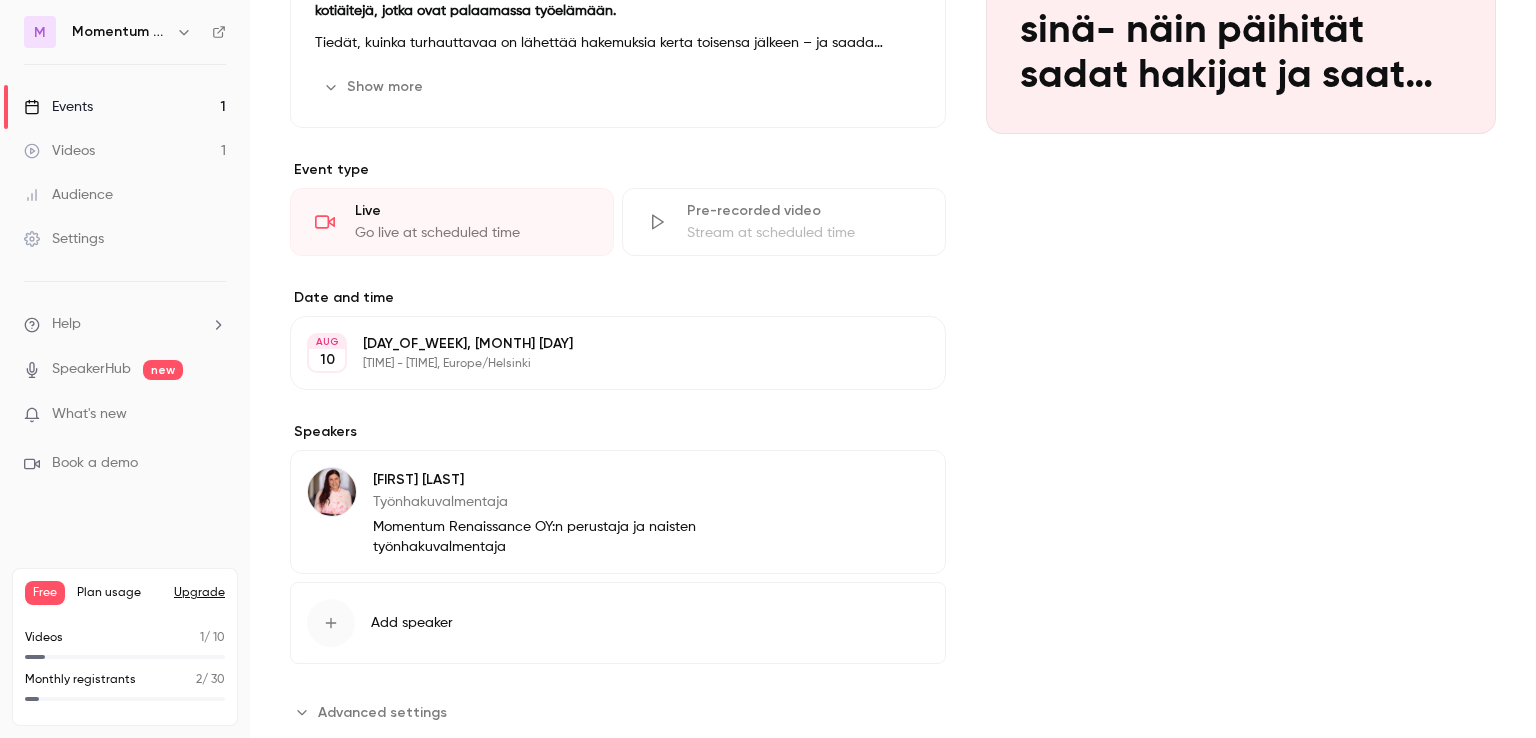 scroll, scrollTop: 0, scrollLeft: 0, axis: both 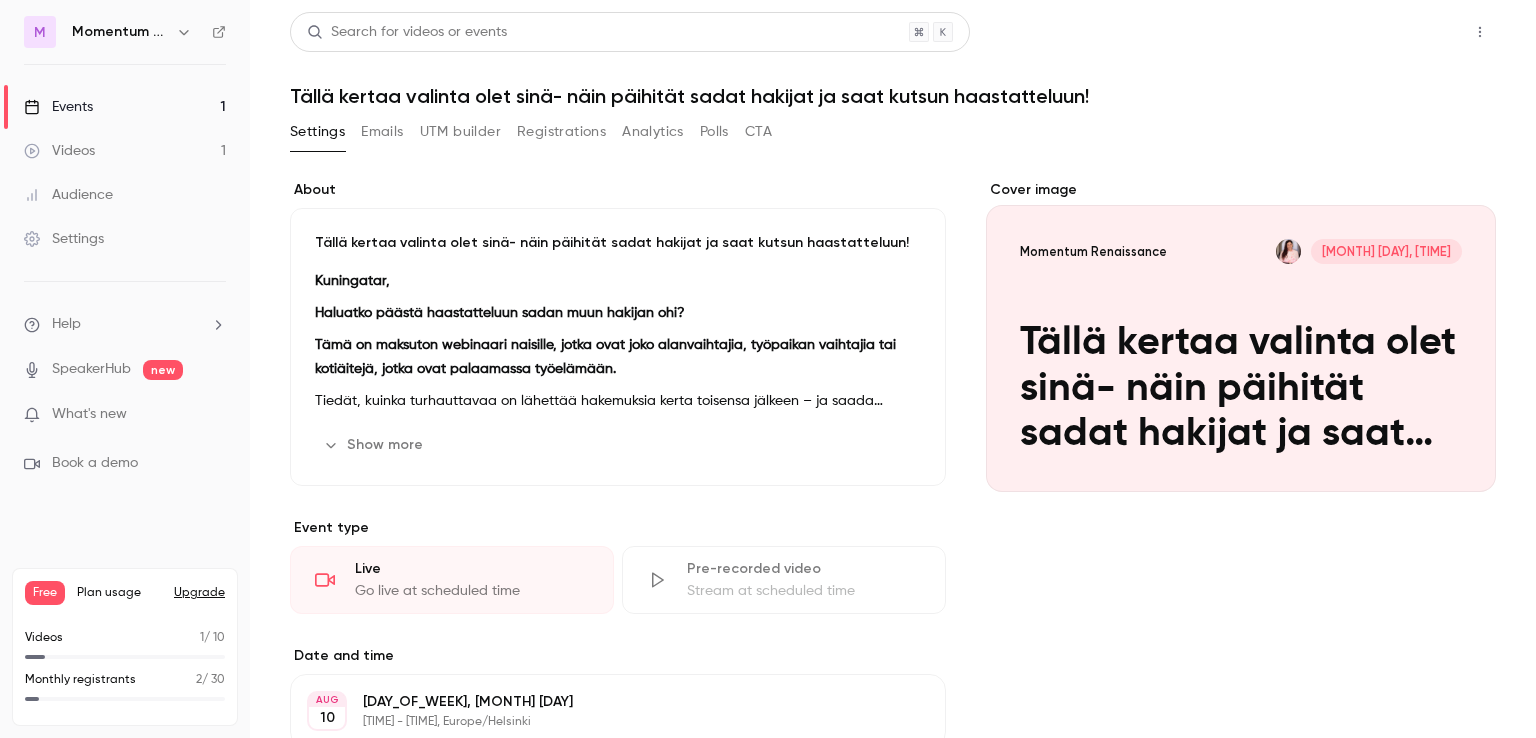 click on "Share" at bounding box center (1408, 32) 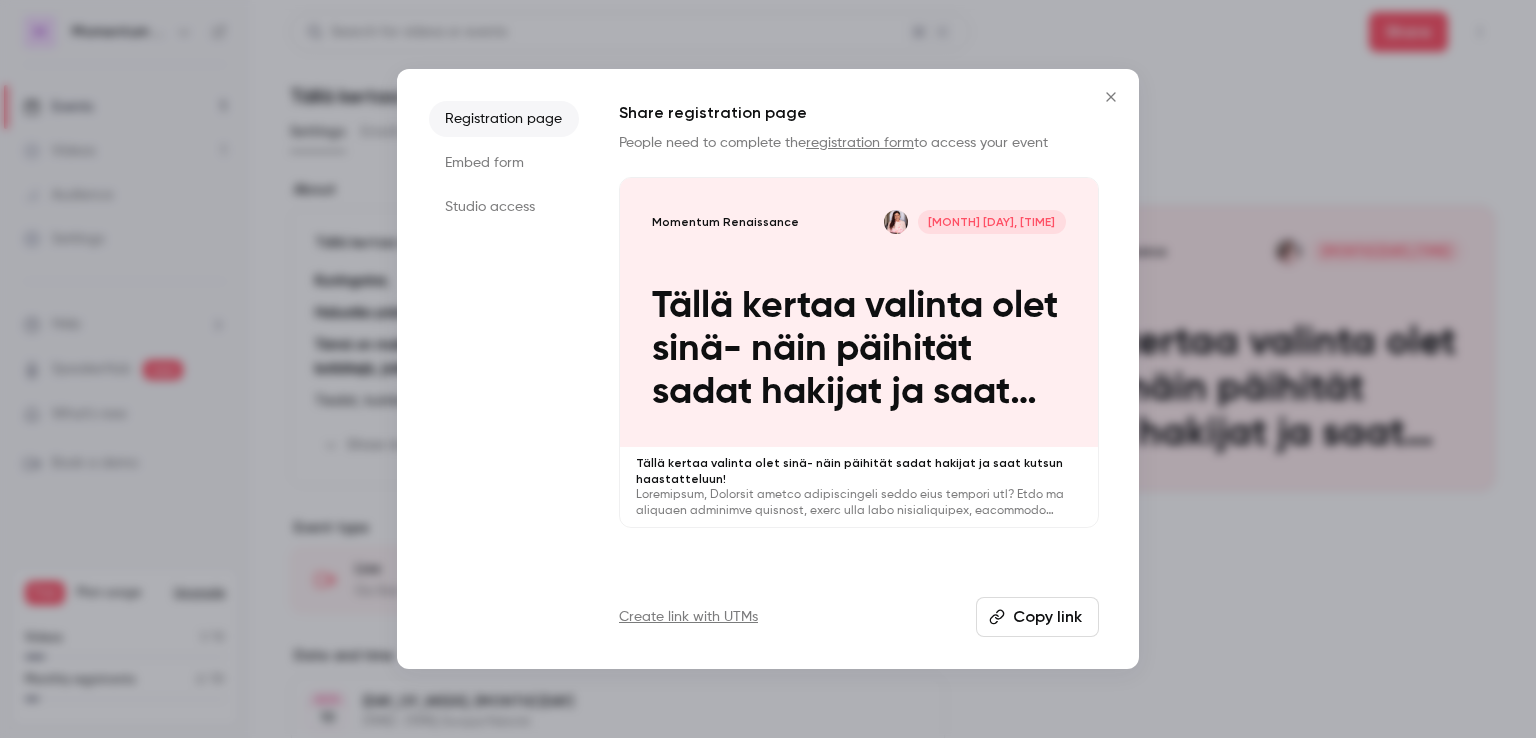 click on "Copy link" at bounding box center (1037, 617) 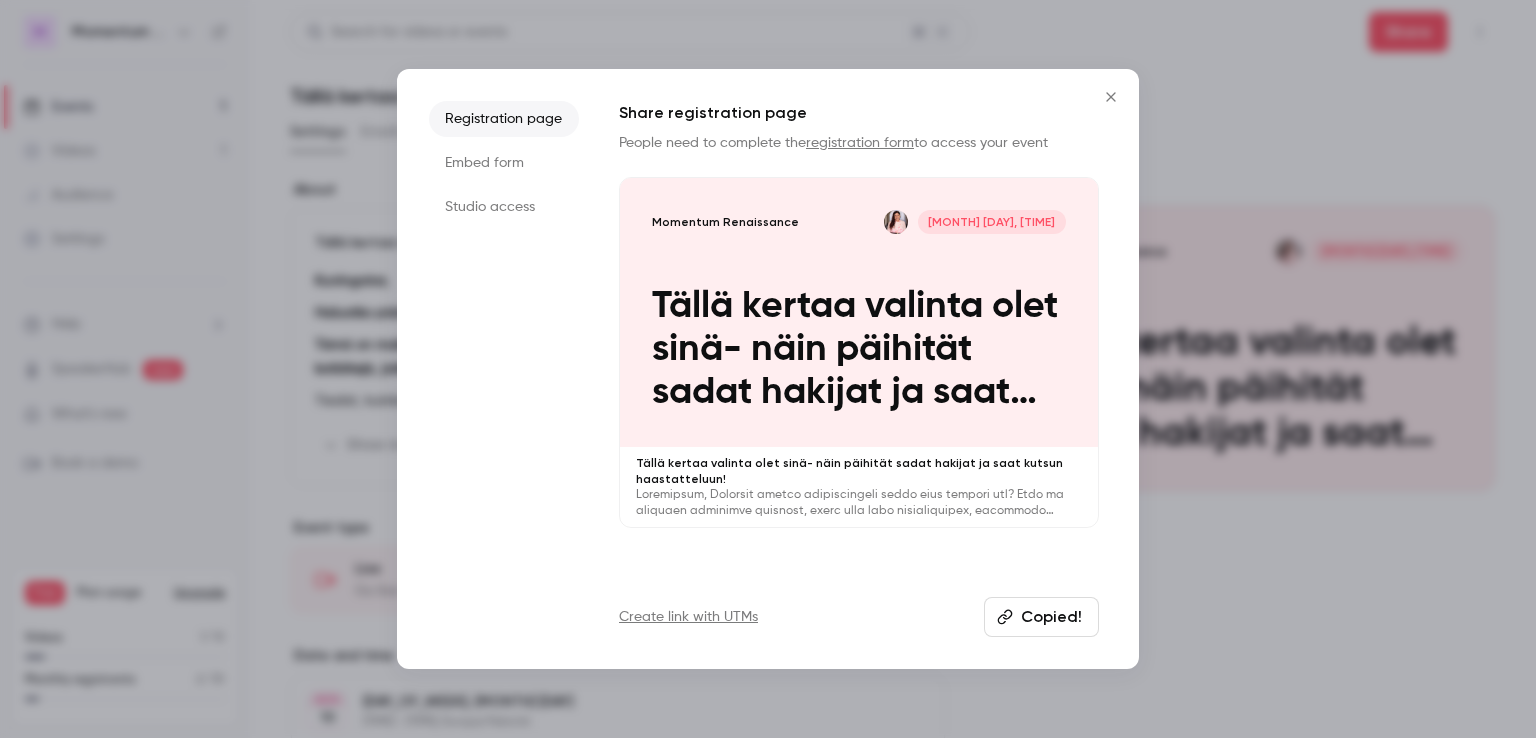 click 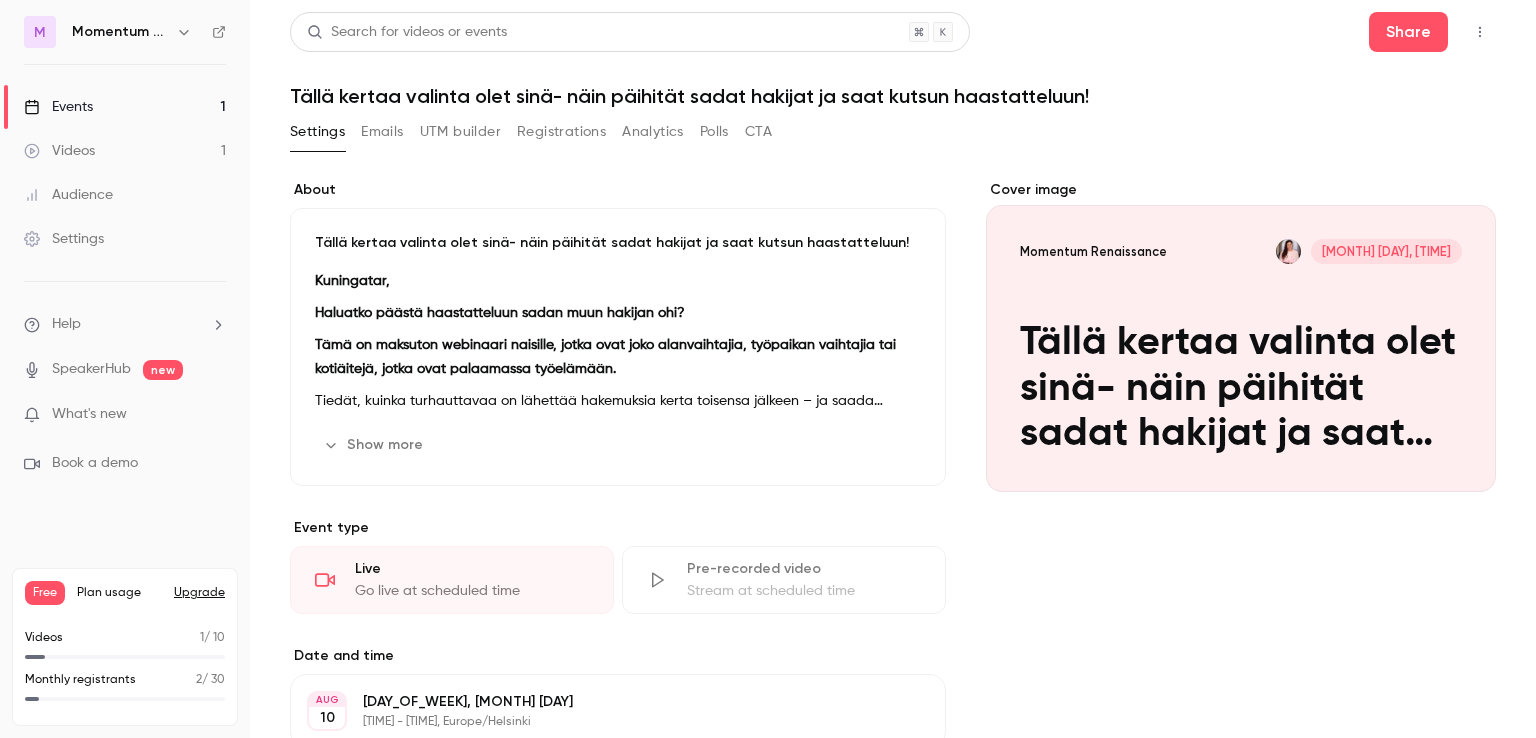 click on "Events" at bounding box center (58, 107) 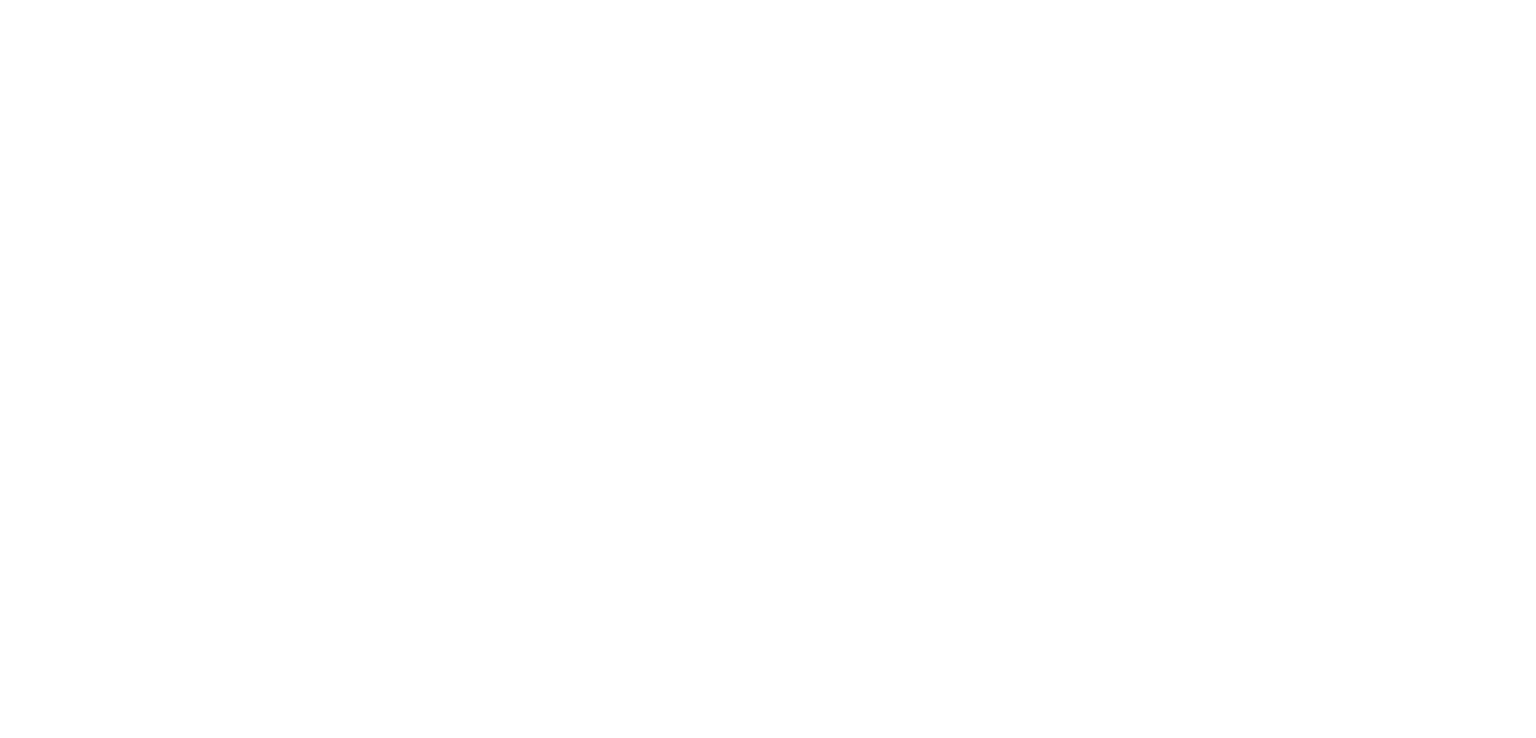 scroll, scrollTop: 0, scrollLeft: 0, axis: both 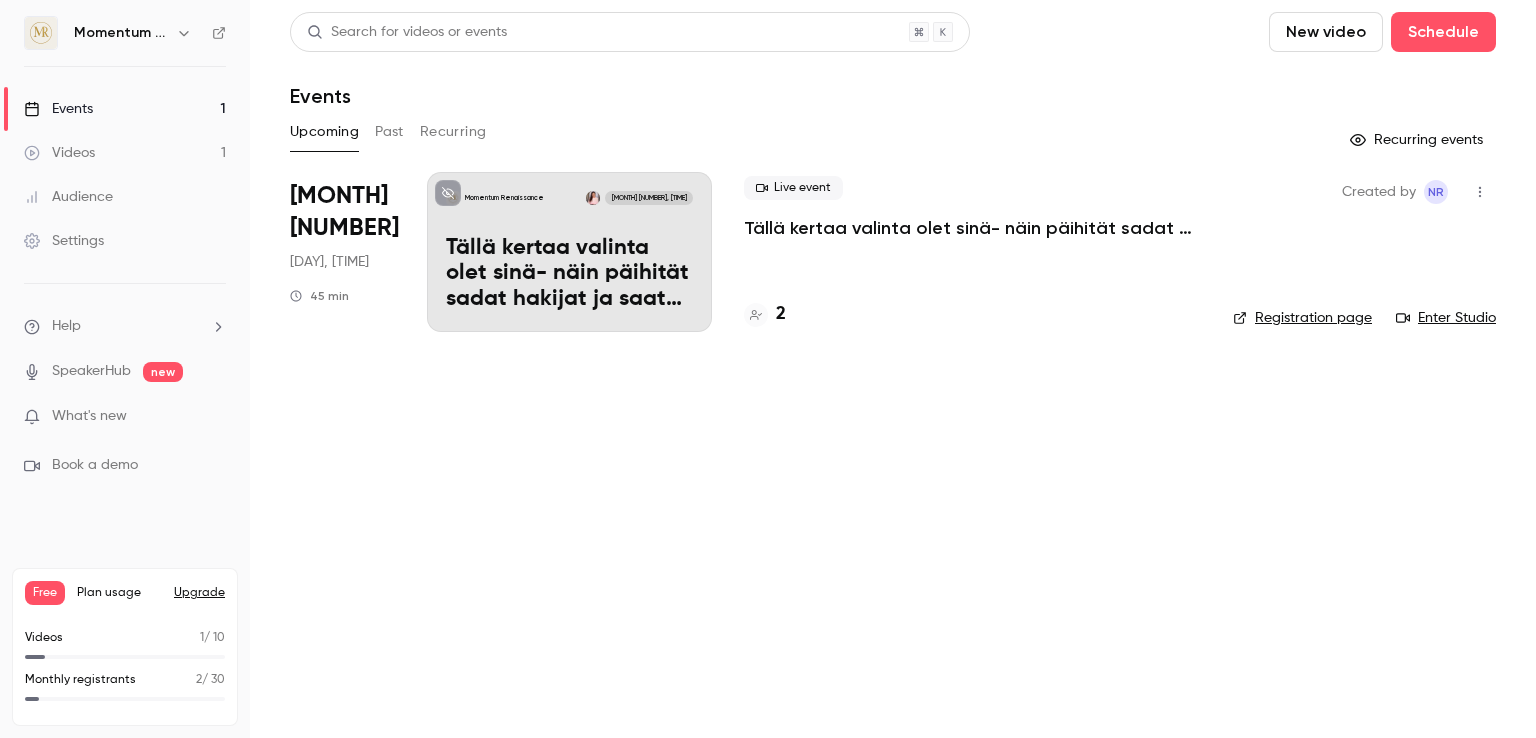 click on "Tällä kertaa valinta olet sinä- näin päihität sadat hakijat ja saat kutsun haastatteluun!" at bounding box center (569, 274) 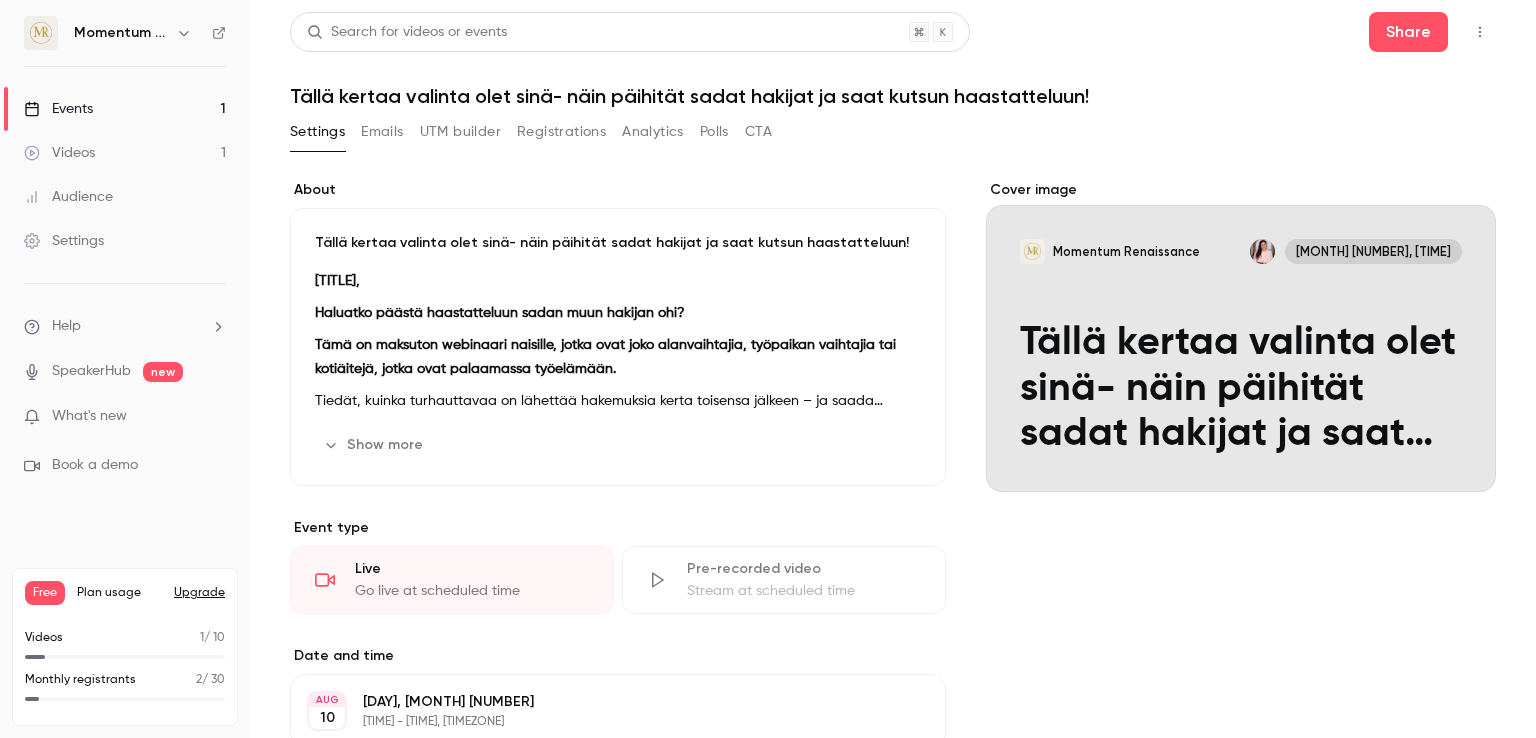 click 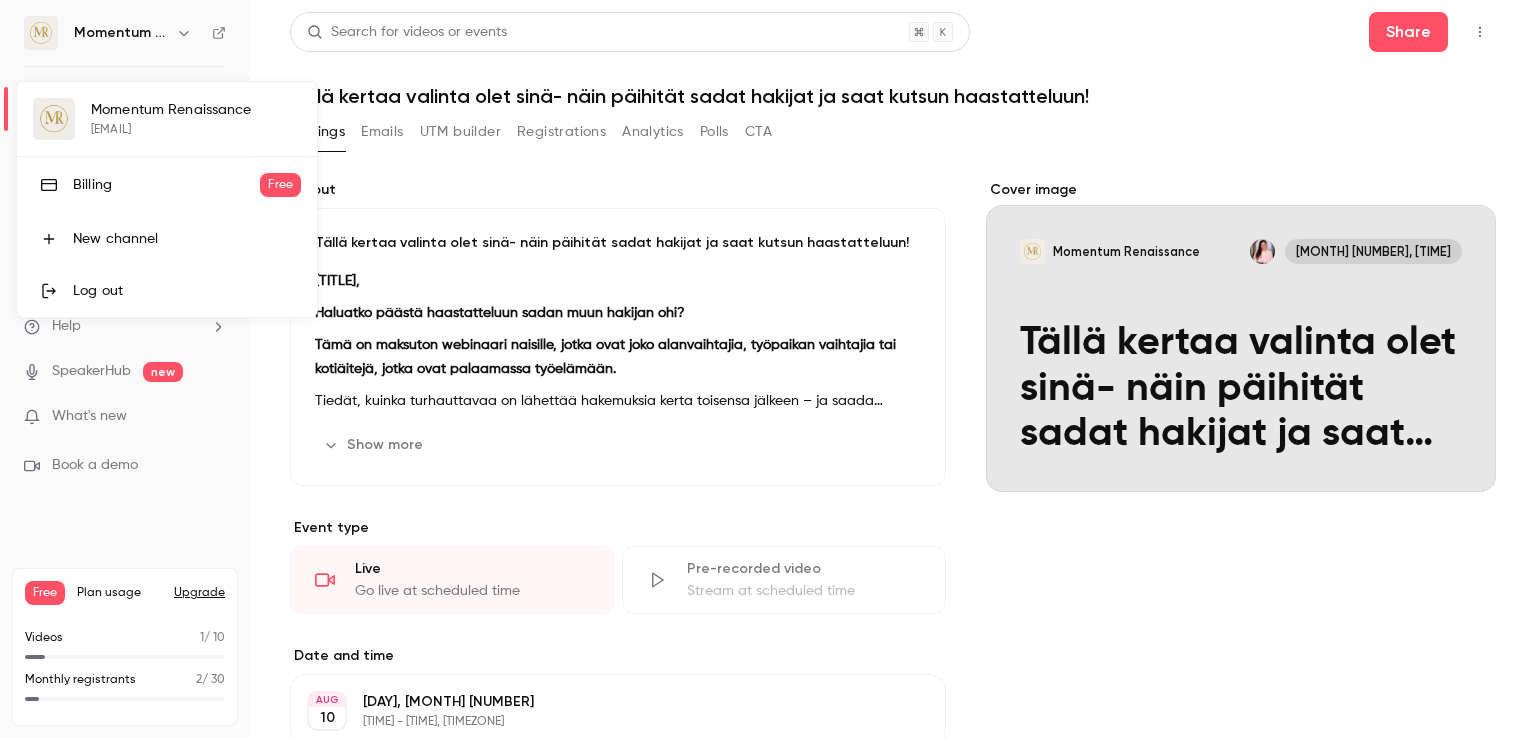 click at bounding box center (768, 369) 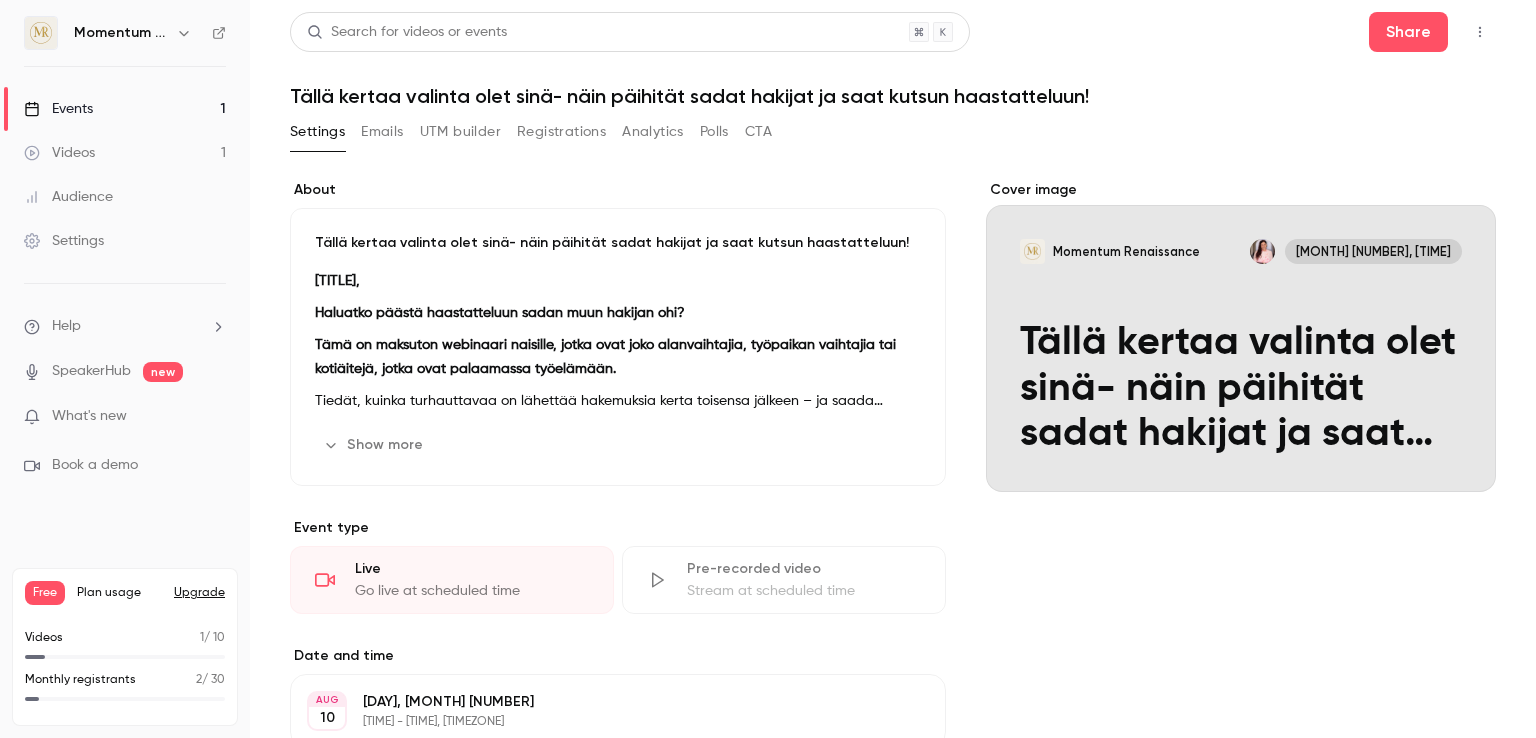 click 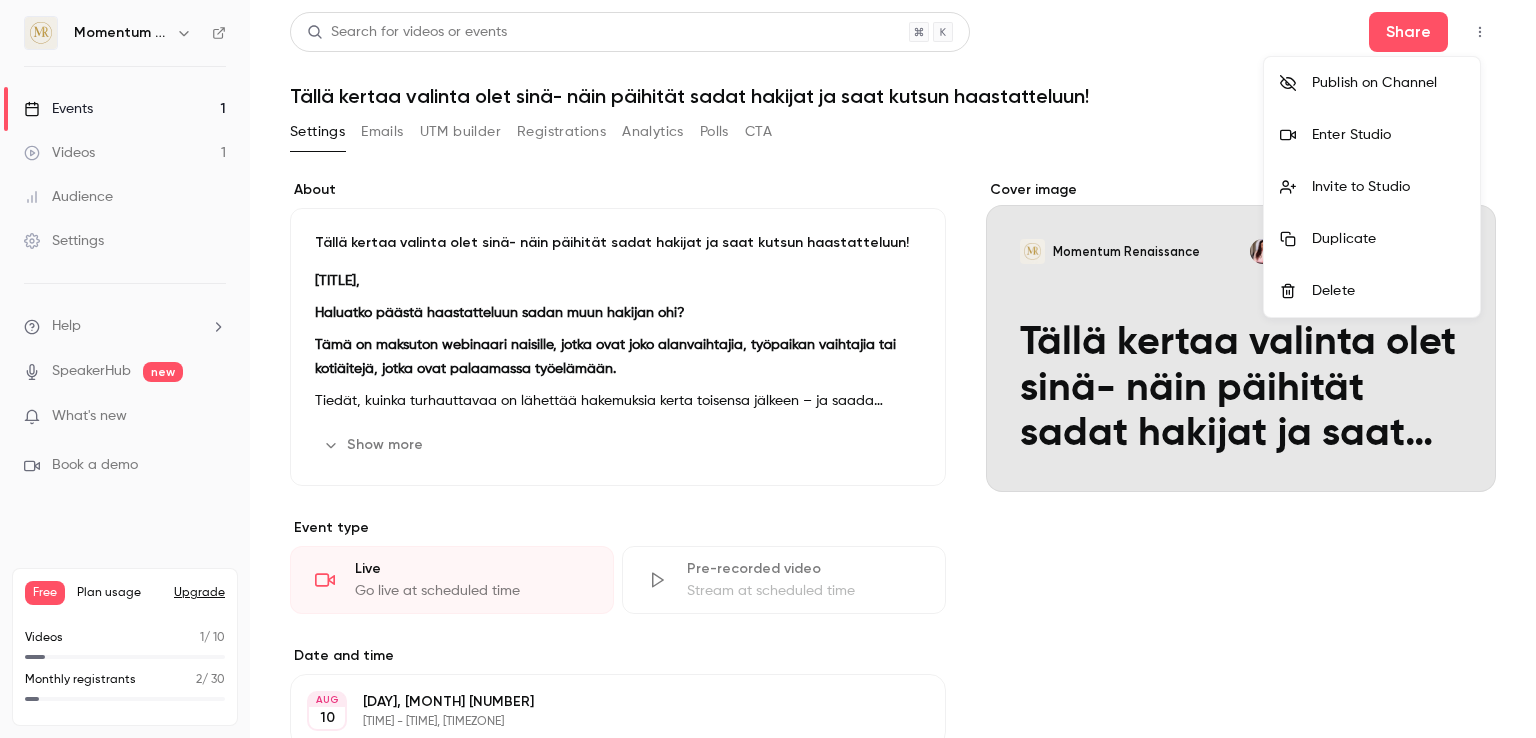 click at bounding box center [768, 369] 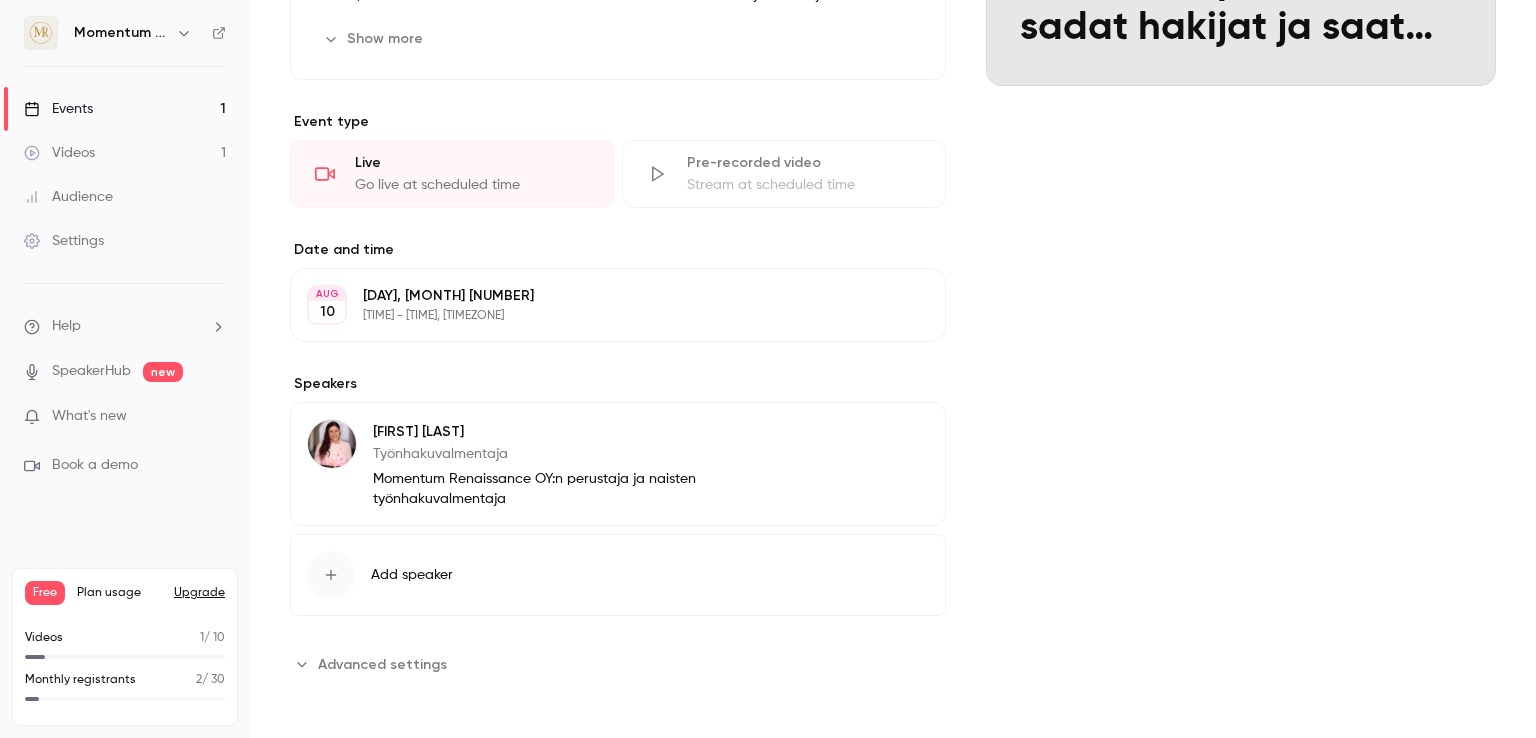 scroll, scrollTop: 0, scrollLeft: 0, axis: both 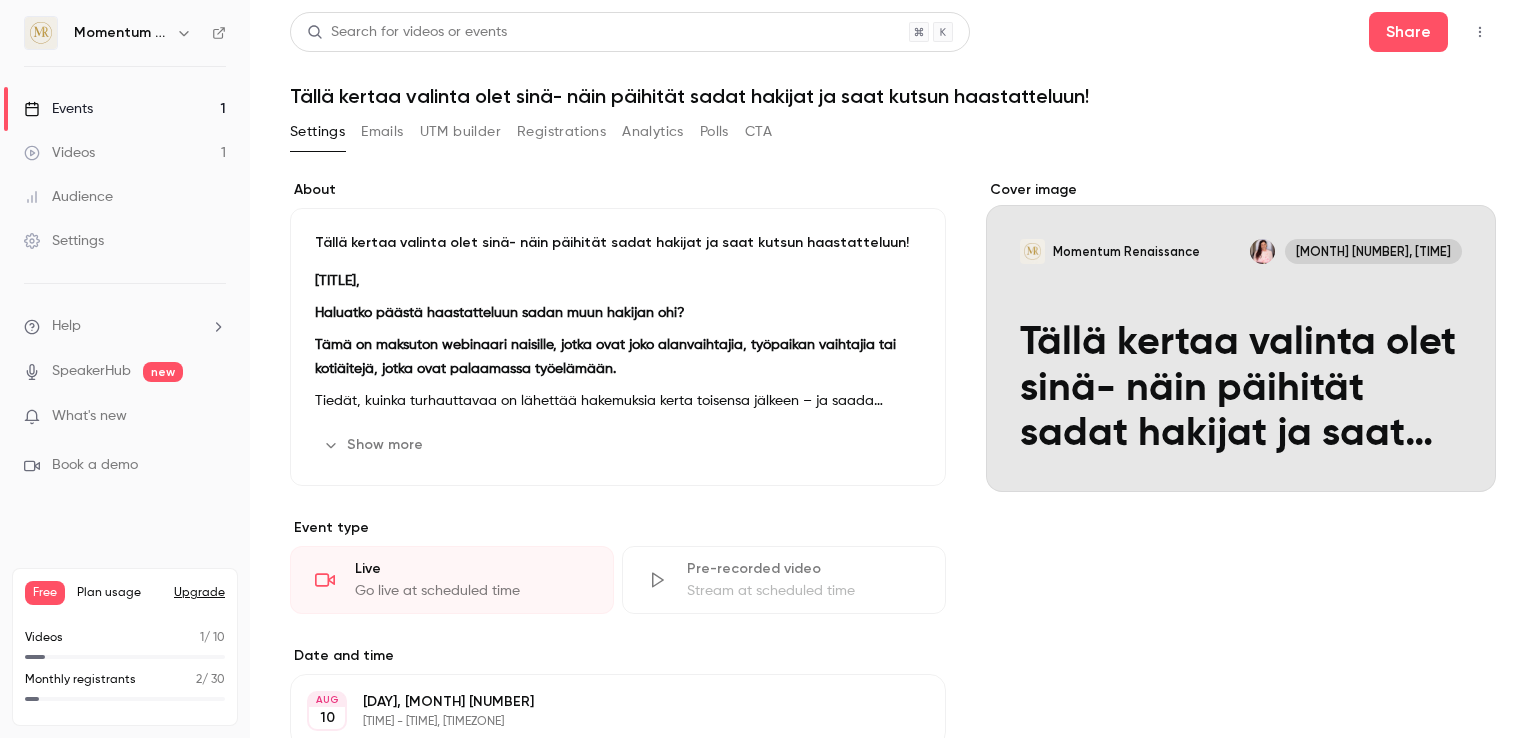 click on "Events 1" at bounding box center (125, 109) 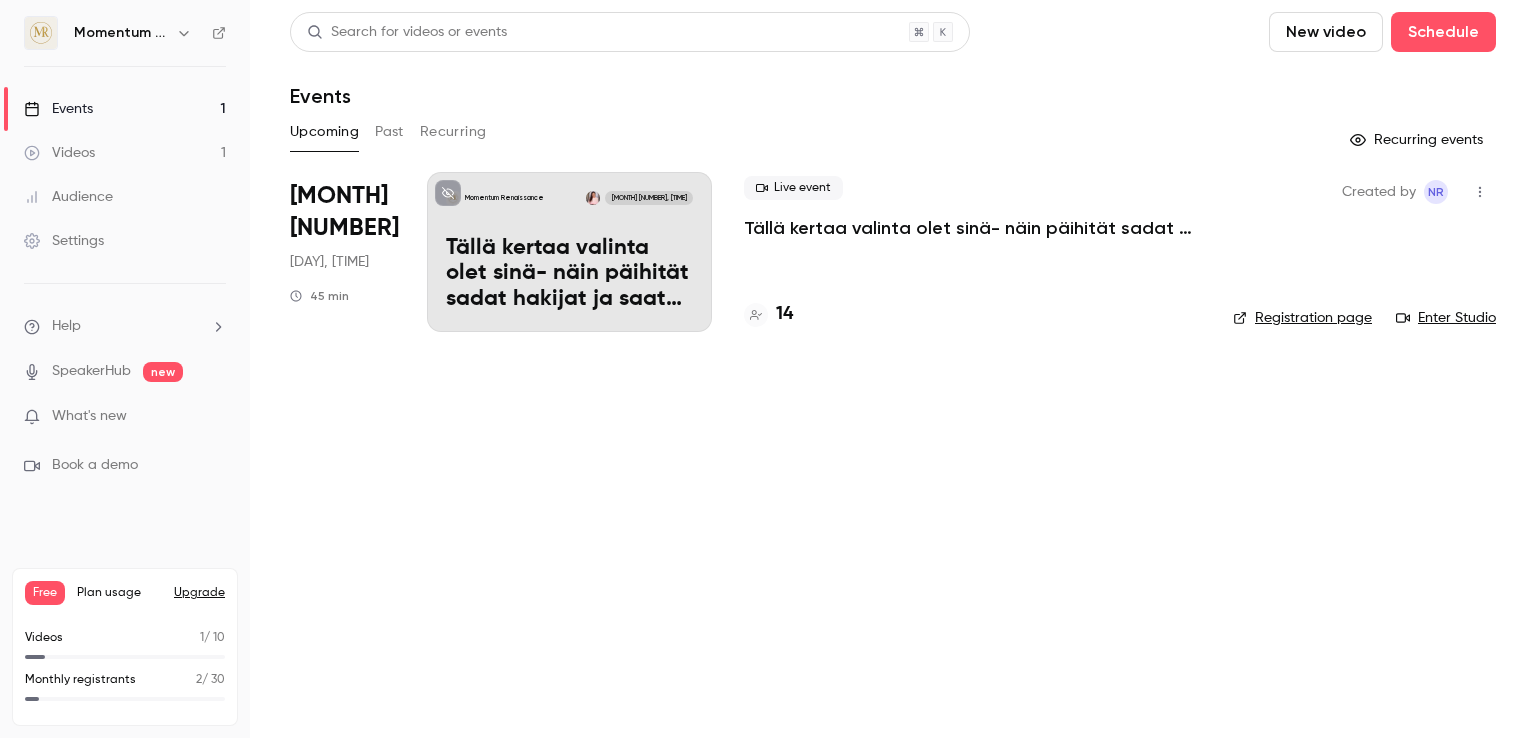 click on "Tällä kertaa valinta olet sinä- näin päihität sadat hakijat ja saat kutsun haastatteluun!" at bounding box center [569, 274] 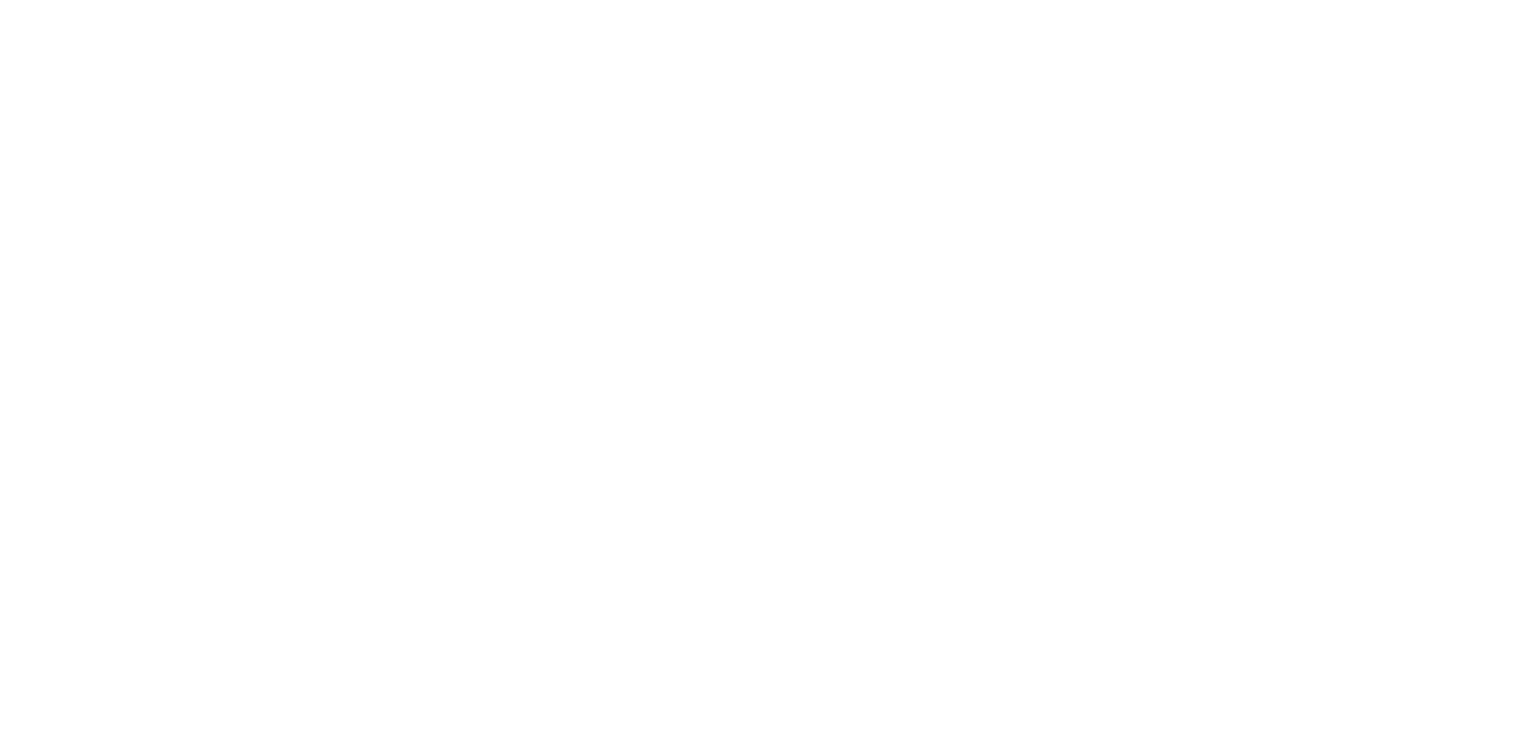 scroll, scrollTop: 0, scrollLeft: 0, axis: both 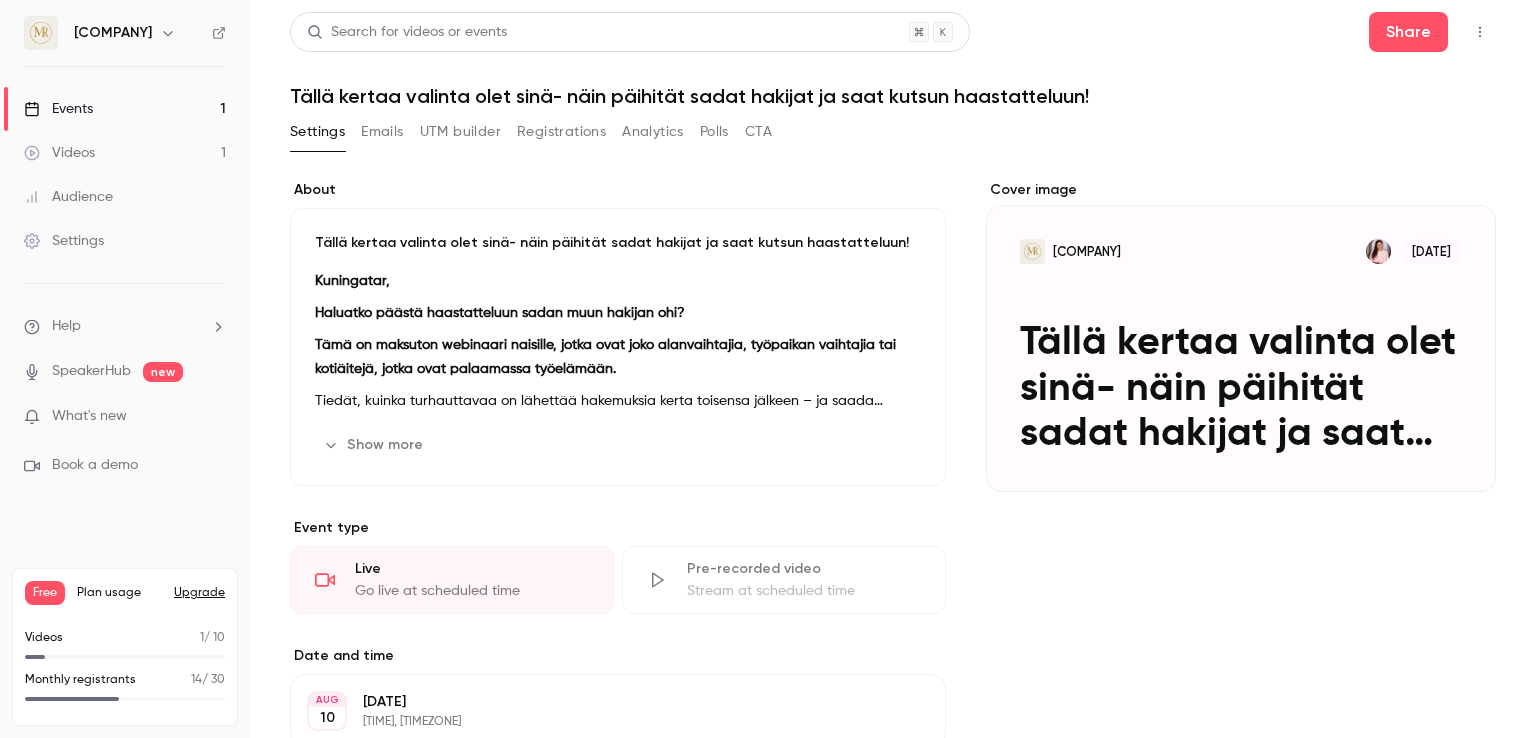 click on "Registrations" at bounding box center [561, 132] 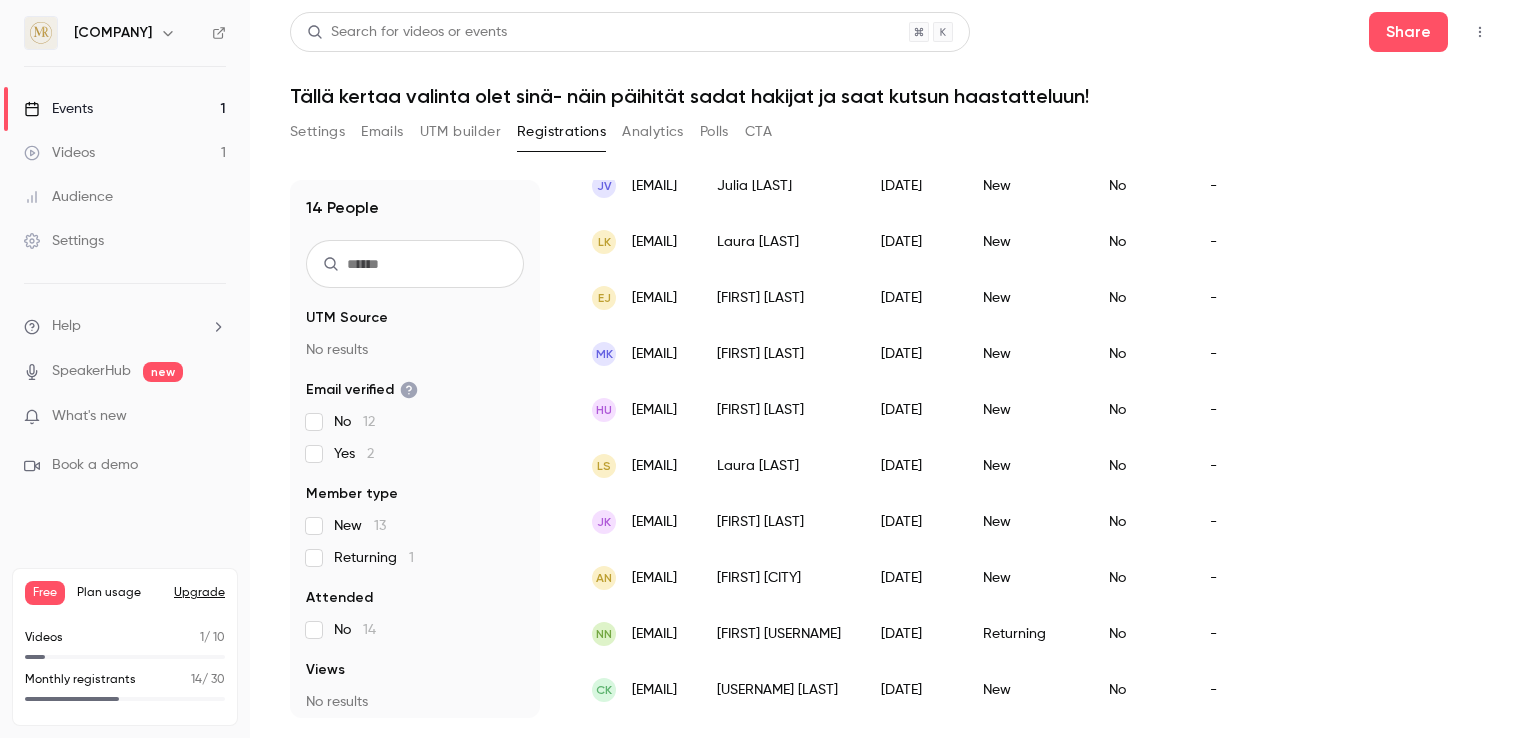 scroll, scrollTop: 452, scrollLeft: 0, axis: vertical 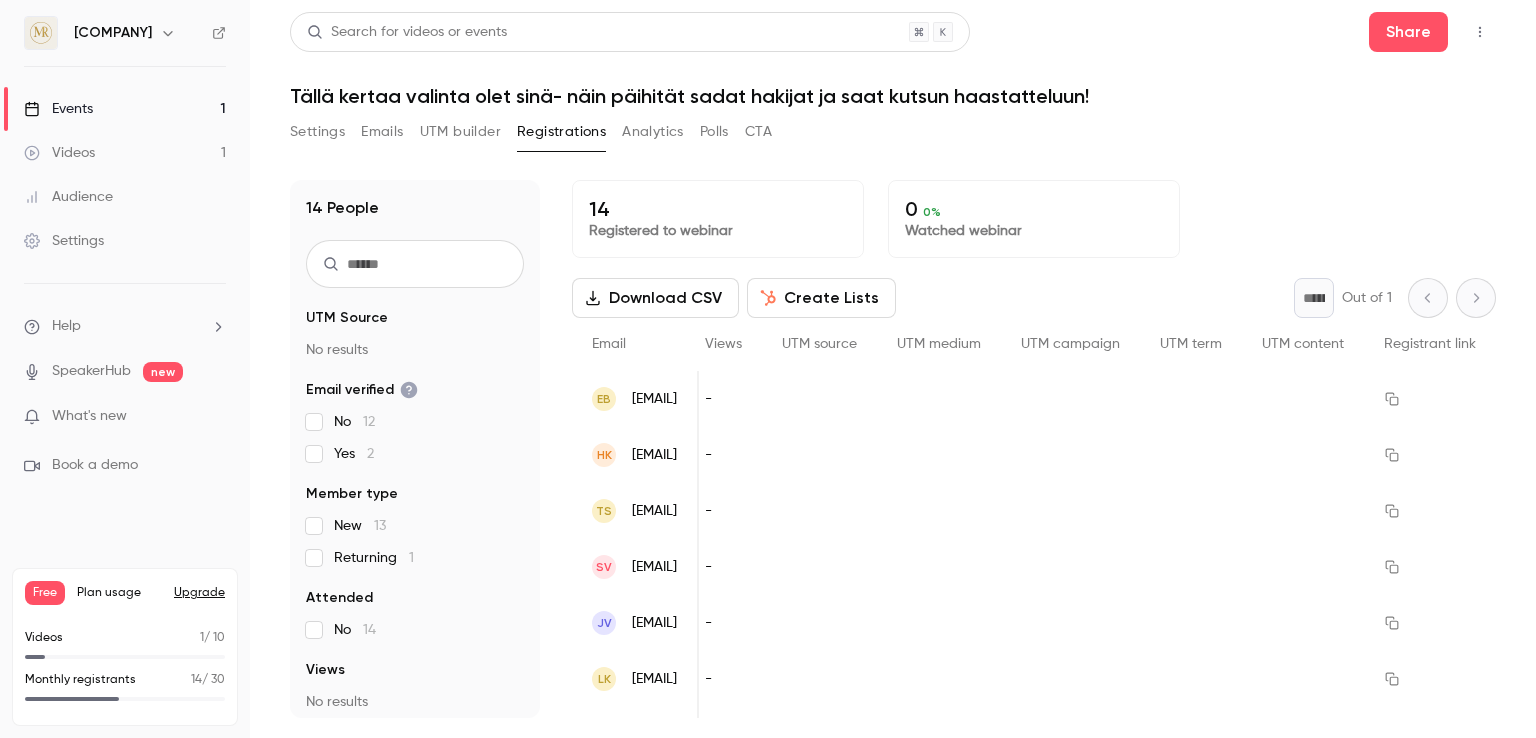 type 